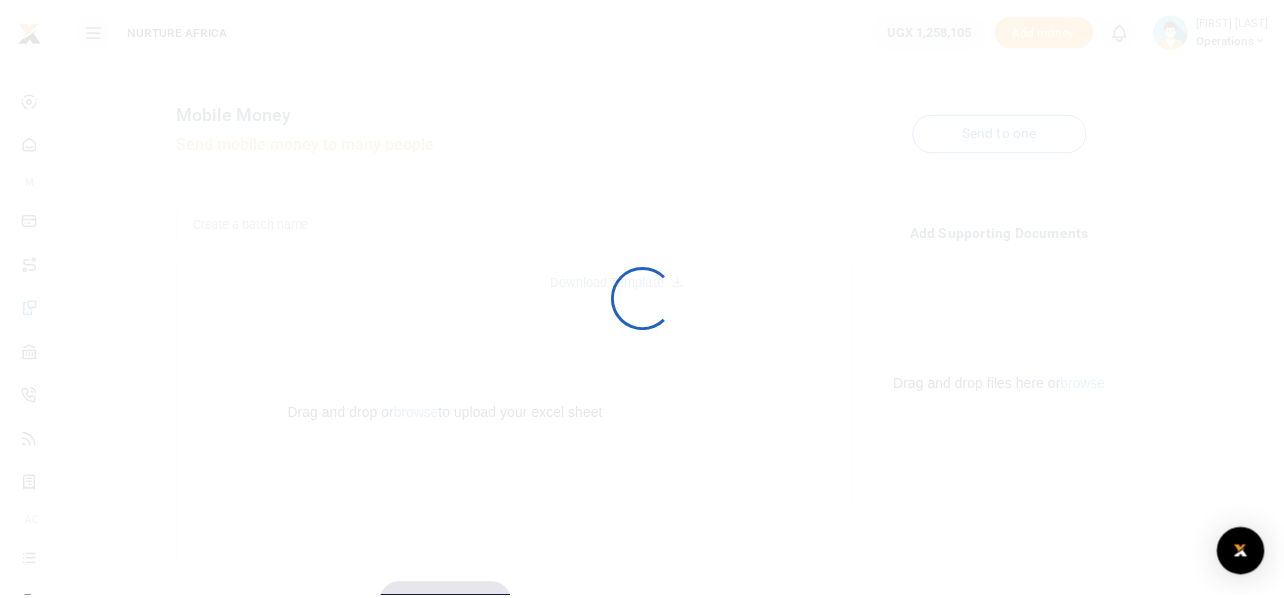 scroll, scrollTop: 0, scrollLeft: 0, axis: both 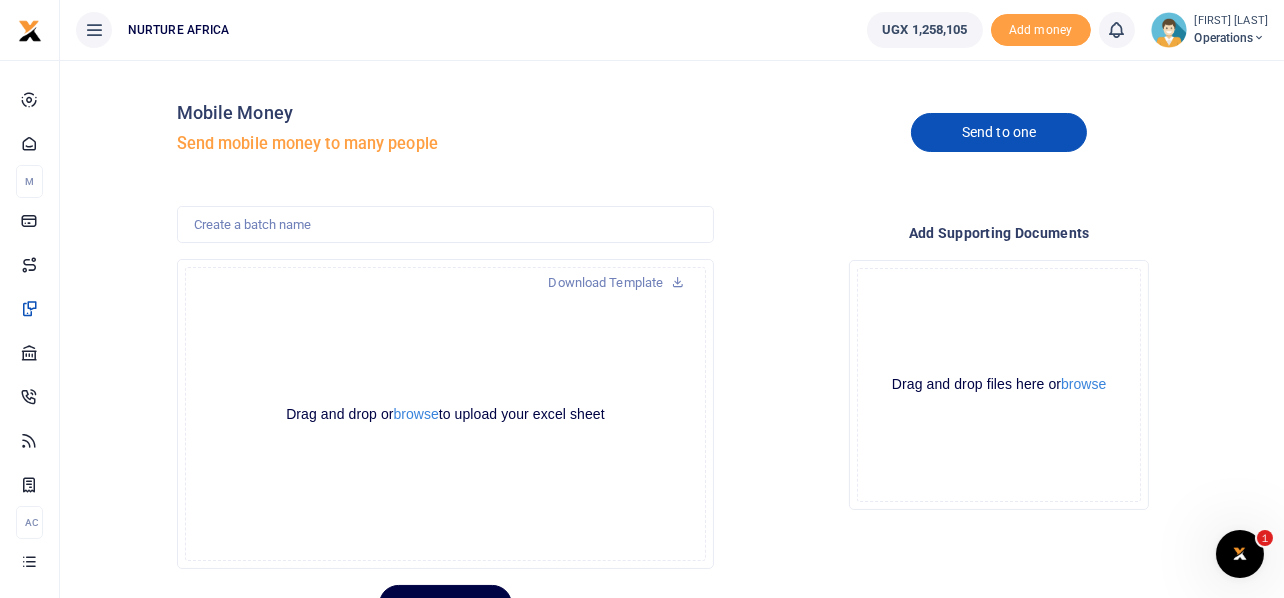 click on "Send to one" at bounding box center [999, 132] 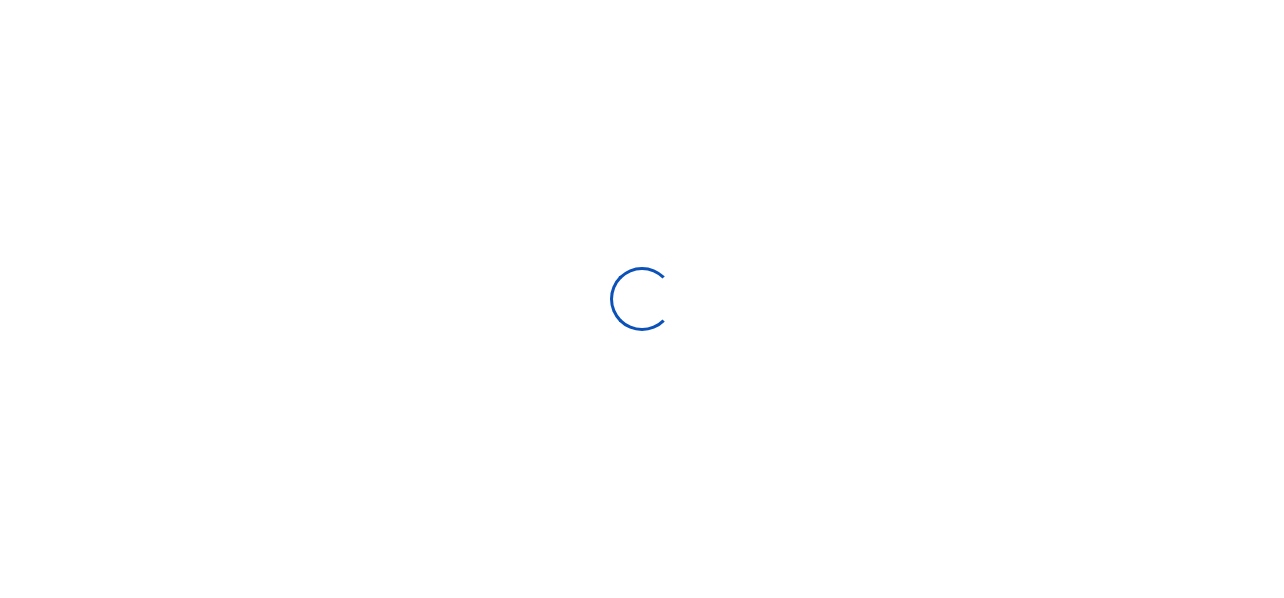 scroll, scrollTop: 0, scrollLeft: 0, axis: both 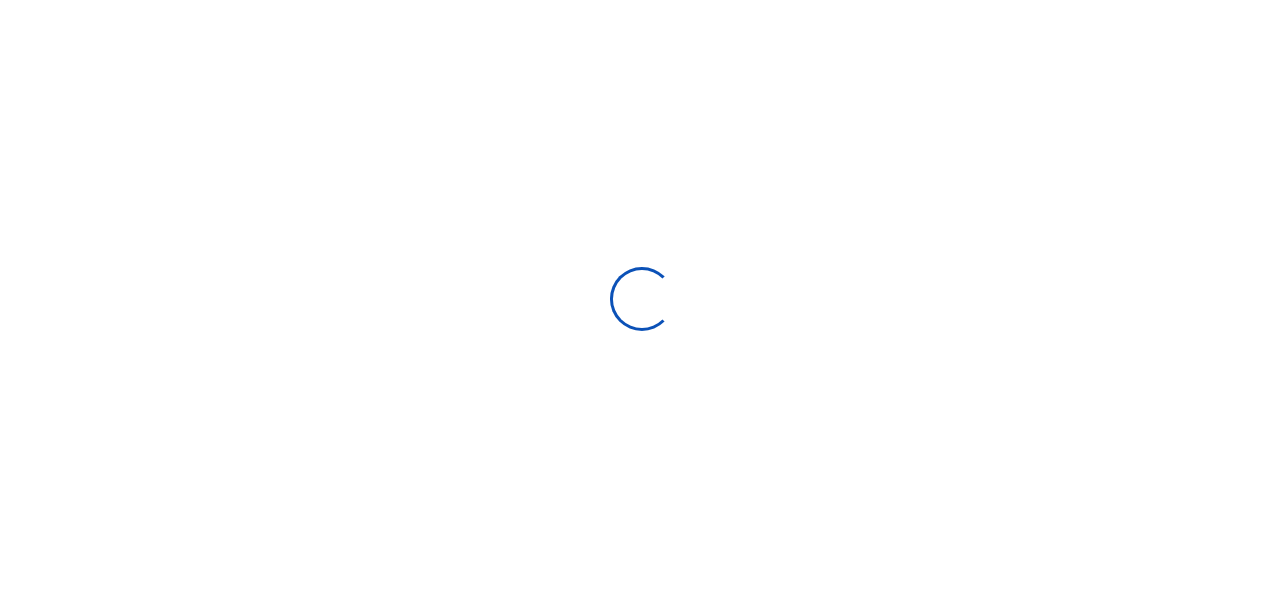 select 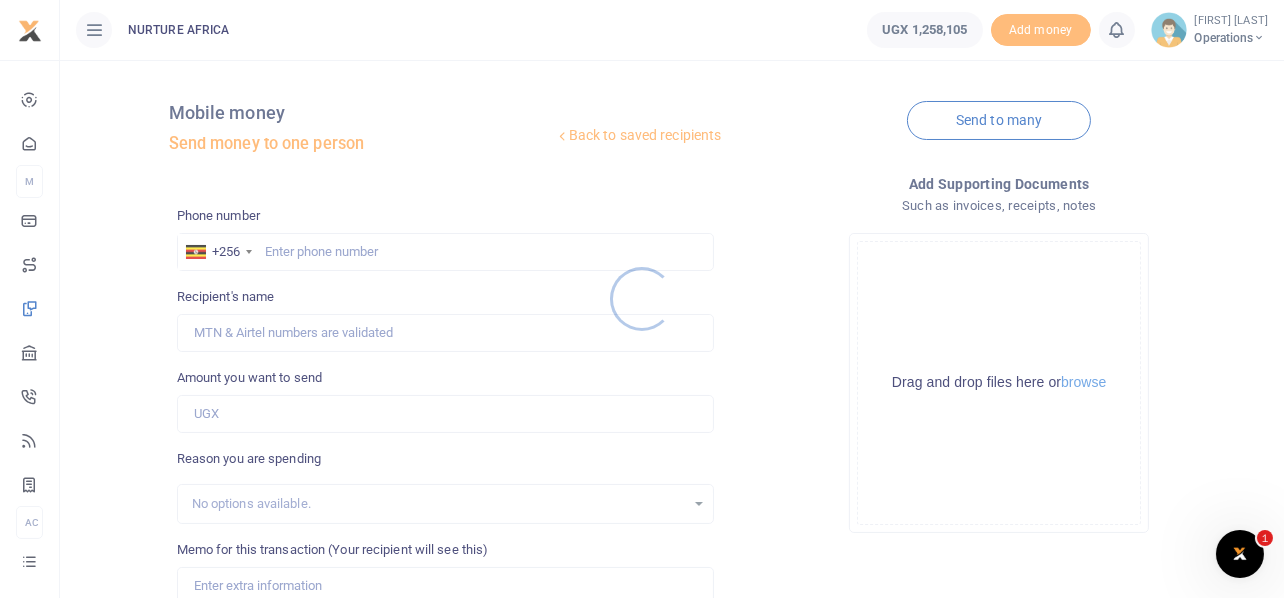 scroll, scrollTop: 0, scrollLeft: 0, axis: both 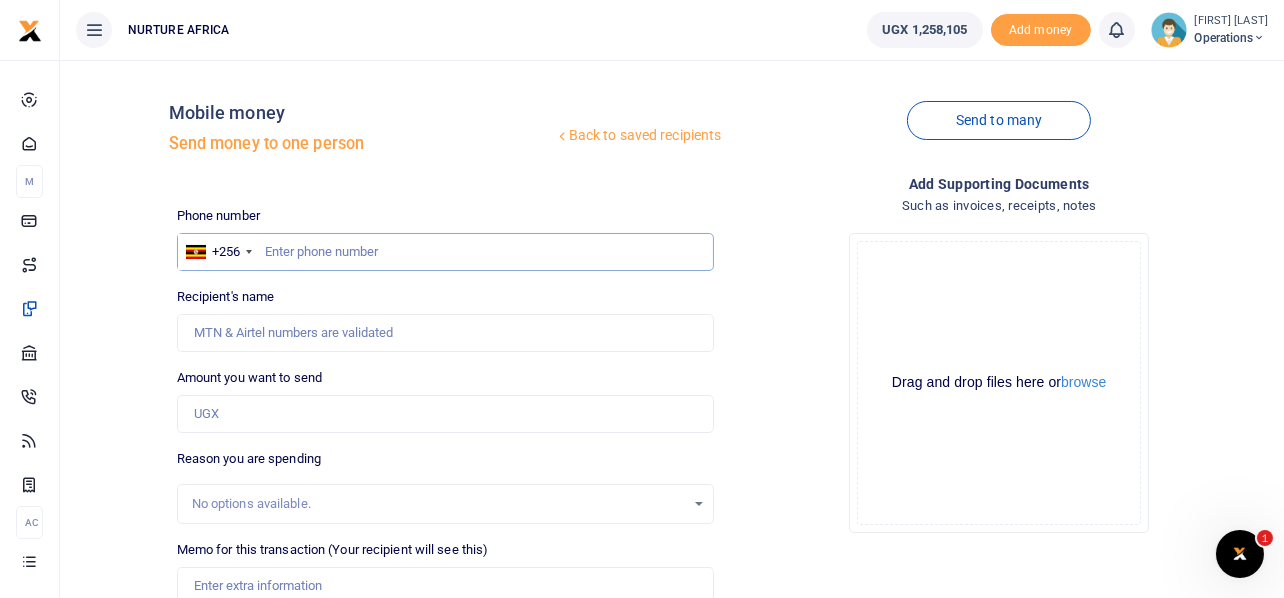 click at bounding box center [446, 252] 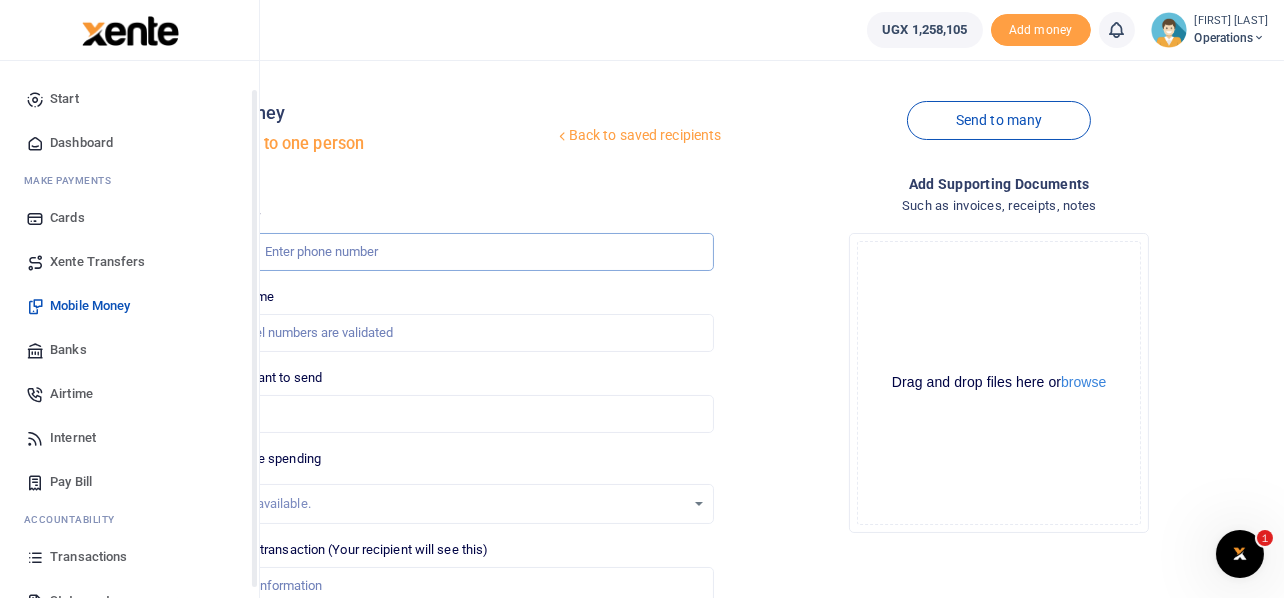 scroll, scrollTop: 115, scrollLeft: 0, axis: vertical 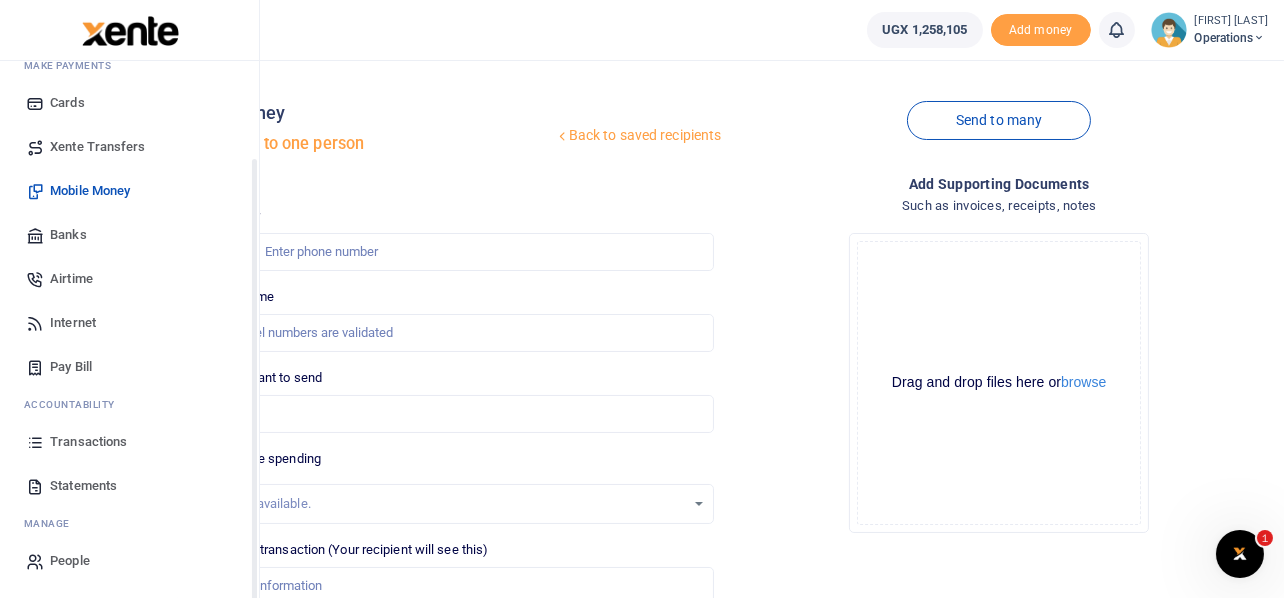click on "Transactions" at bounding box center (88, 442) 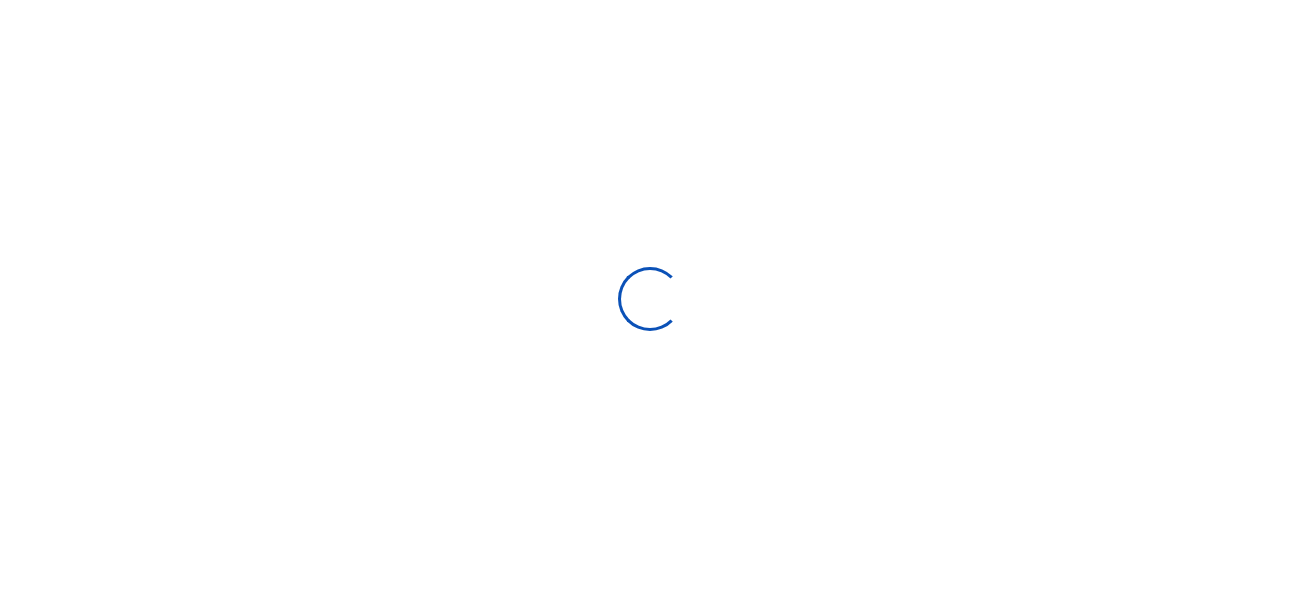 select 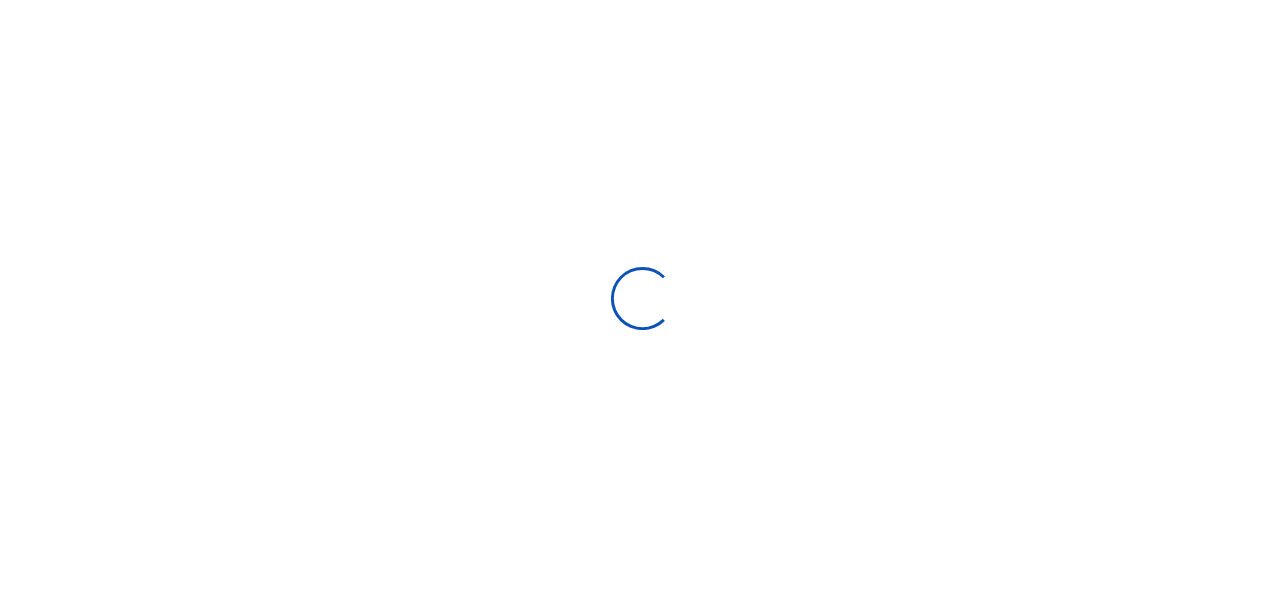 scroll, scrollTop: 0, scrollLeft: 0, axis: both 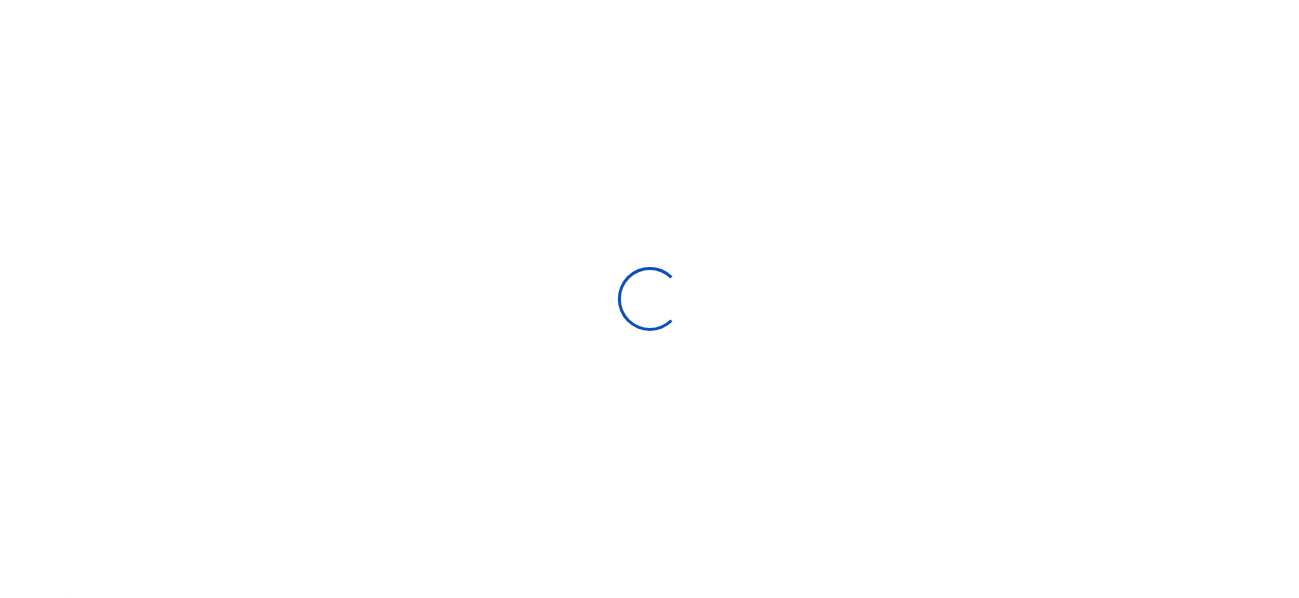 type on "[DATE] - [DATE]" 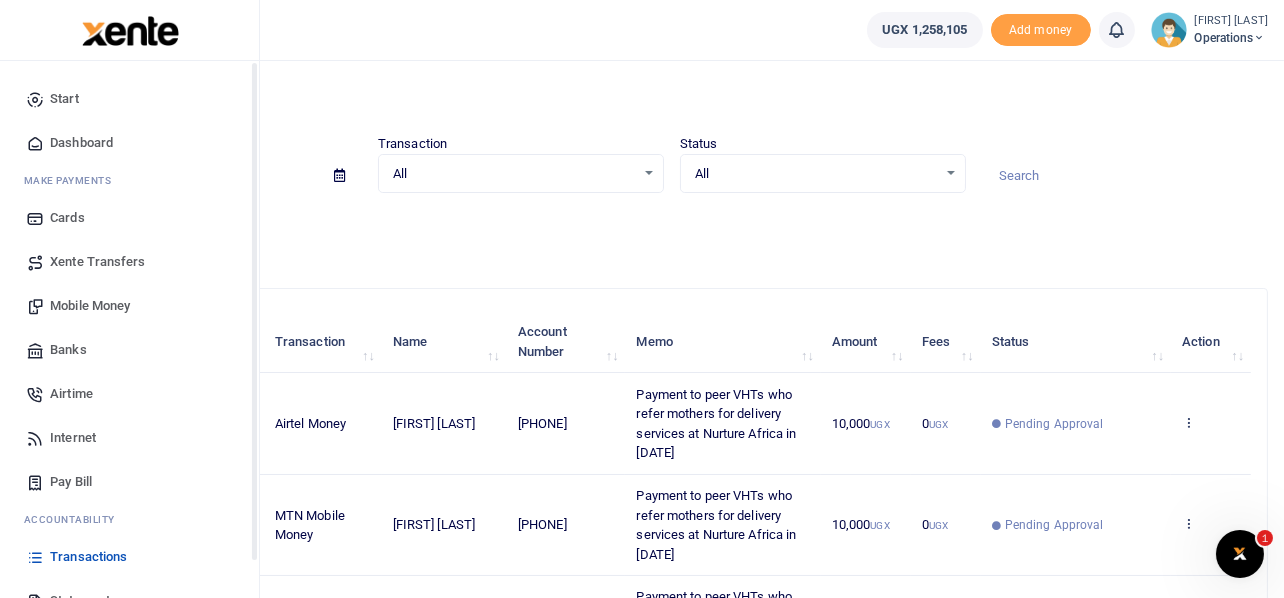 scroll, scrollTop: 0, scrollLeft: 0, axis: both 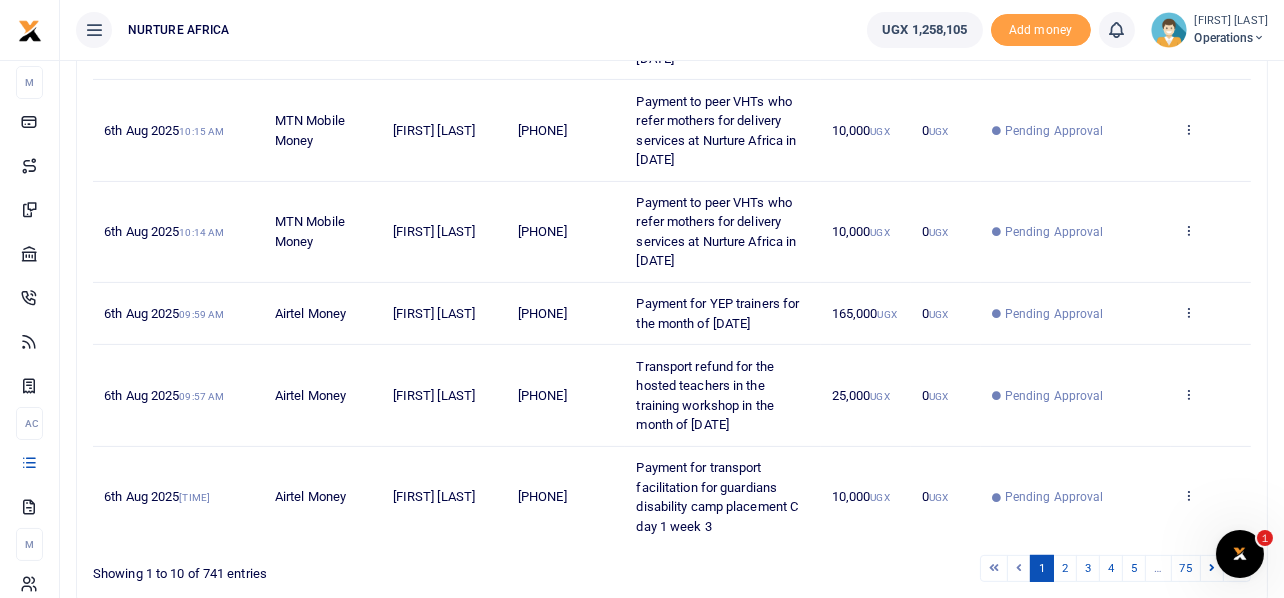 drag, startPoint x: 783, startPoint y: 320, endPoint x: 638, endPoint y: 300, distance: 146.37282 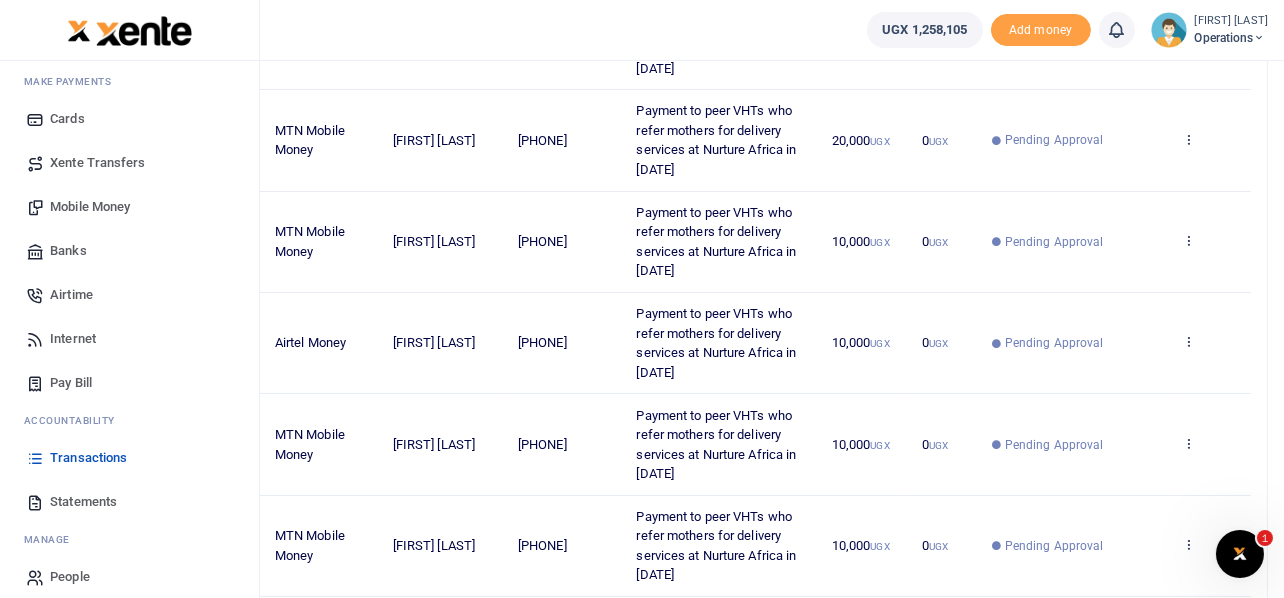 scroll, scrollTop: 99, scrollLeft: 0, axis: vertical 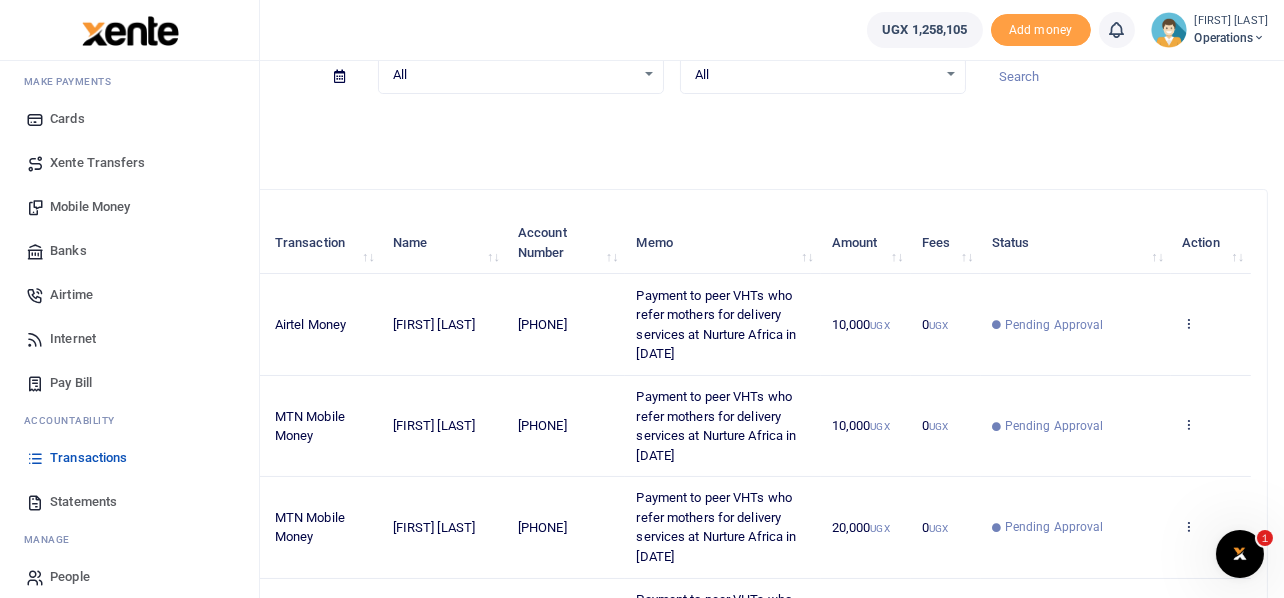click on "Mobile Money" at bounding box center (90, 207) 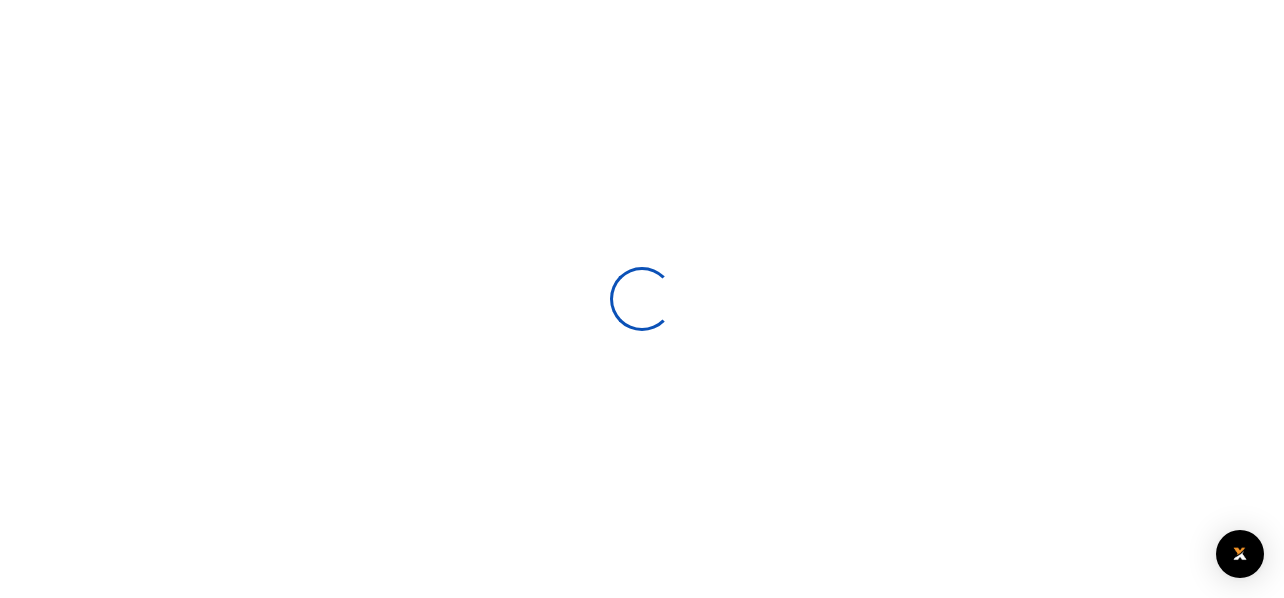 scroll, scrollTop: 0, scrollLeft: 0, axis: both 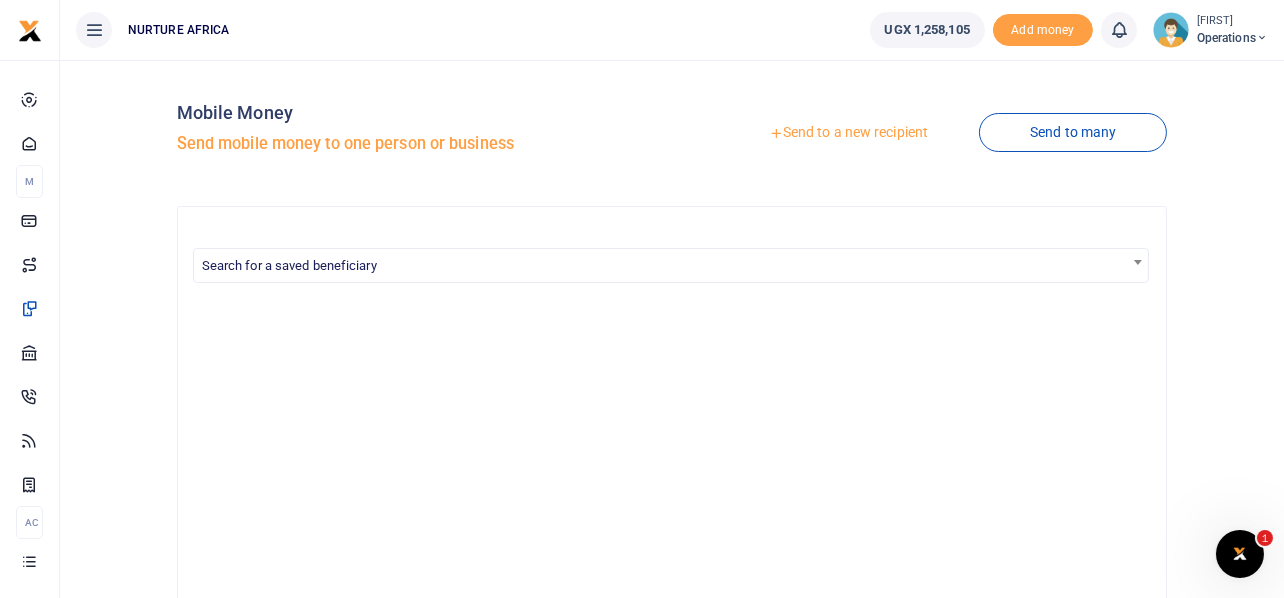 click on "Send to a new recipient" at bounding box center (848, 133) 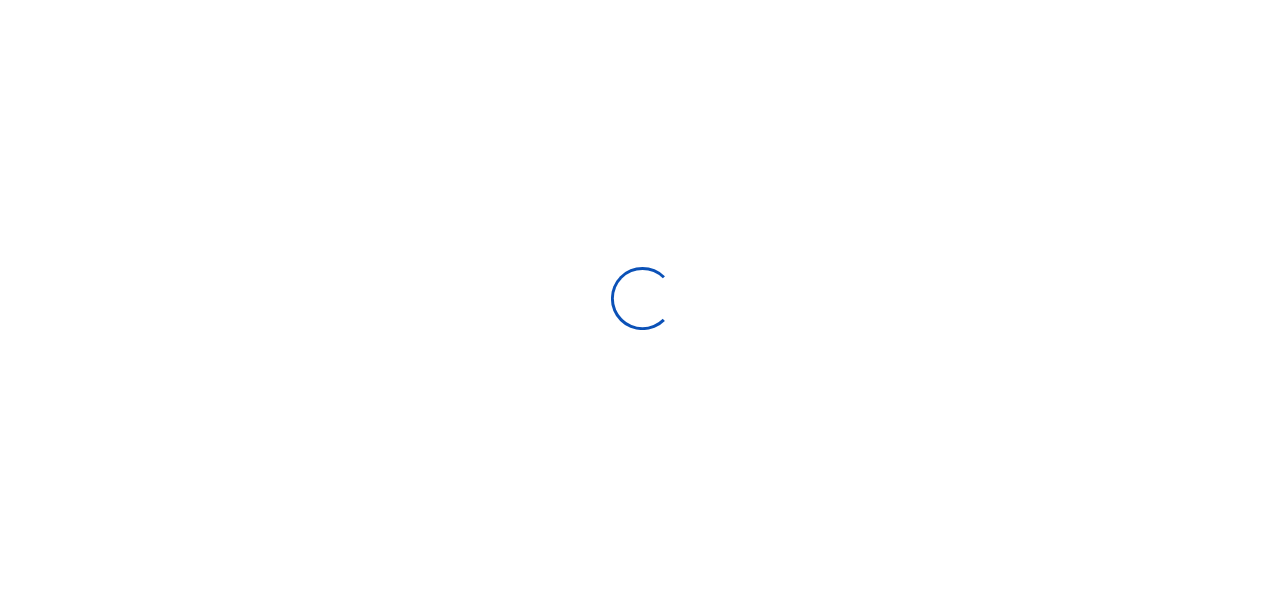 scroll, scrollTop: 0, scrollLeft: 0, axis: both 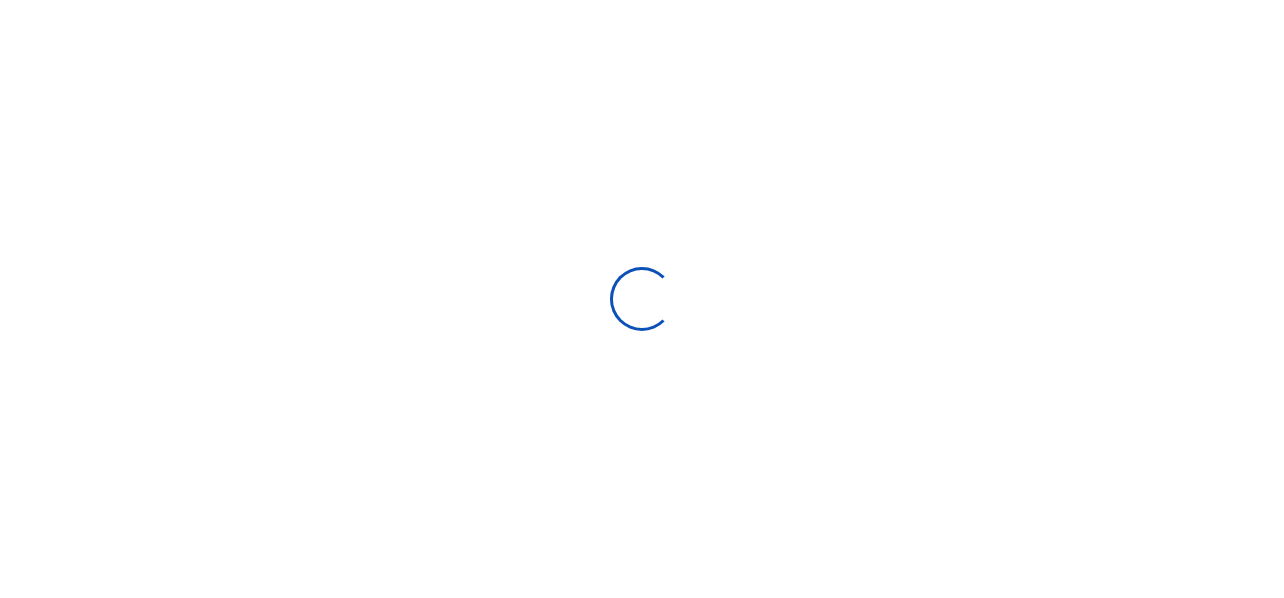 select on "Loading bundles" 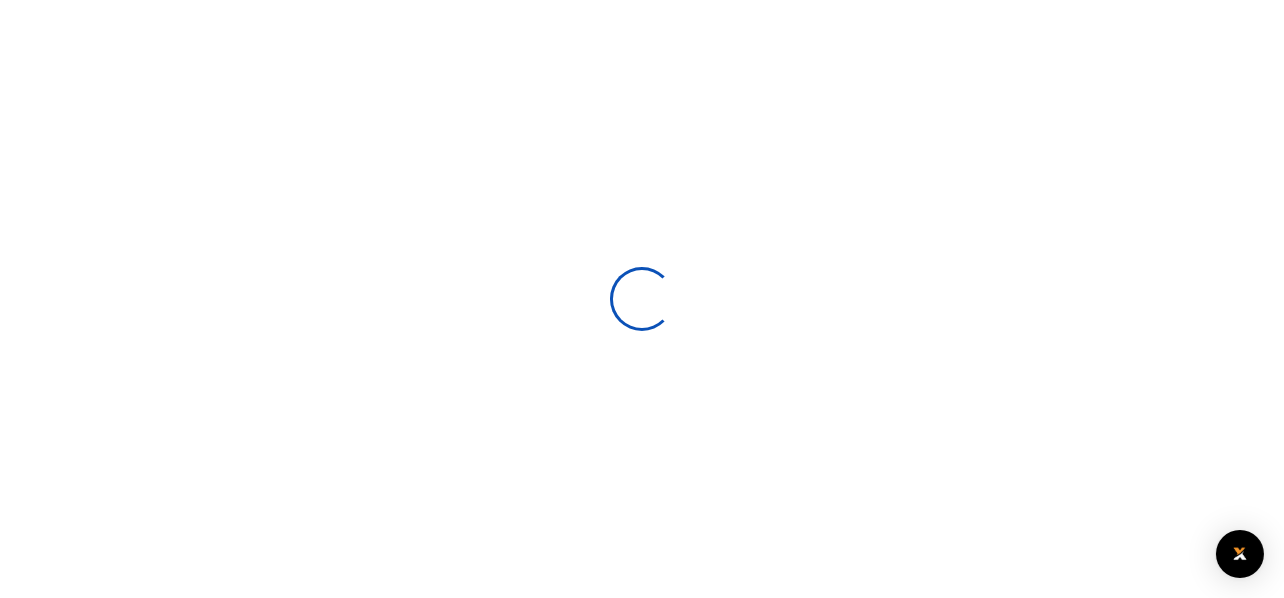 select 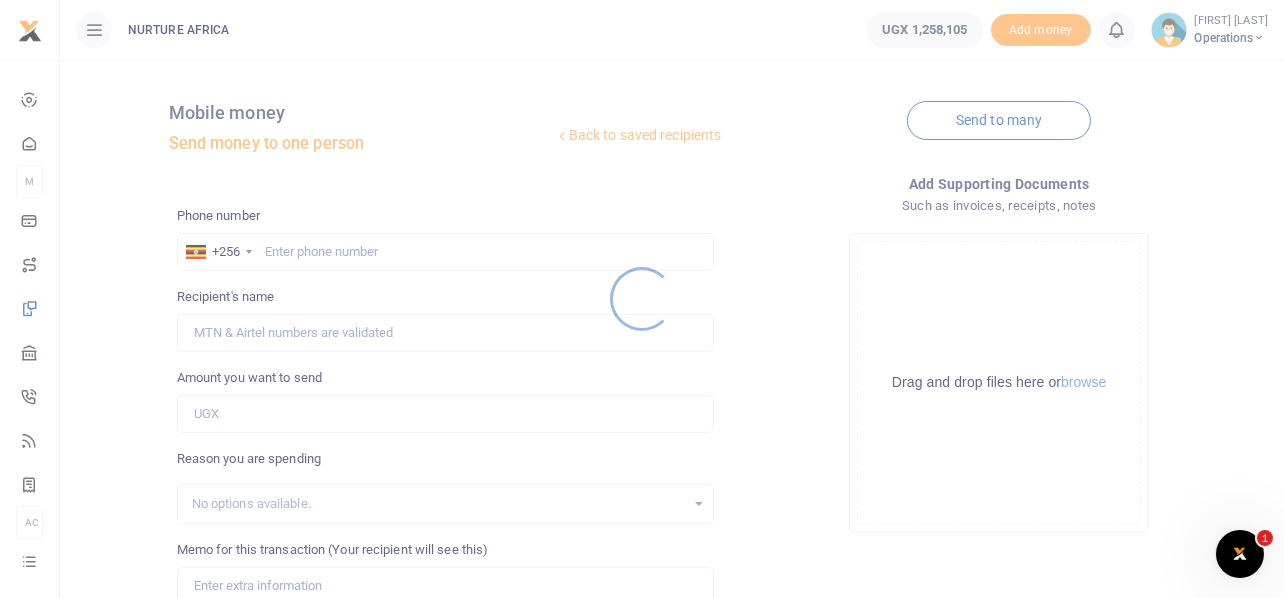 scroll, scrollTop: 0, scrollLeft: 0, axis: both 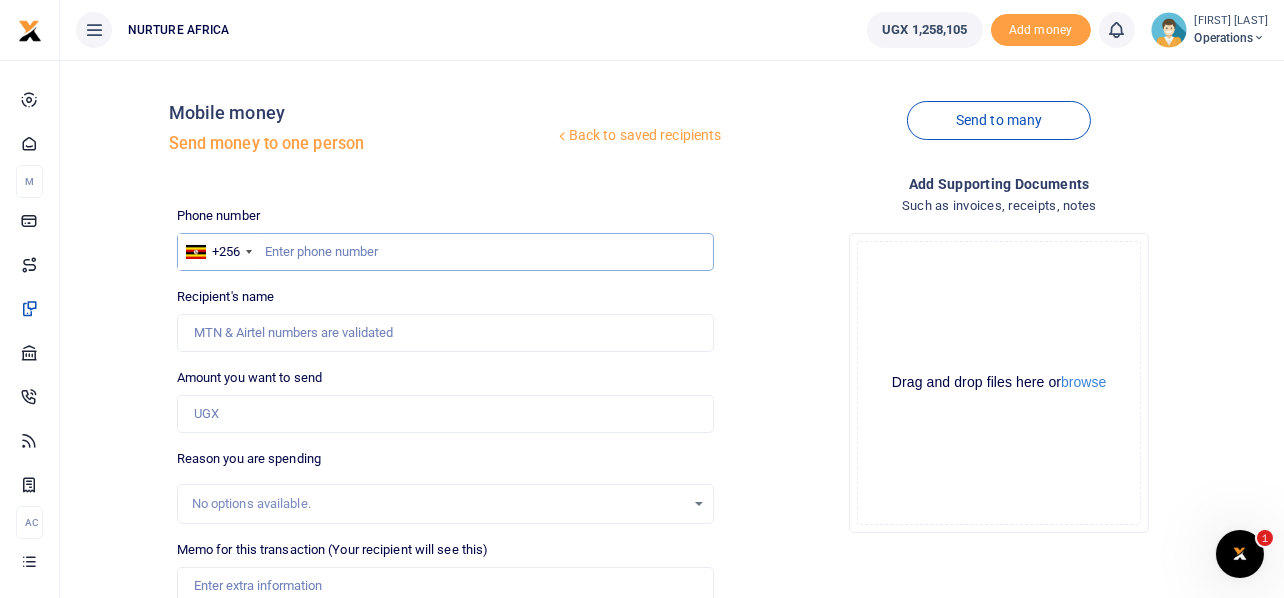 click at bounding box center [446, 252] 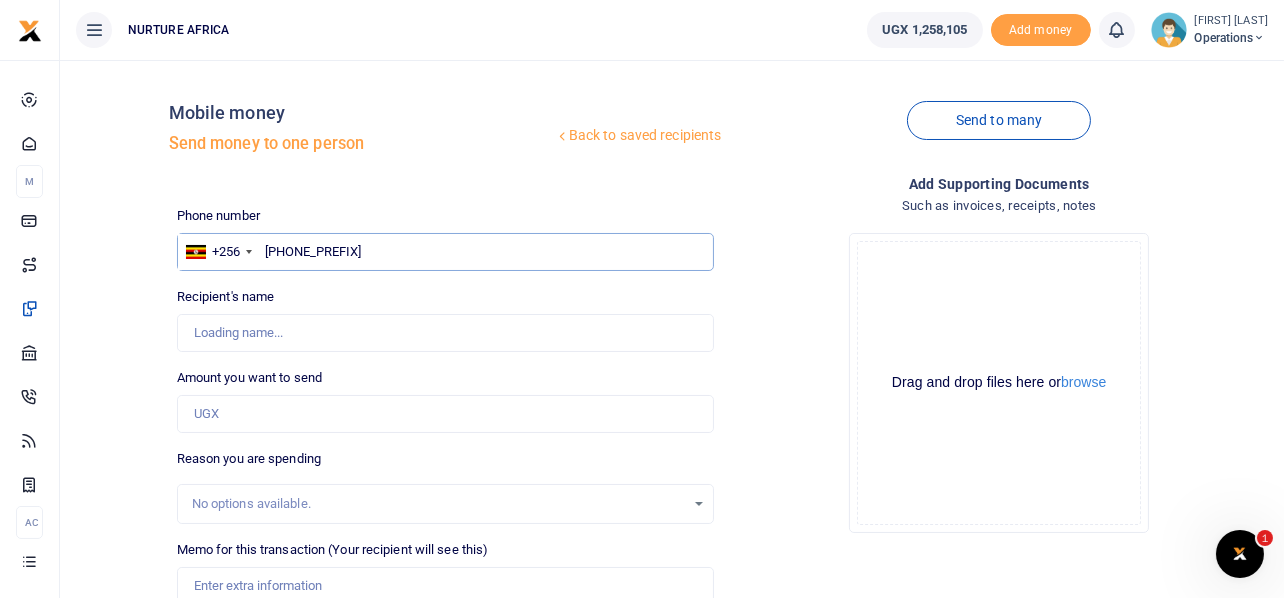 type on "708793883" 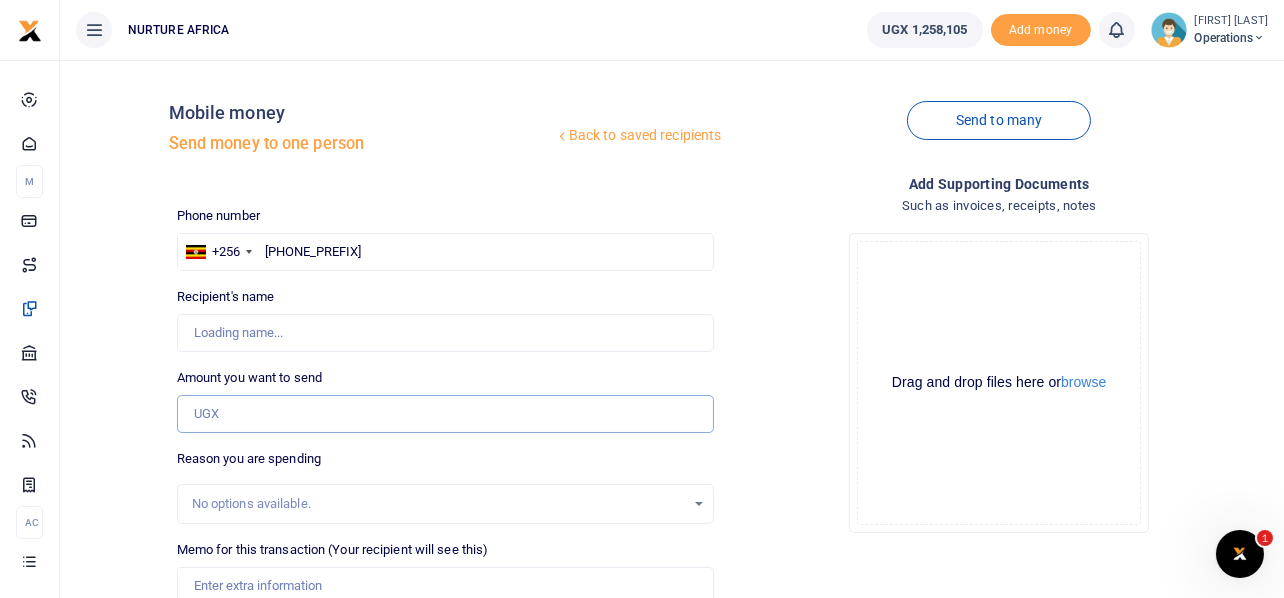 type on "Christine Kyarisiima" 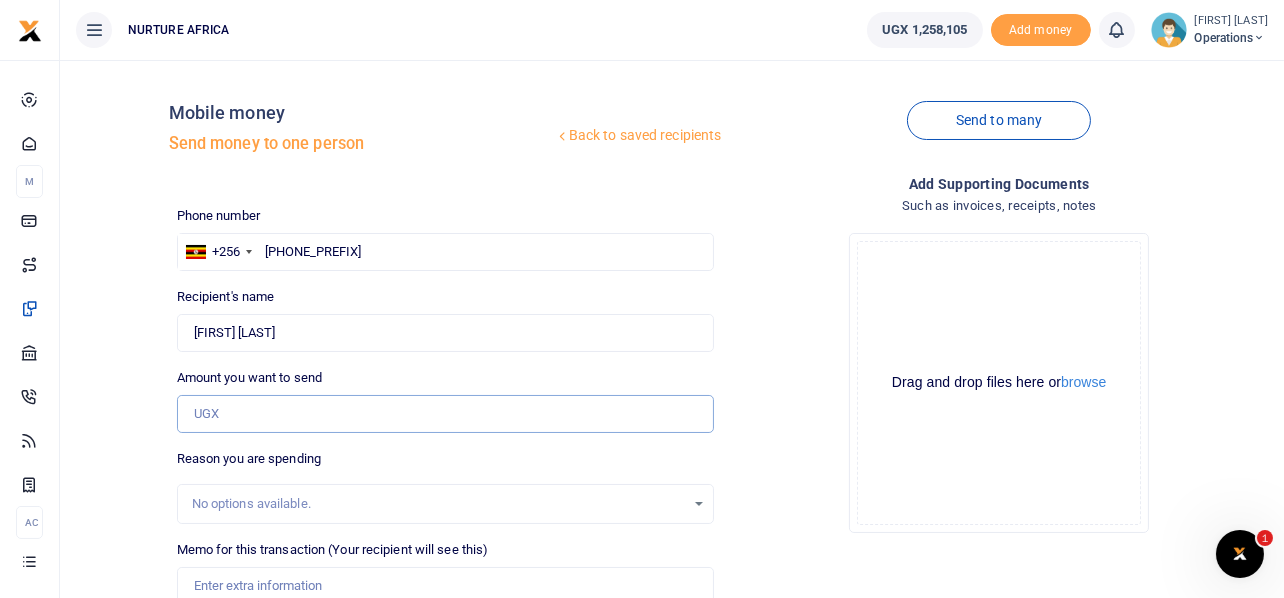 click on "Amount you want to send" at bounding box center (446, 414) 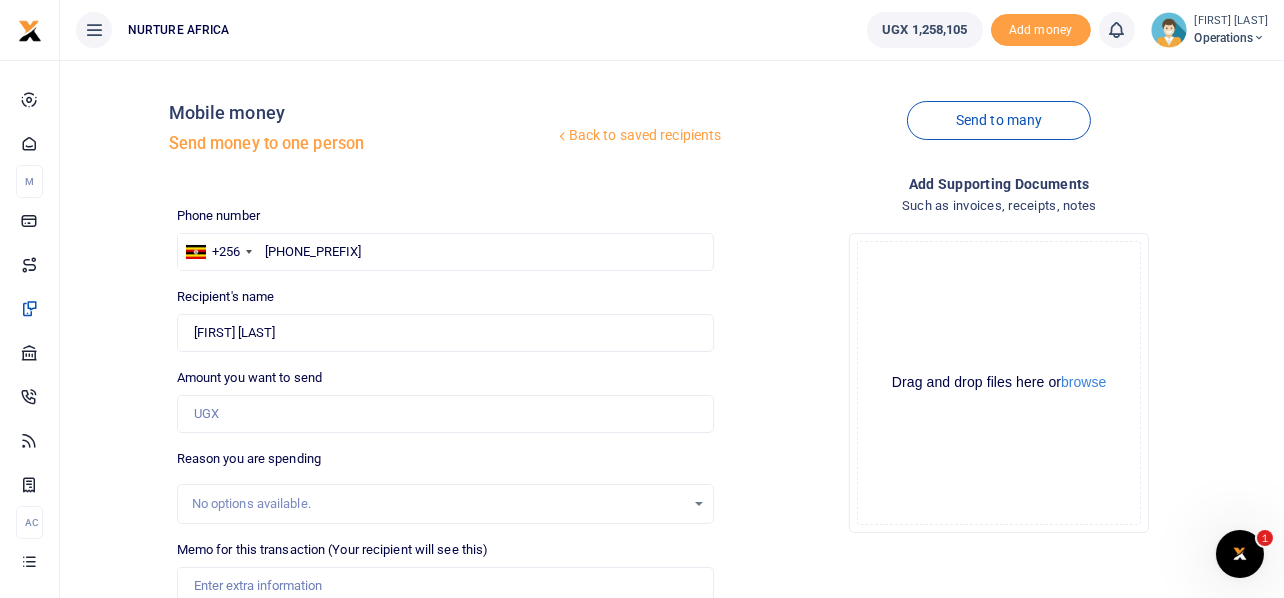 click on "Drop your files here Drag and drop files here or  browse Powered by  Uppy" at bounding box center [999, 383] 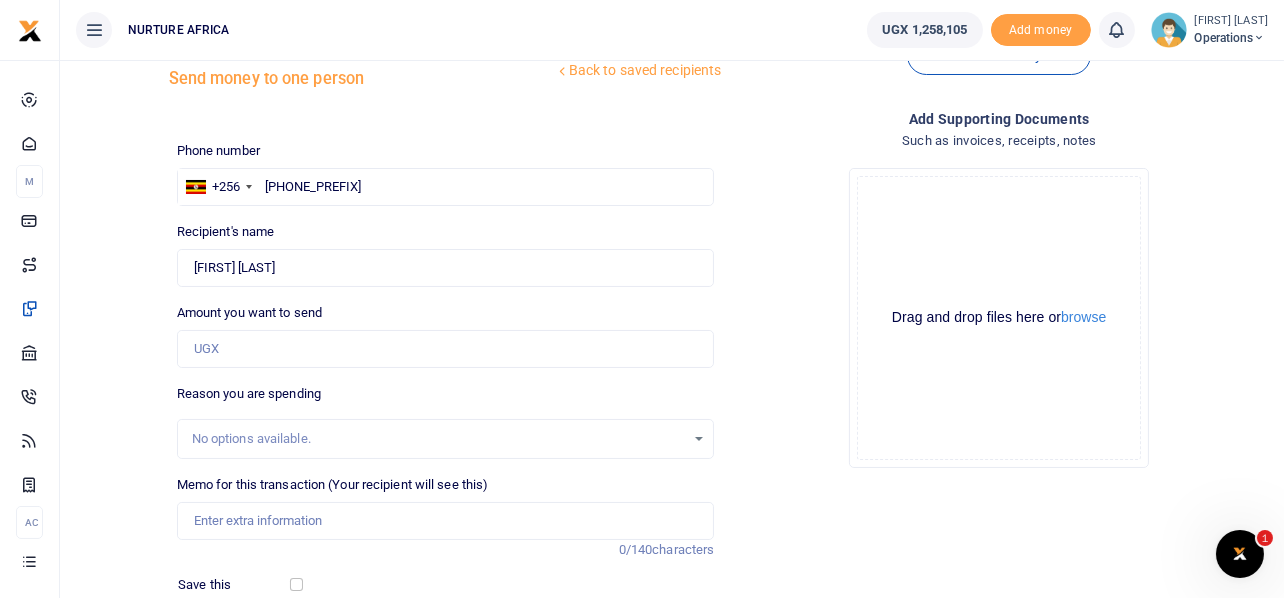 scroll, scrollTop: 99, scrollLeft: 0, axis: vertical 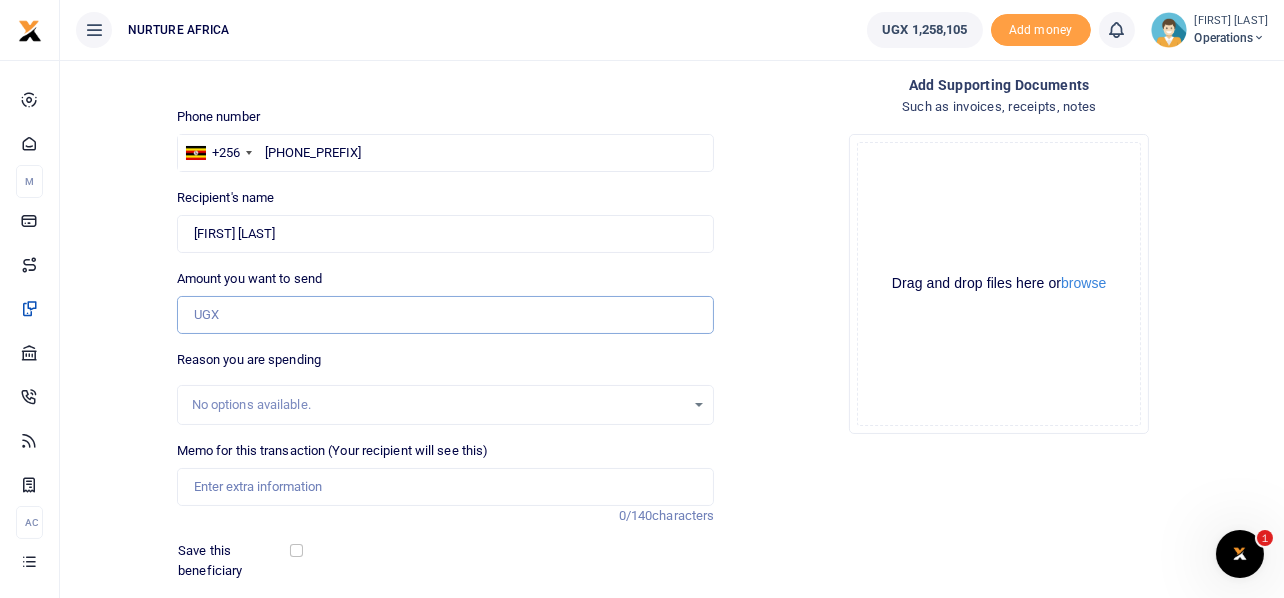 click on "Amount you want to send" at bounding box center (446, 315) 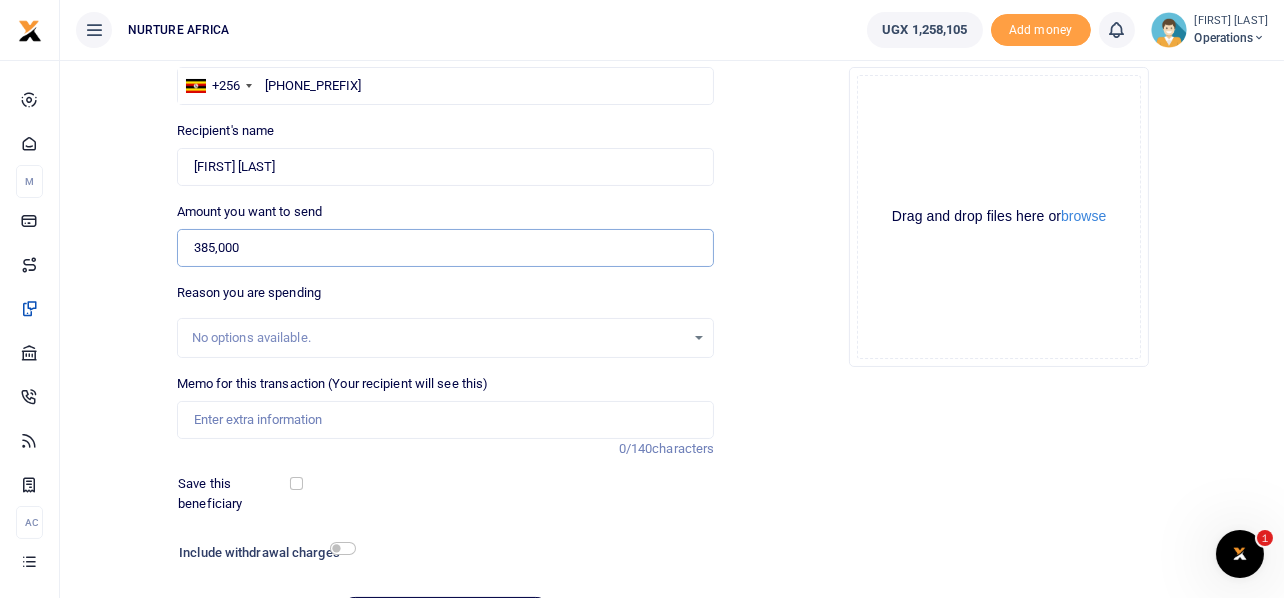 scroll, scrollTop: 199, scrollLeft: 0, axis: vertical 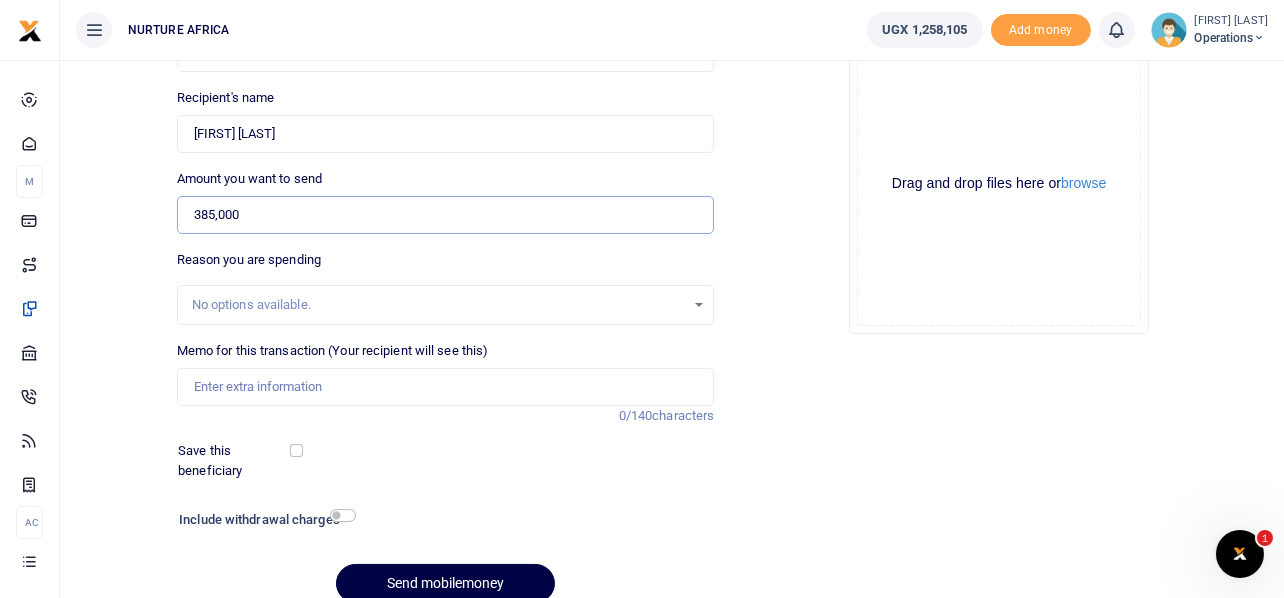 type on "385,000" 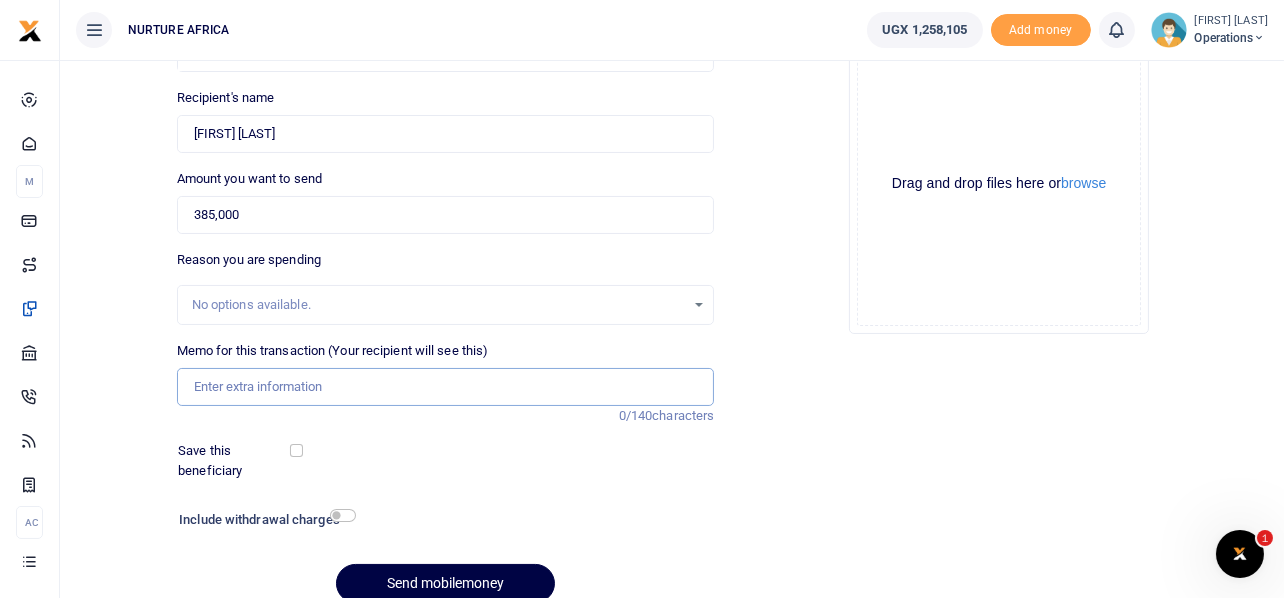 click on "Memo for this transaction (Your recipient will see this)" at bounding box center [446, 387] 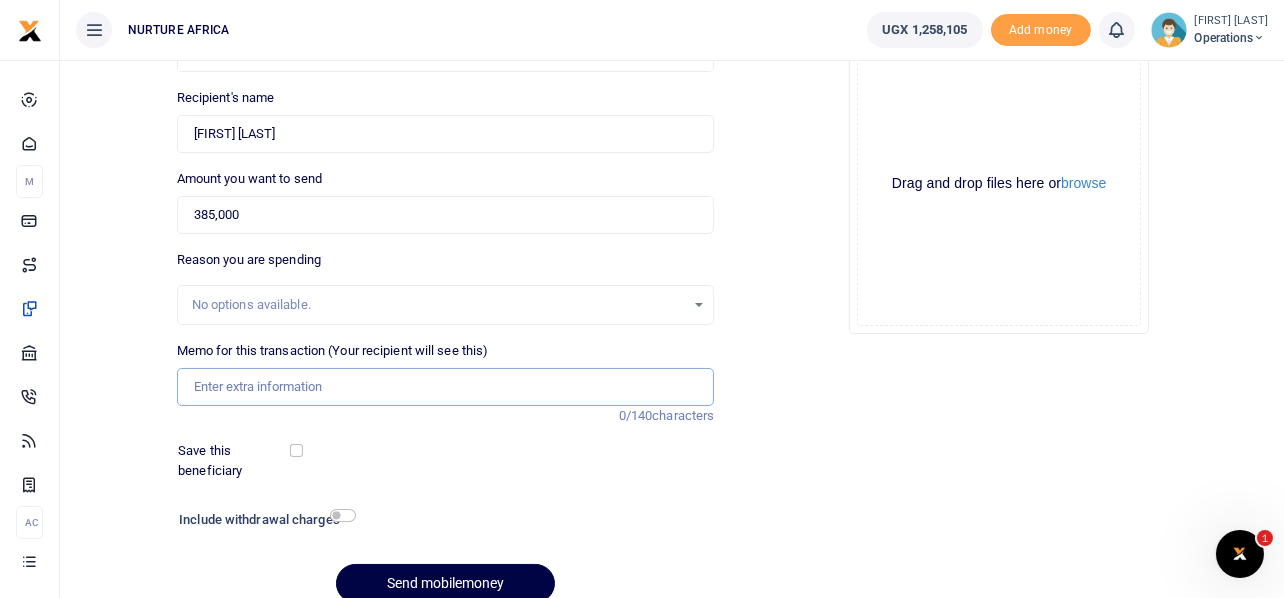paste on "Payment for YEP trainers for the month of July 2025" 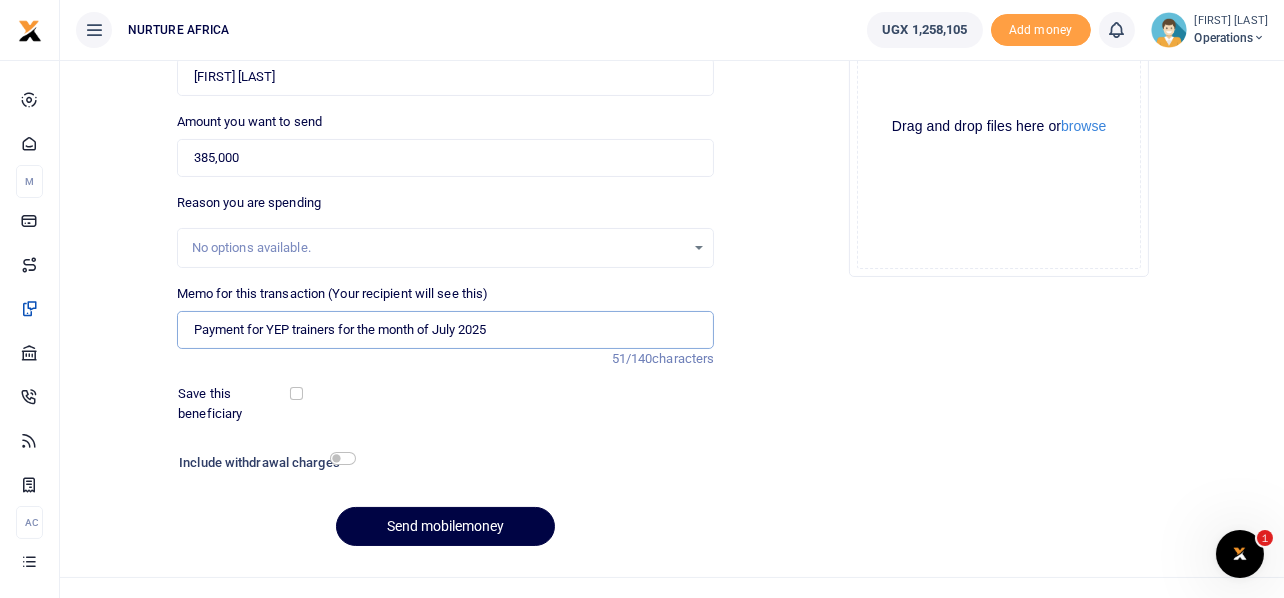 scroll, scrollTop: 287, scrollLeft: 0, axis: vertical 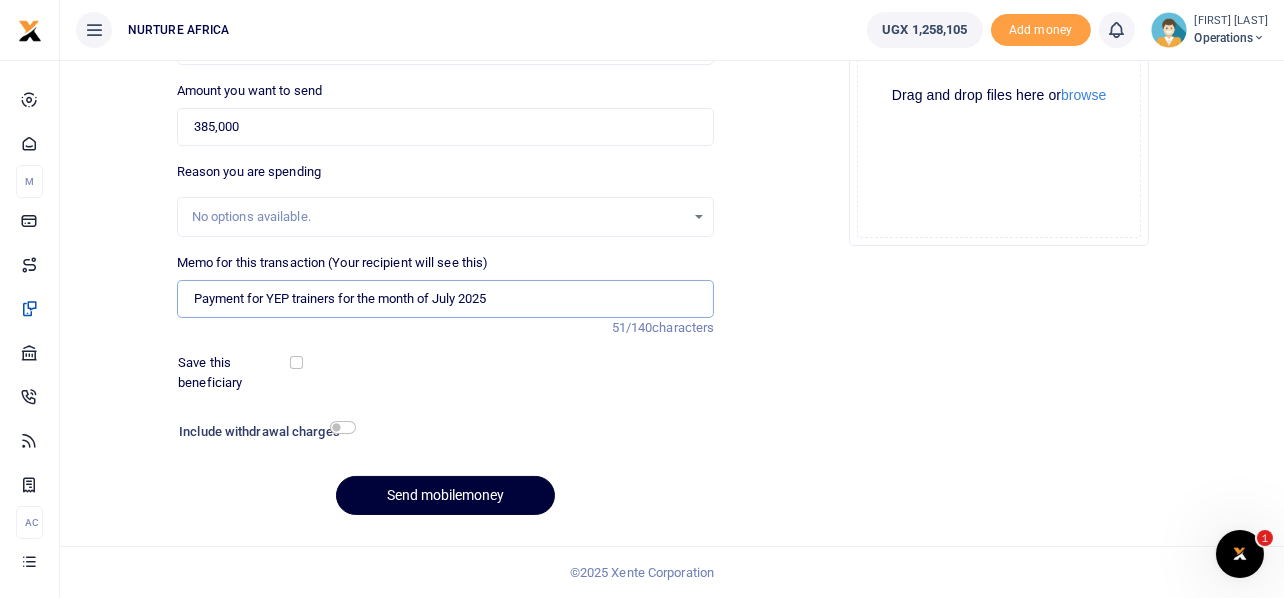 type on "Payment for YEP trainers for the month of July 2025" 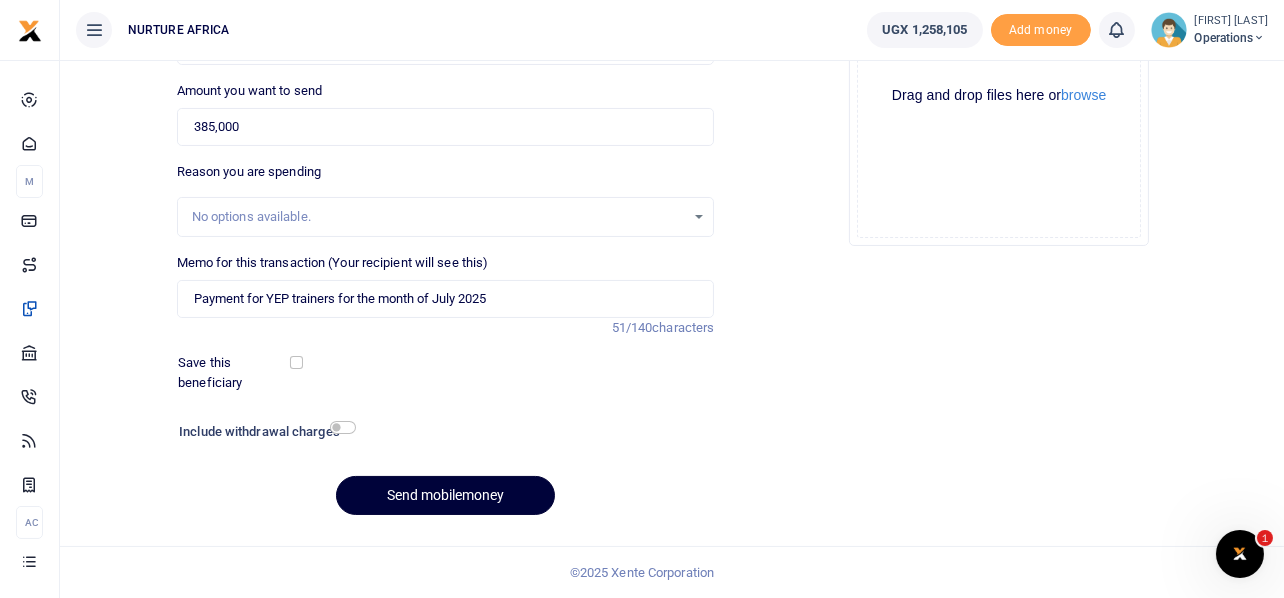 click on "Send mobilemoney" at bounding box center [445, 495] 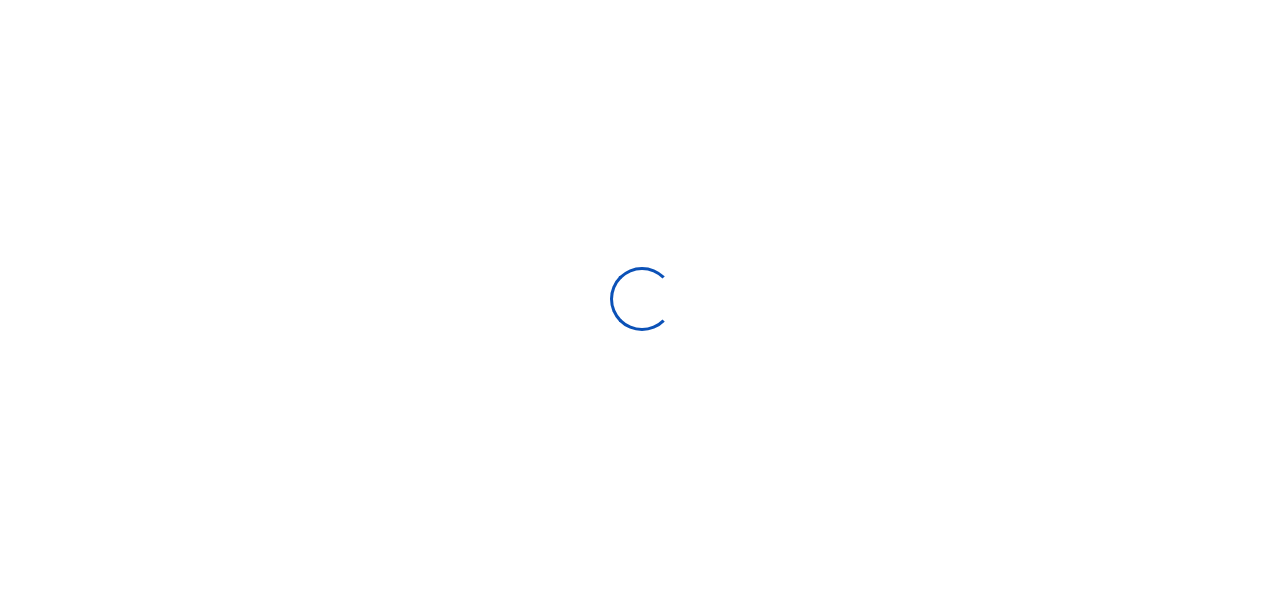 scroll, scrollTop: 285, scrollLeft: 0, axis: vertical 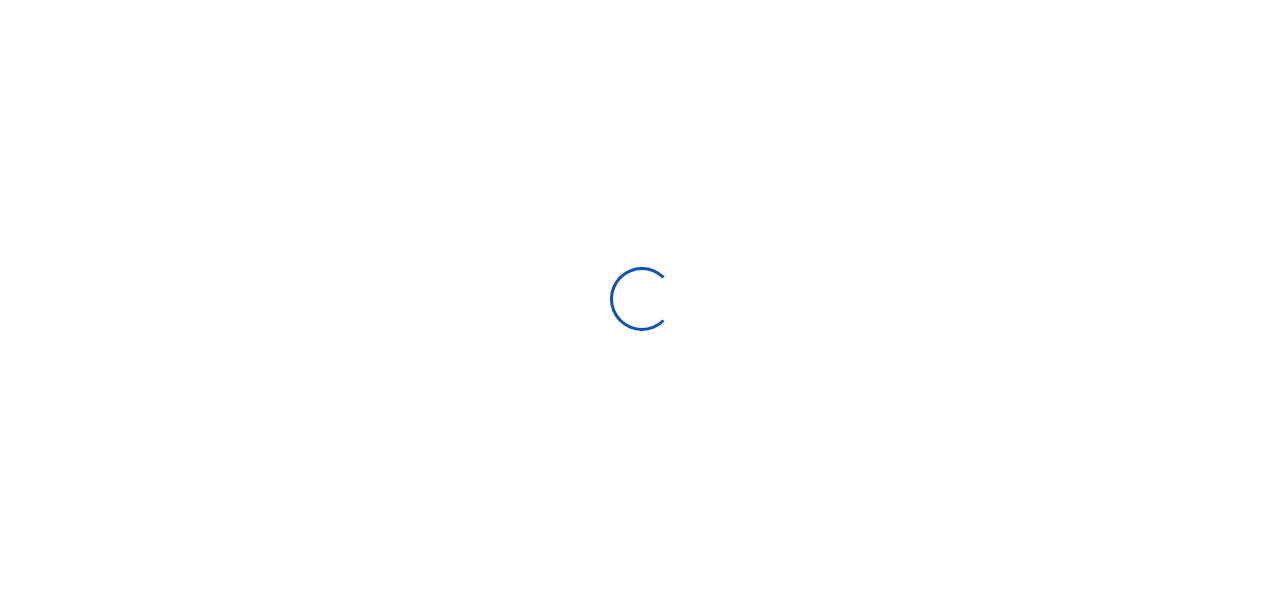 select 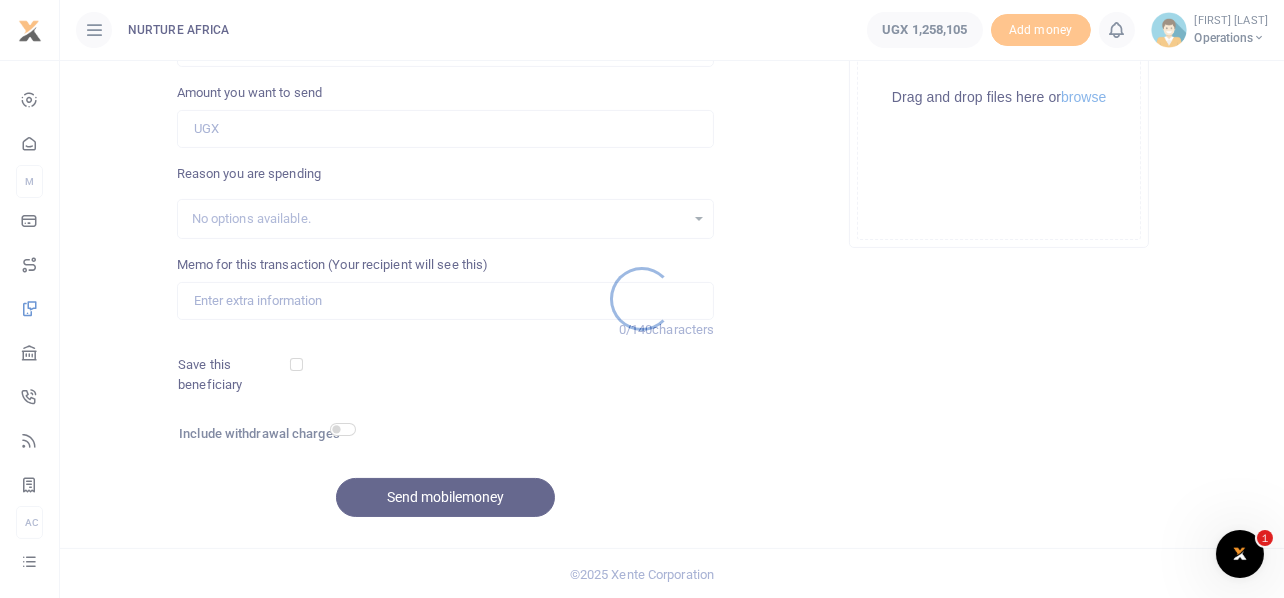 scroll, scrollTop: 0, scrollLeft: 0, axis: both 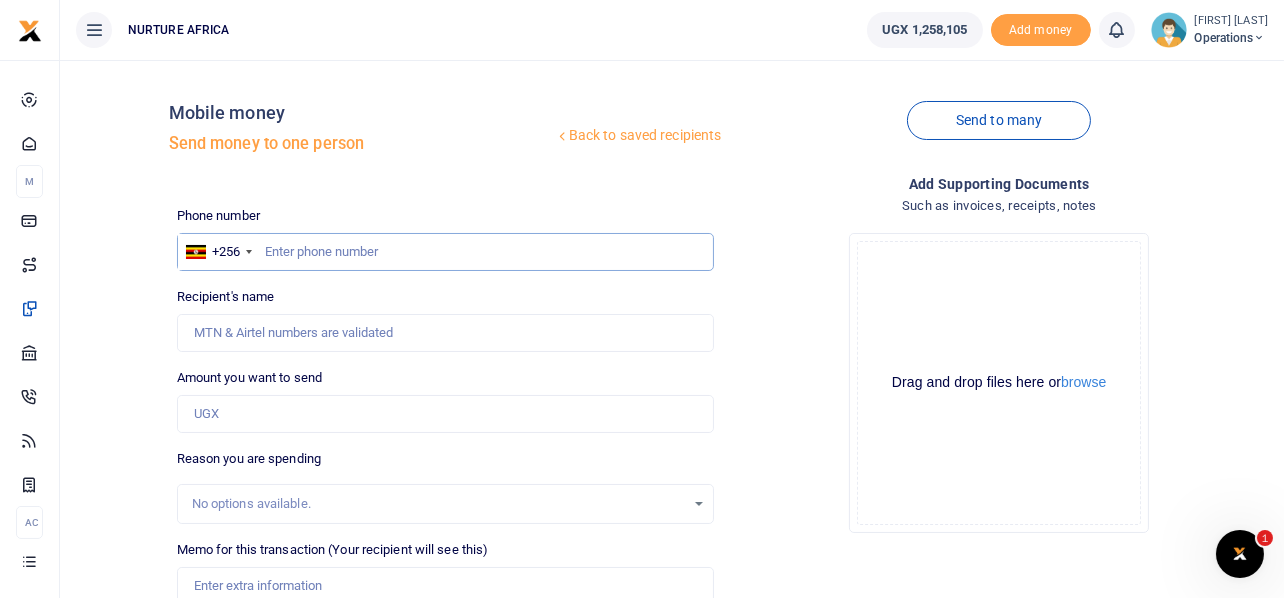click at bounding box center [446, 252] 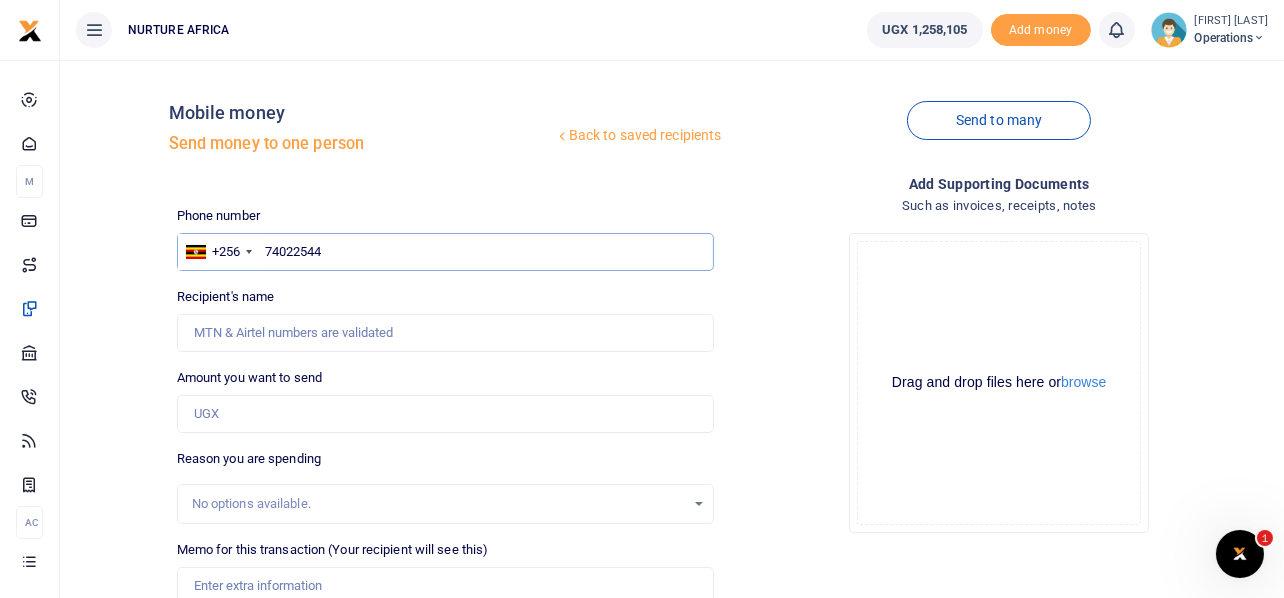 type on "740225444" 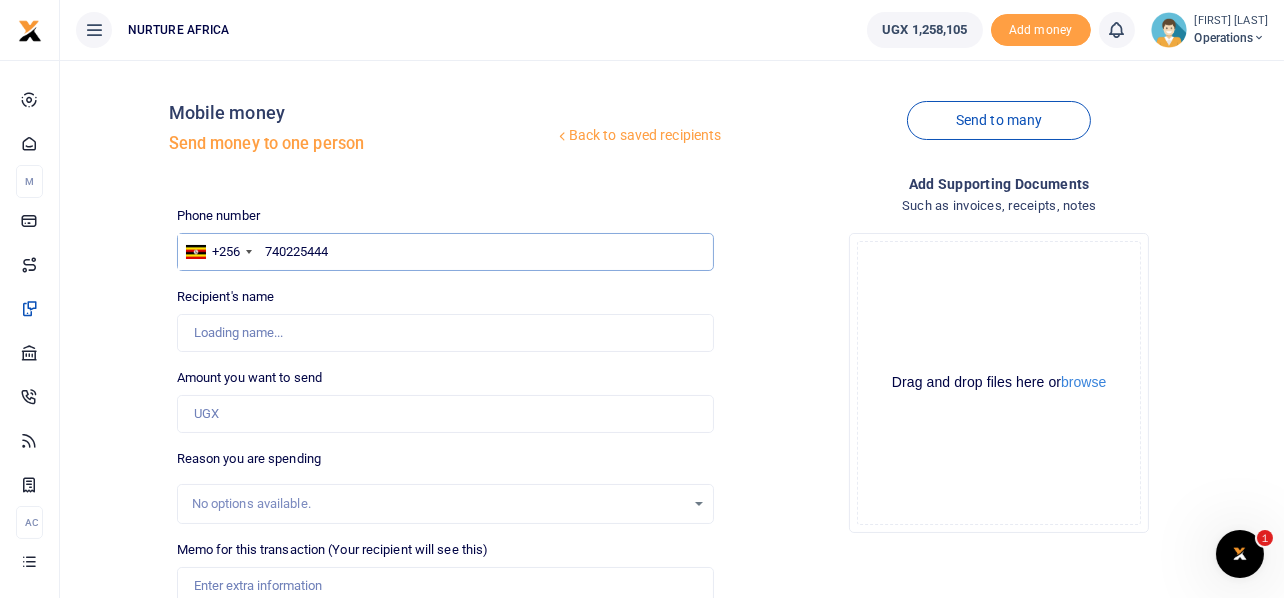 type on "Immaculate Atuhairwe" 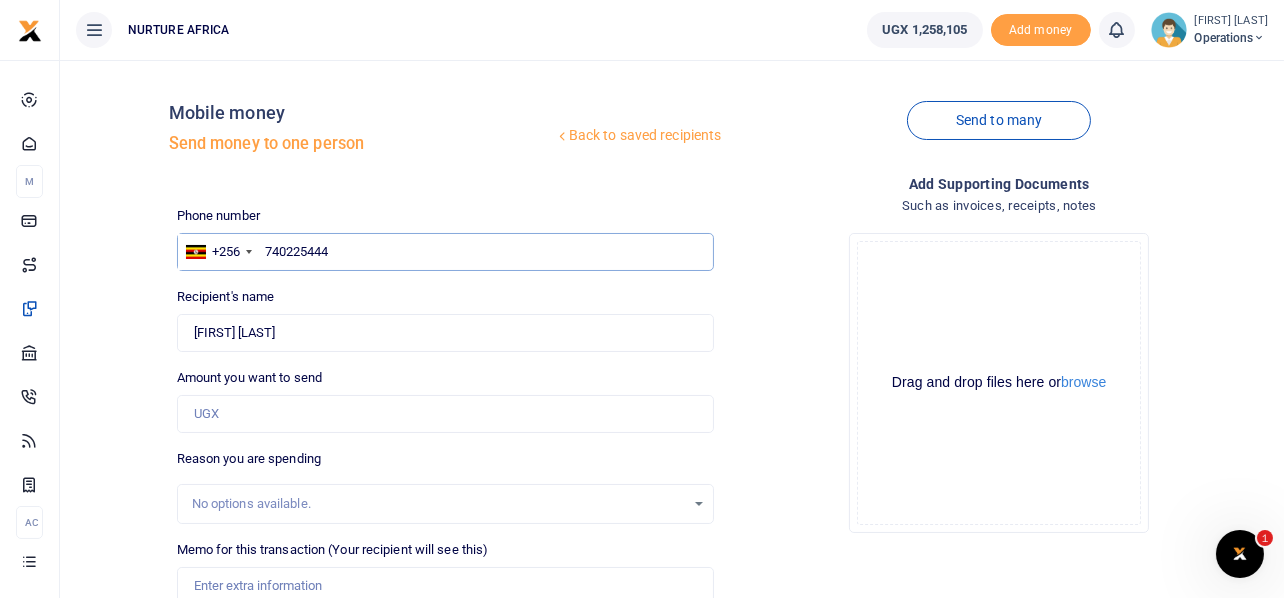type on "740225444" 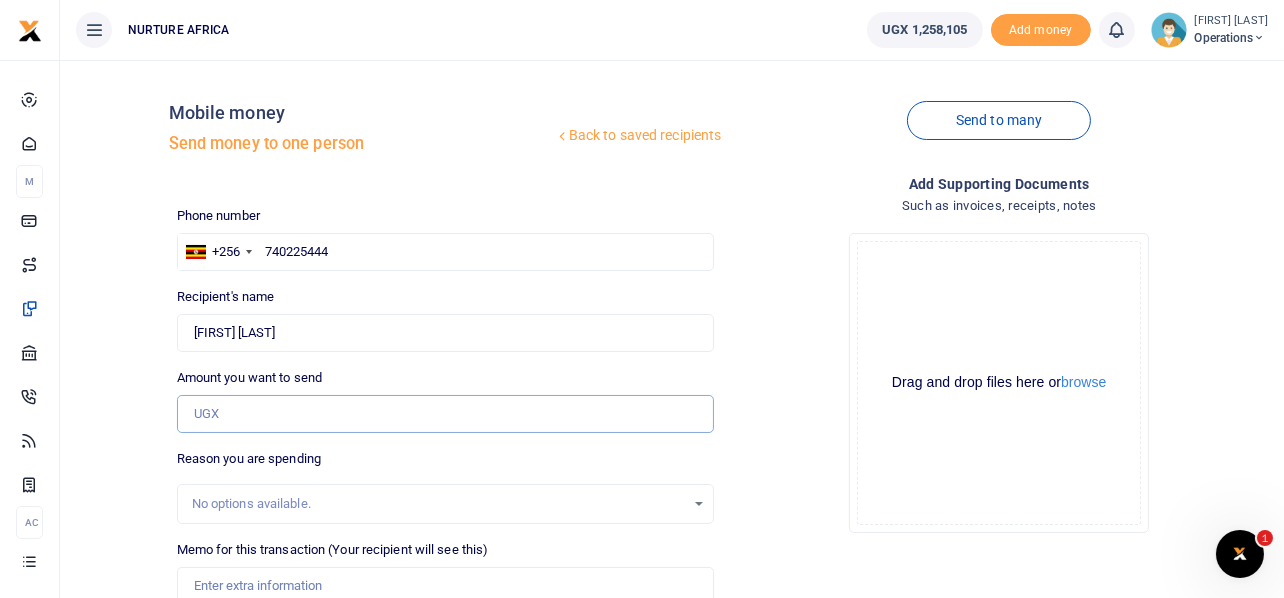 click on "Amount you want to send" at bounding box center [446, 414] 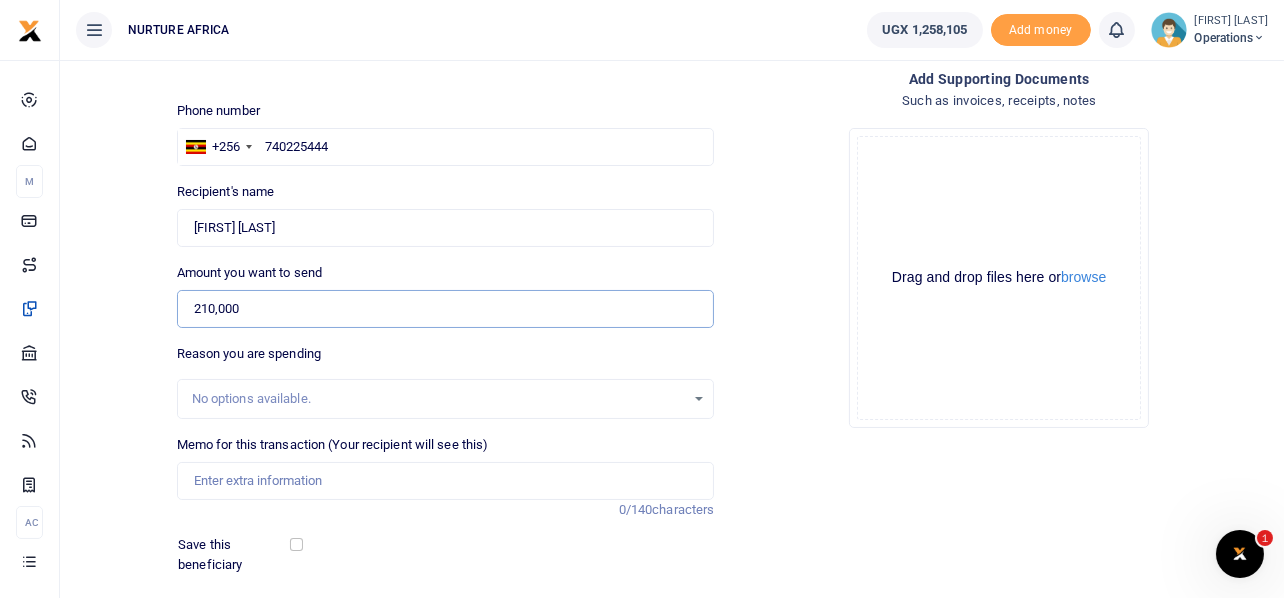 scroll, scrollTop: 199, scrollLeft: 0, axis: vertical 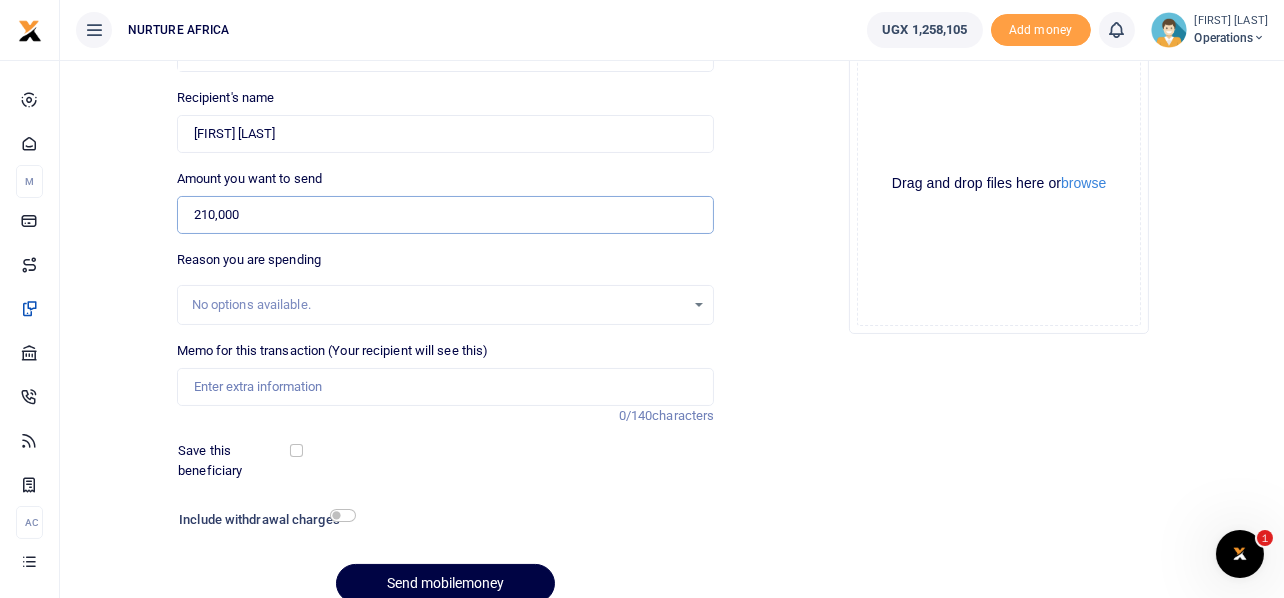 type on "210,000" 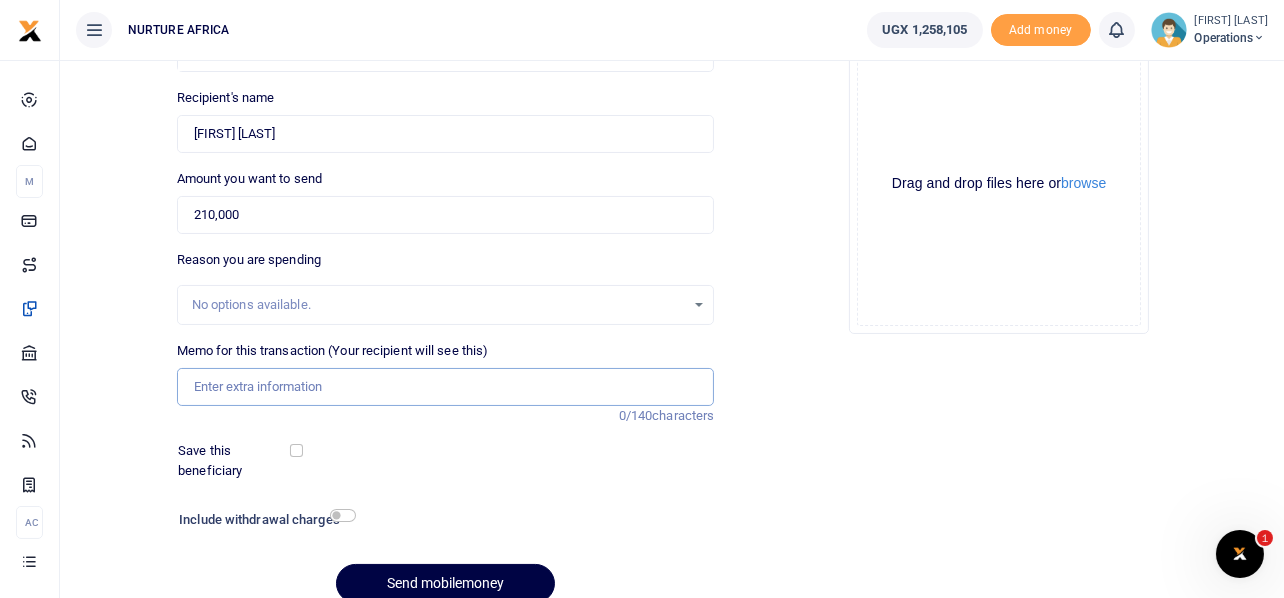 click on "Memo for this transaction (Your recipient will see this)" at bounding box center [446, 387] 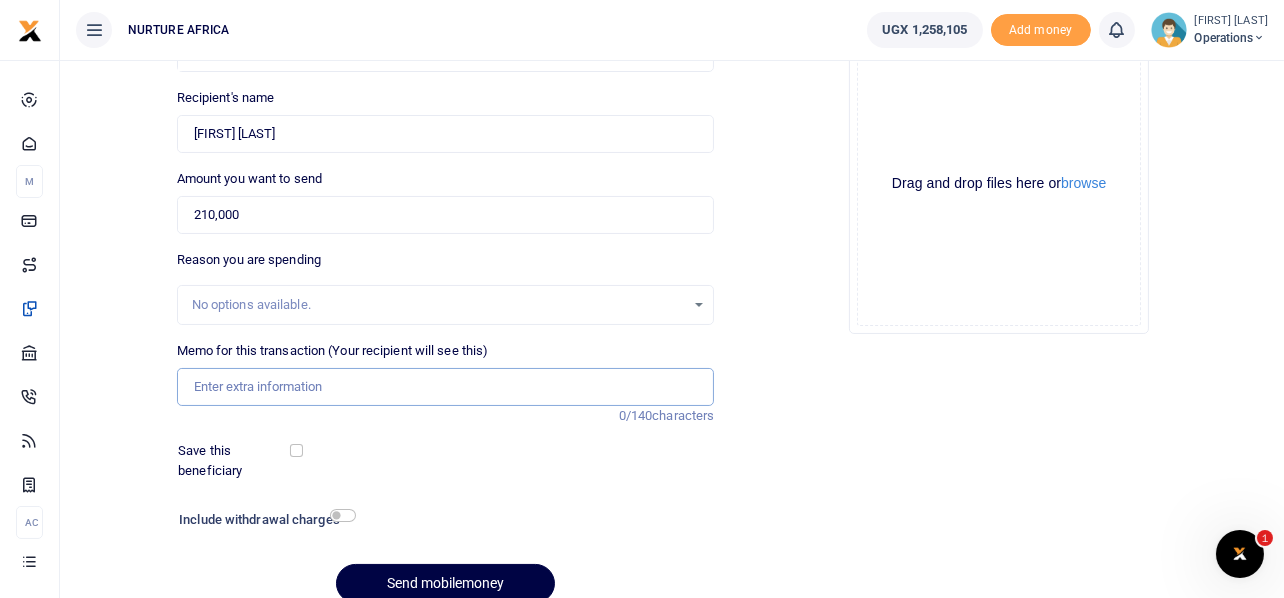 paste on "Payment for YEP trainers for the month of July 2025" 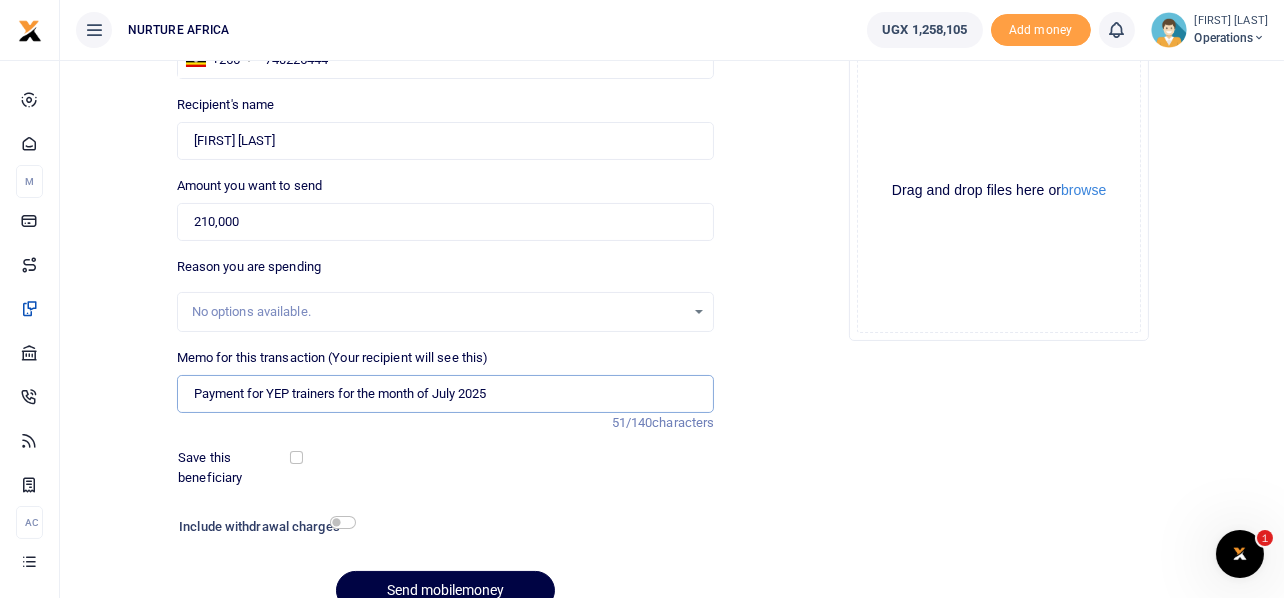scroll, scrollTop: 287, scrollLeft: 0, axis: vertical 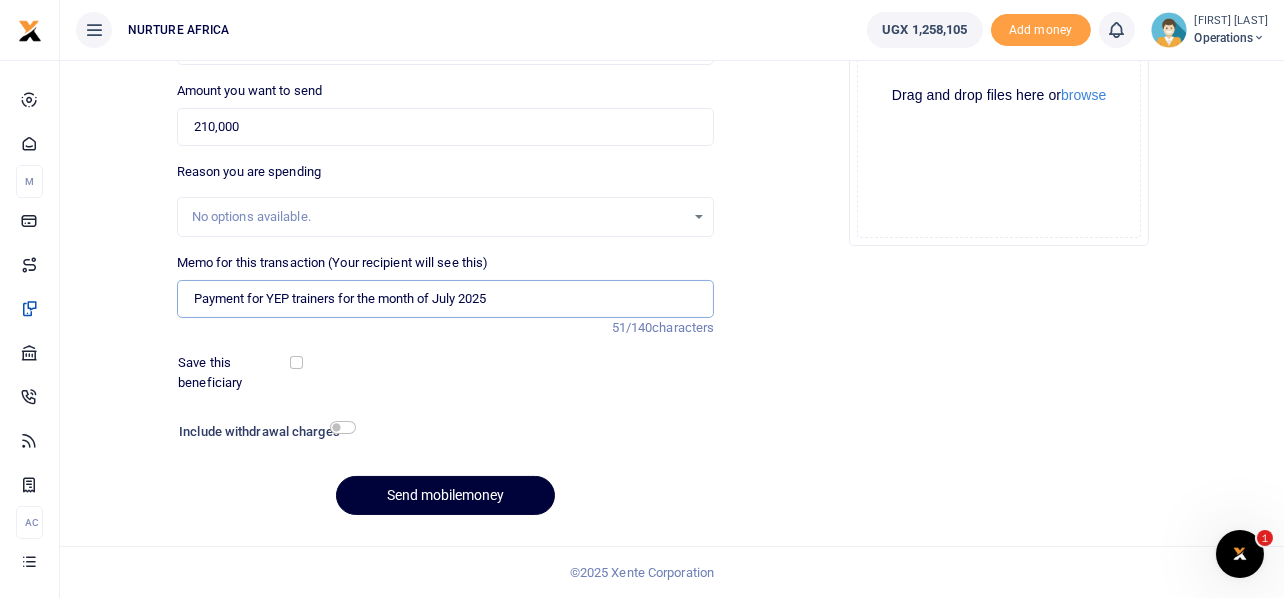 type on "Payment for YEP trainers for the month of July 2025" 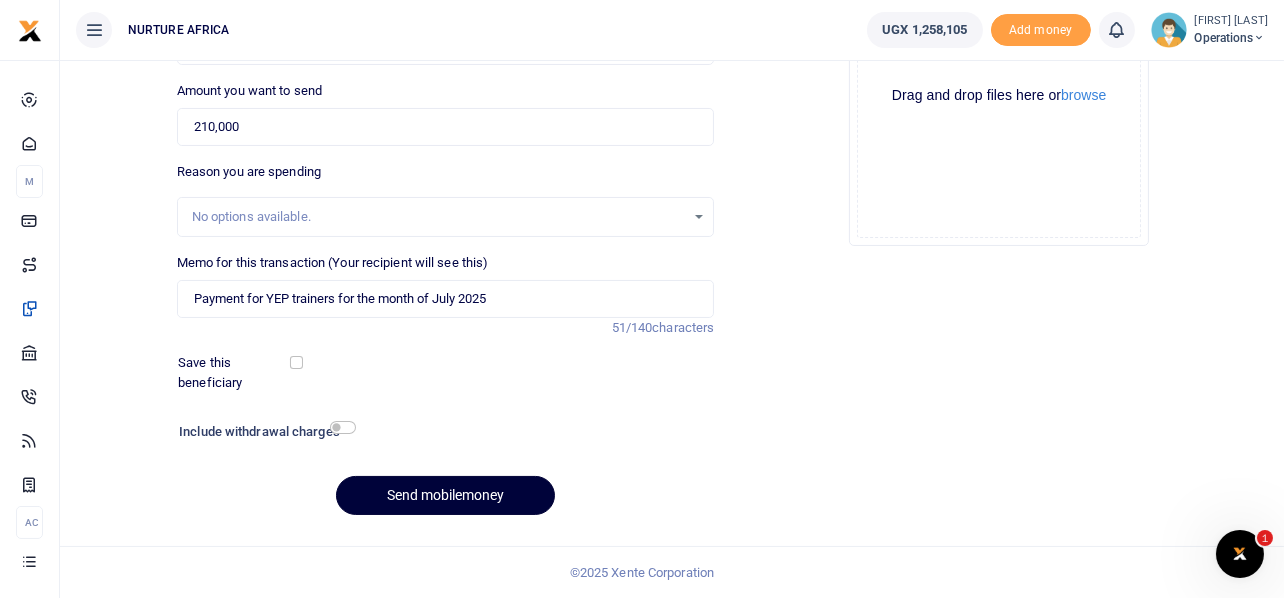 click on "Send mobilemoney" at bounding box center [445, 495] 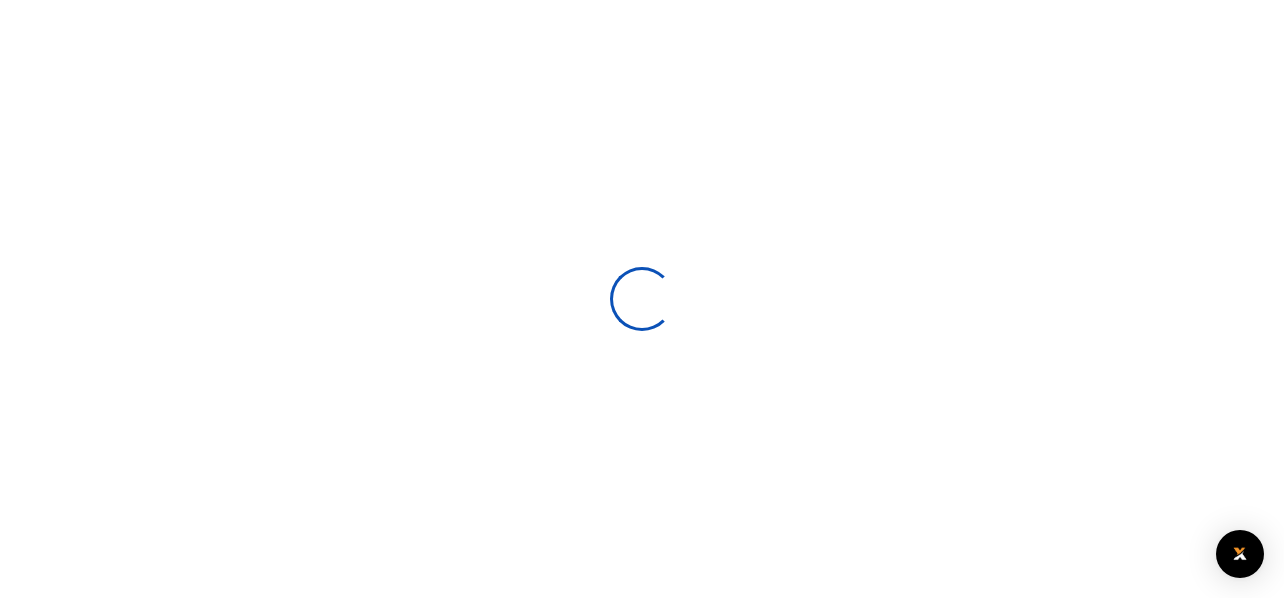 select 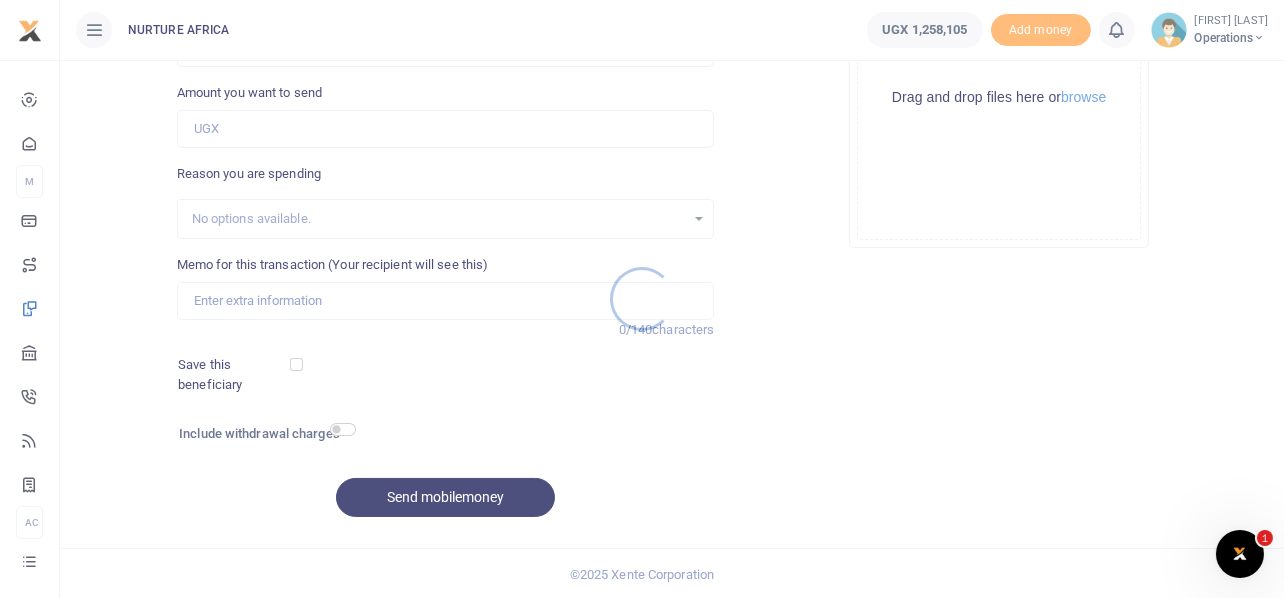 scroll, scrollTop: 0, scrollLeft: 0, axis: both 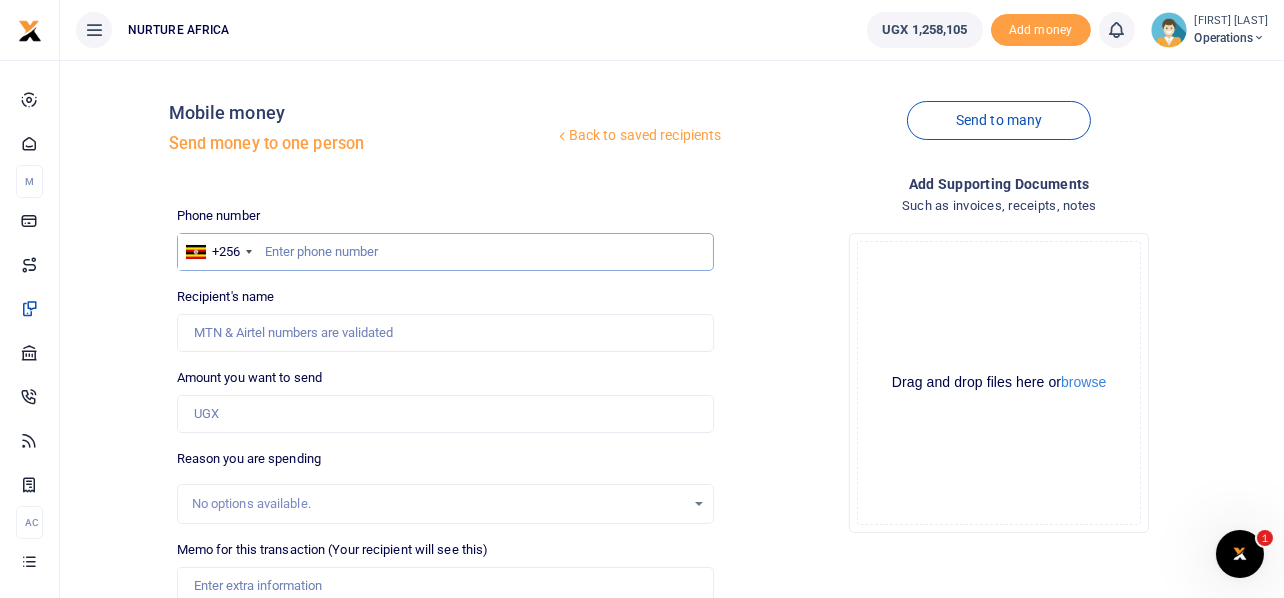 click at bounding box center [446, 252] 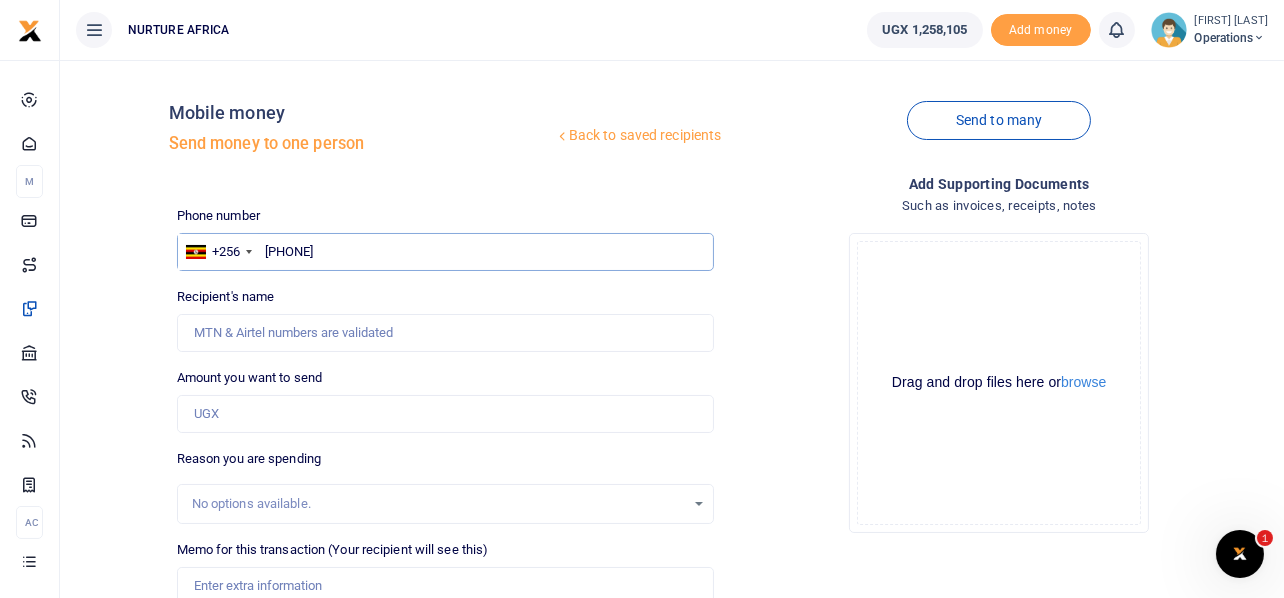 type on "786692430" 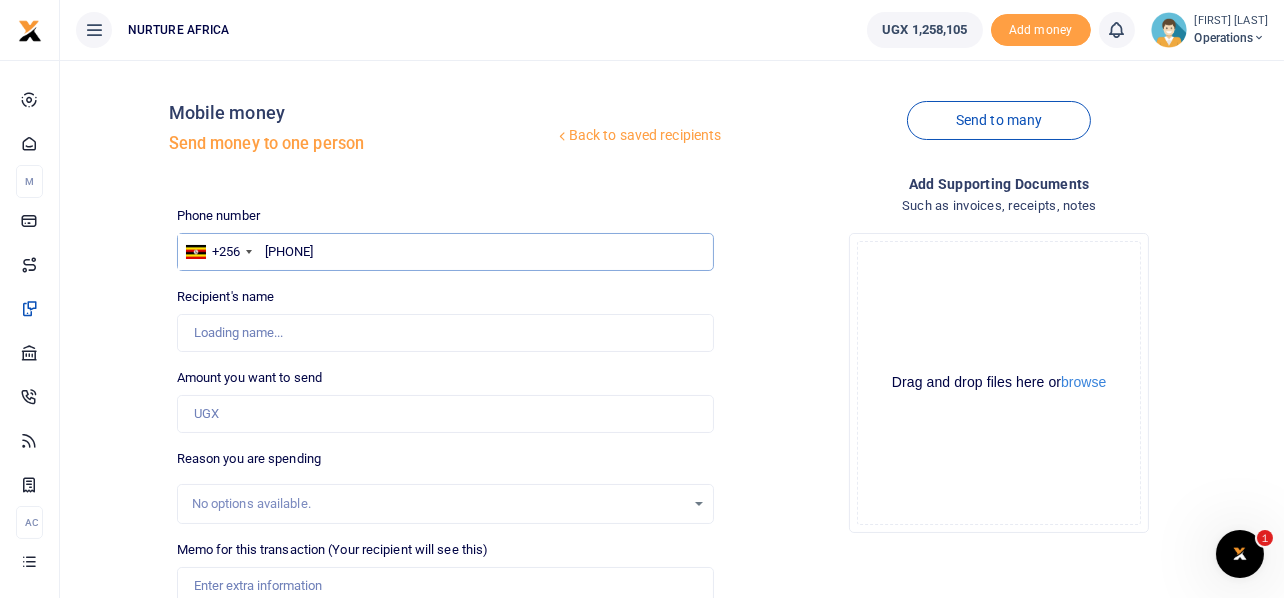 type on "Wilson Rukidi" 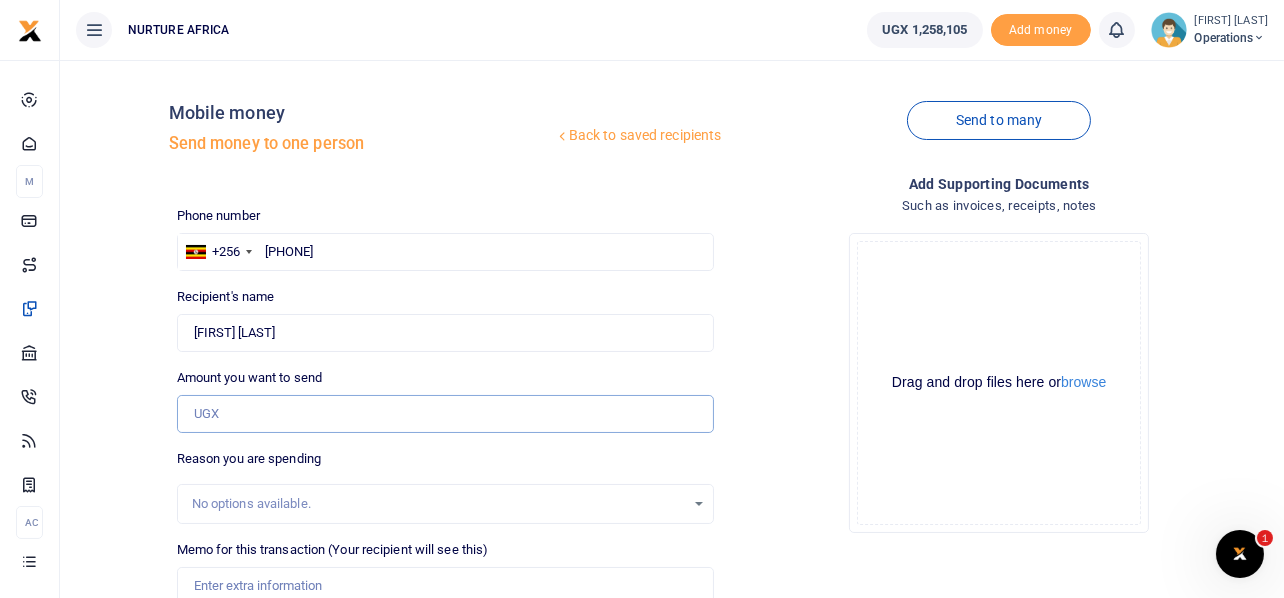 click on "Amount you want to send" at bounding box center (446, 414) 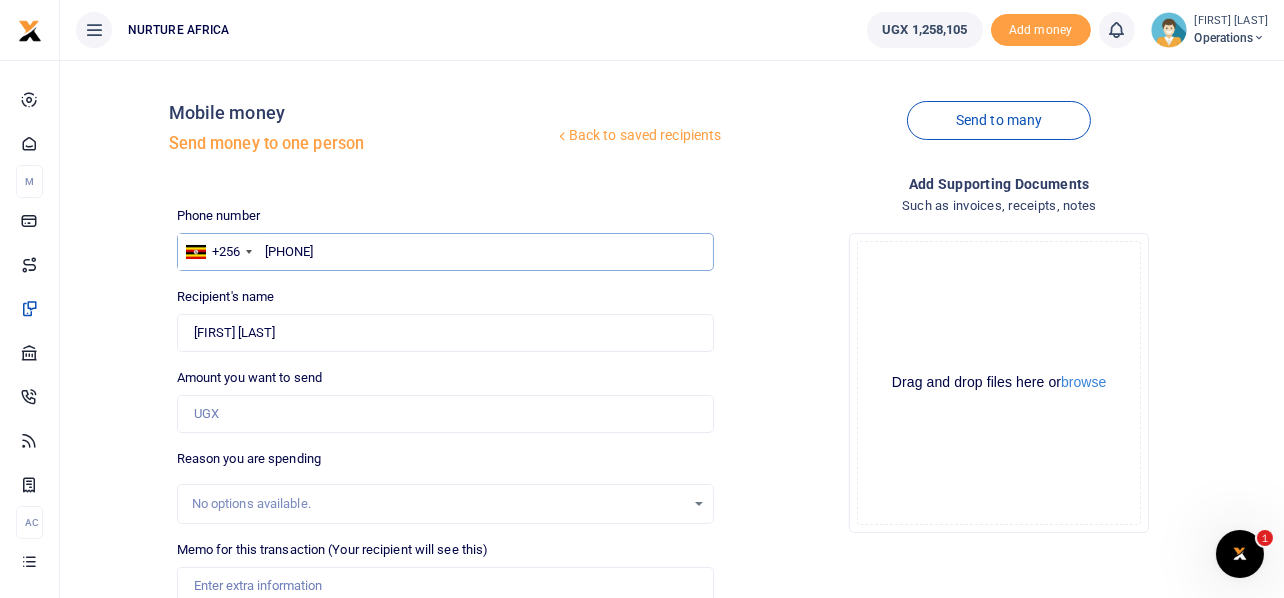 click on "786692430" at bounding box center (446, 252) 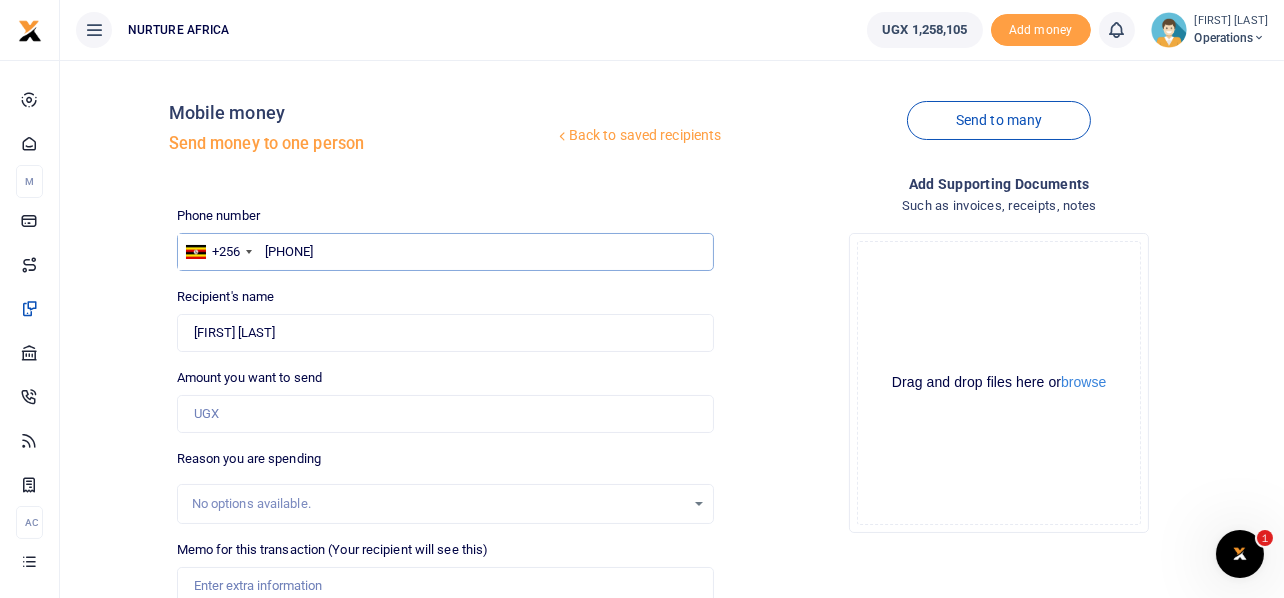 type on "704567520" 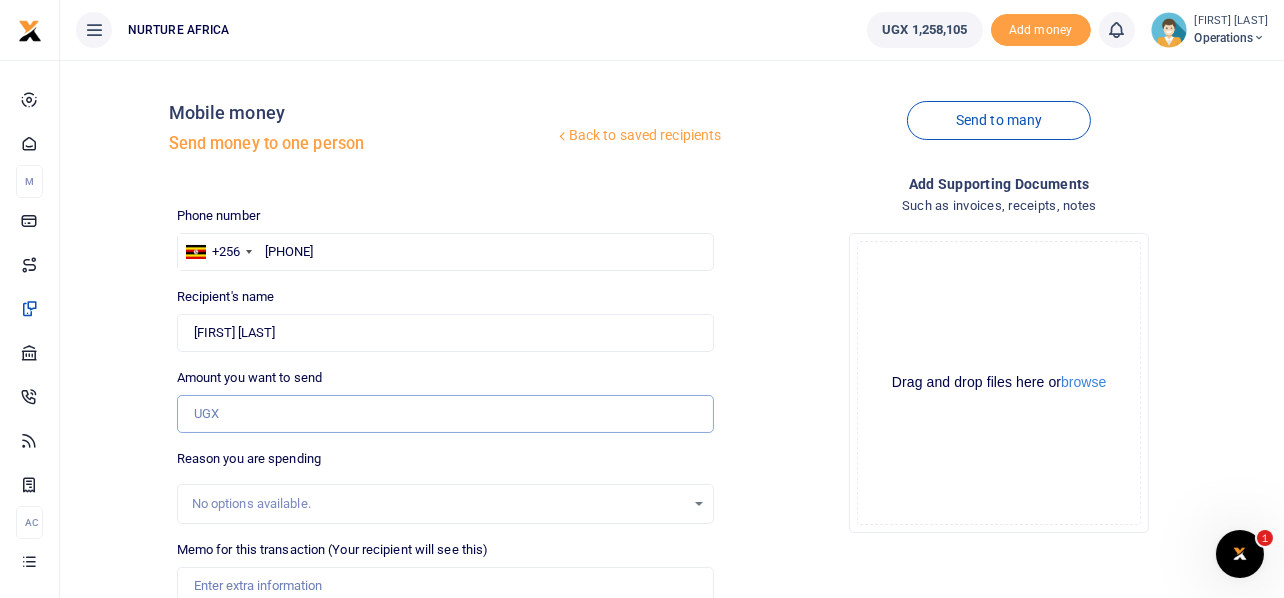 click on "Amount you want to send" at bounding box center [446, 414] 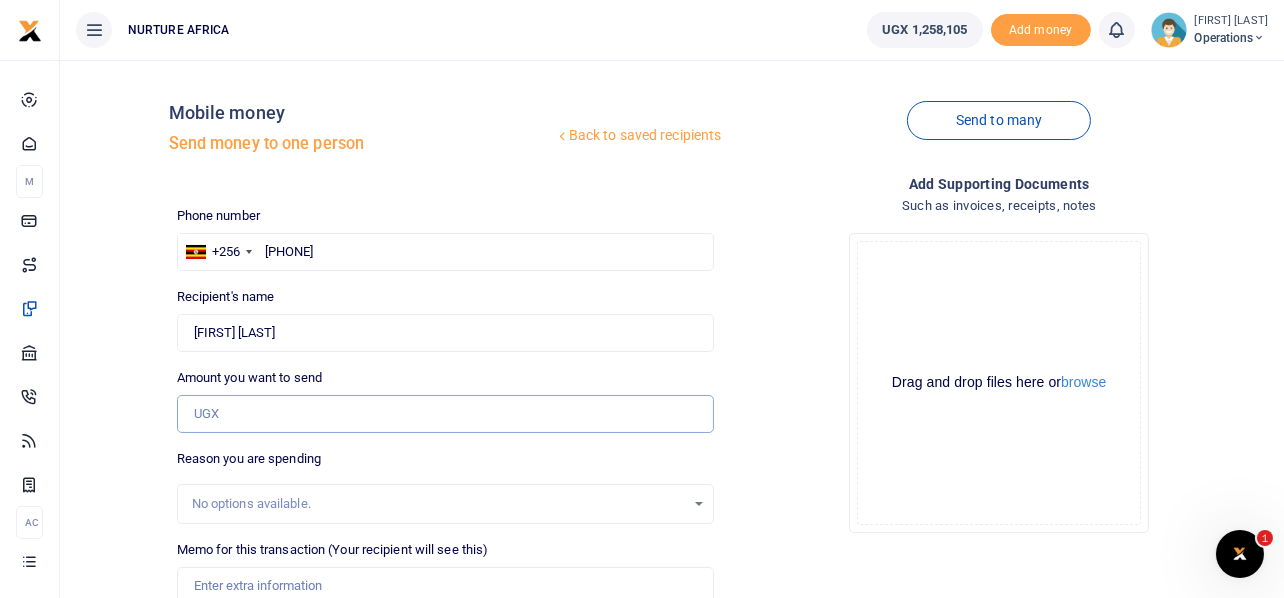 type on "Florence Akol" 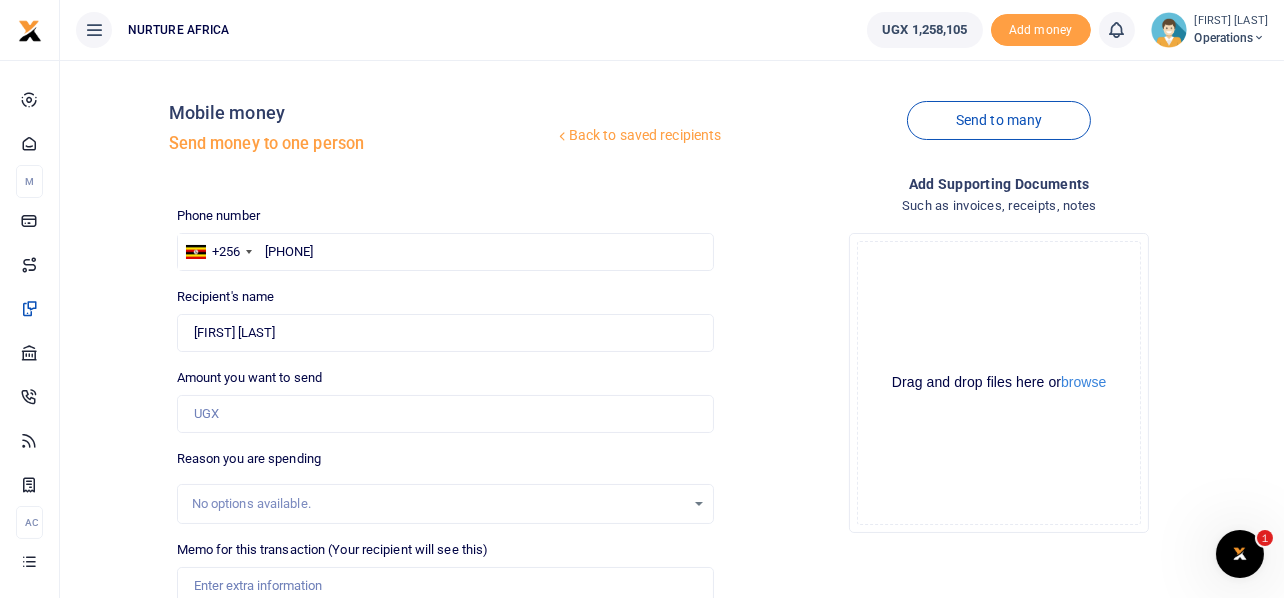 click on "Drop your files here Drag and drop files here or  browse Powered by  Uppy" at bounding box center [999, 383] 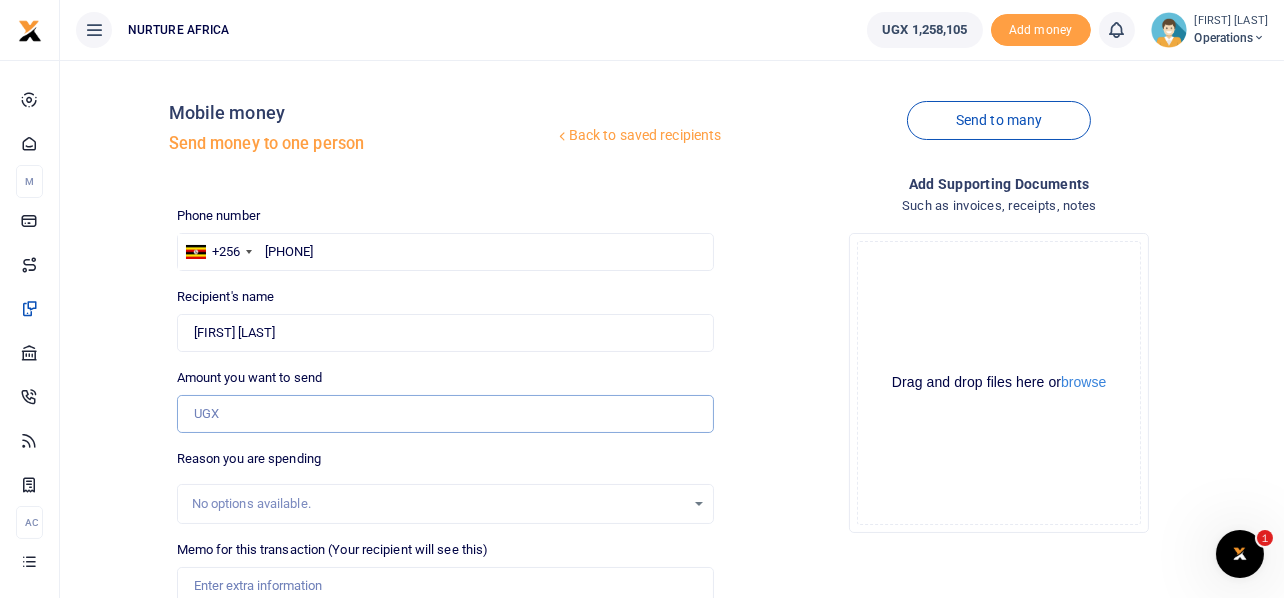 click on "Amount you want to send" at bounding box center (446, 414) 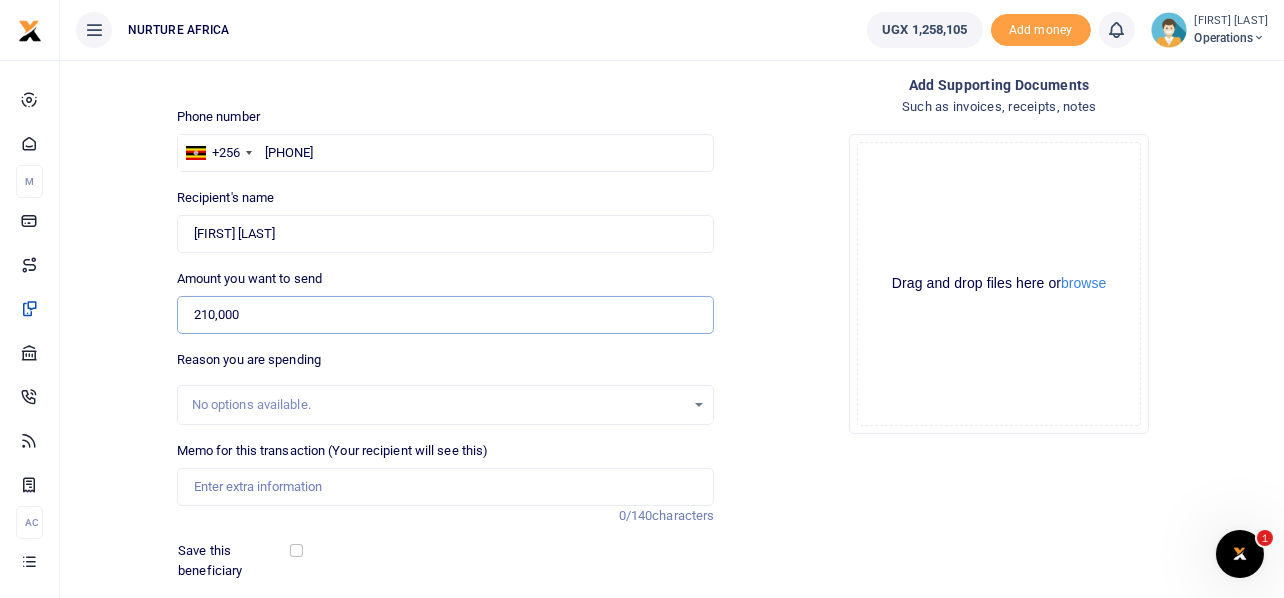 scroll, scrollTop: 287, scrollLeft: 0, axis: vertical 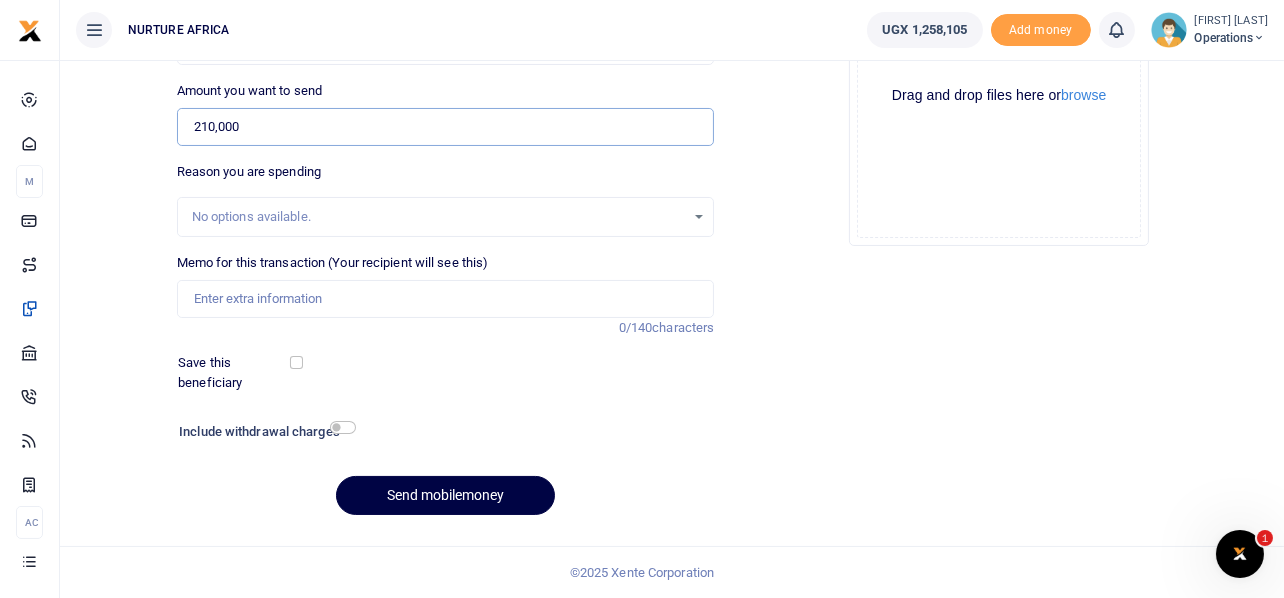 type on "210,000" 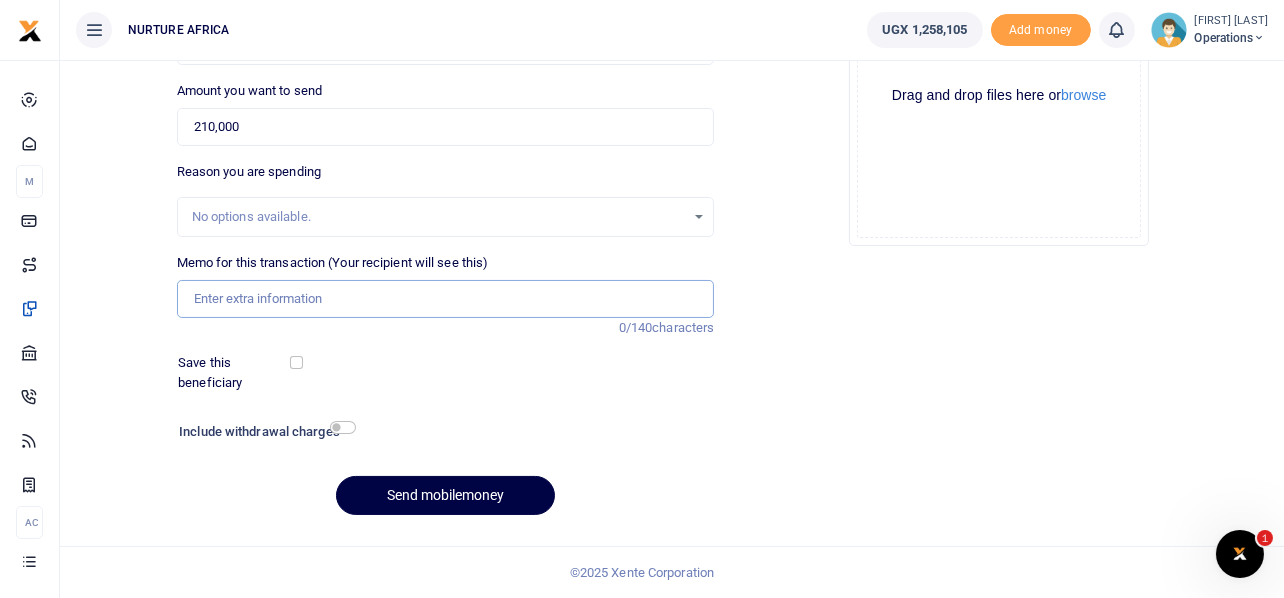 click on "Memo for this transaction (Your recipient will see this)" at bounding box center [446, 299] 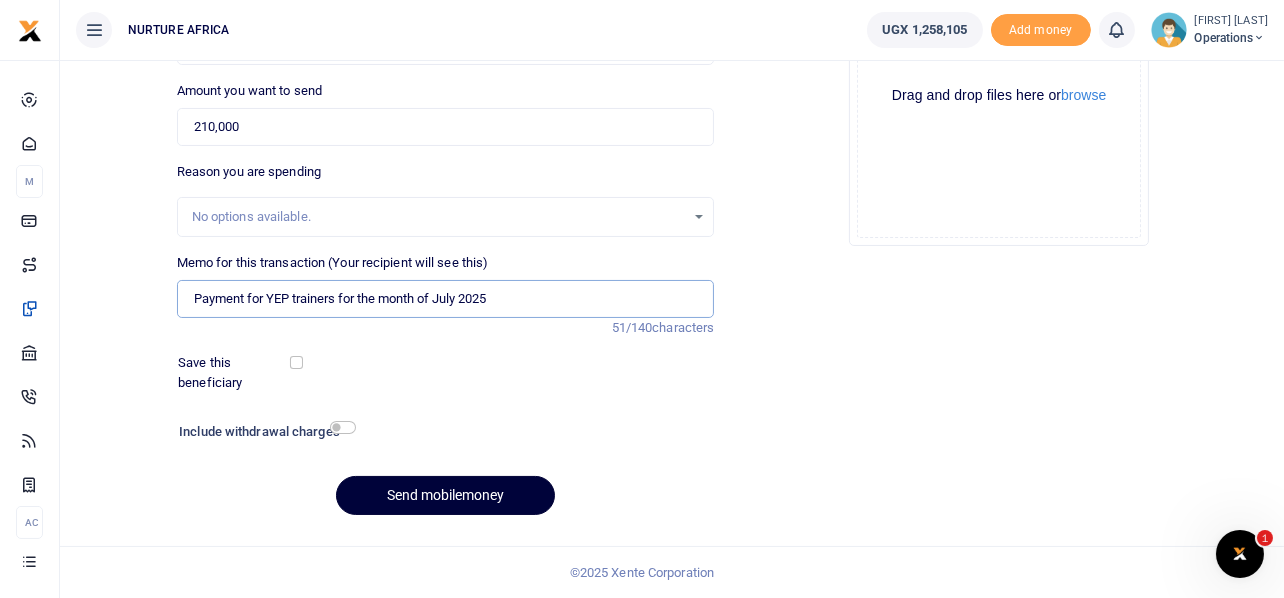 type on "Payment for YEP trainers for the month of July 2025" 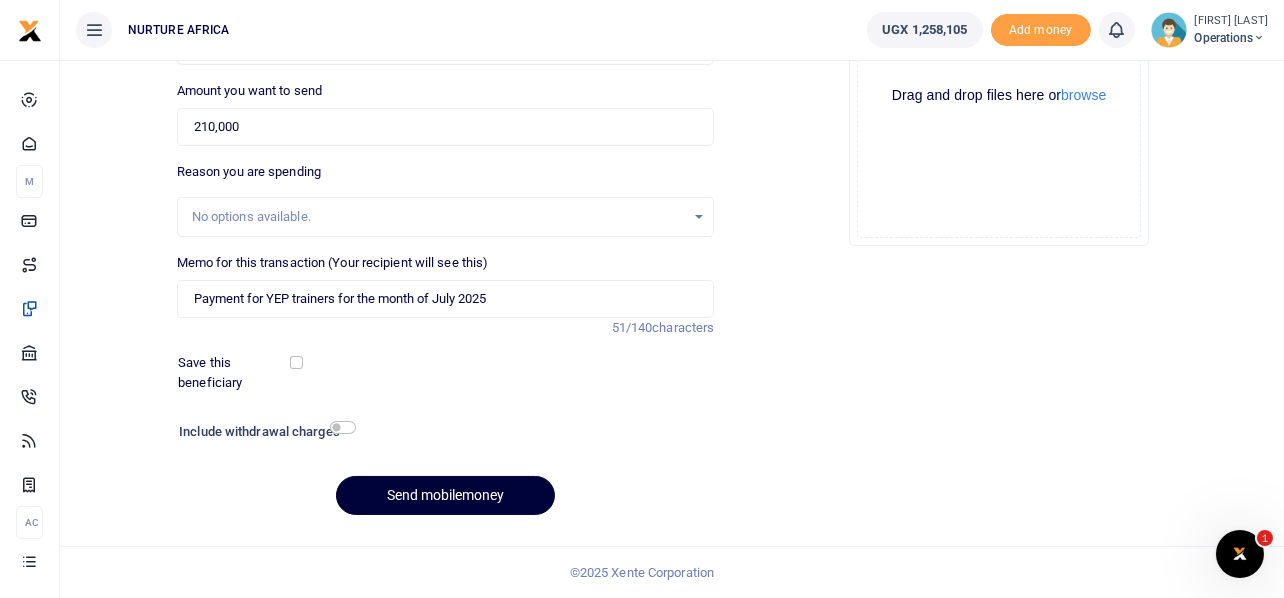 click on "Send mobilemoney" at bounding box center [445, 495] 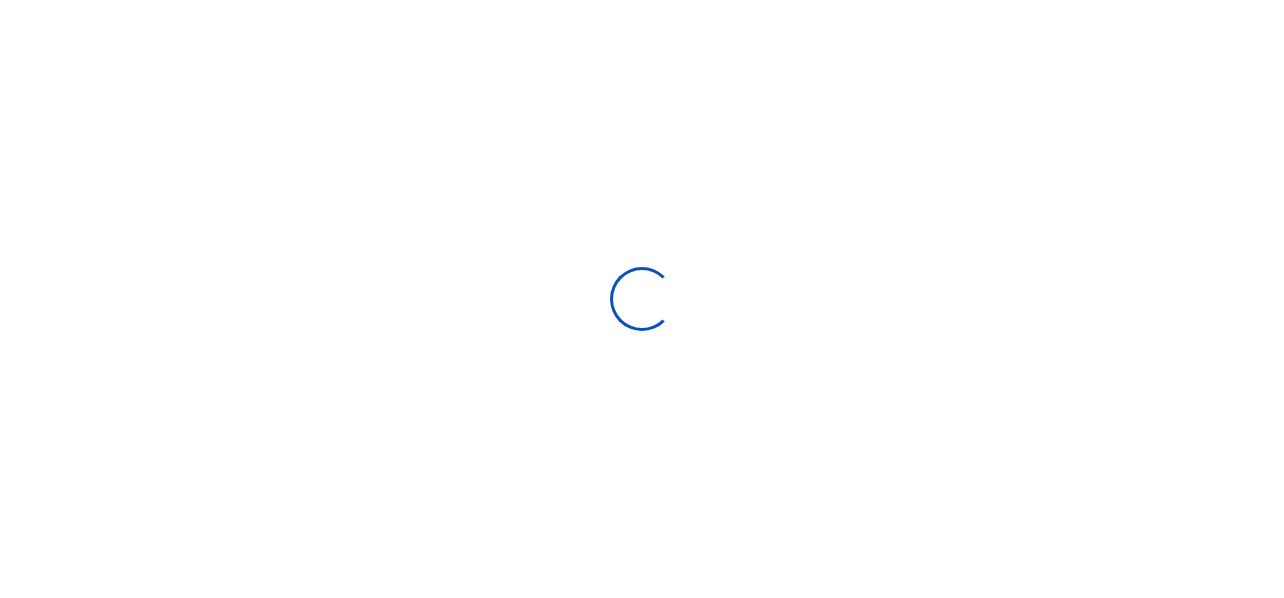 scroll, scrollTop: 285, scrollLeft: 0, axis: vertical 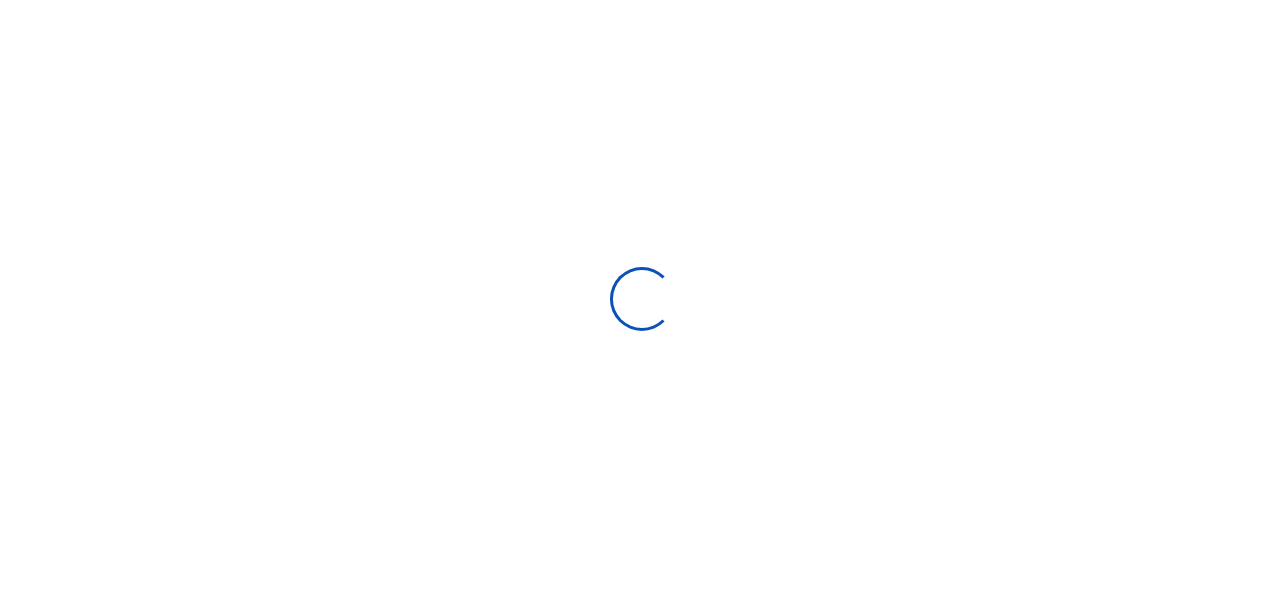 select 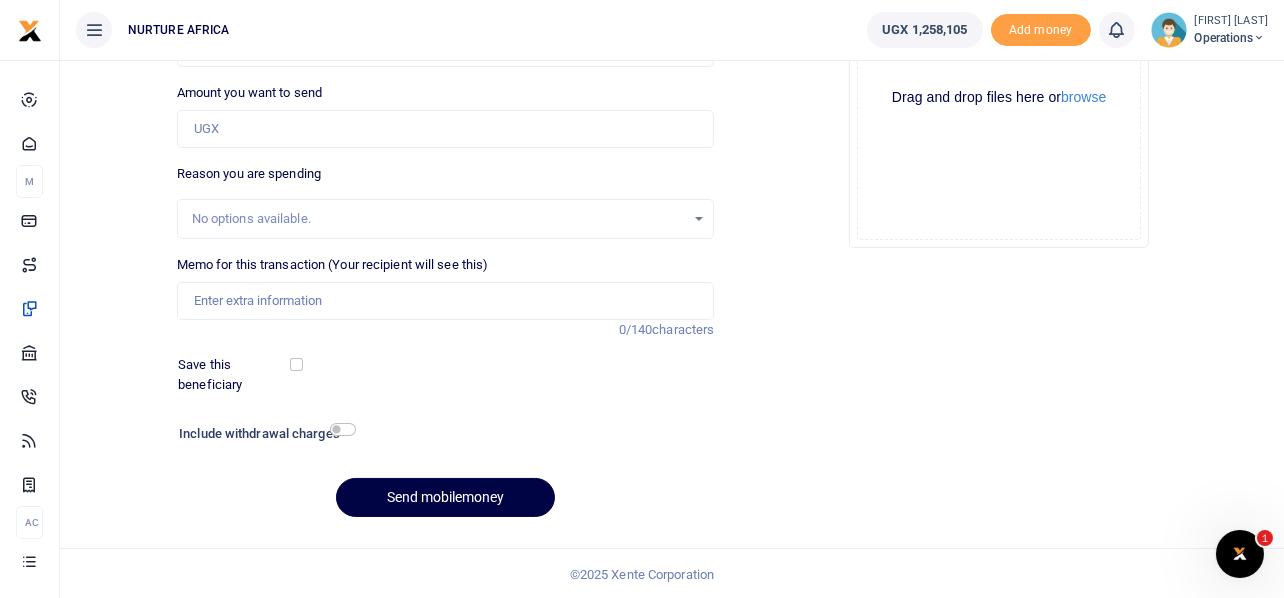 scroll, scrollTop: 0, scrollLeft: 0, axis: both 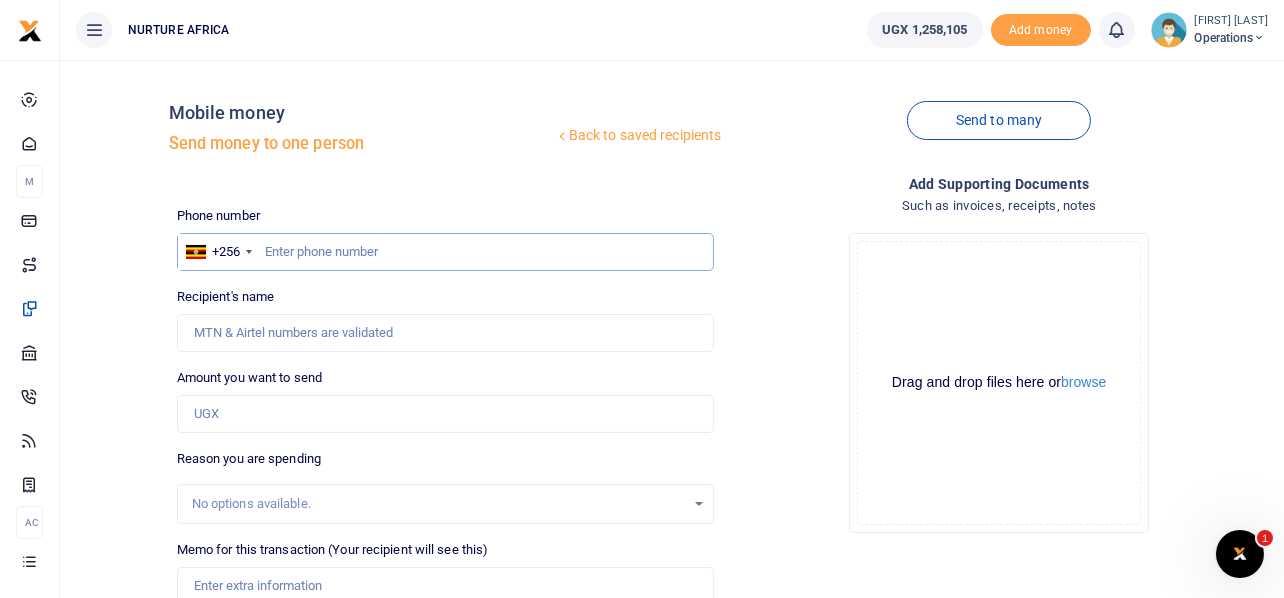 click at bounding box center (446, 252) 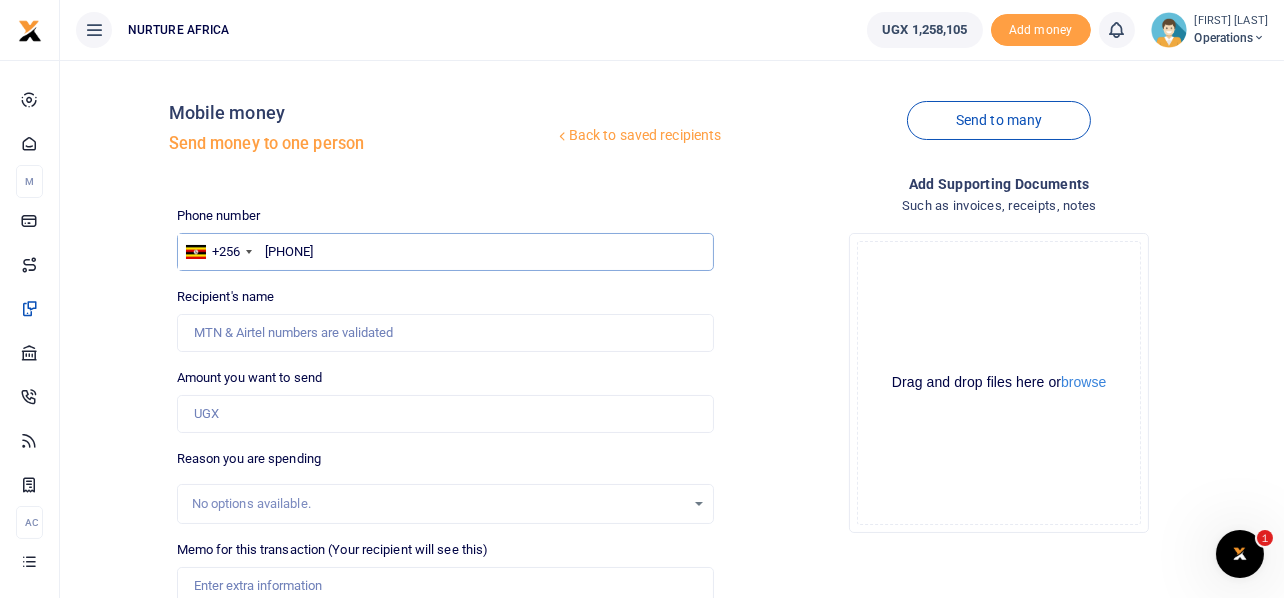 type on "784480452" 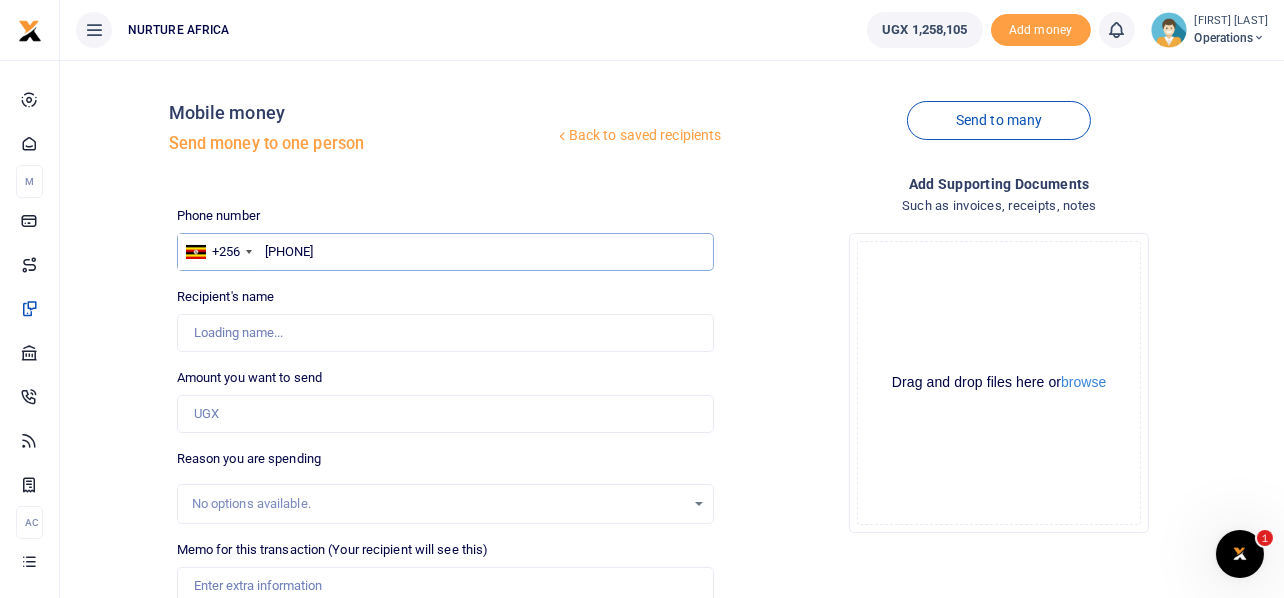 type on "Vivian Nassaka" 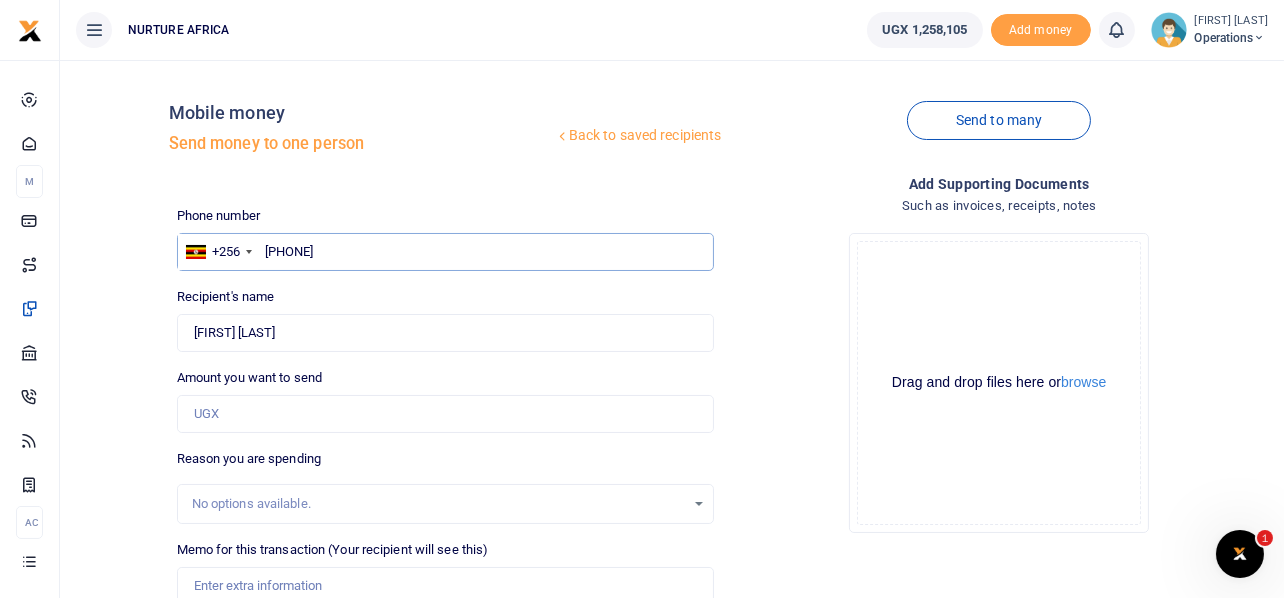 type on "784480452" 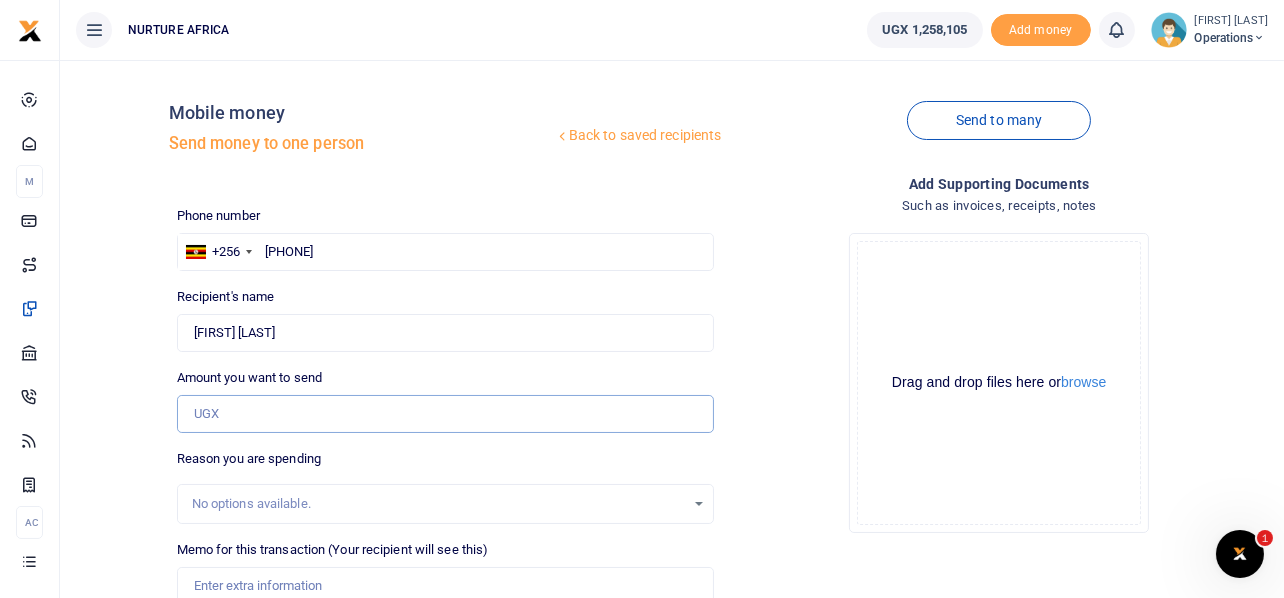 click on "Amount you want to send" at bounding box center [446, 414] 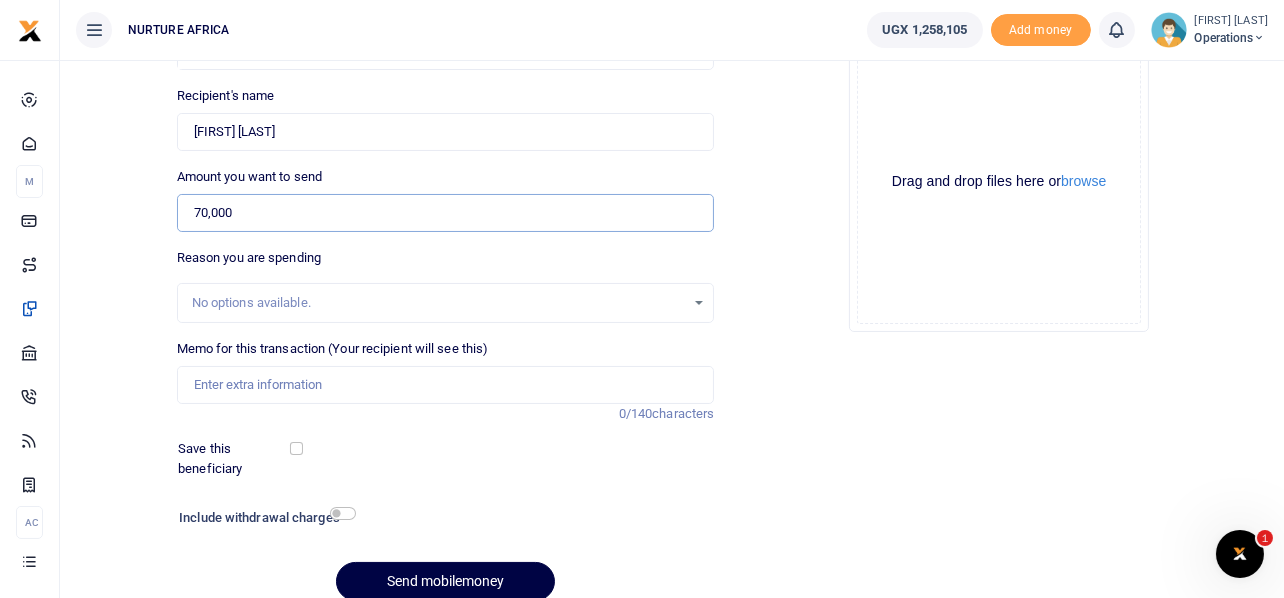 scroll, scrollTop: 287, scrollLeft: 0, axis: vertical 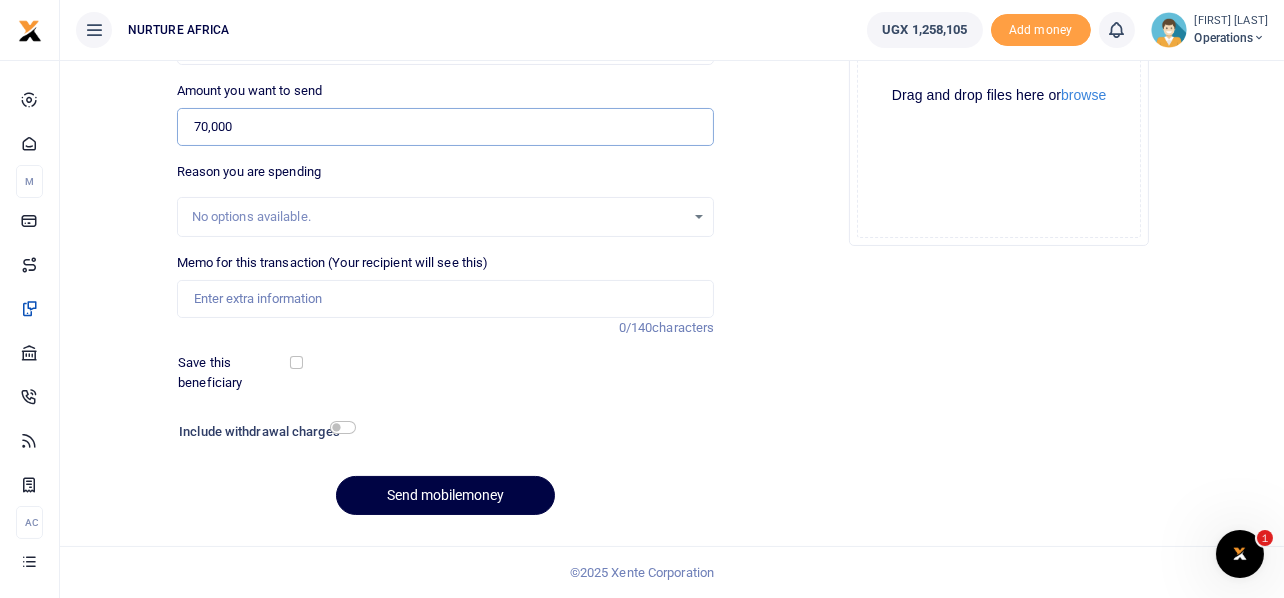 type on "70,000" 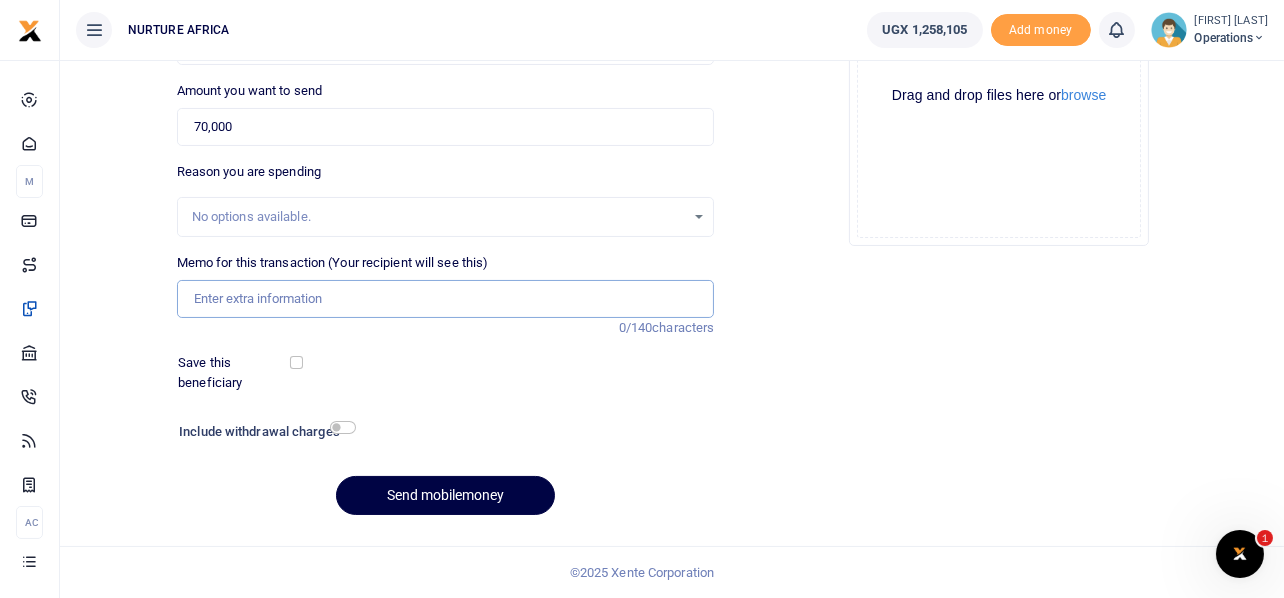 click on "Memo for this transaction (Your recipient will see this)" at bounding box center [446, 299] 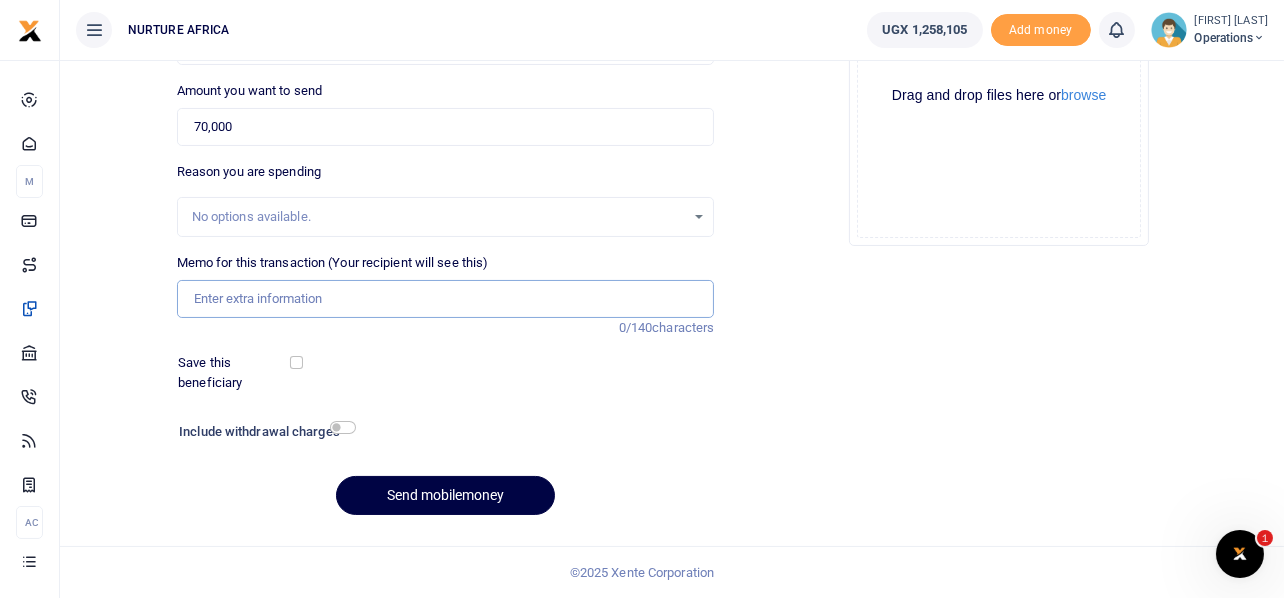 paste on "Payment for YEP trainers for the month of July 2025" 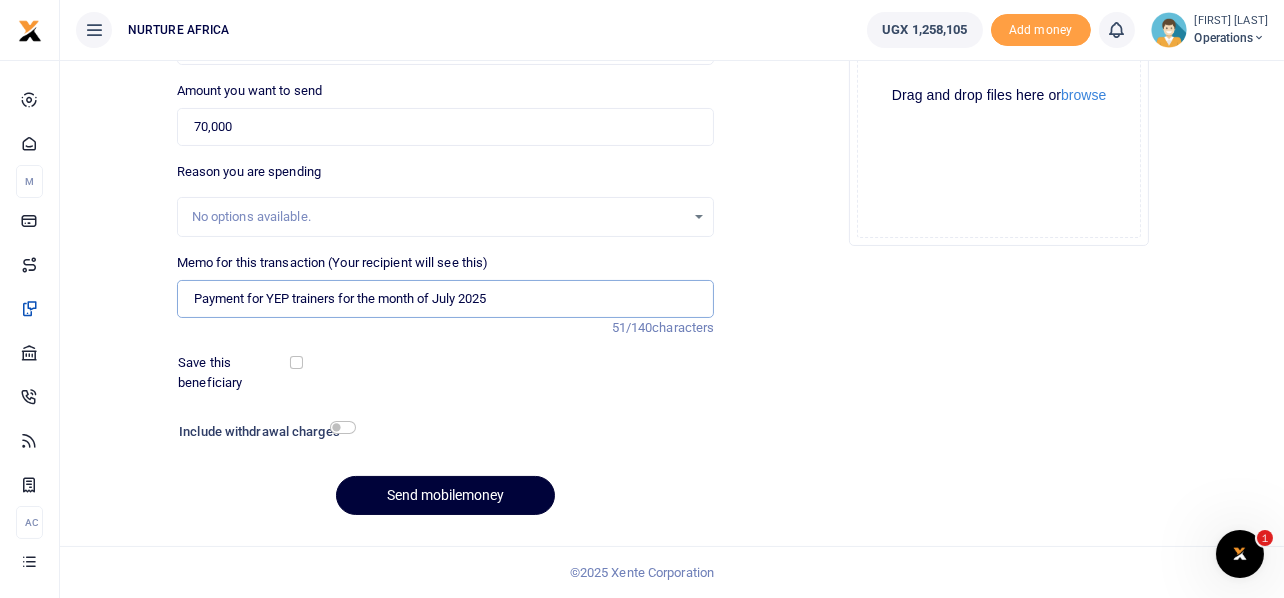type on "Payment for YEP trainers for the month of July 2025" 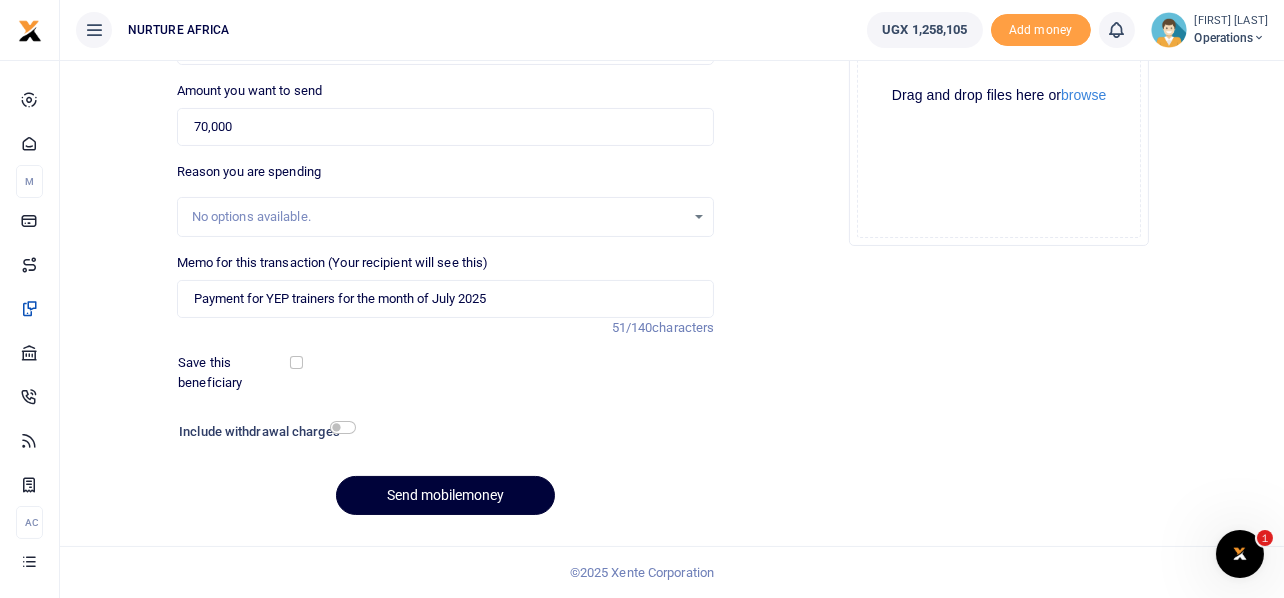 click on "Send mobilemoney" at bounding box center [445, 495] 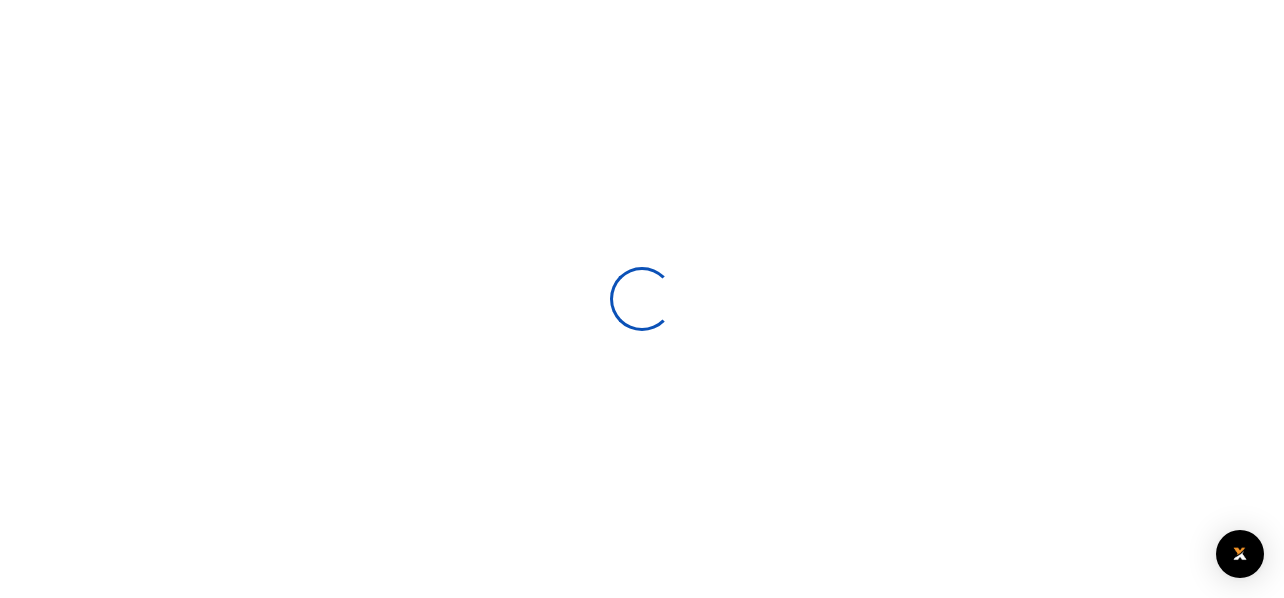 select 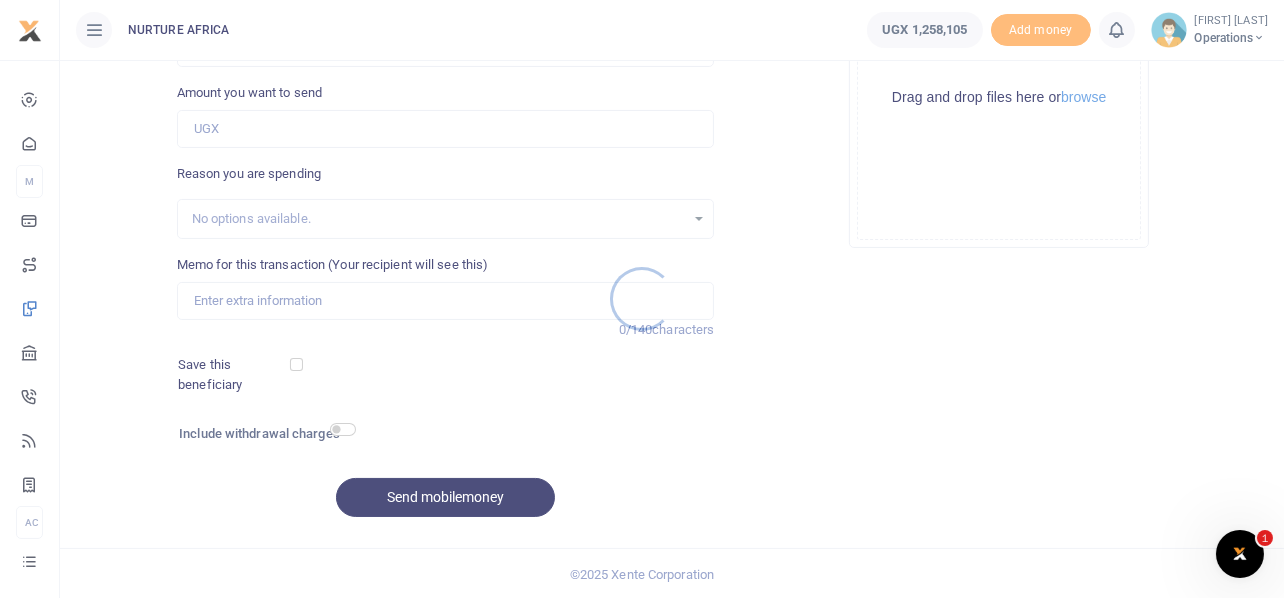 scroll, scrollTop: 0, scrollLeft: 0, axis: both 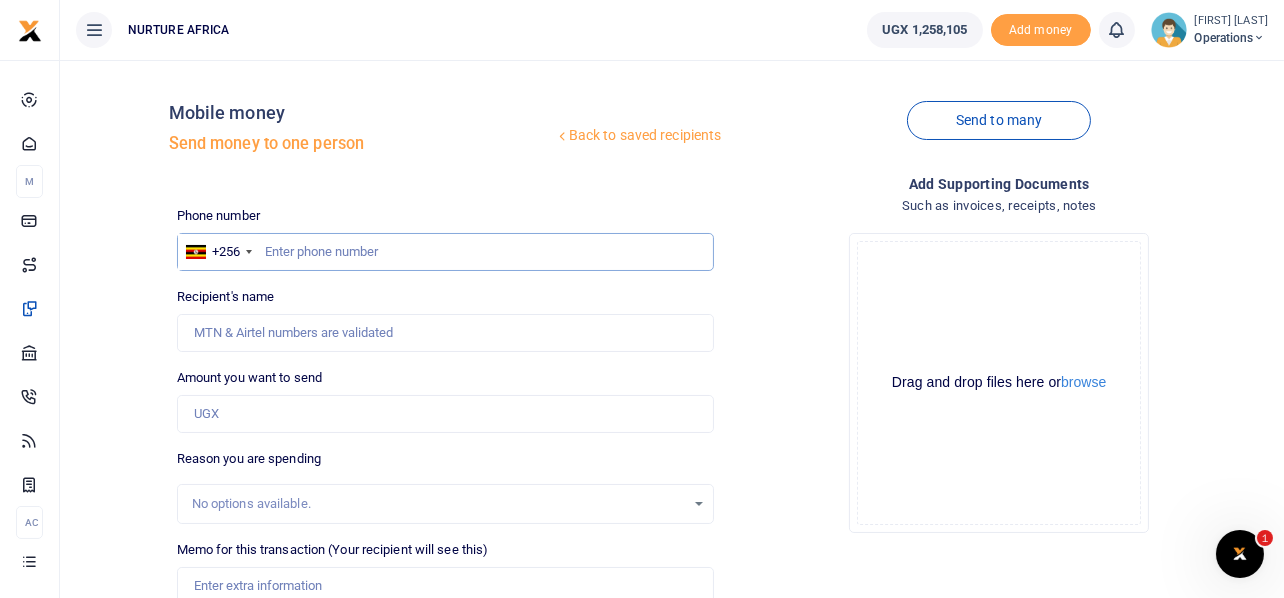 click at bounding box center [446, 252] 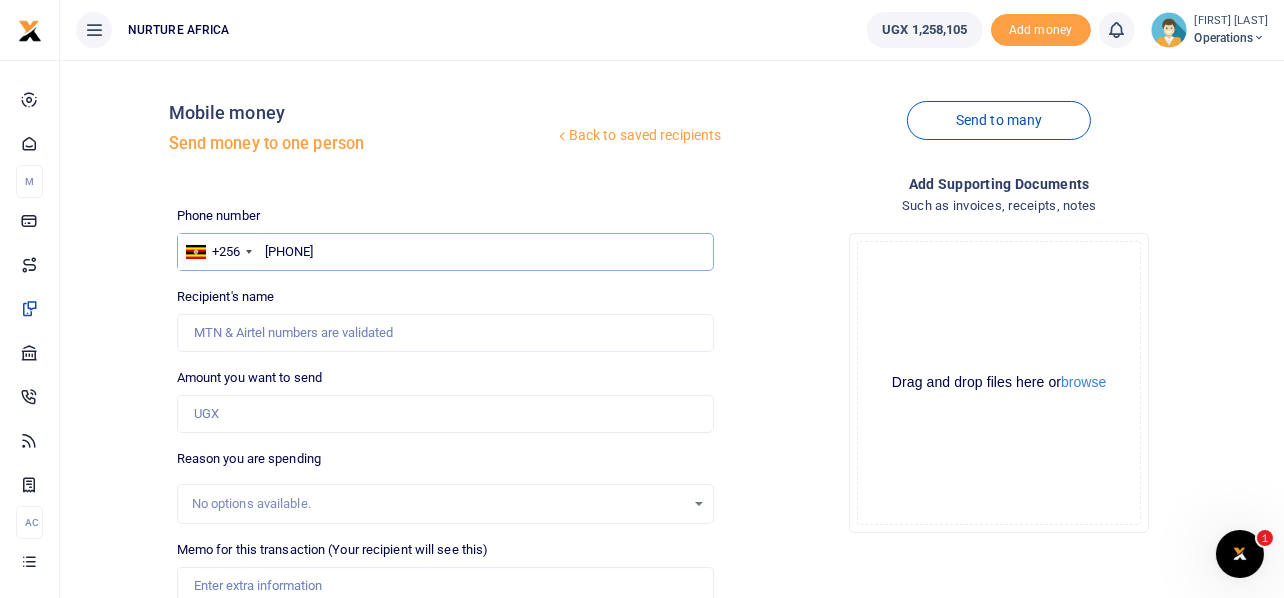 type on "774366376" 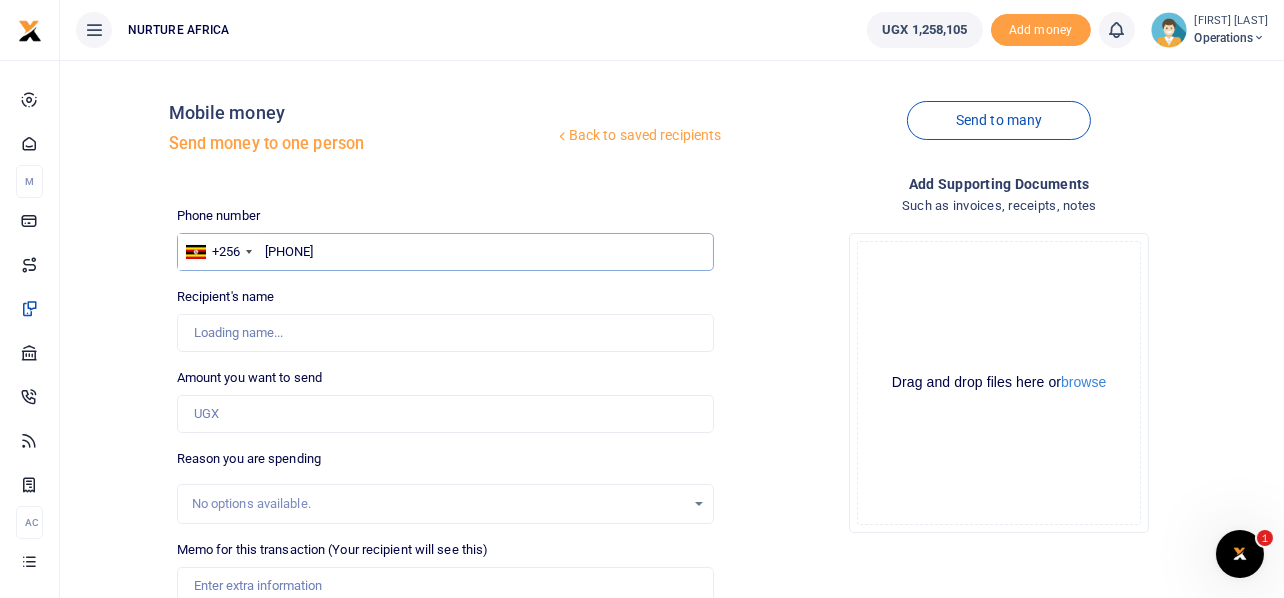 type on "Rabecca Zakia Ntegyereize" 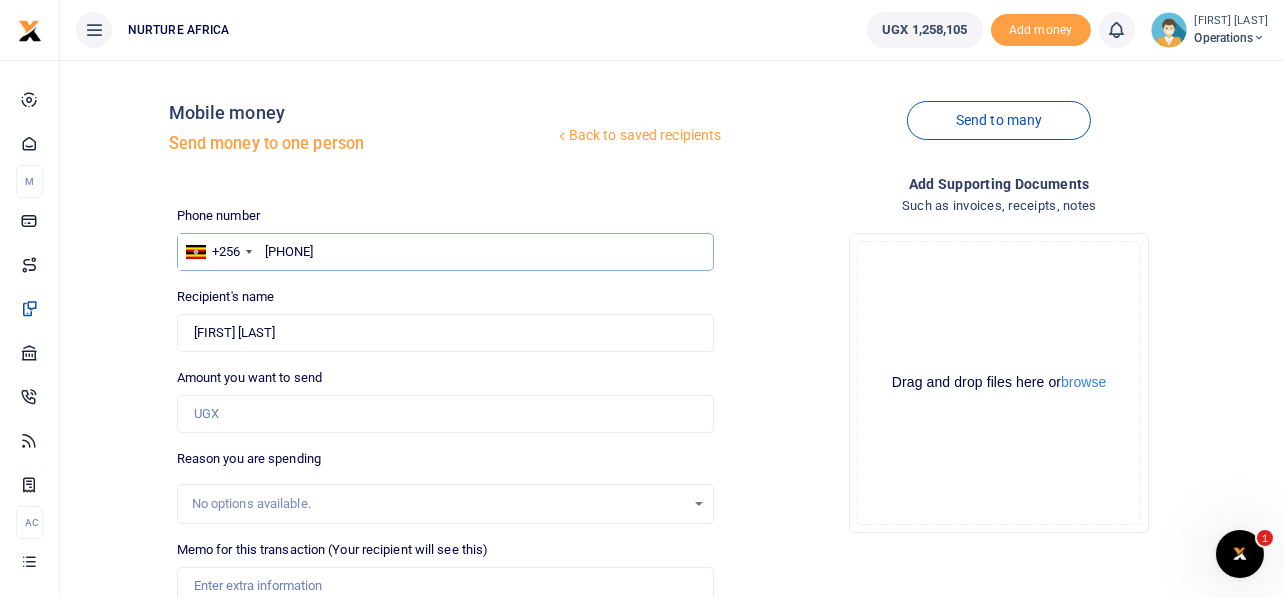 type on "774366376" 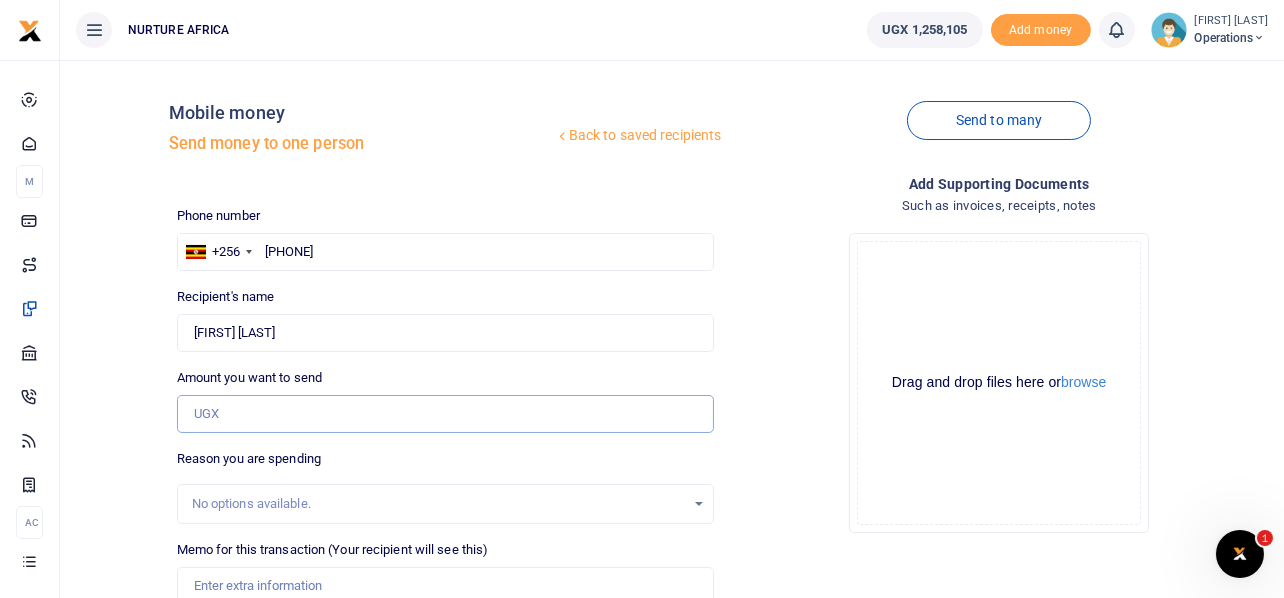 click on "Amount you want to send" at bounding box center (446, 414) 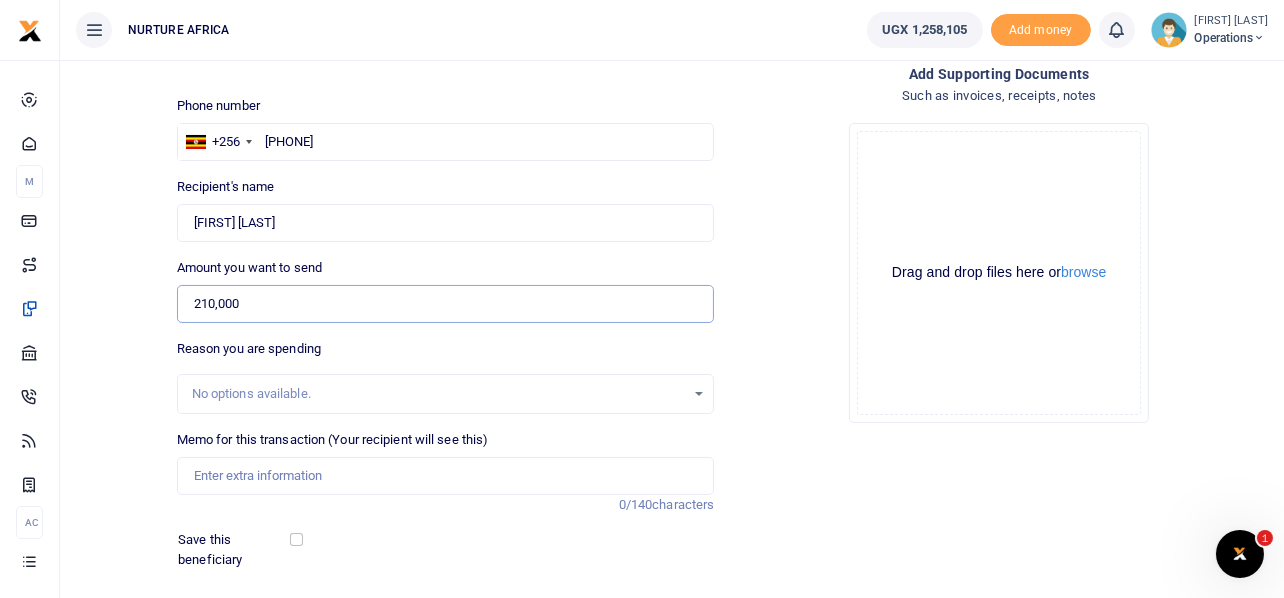 scroll, scrollTop: 287, scrollLeft: 0, axis: vertical 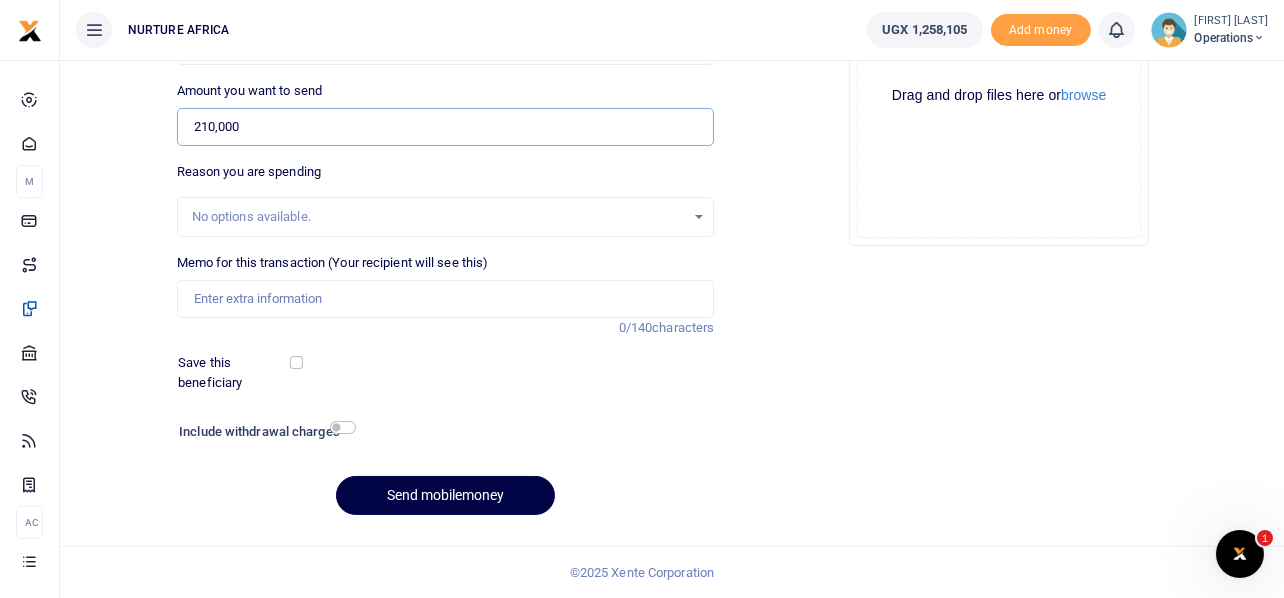 type on "210,000" 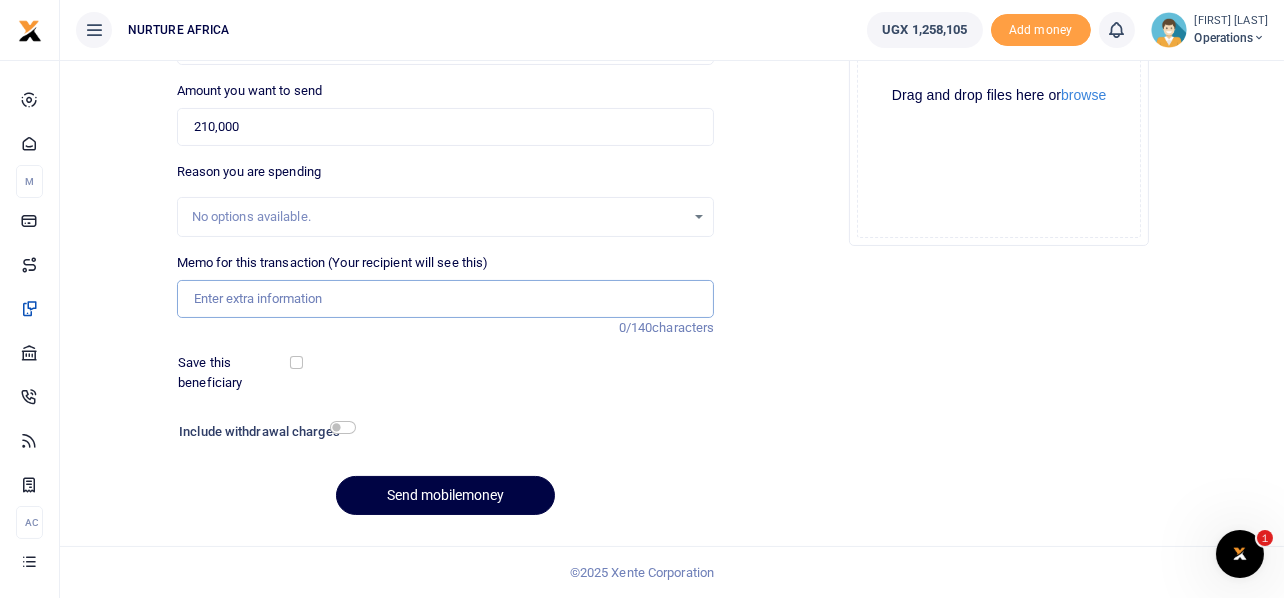 click on "Memo for this transaction (Your recipient will see this)" at bounding box center (446, 299) 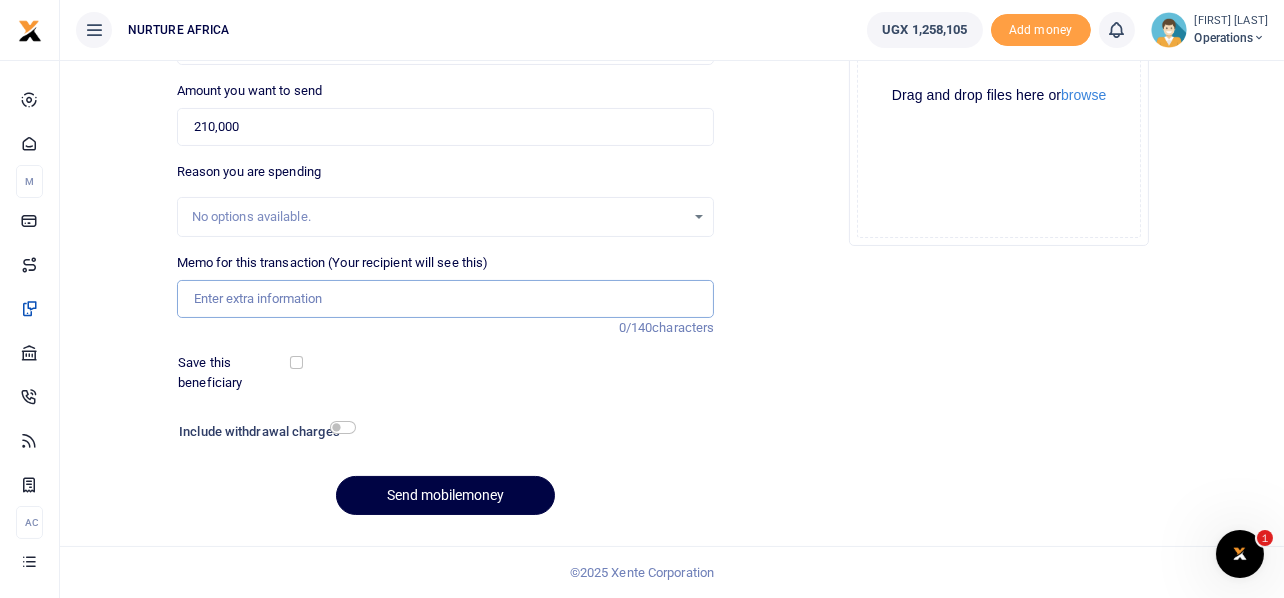 paste on "Payment for YEP trainers for the month of July 2025" 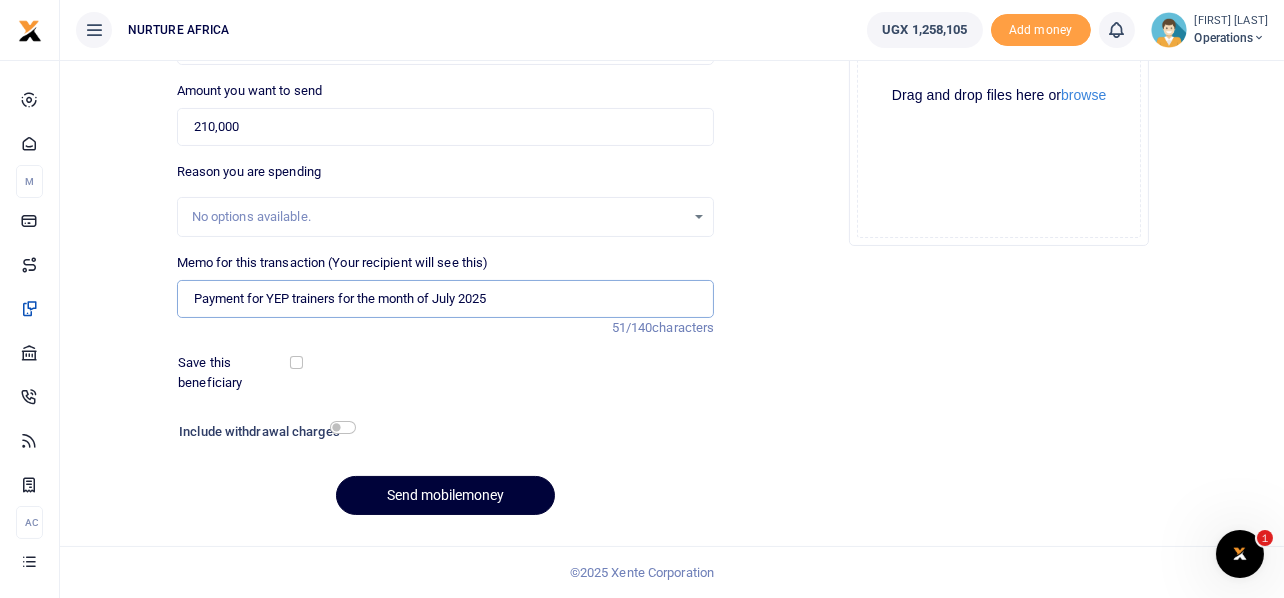 type on "Payment for YEP trainers for the month of July 2025" 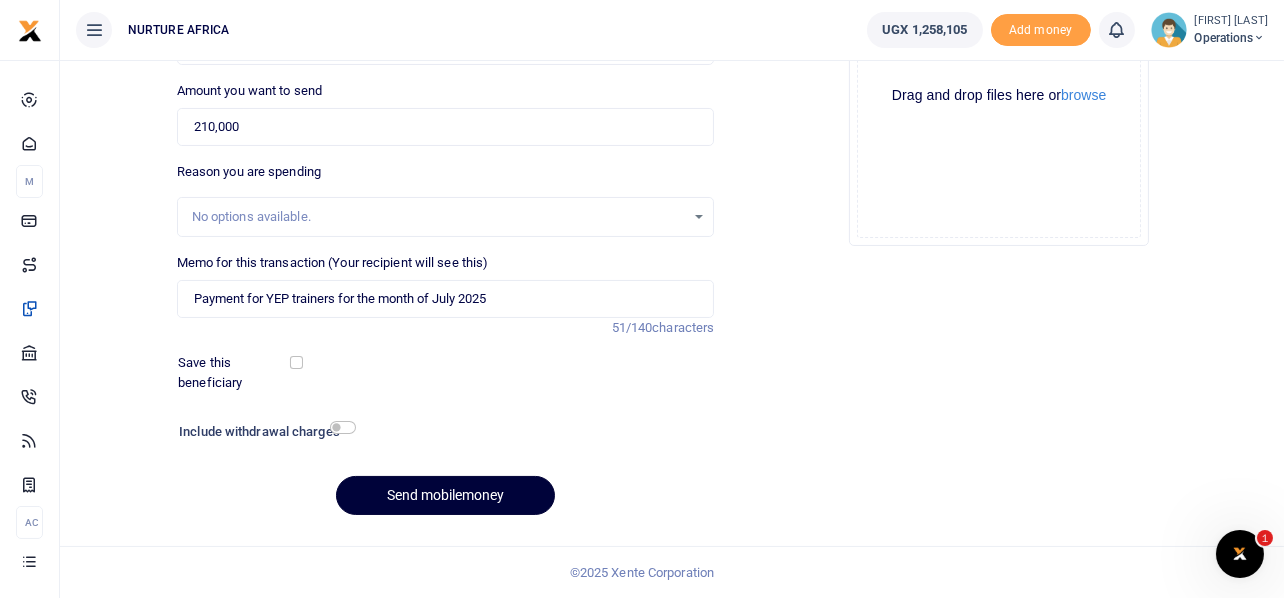click on "Send mobilemoney" at bounding box center [445, 495] 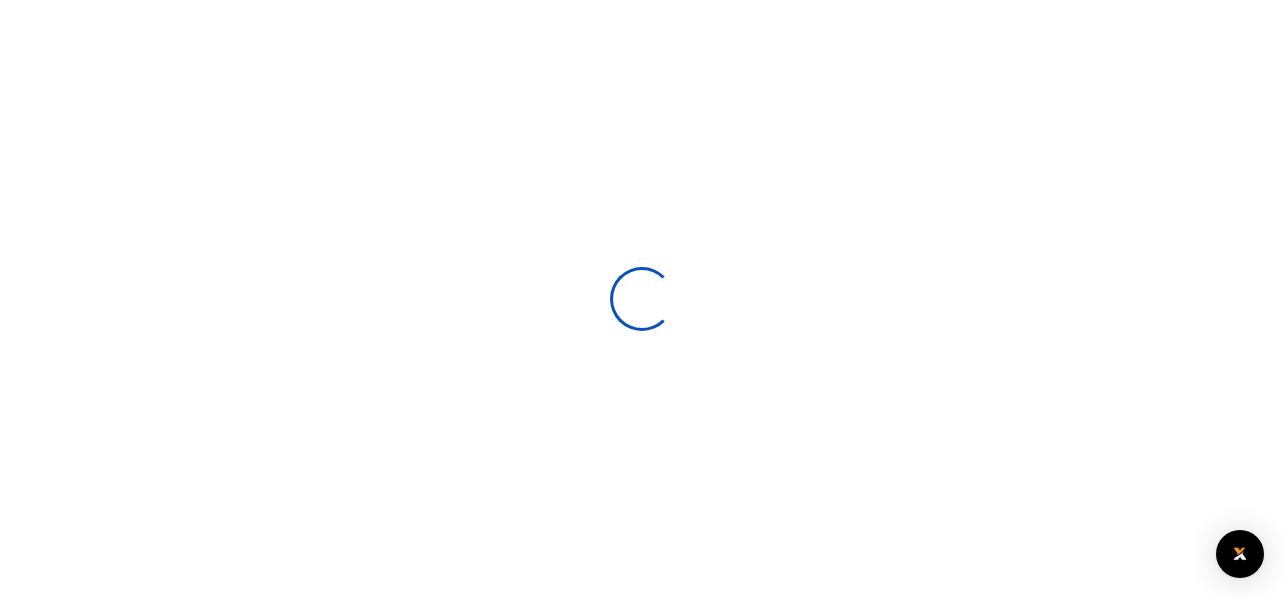 scroll, scrollTop: 285, scrollLeft: 0, axis: vertical 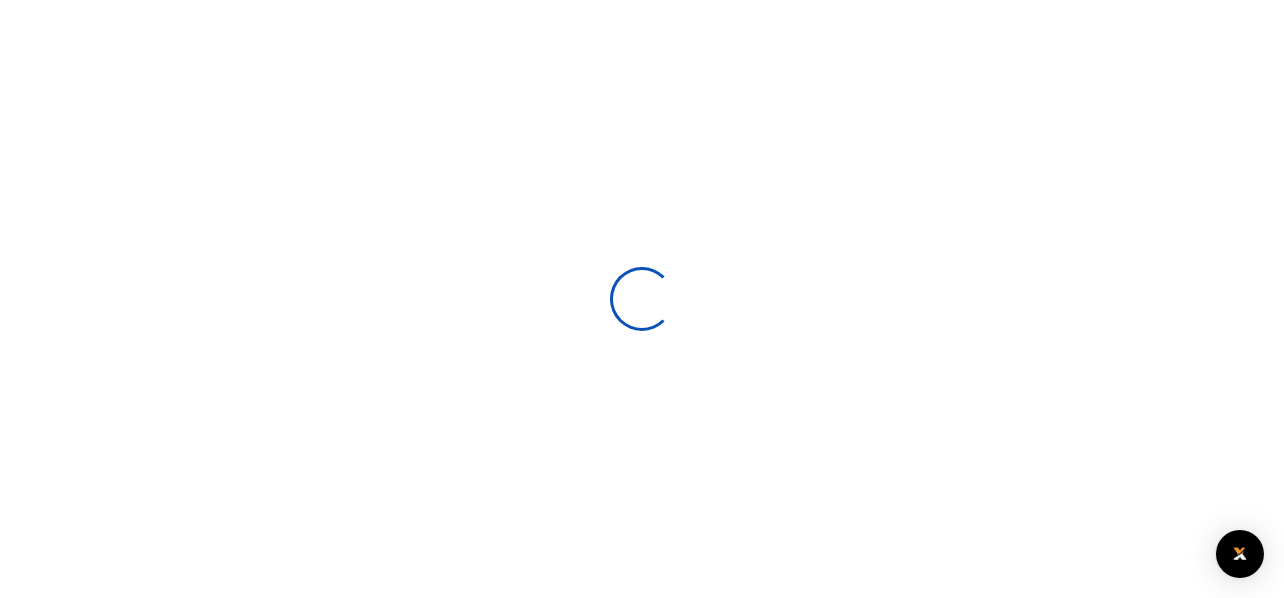 select 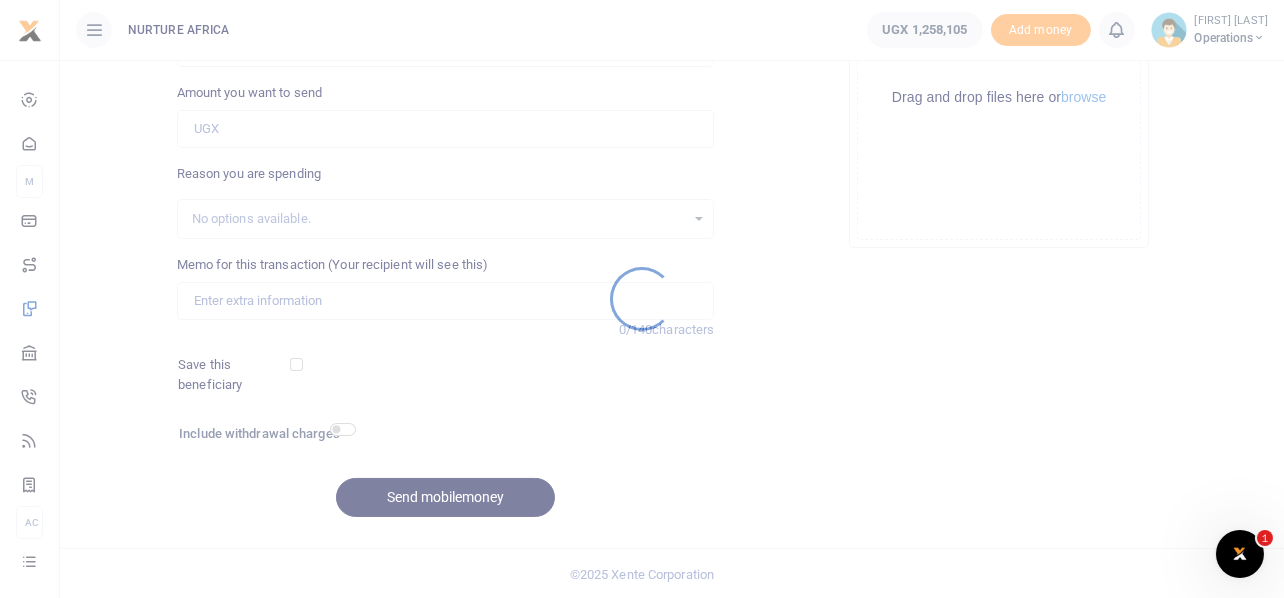 scroll, scrollTop: 0, scrollLeft: 0, axis: both 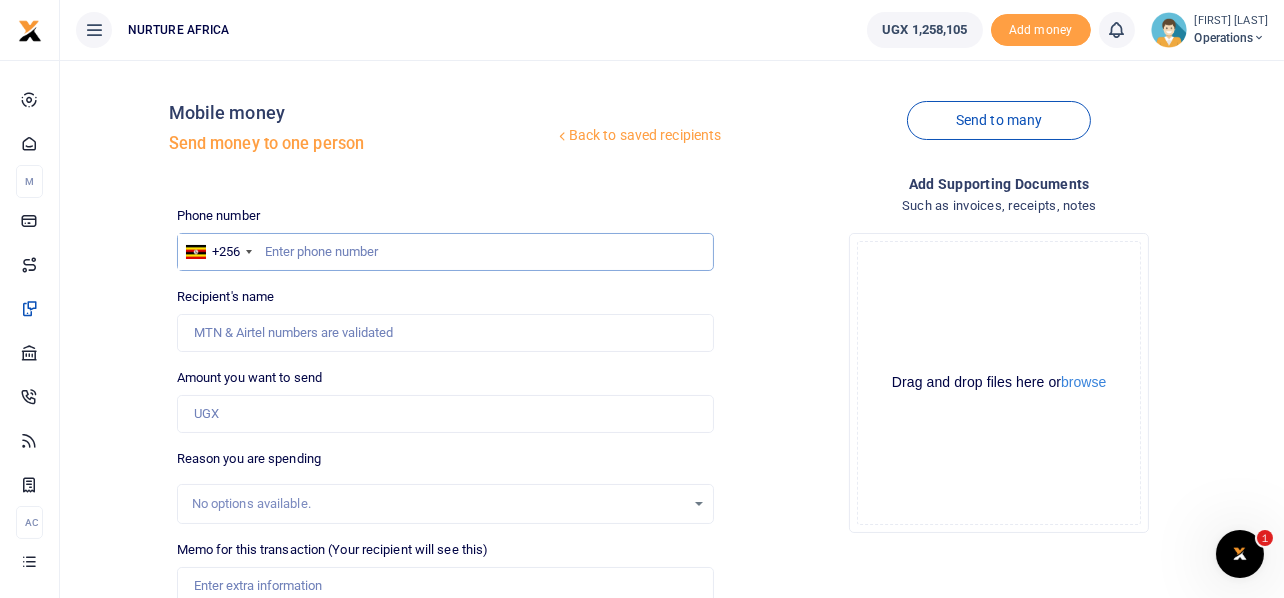 click at bounding box center (446, 252) 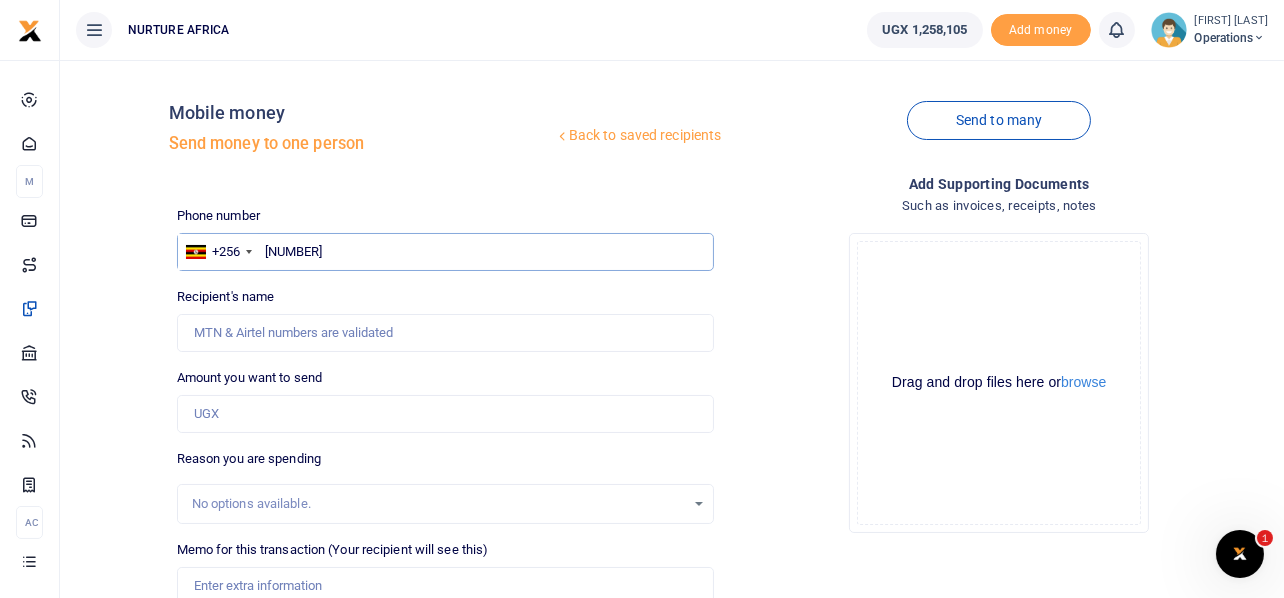 type on "[NUMBER]" 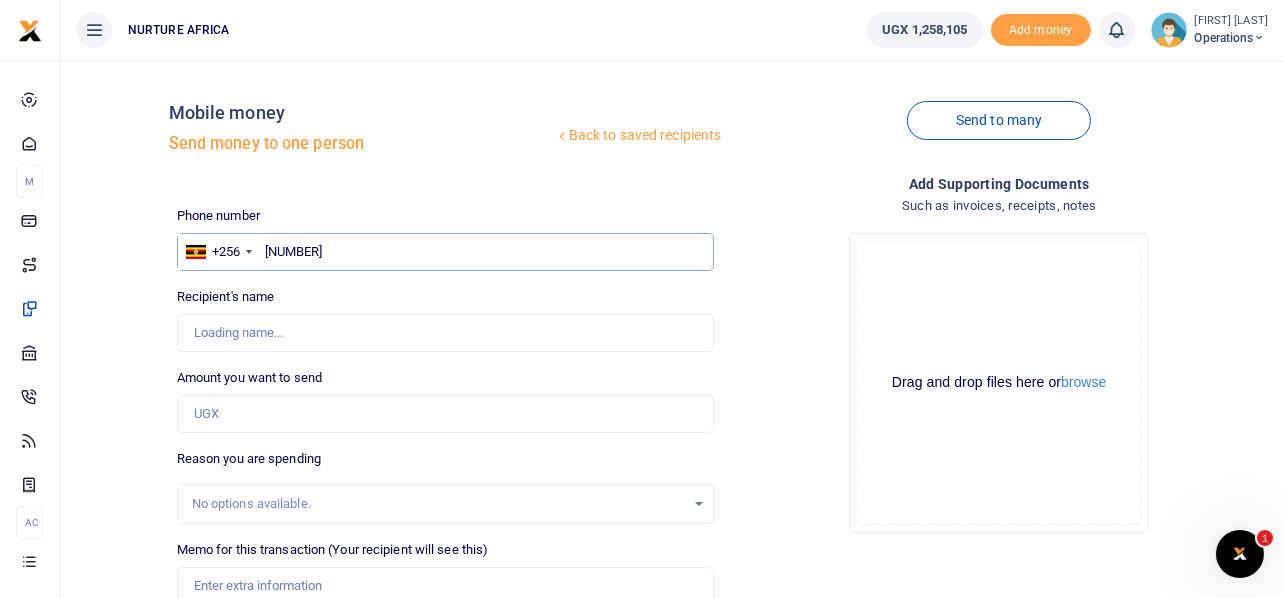 type on "[FIRST] [LAST]" 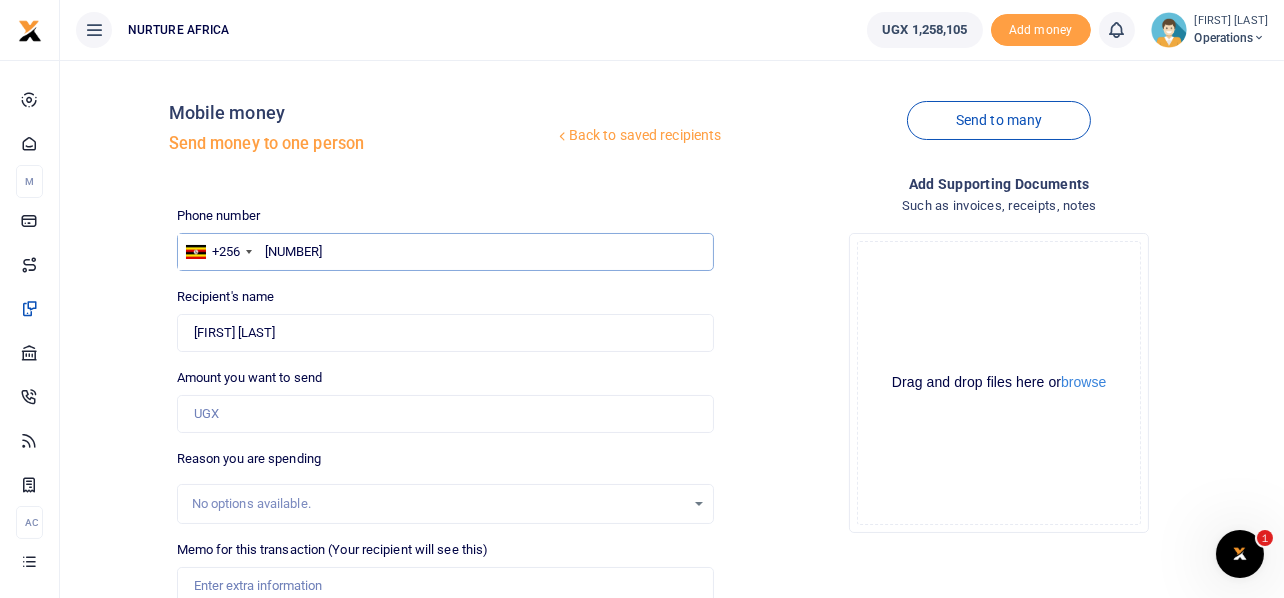 type on "[NUMBER]" 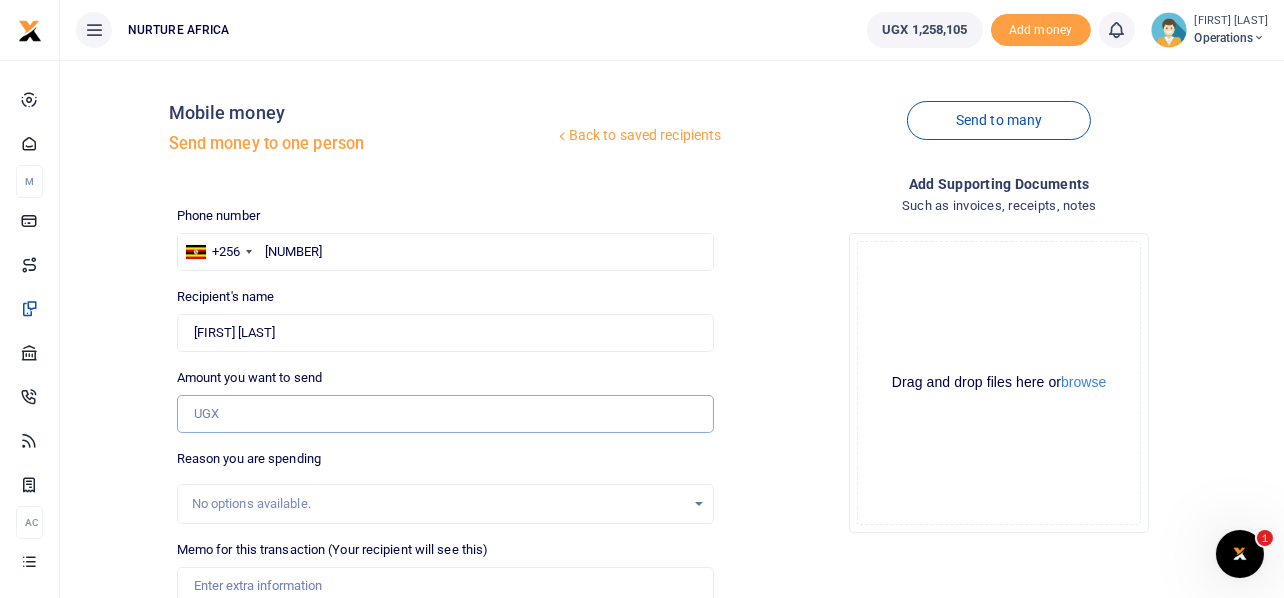 click on "Amount you want to send" at bounding box center (446, 414) 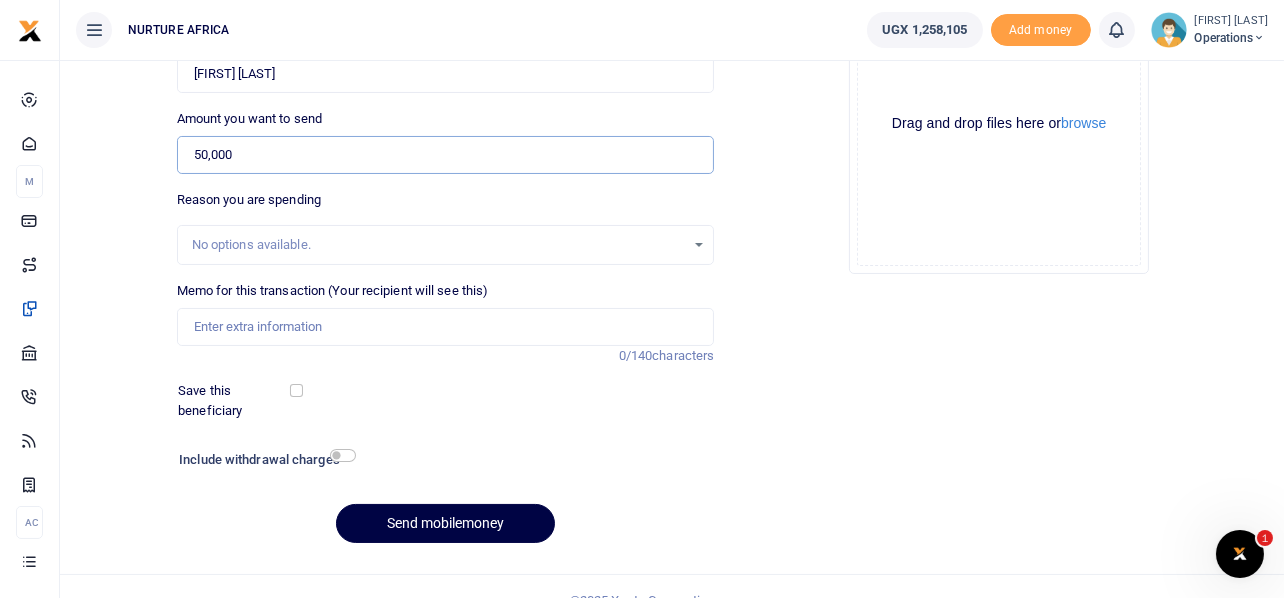 scroll, scrollTop: 287, scrollLeft: 0, axis: vertical 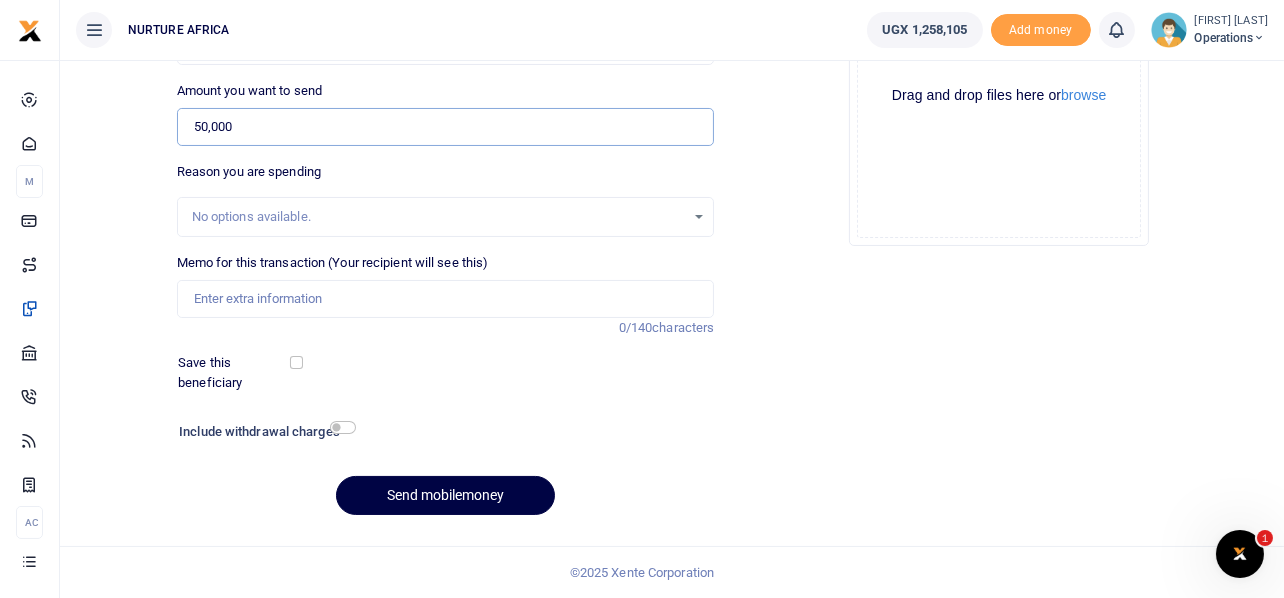 type on "50,000" 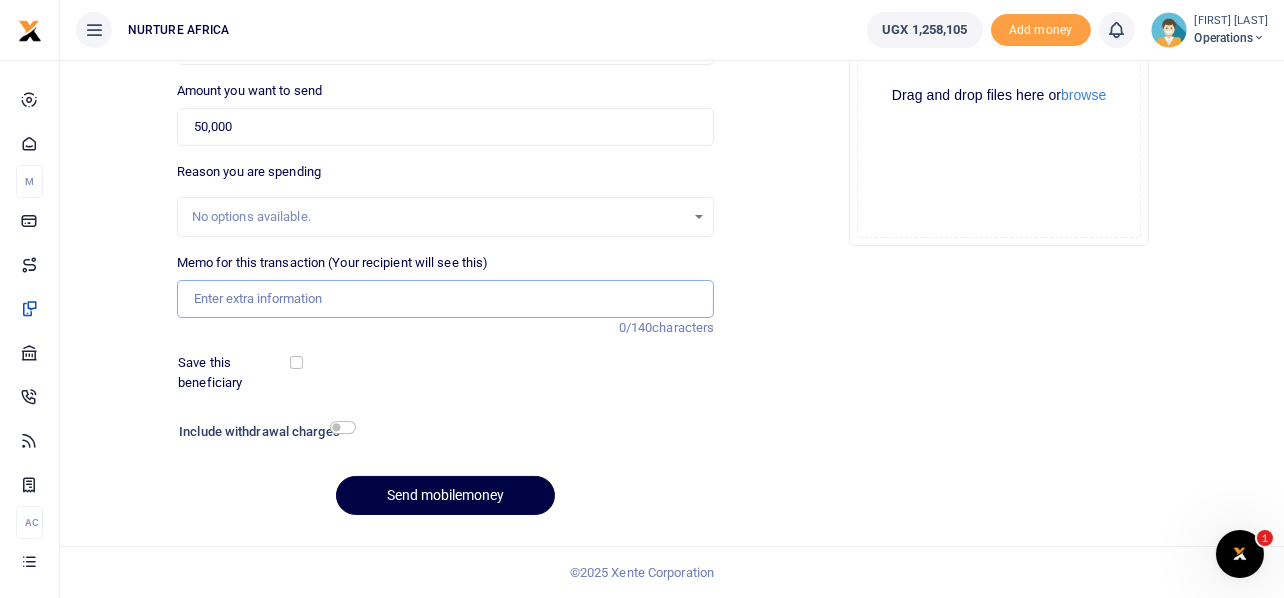 click on "Memo for this transaction (Your recipient will see this)" at bounding box center (446, 299) 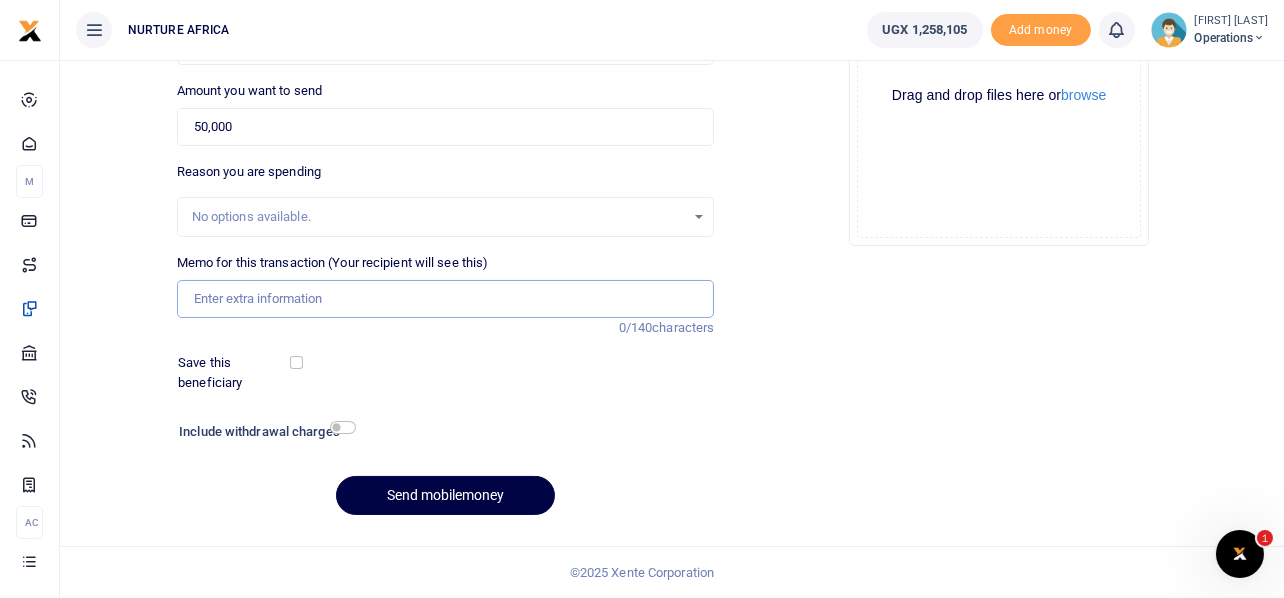 paste on "Payment for YEP trainers for the month of July 2025" 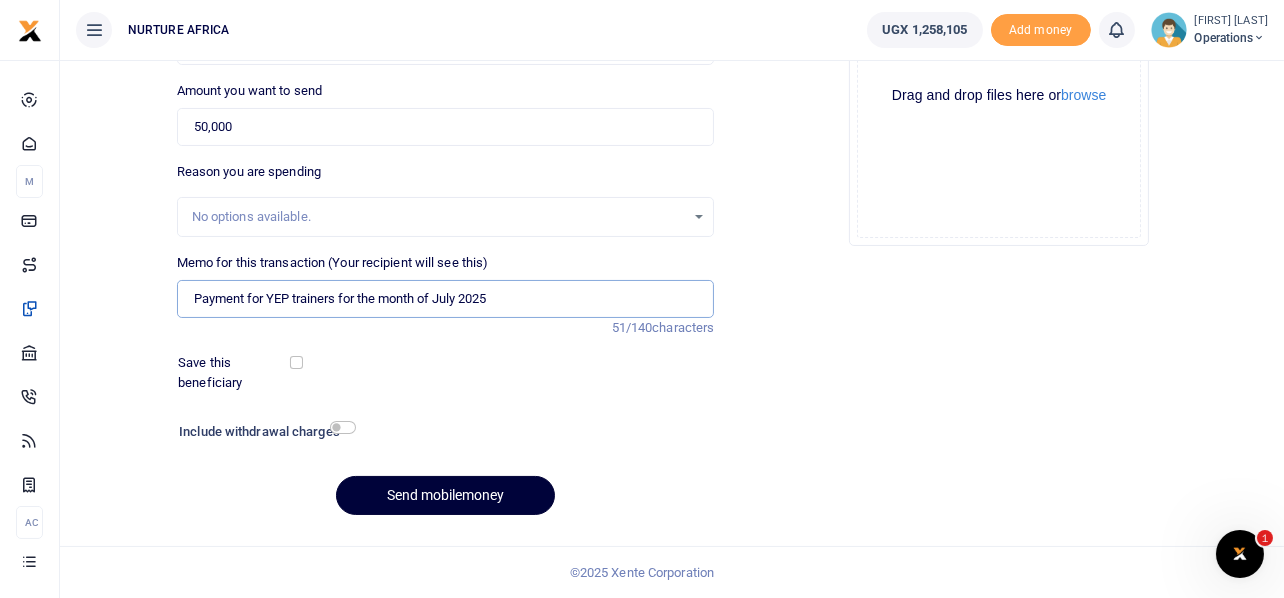 type on "Payment for YEP trainers for the month of July 2025" 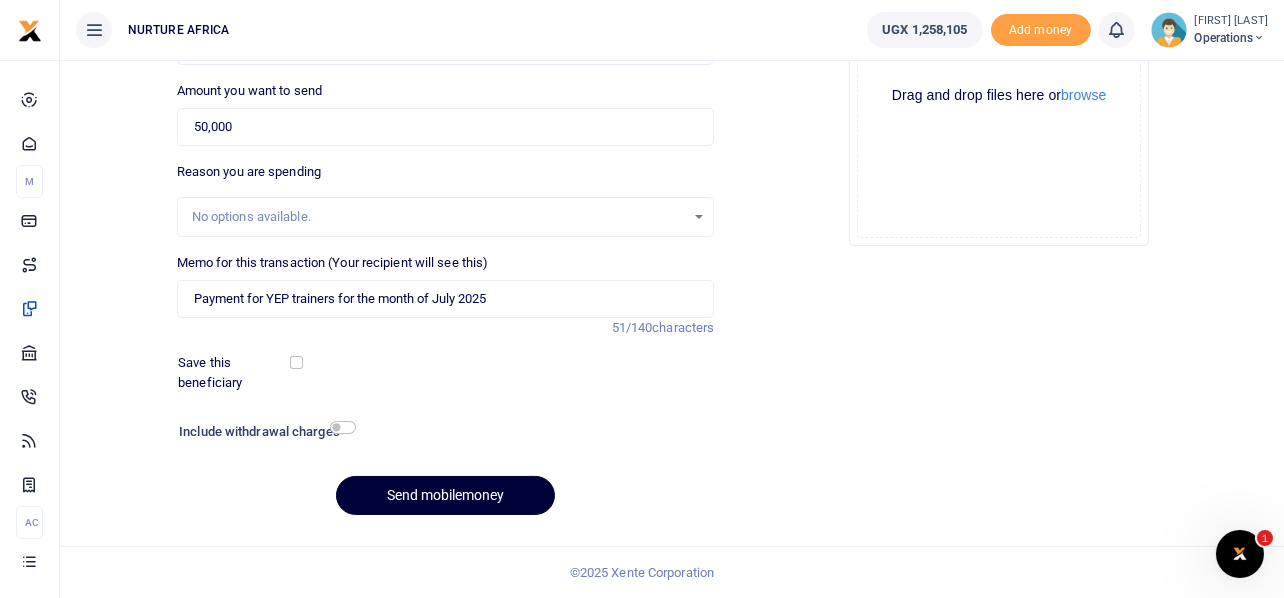 click on "Send mobilemoney" at bounding box center [445, 495] 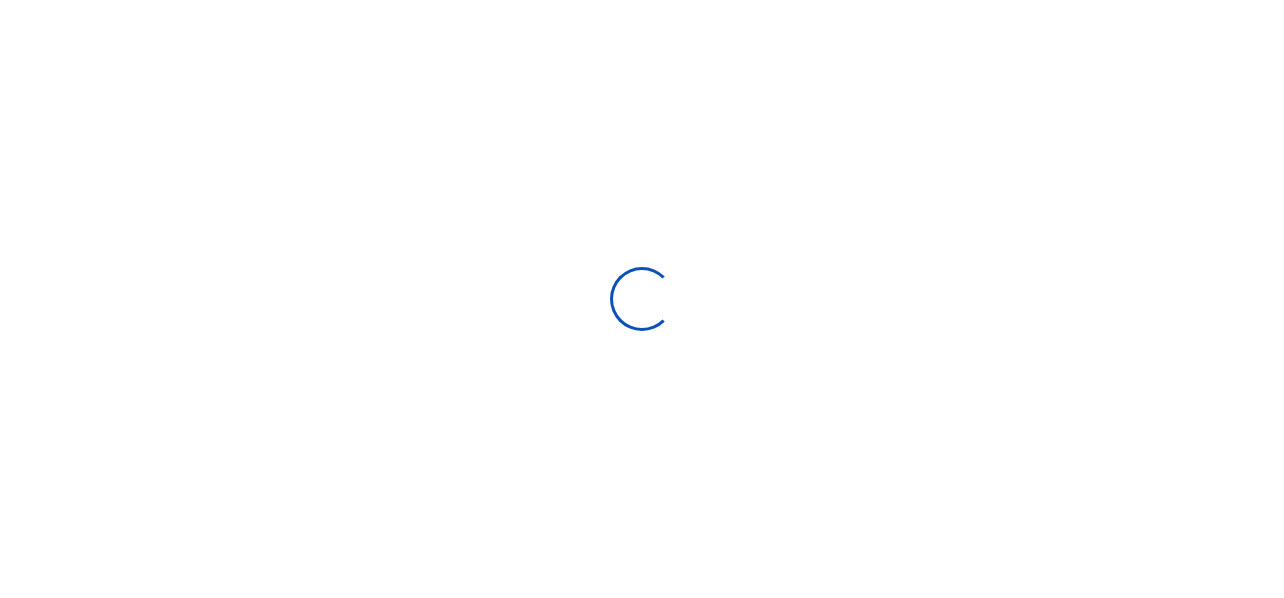 scroll, scrollTop: 285, scrollLeft: 0, axis: vertical 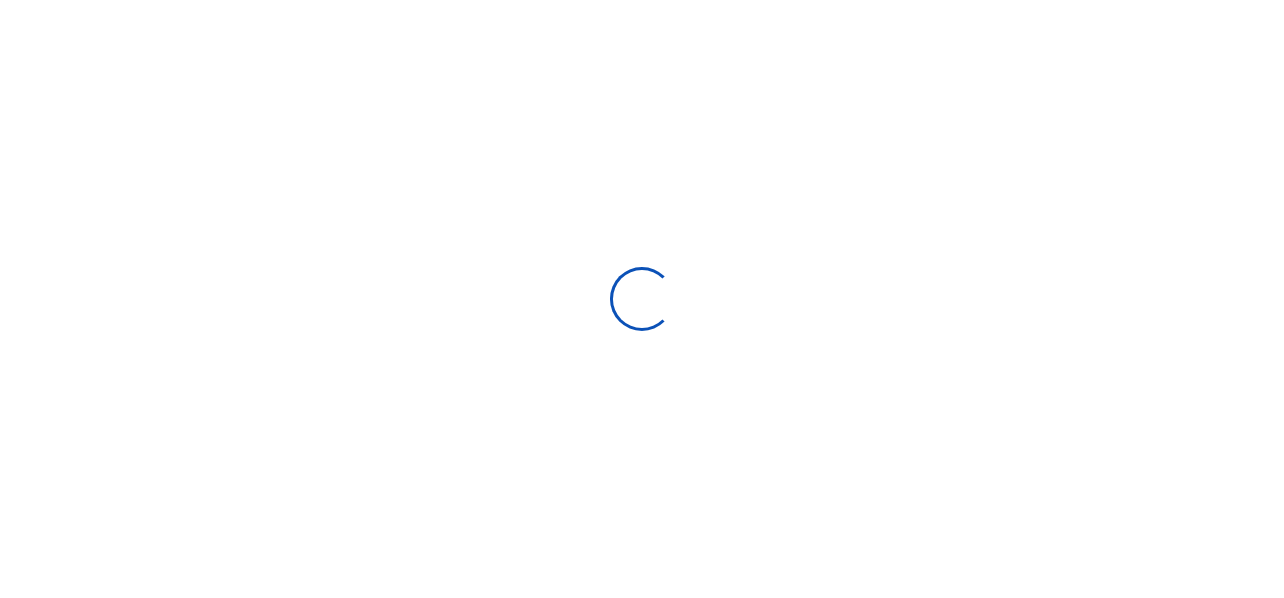 select 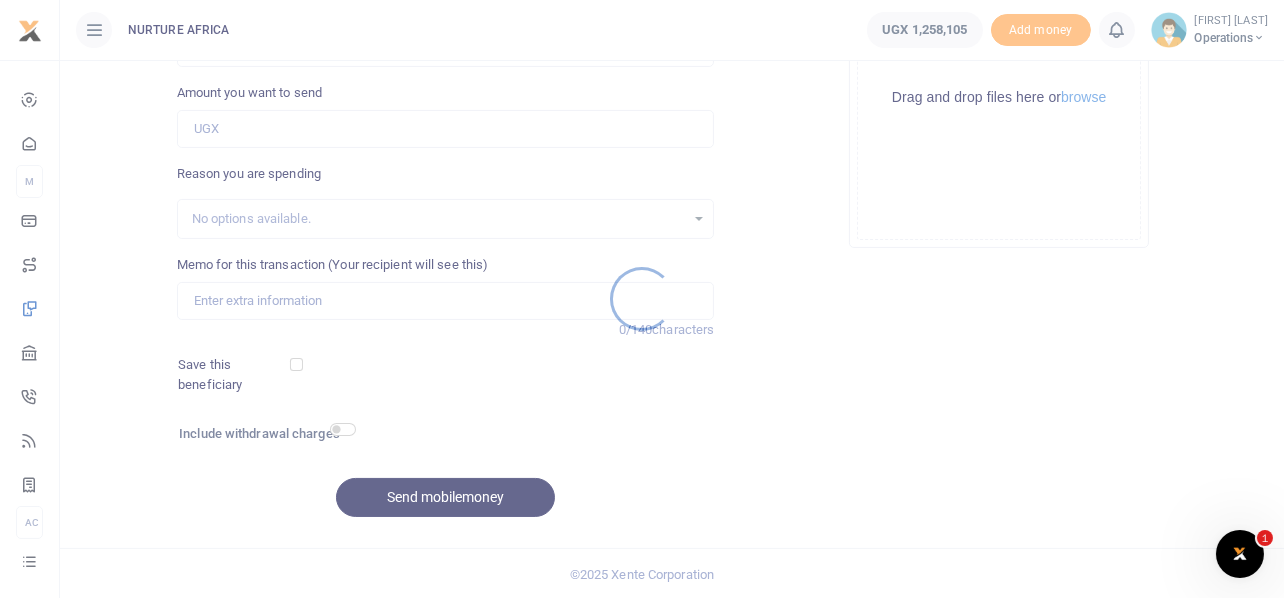 scroll, scrollTop: 0, scrollLeft: 0, axis: both 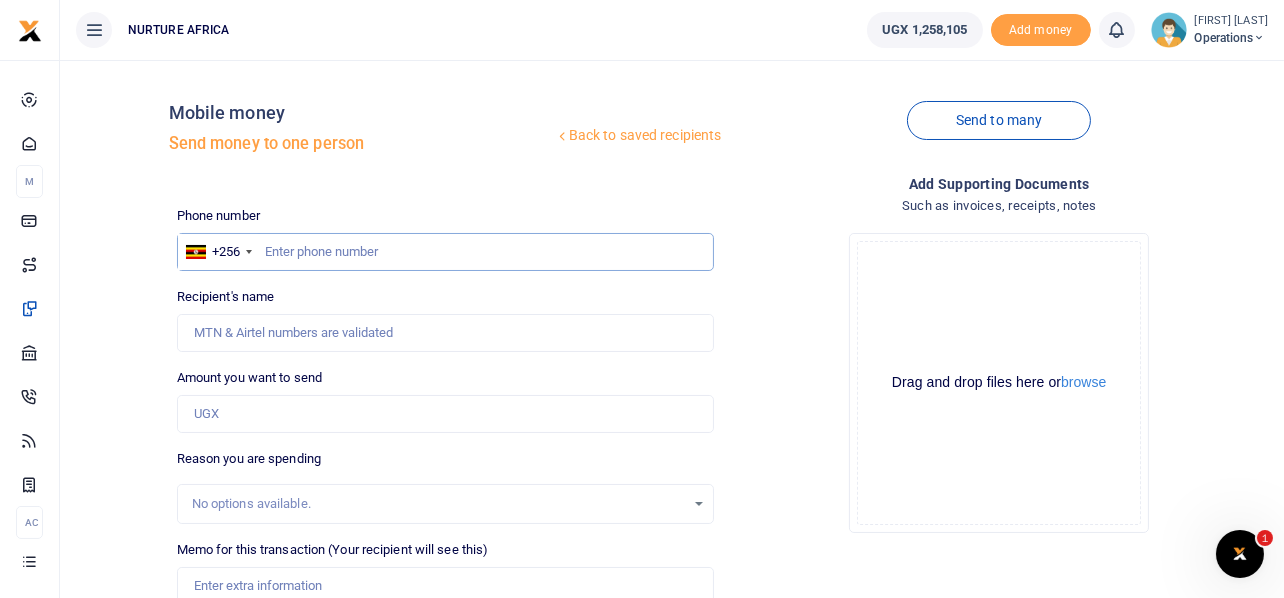 click at bounding box center [446, 252] 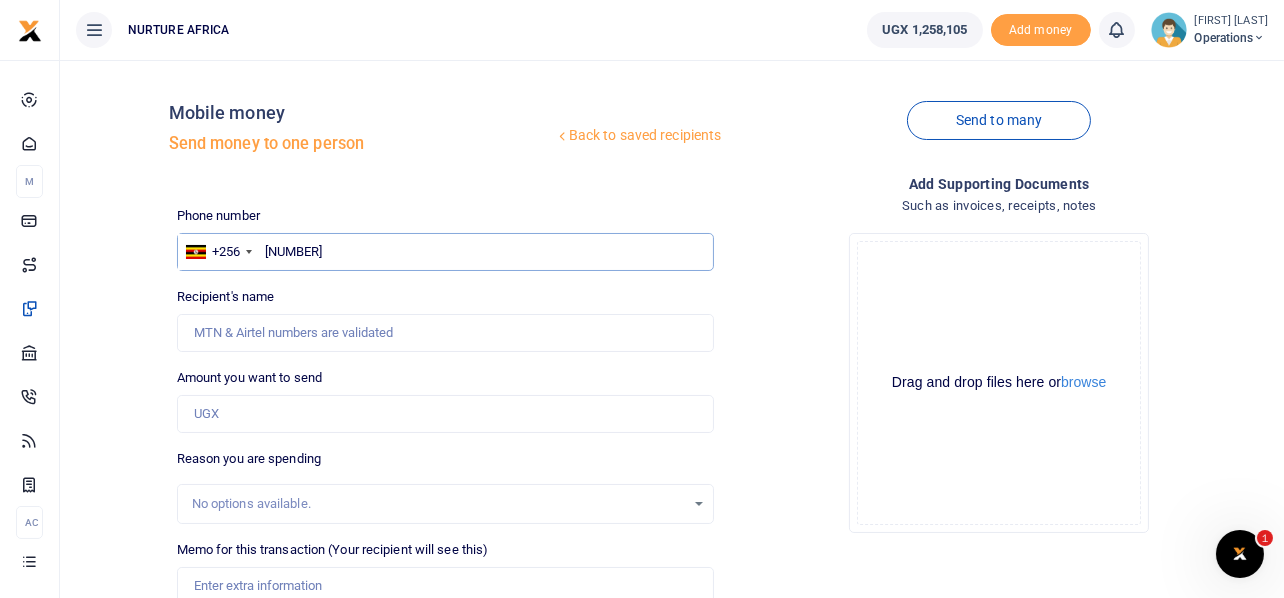 type on "[NUMBER]" 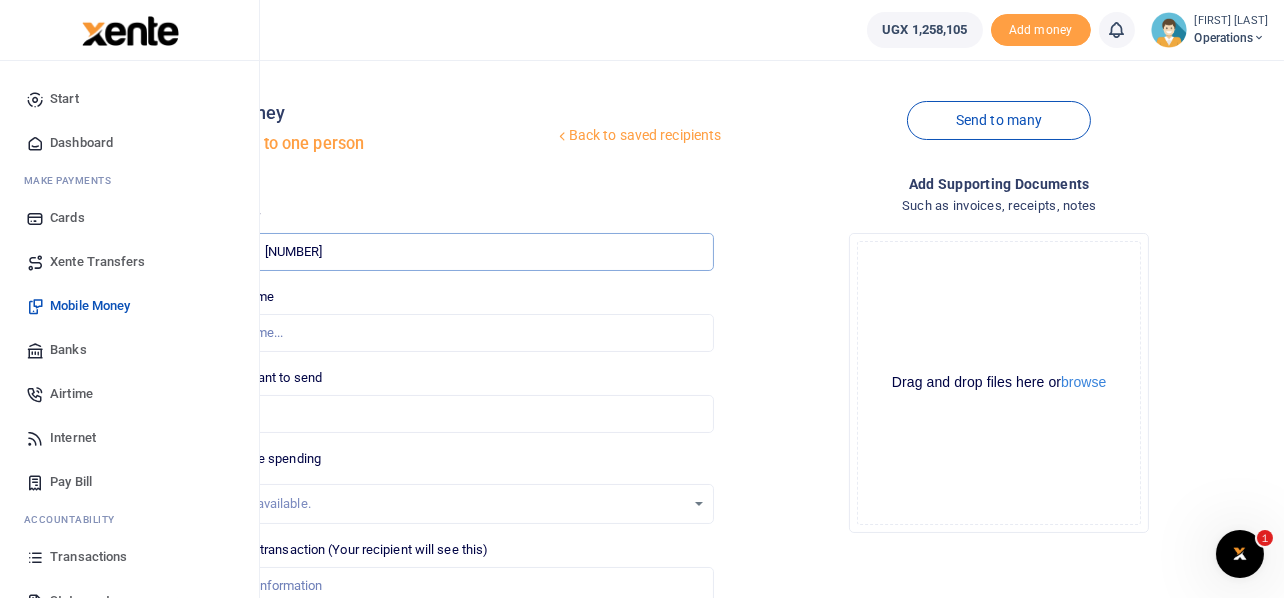 type on "[FIRST] [LAST]" 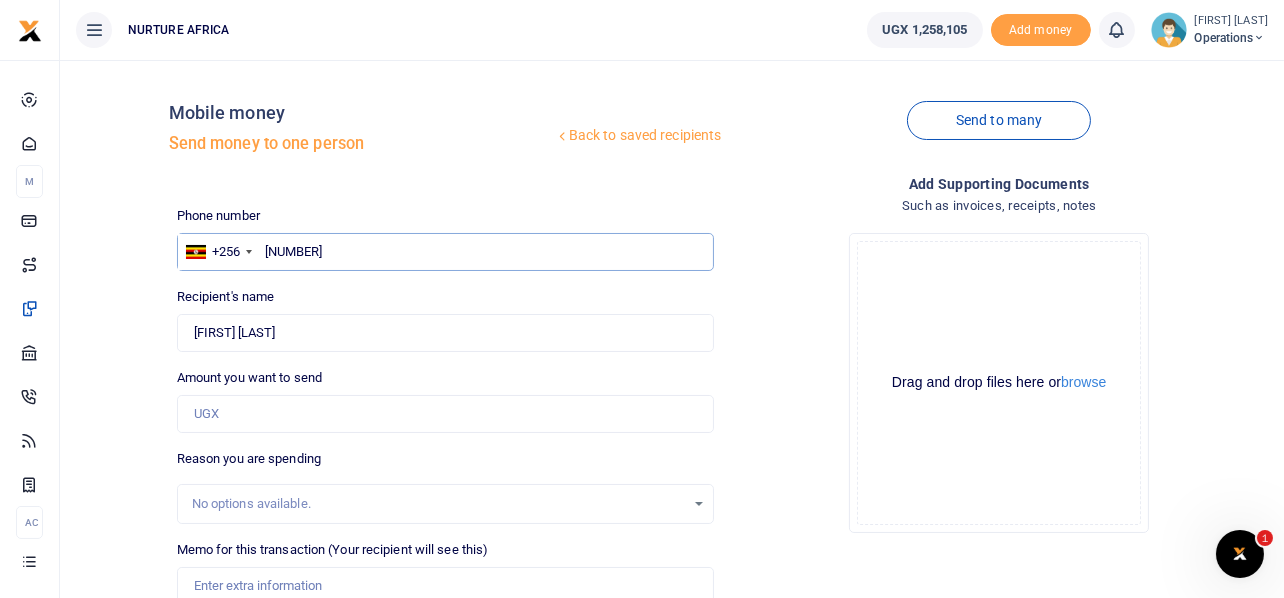 type on "[NUMBER]" 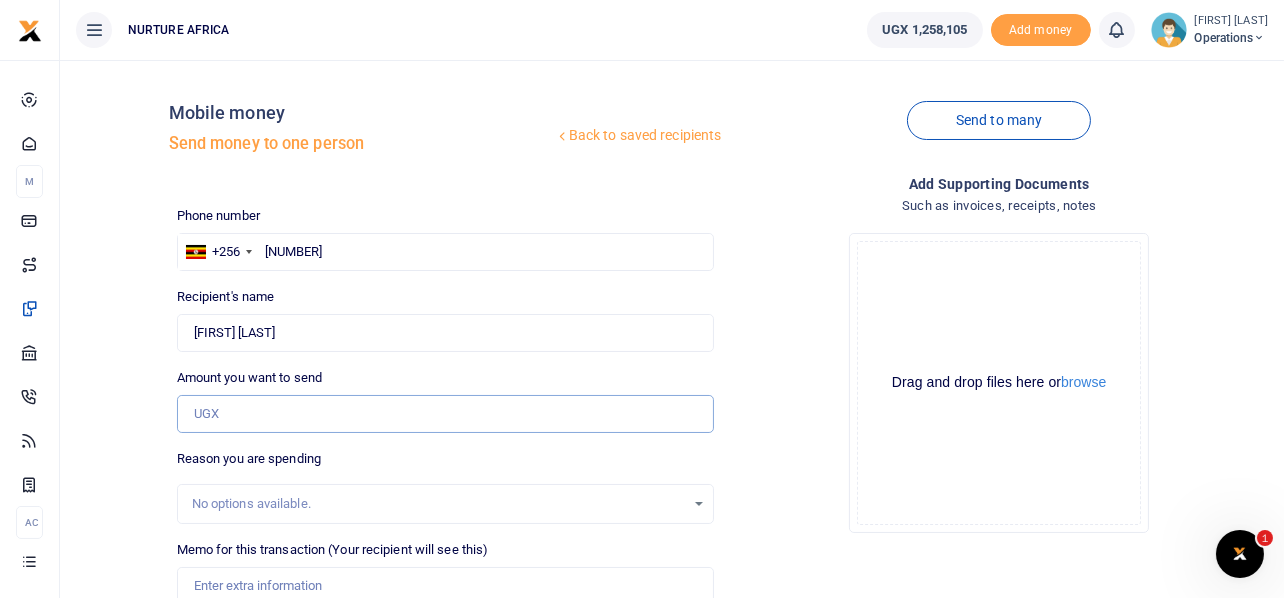 click on "Amount you want to send" at bounding box center (446, 414) 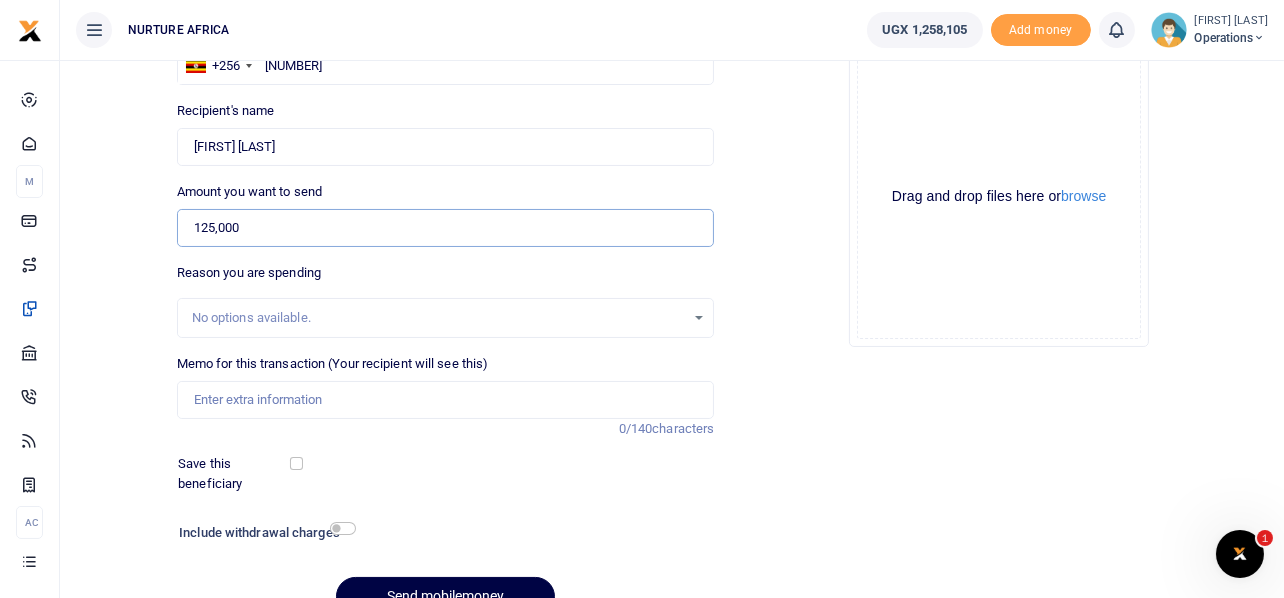 scroll, scrollTop: 287, scrollLeft: 0, axis: vertical 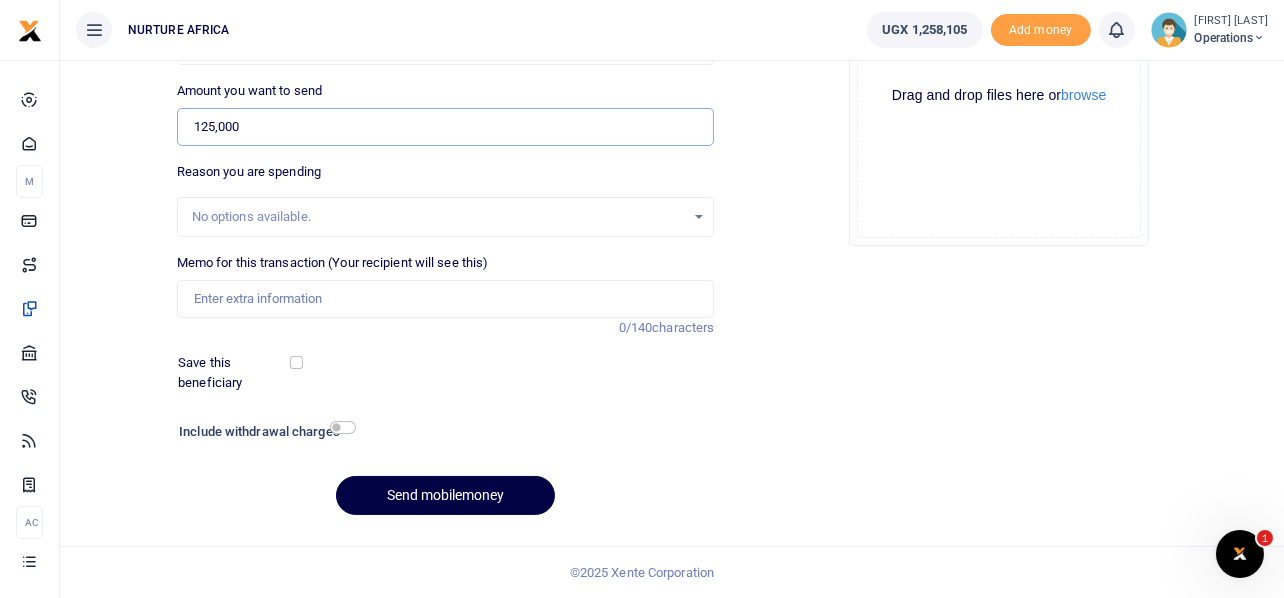 type on "125,000" 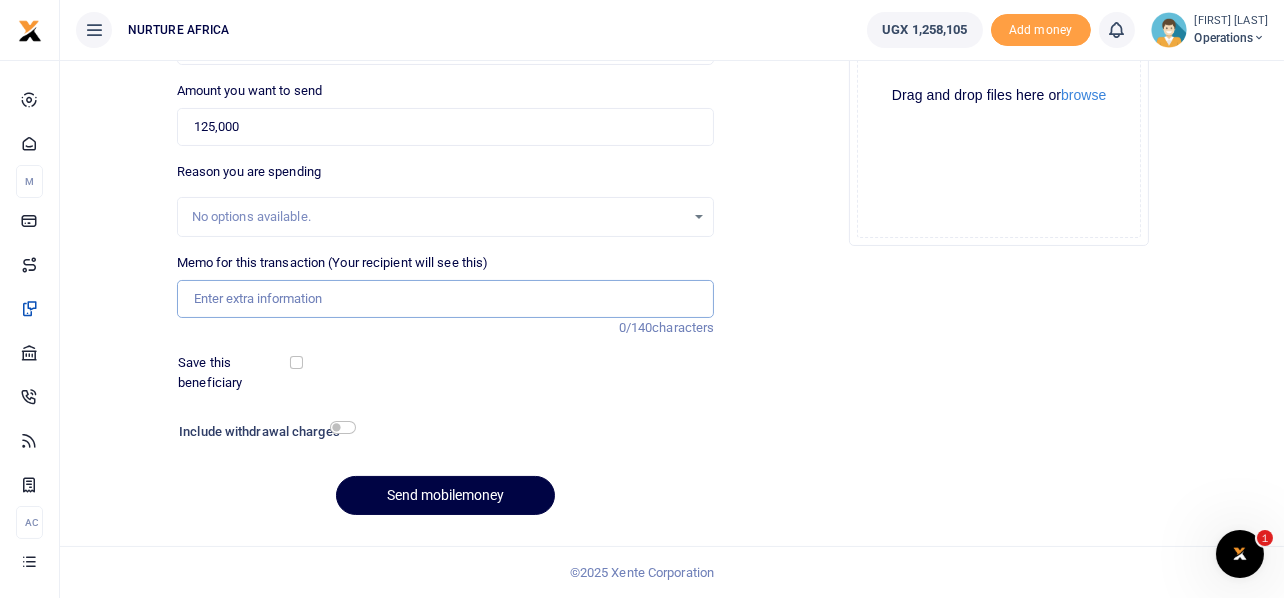 click on "Memo for this transaction (Your recipient will see this)" at bounding box center (446, 299) 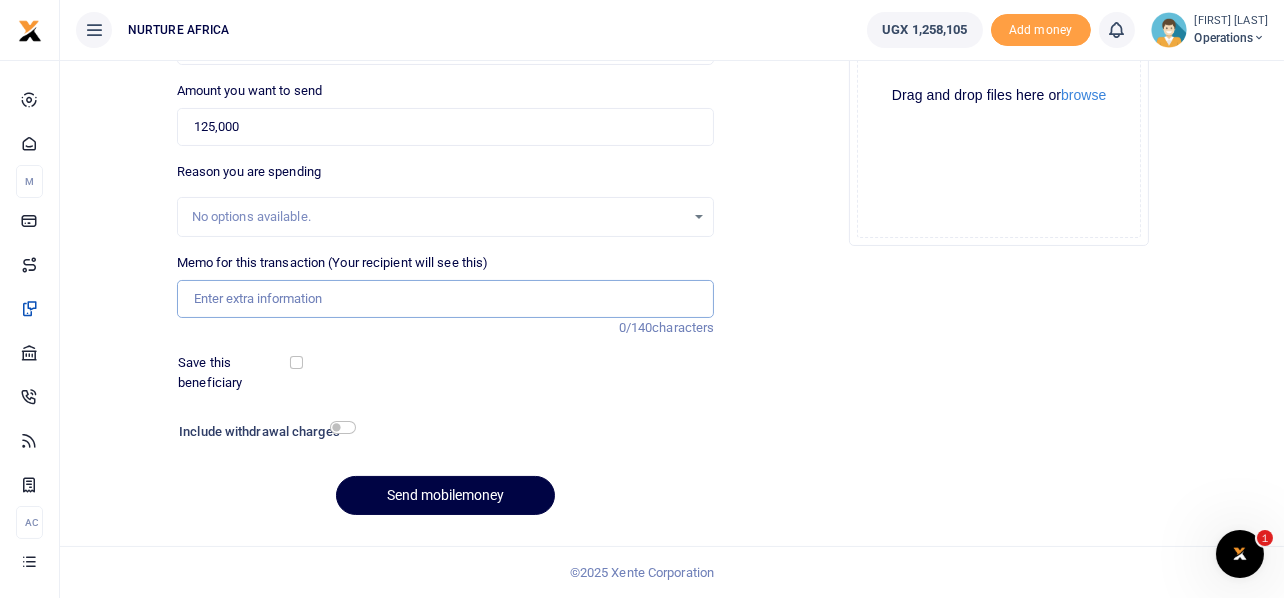 paste on "Payment for YEP trainers for the month of July 2025" 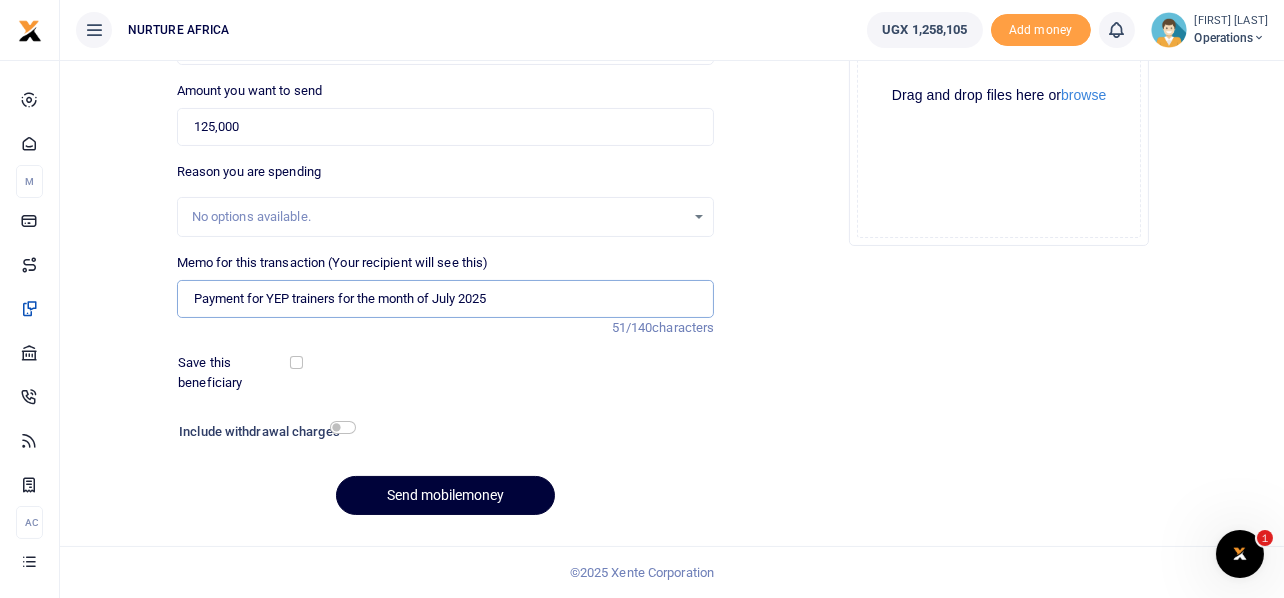 type on "Payment for YEP trainers for the month of July 2025" 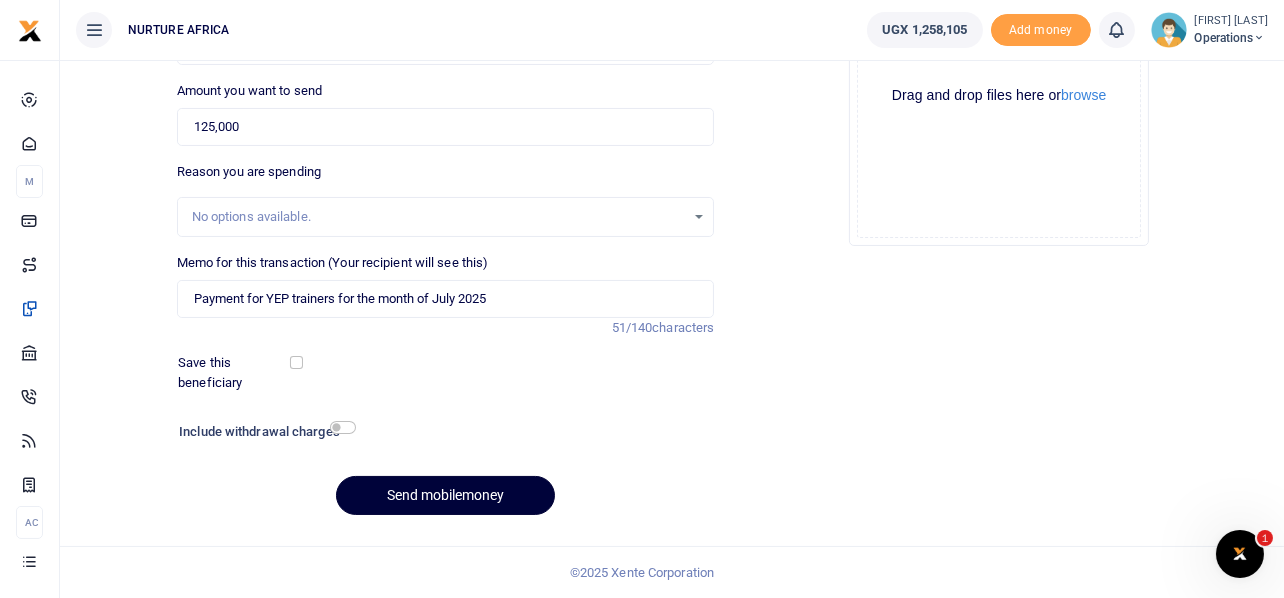 click on "Send mobilemoney" at bounding box center [445, 495] 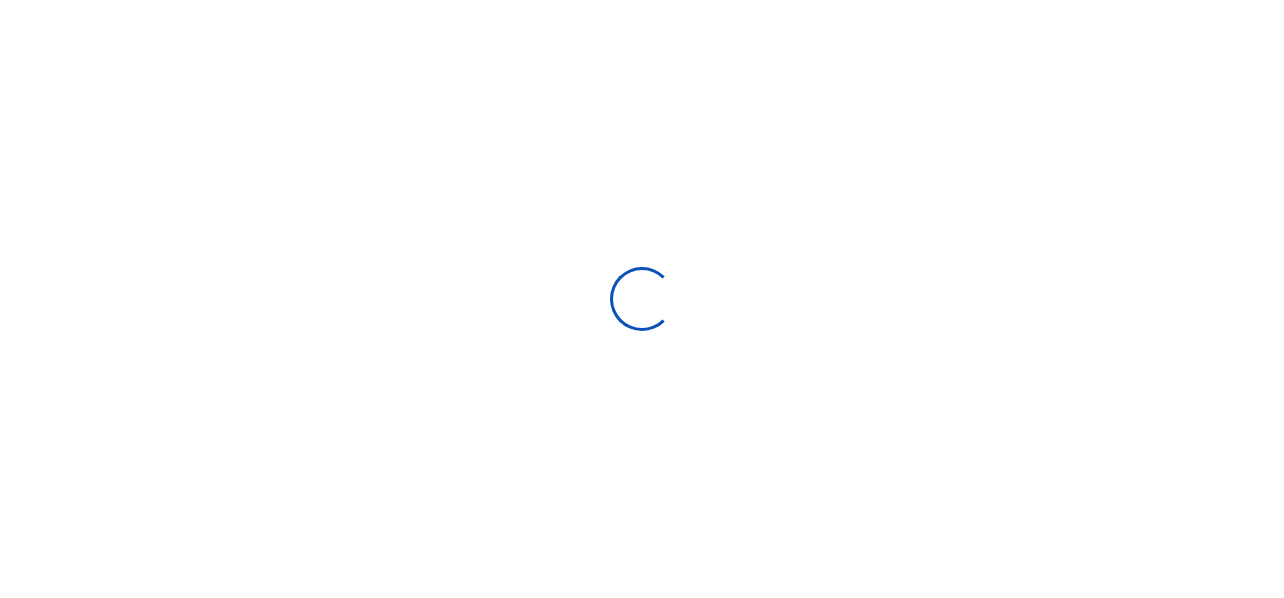scroll, scrollTop: 285, scrollLeft: 0, axis: vertical 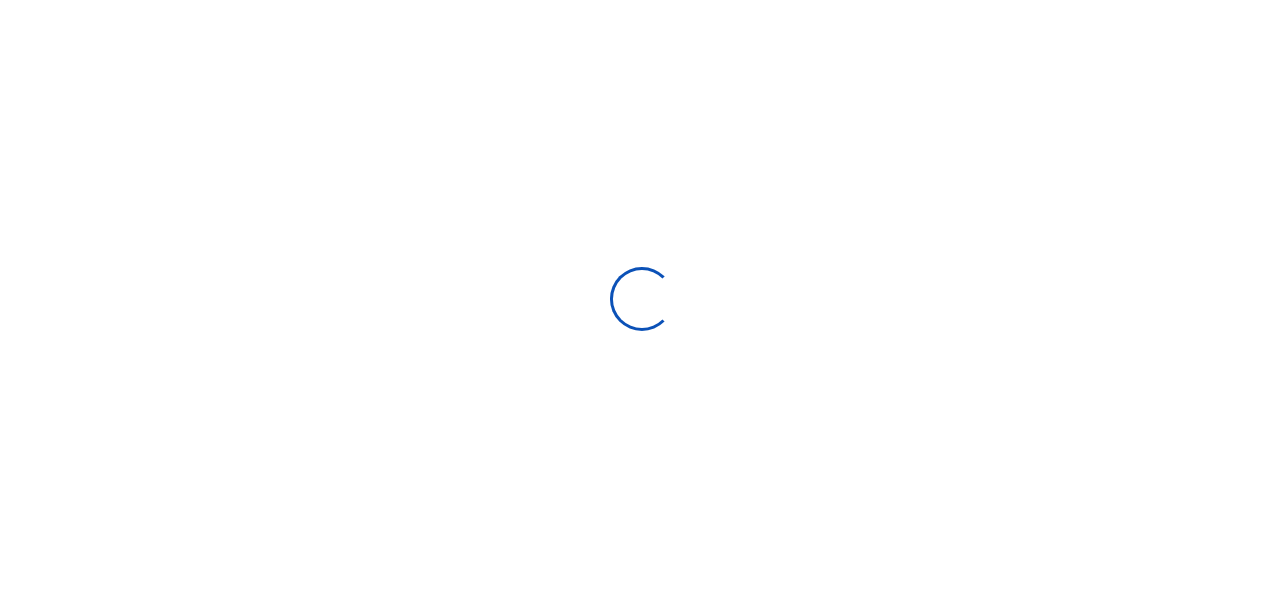 select 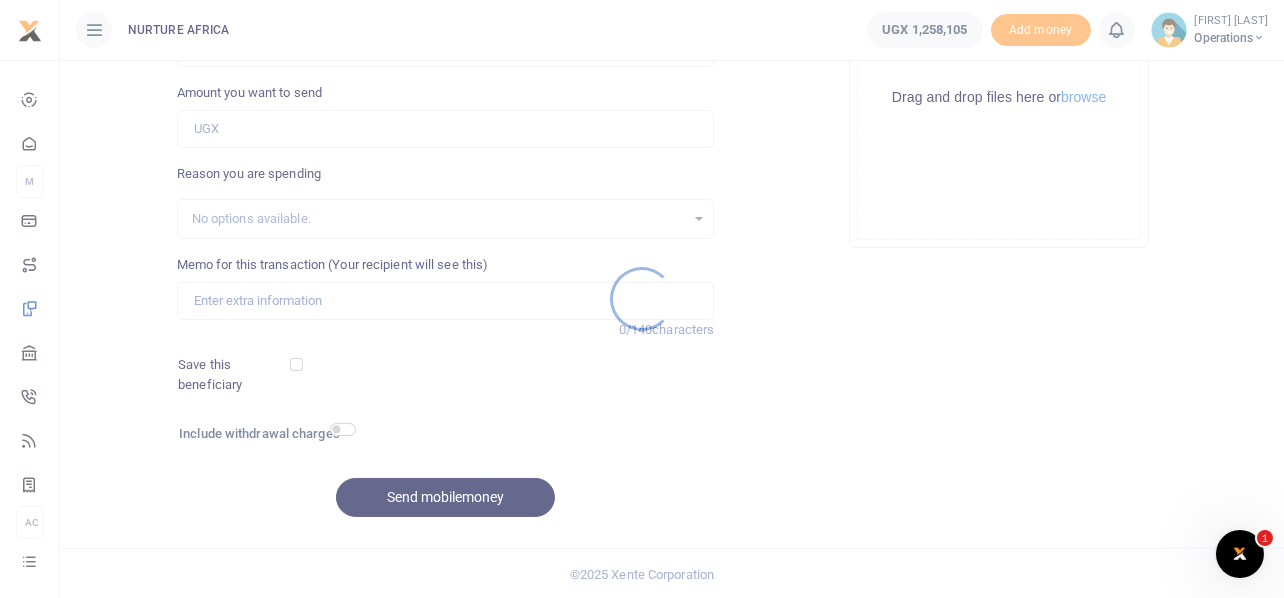 scroll, scrollTop: 0, scrollLeft: 0, axis: both 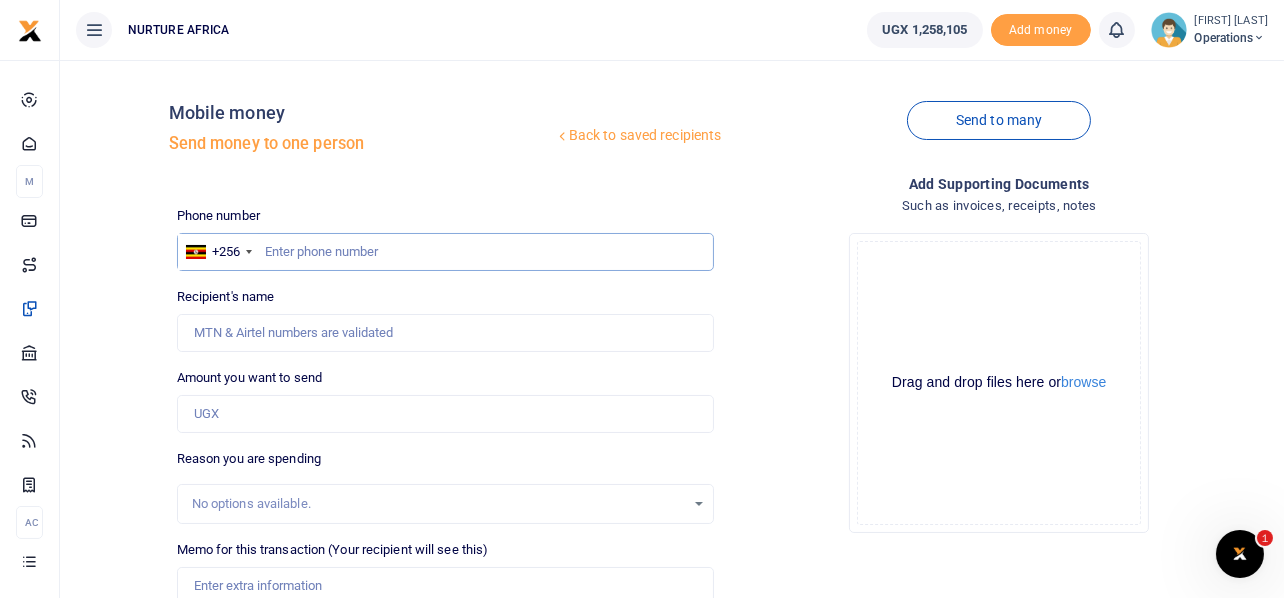 click at bounding box center [446, 252] 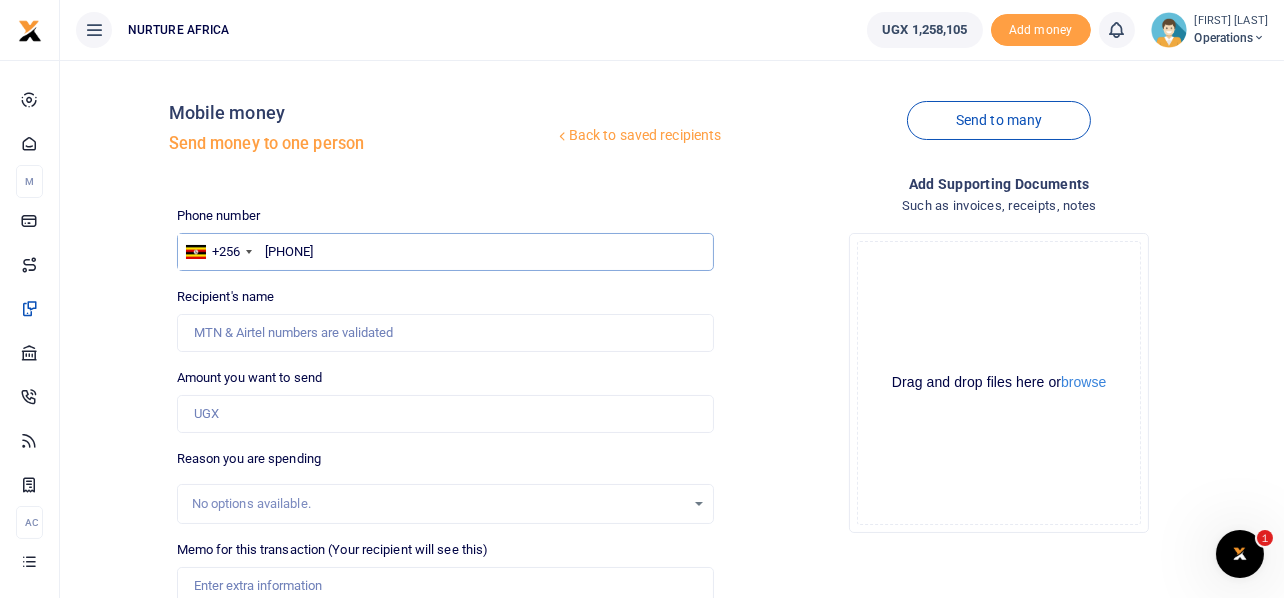 type on "[PHONE]" 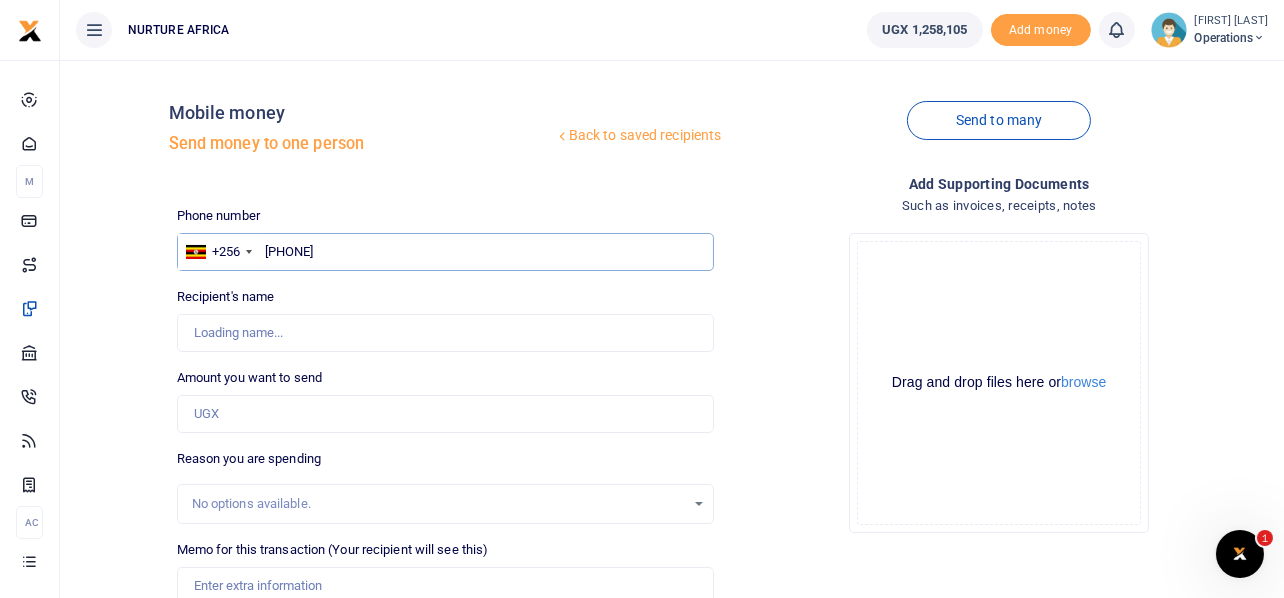 type on "[FIRST] [LAST]" 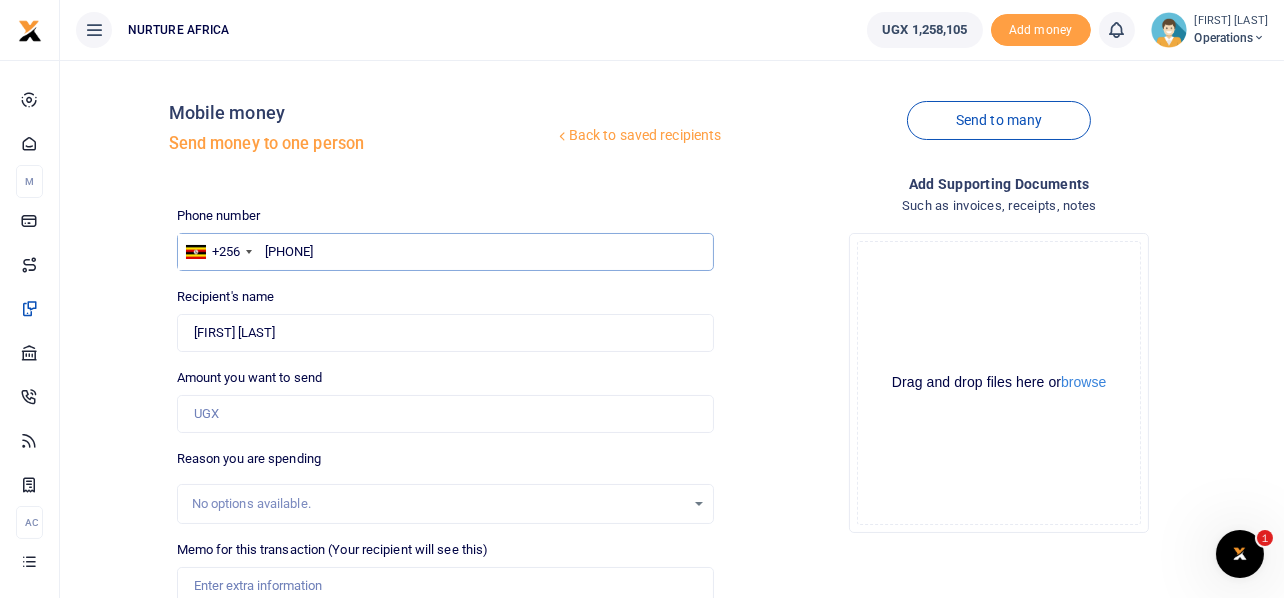 type on "[PHONE]" 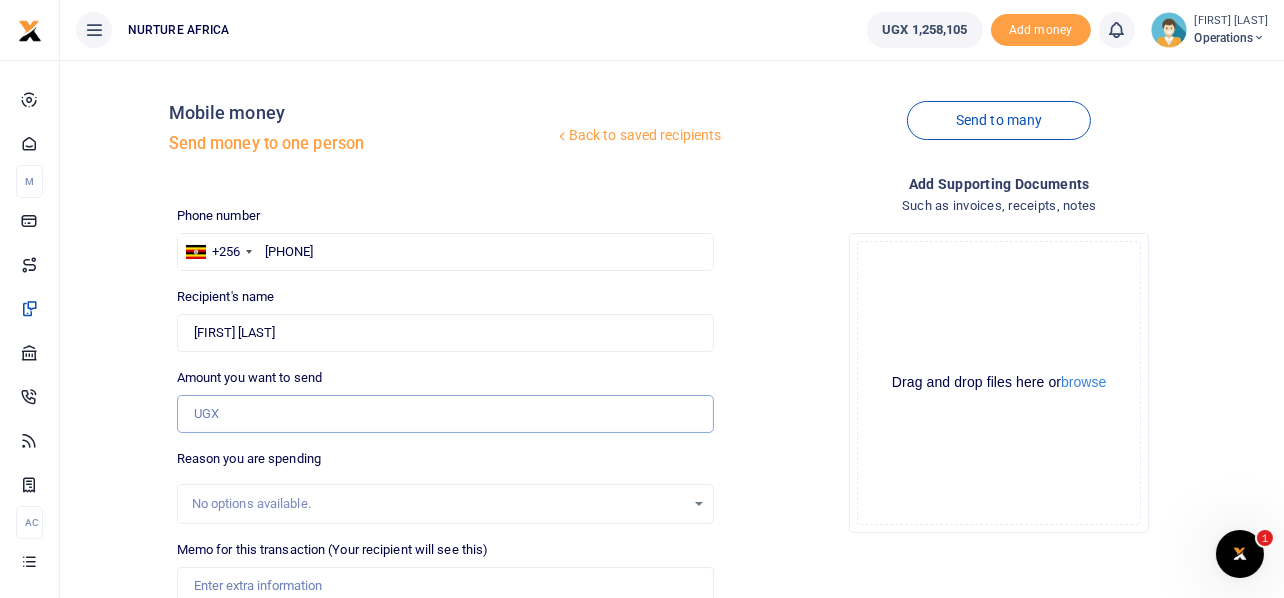 click on "Amount you want to send" at bounding box center [446, 414] 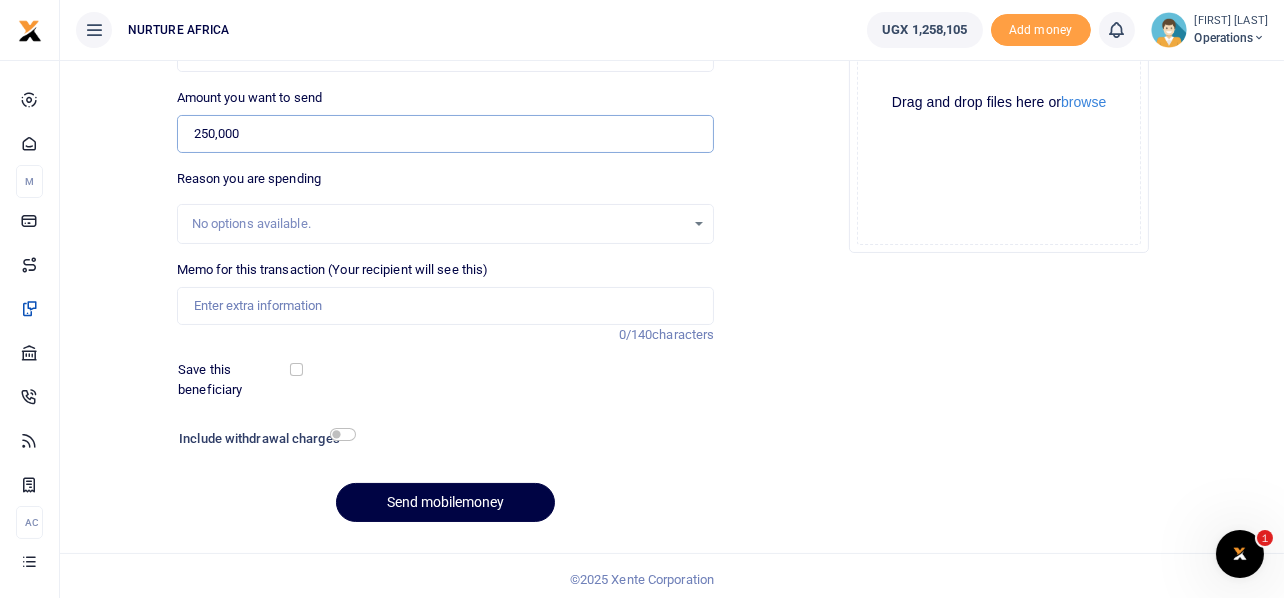 scroll, scrollTop: 287, scrollLeft: 0, axis: vertical 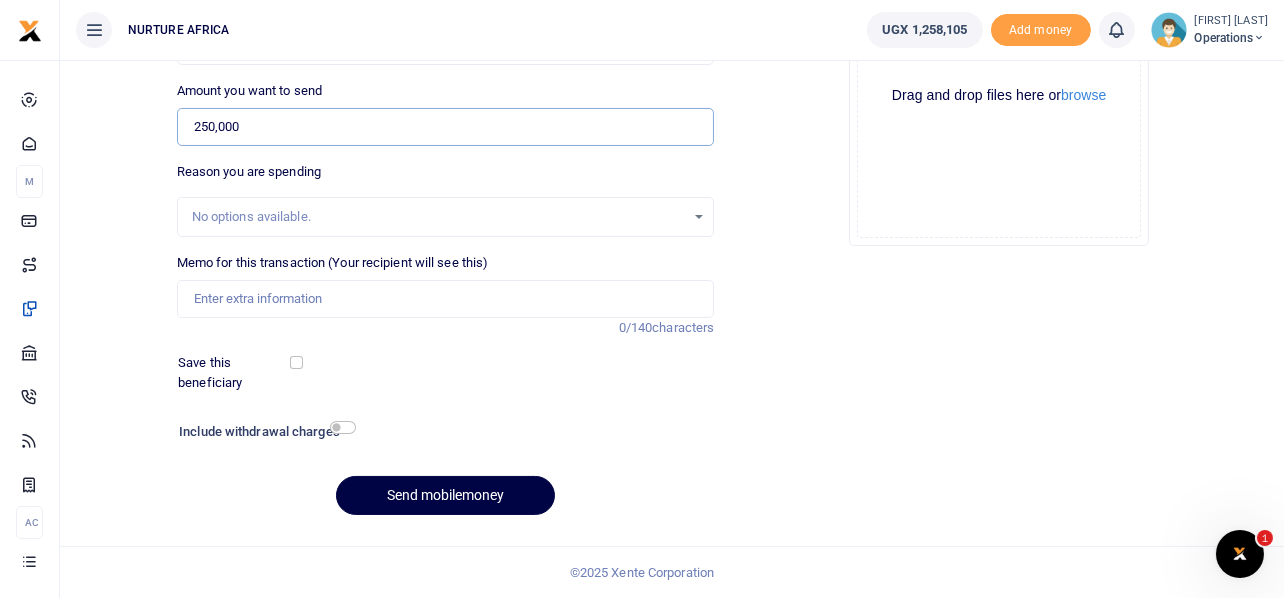 type on "250,000" 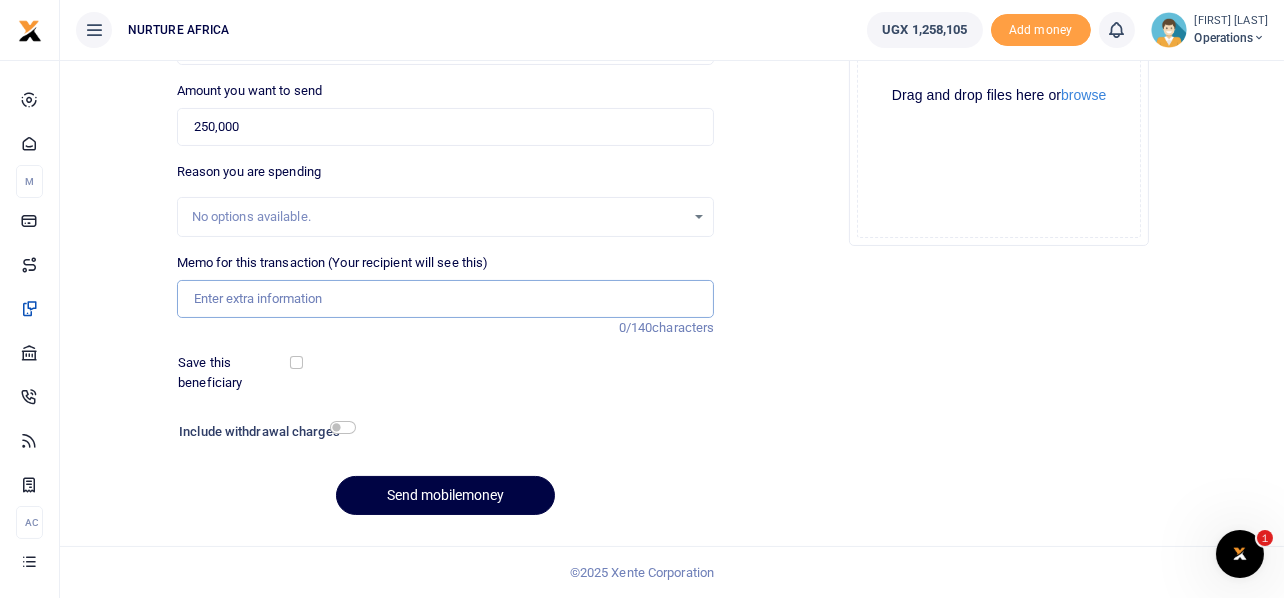 click on "Memo for this transaction (Your recipient will see this)" at bounding box center [446, 299] 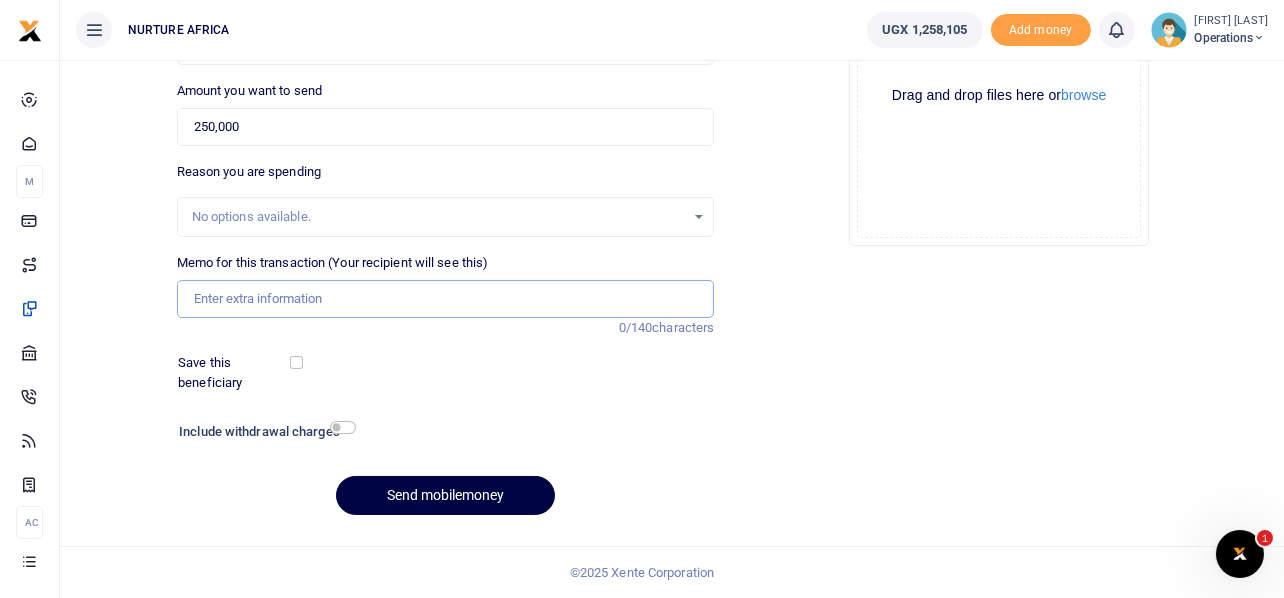 paste on "Payment for YEP trainers for the month of July 2025" 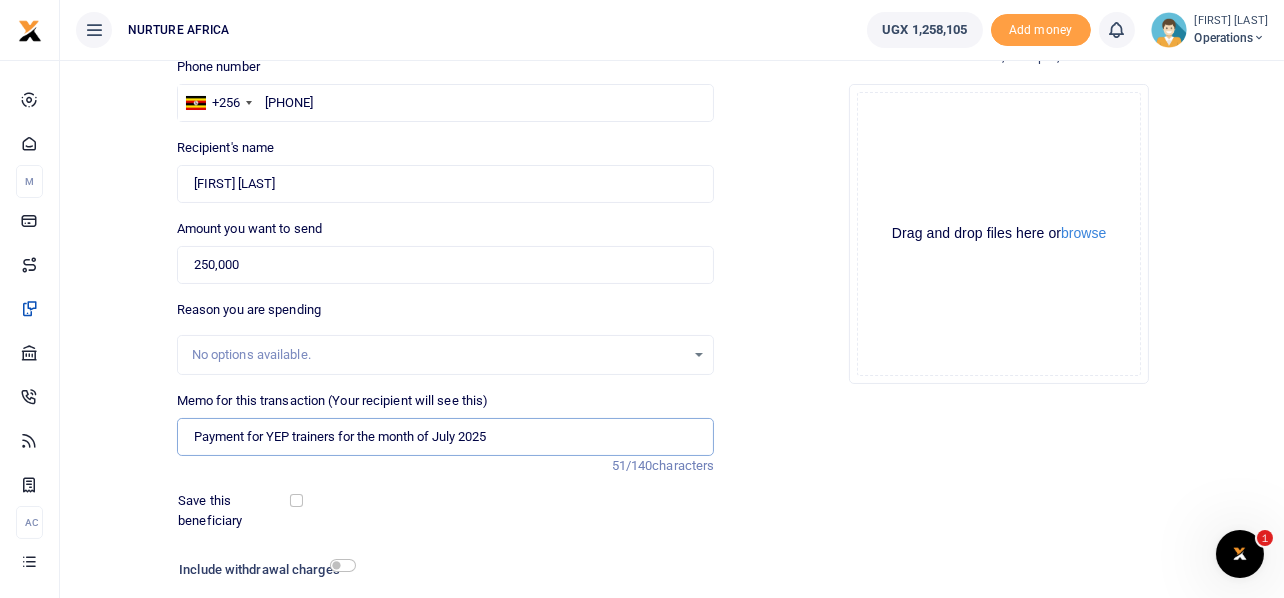 scroll, scrollTop: 287, scrollLeft: 0, axis: vertical 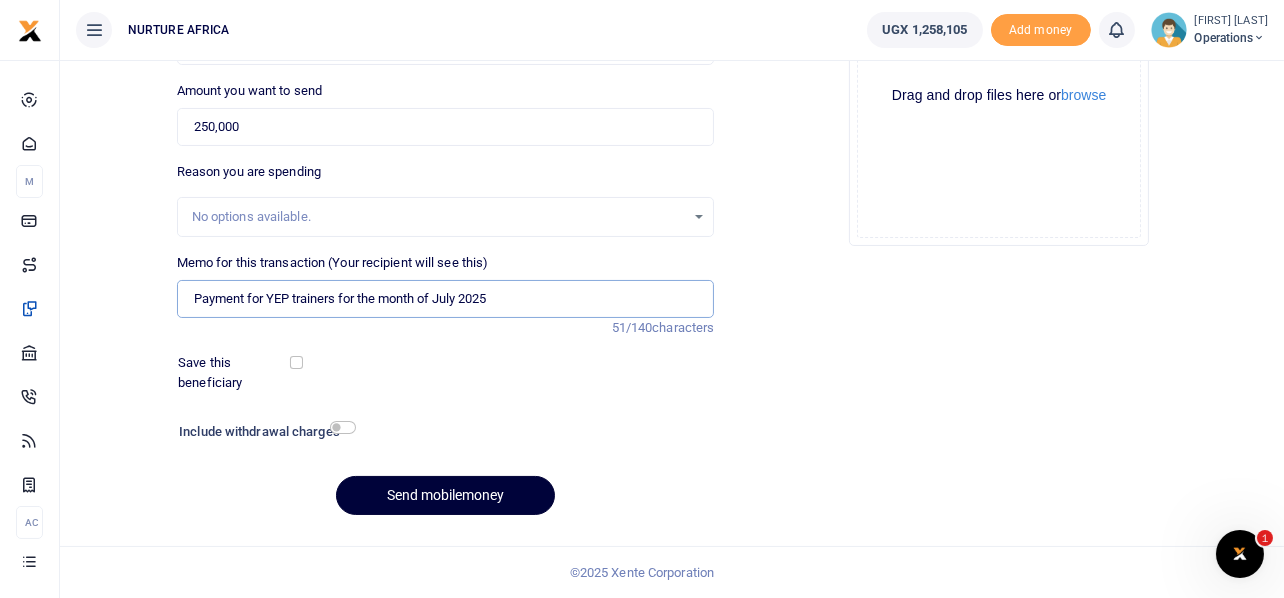 type on "Payment for YEP trainers for the month of July 2025" 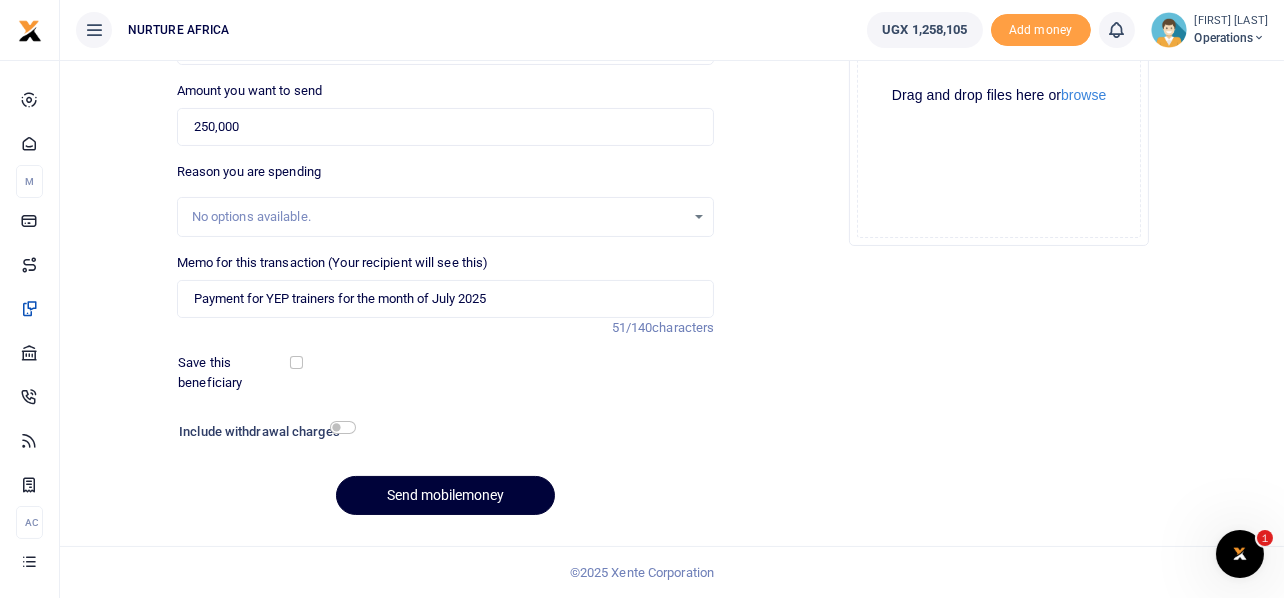 click on "Send mobilemoney" at bounding box center [445, 495] 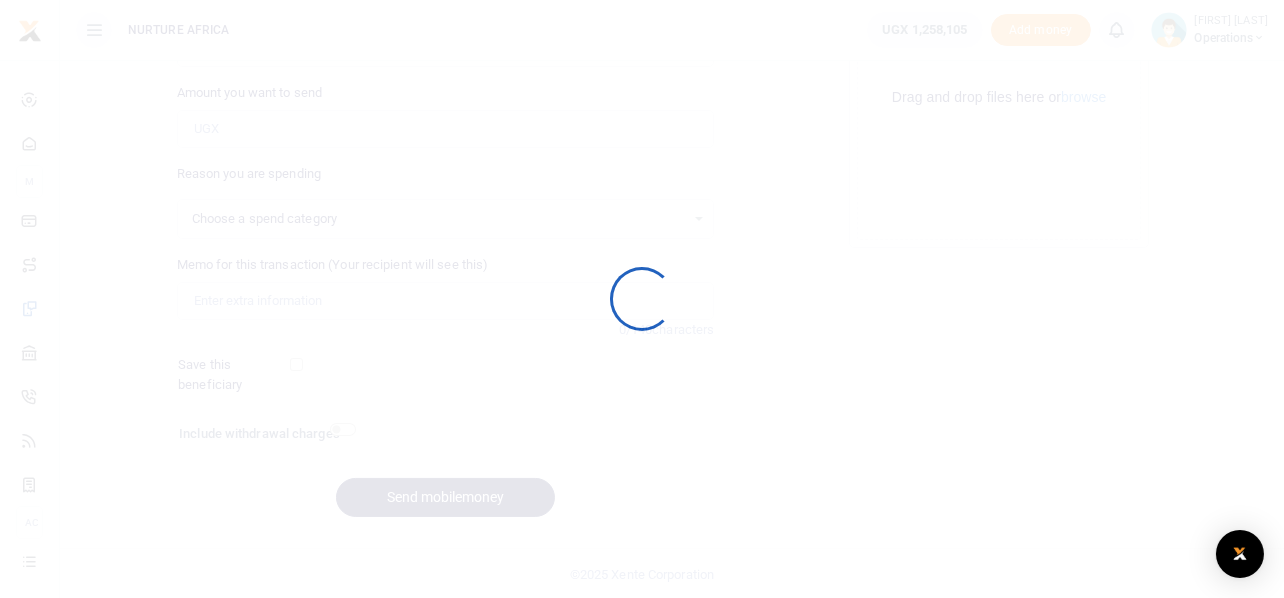 select 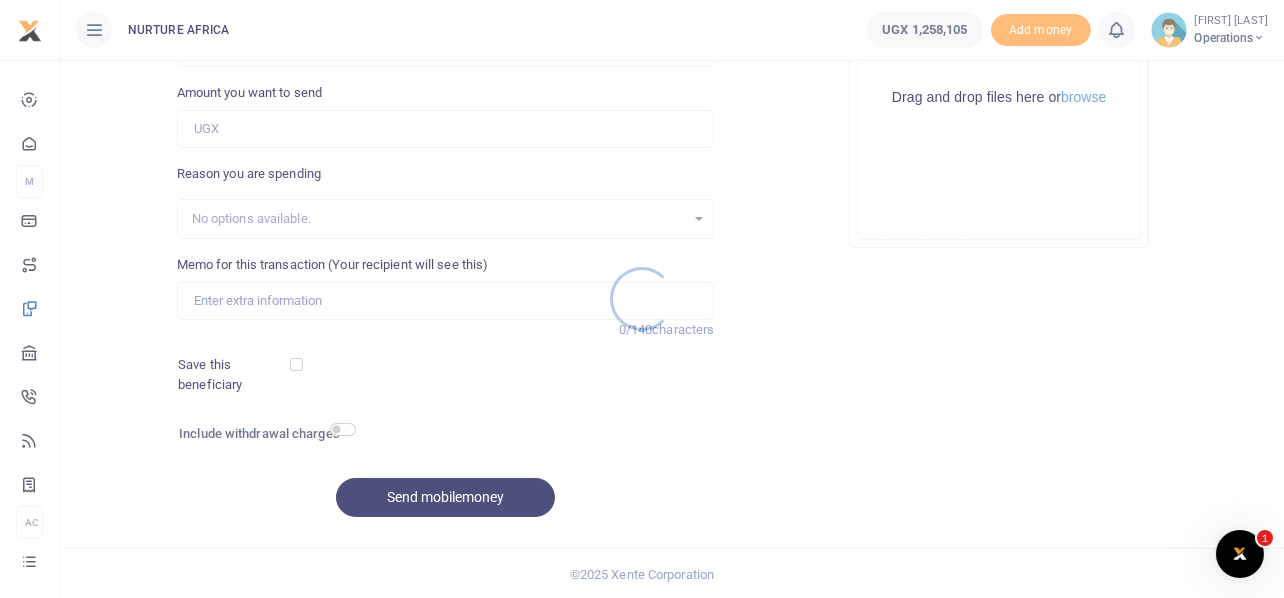 scroll, scrollTop: 0, scrollLeft: 0, axis: both 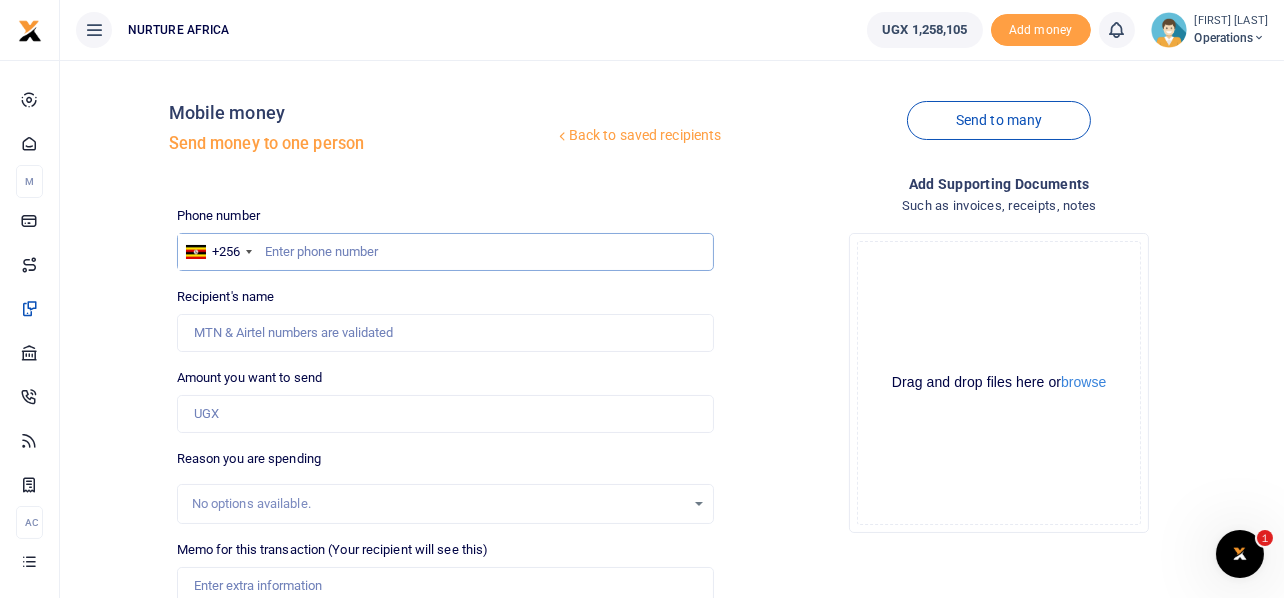 click at bounding box center (446, 252) 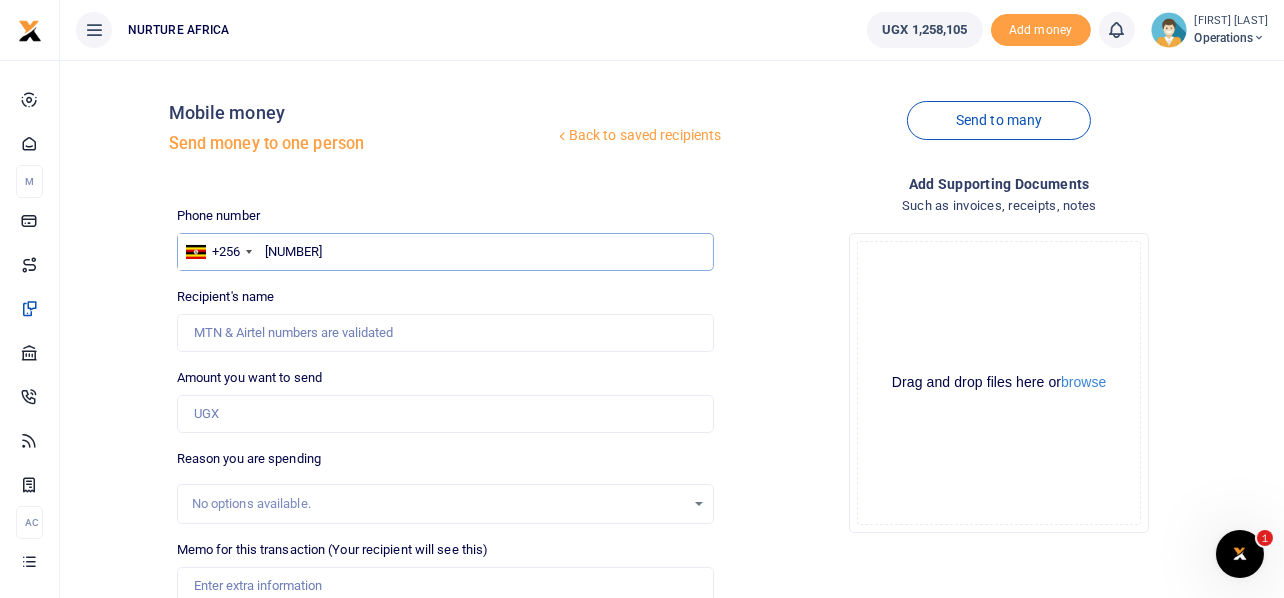 type on "708090501" 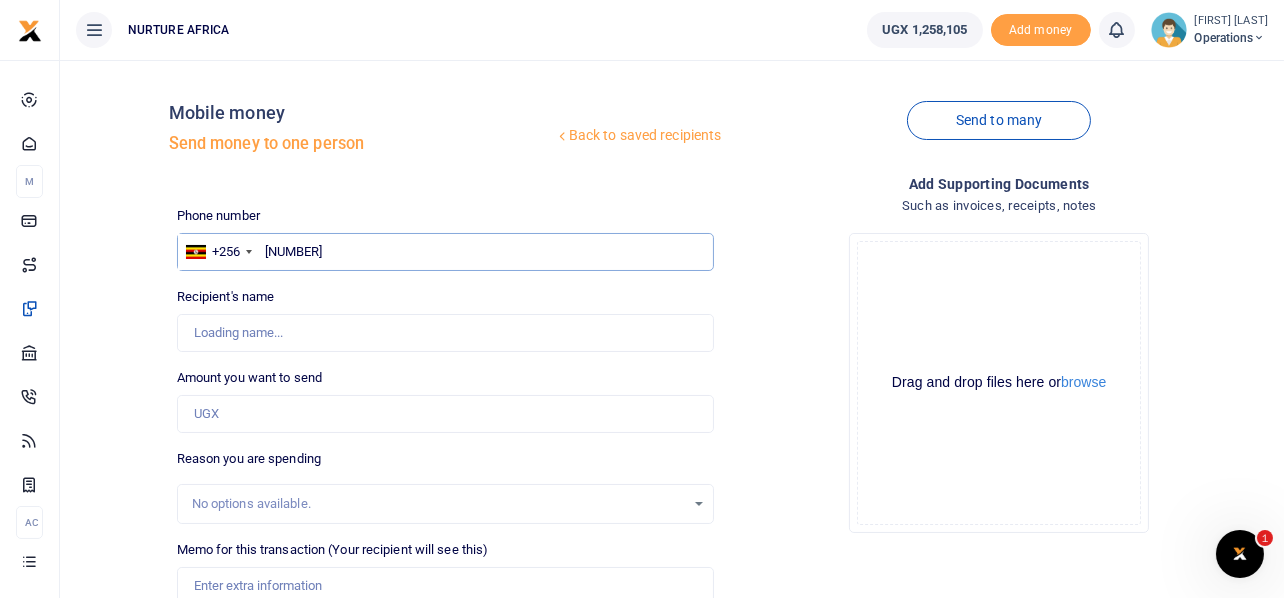 type on "Mary Nantayi" 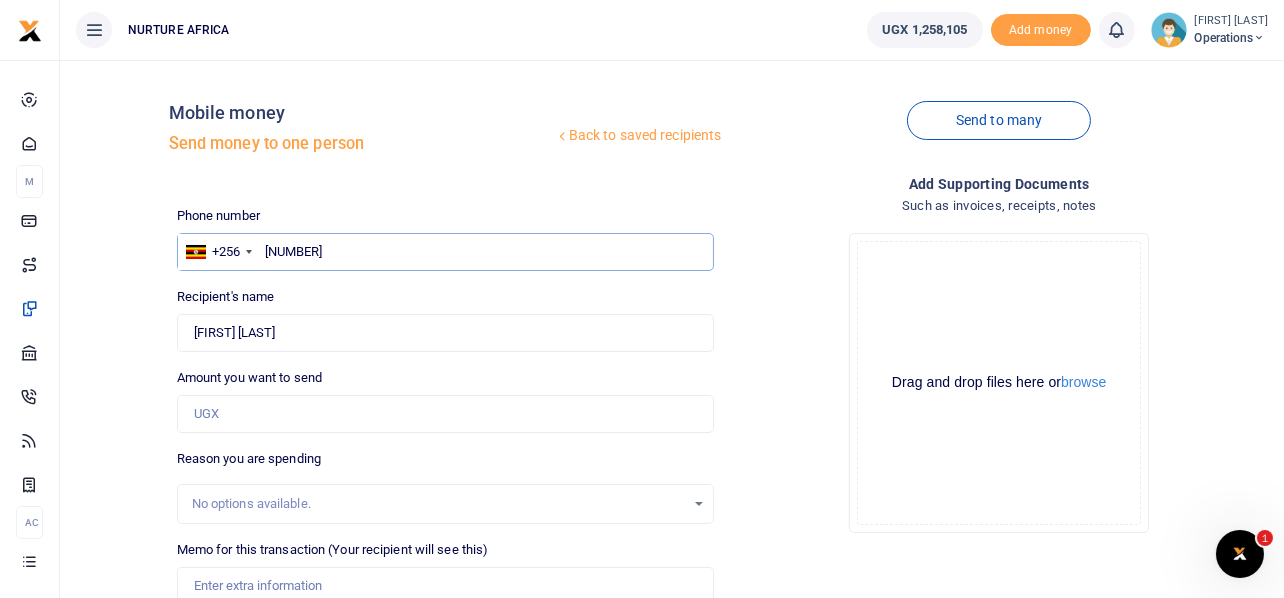 drag, startPoint x: 345, startPoint y: 250, endPoint x: 264, endPoint y: 244, distance: 81.22192 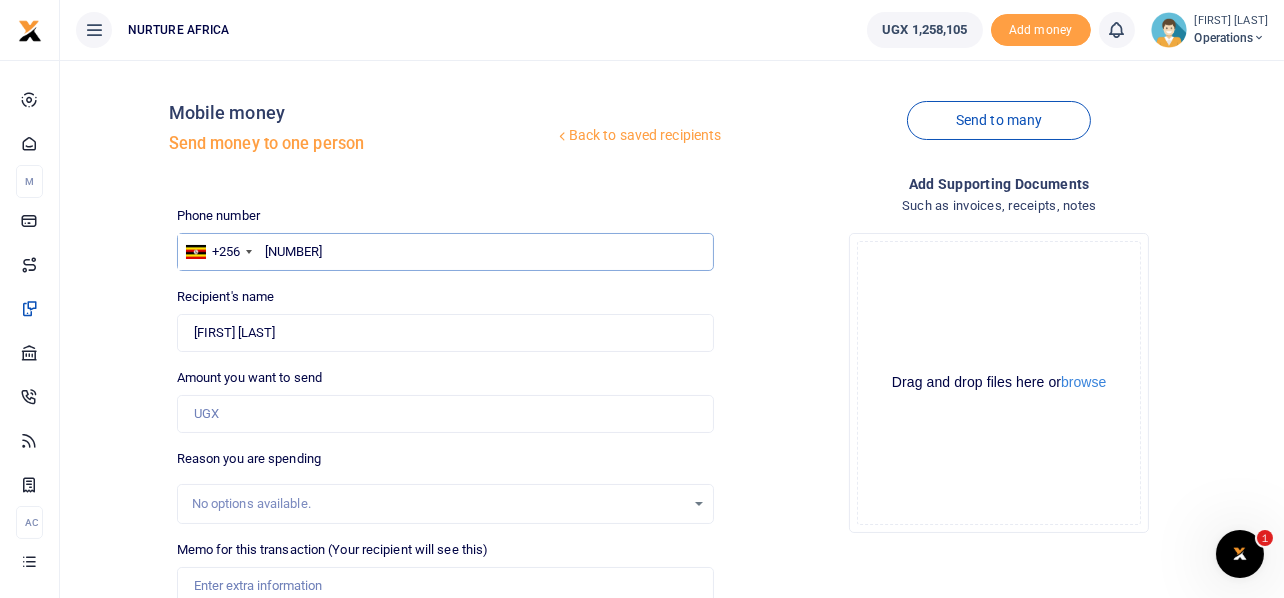 type on "755340519" 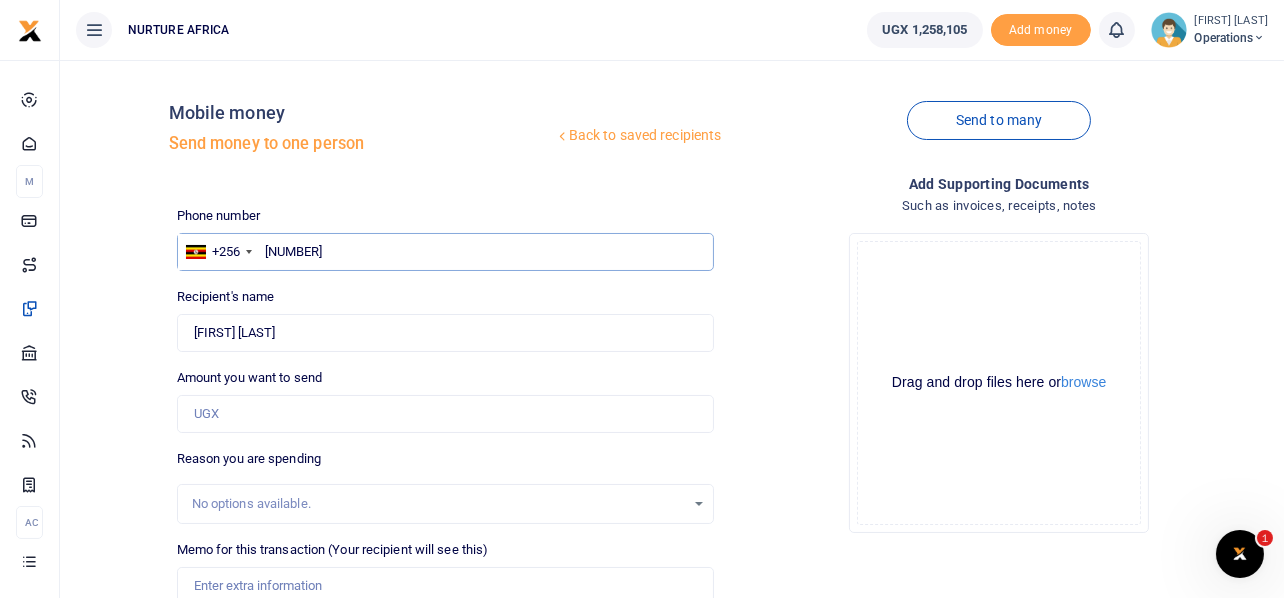 type on "Emma Okurut" 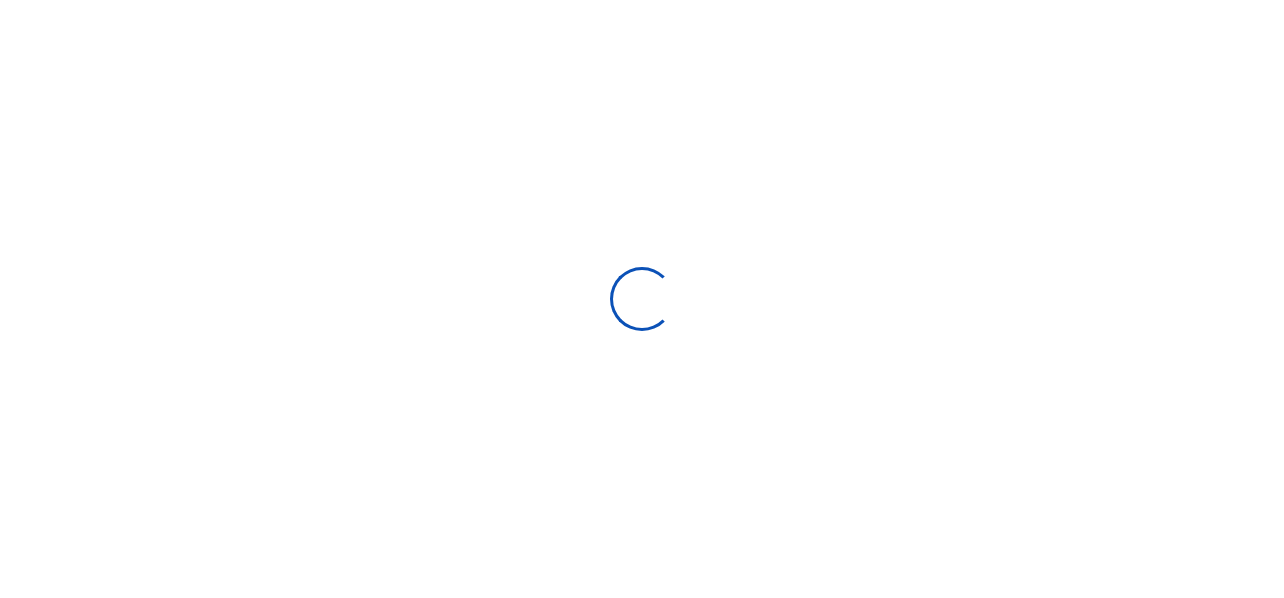 scroll, scrollTop: 0, scrollLeft: 0, axis: both 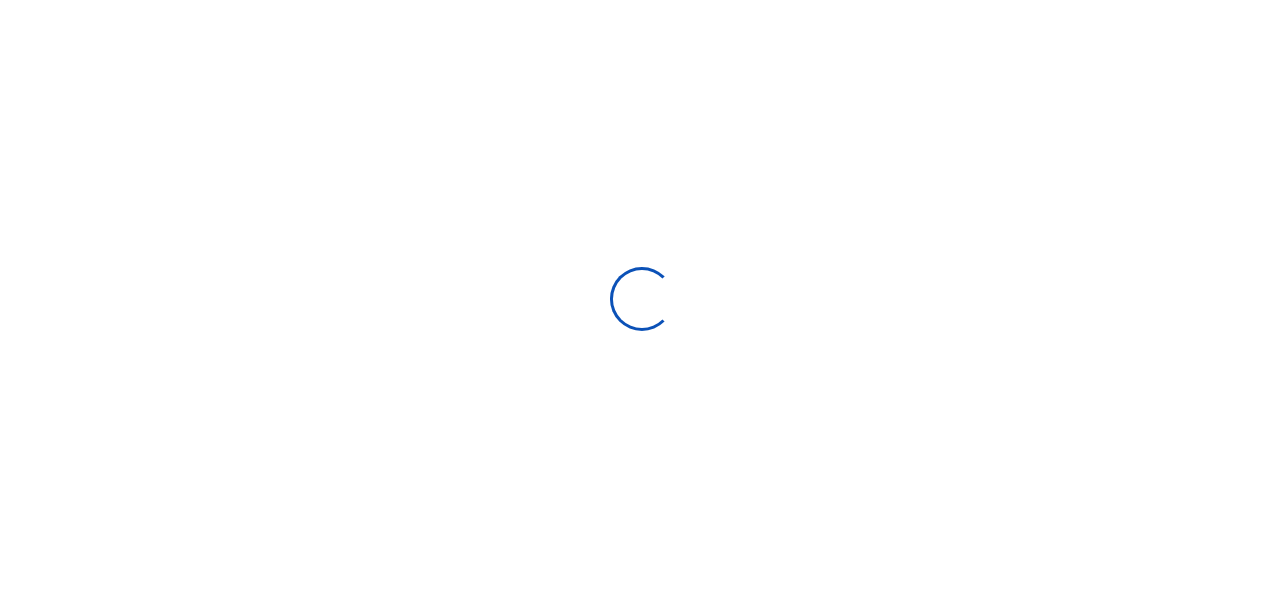 select 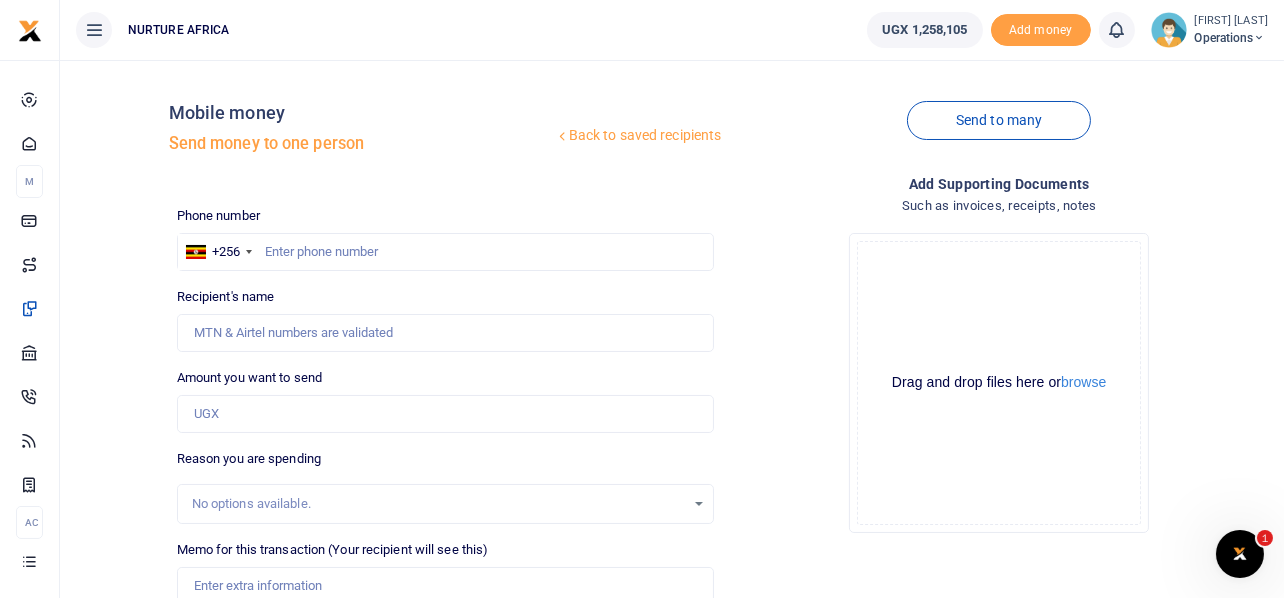 scroll, scrollTop: 0, scrollLeft: 0, axis: both 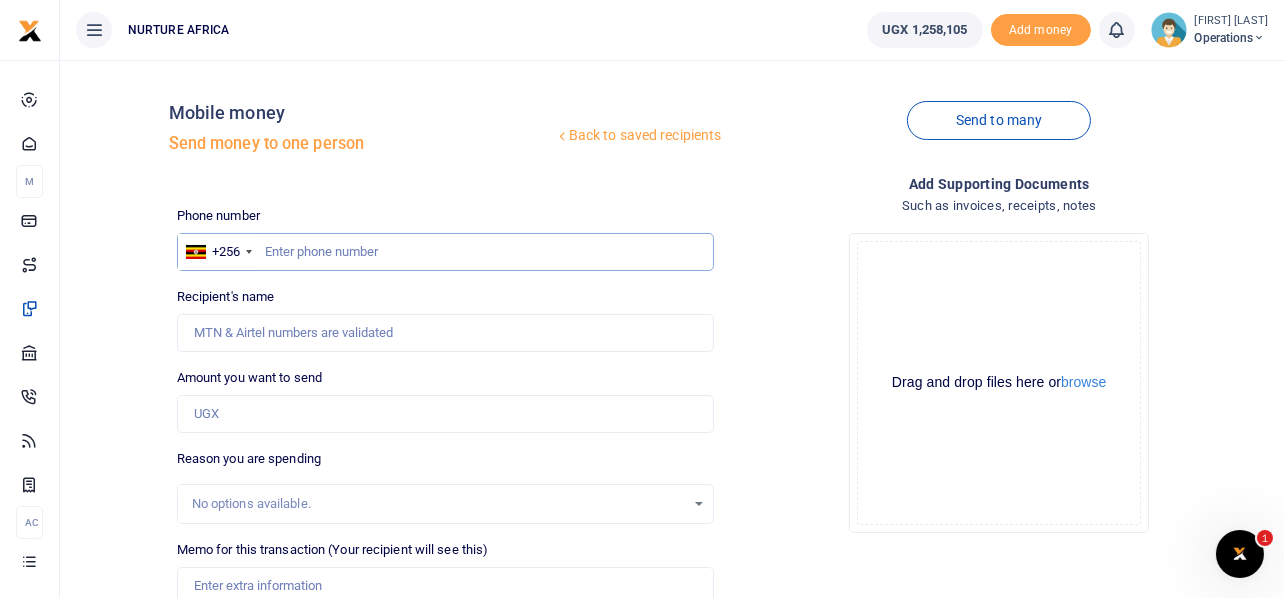 click at bounding box center (446, 252) 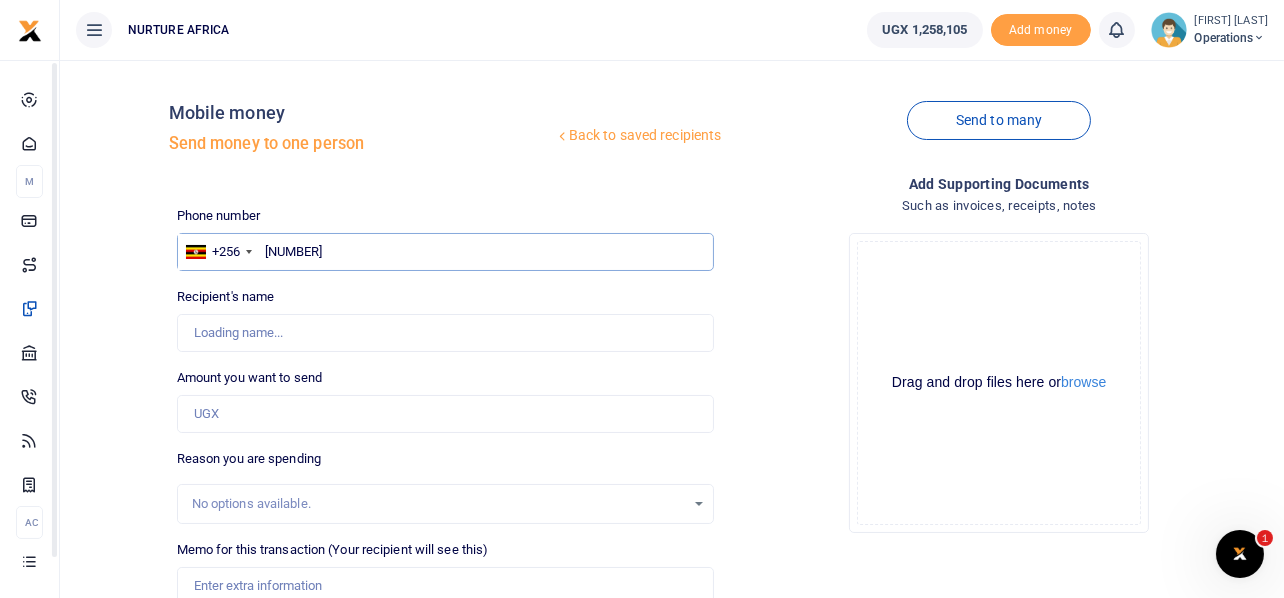 type on "740929203" 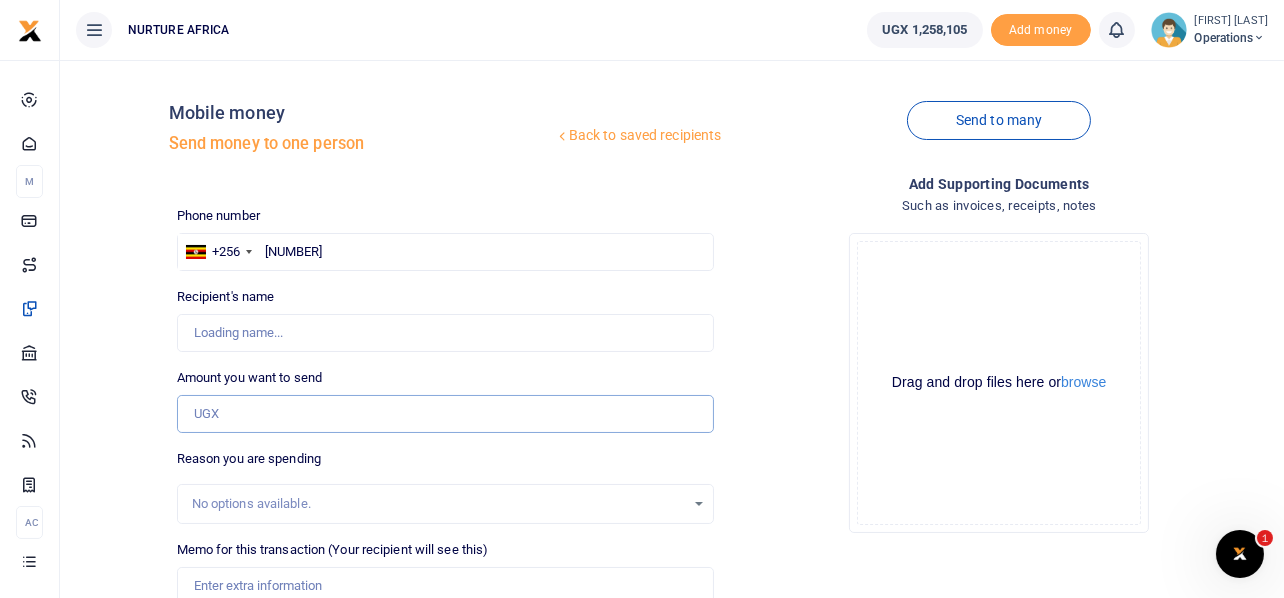 click on "Amount you want to send" at bounding box center (446, 414) 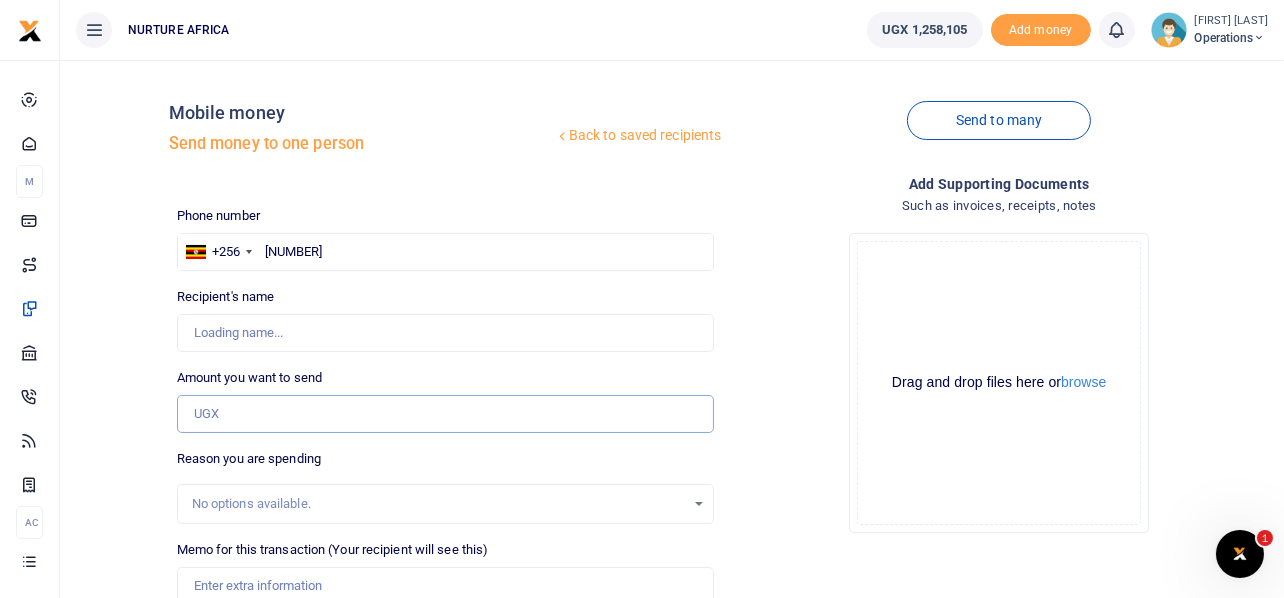 type on "Betty Nansubuga" 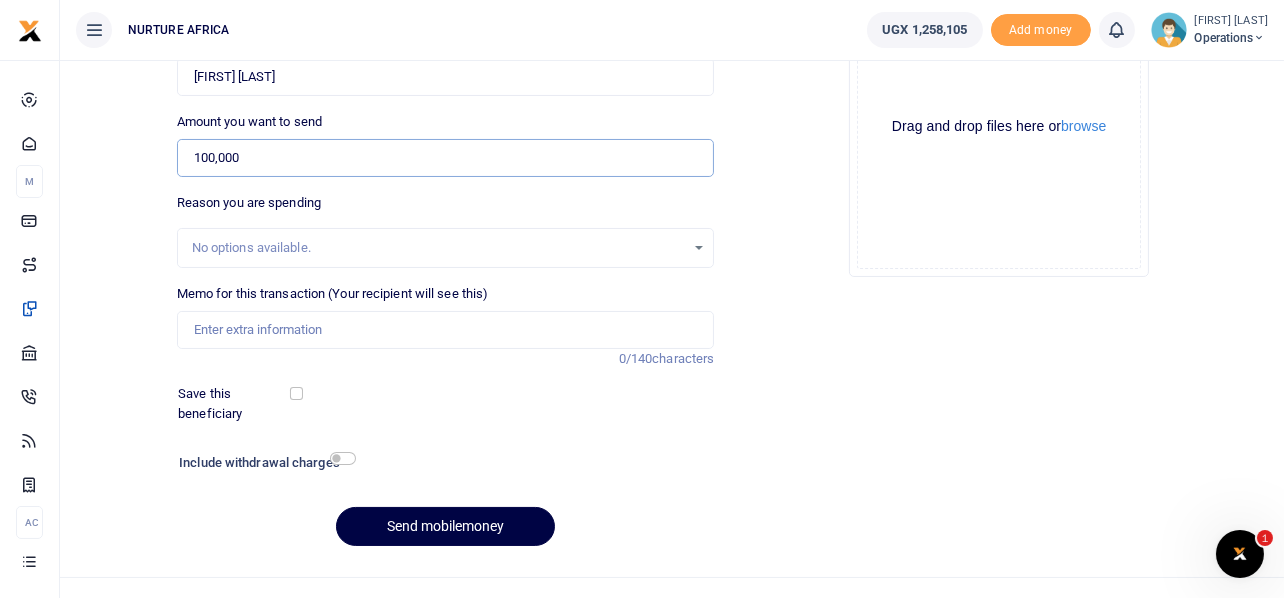 scroll, scrollTop: 287, scrollLeft: 0, axis: vertical 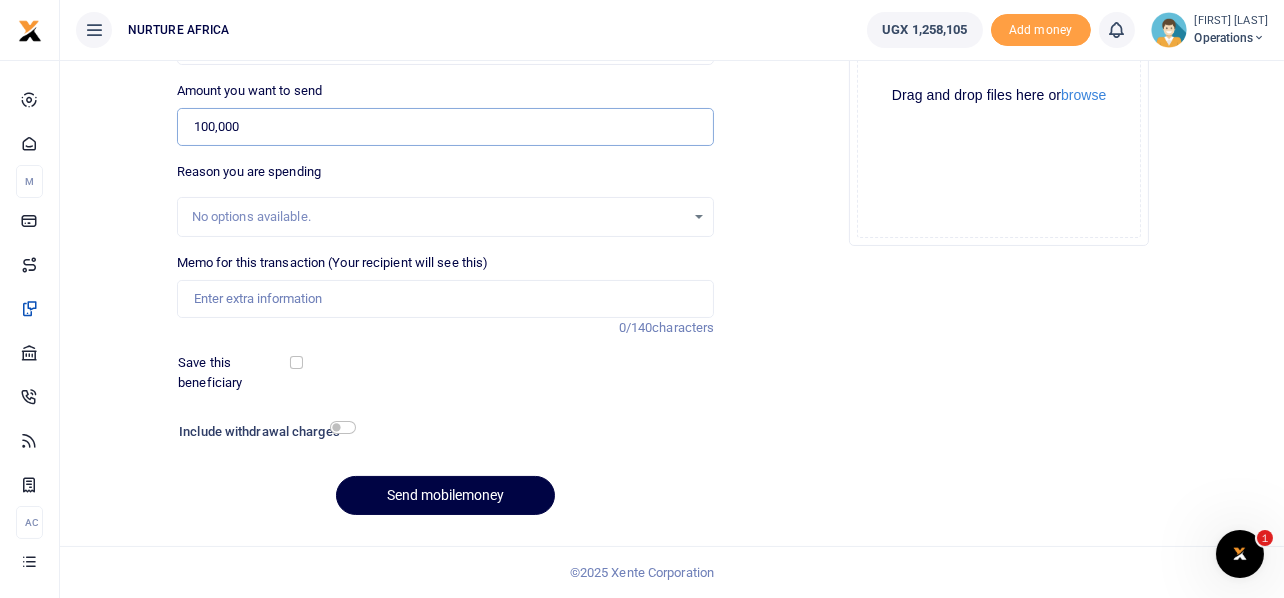 type on "100,000" 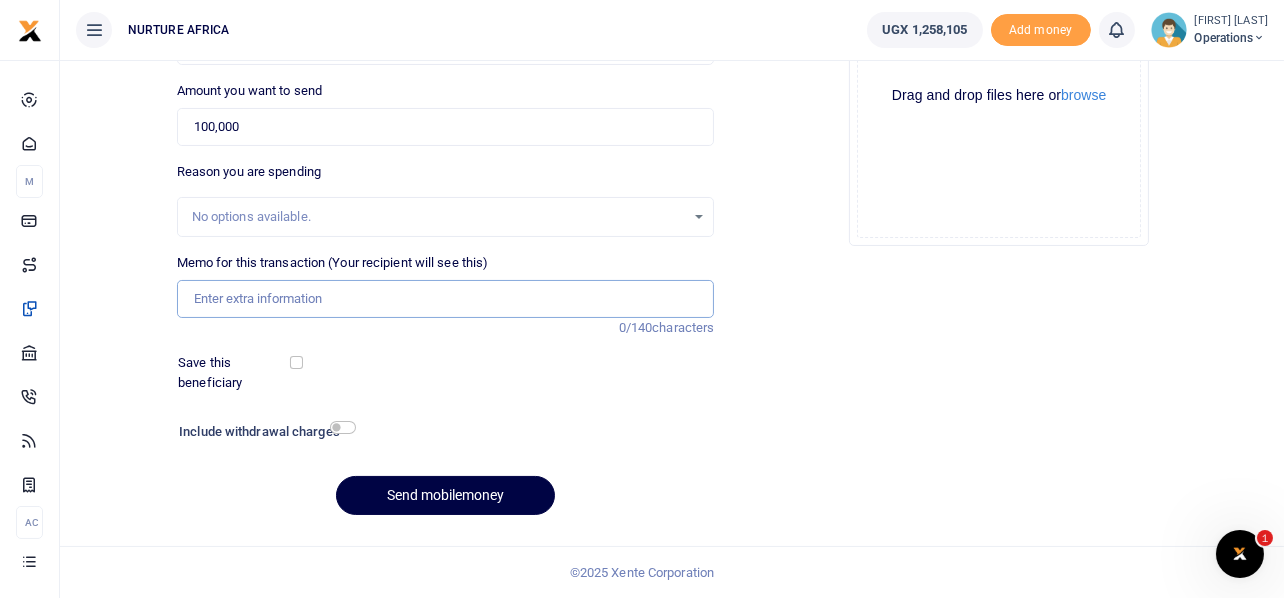 click on "Memo for this transaction (Your recipient will see this)" at bounding box center (446, 299) 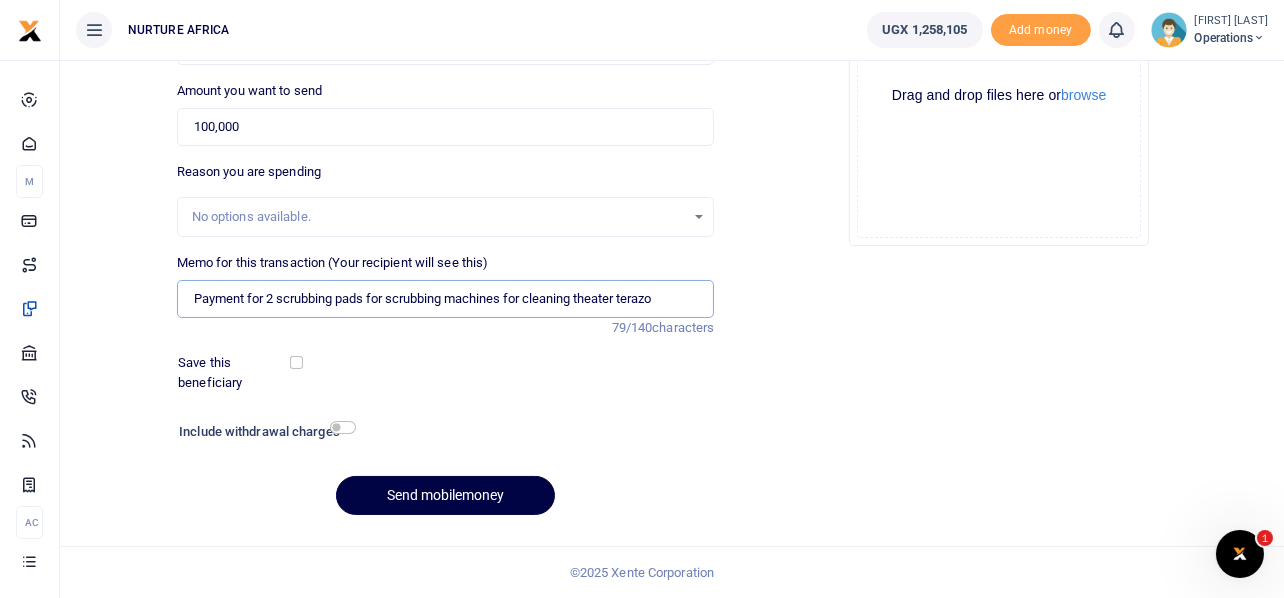 drag, startPoint x: 469, startPoint y: 307, endPoint x: 560, endPoint y: 282, distance: 94.371605 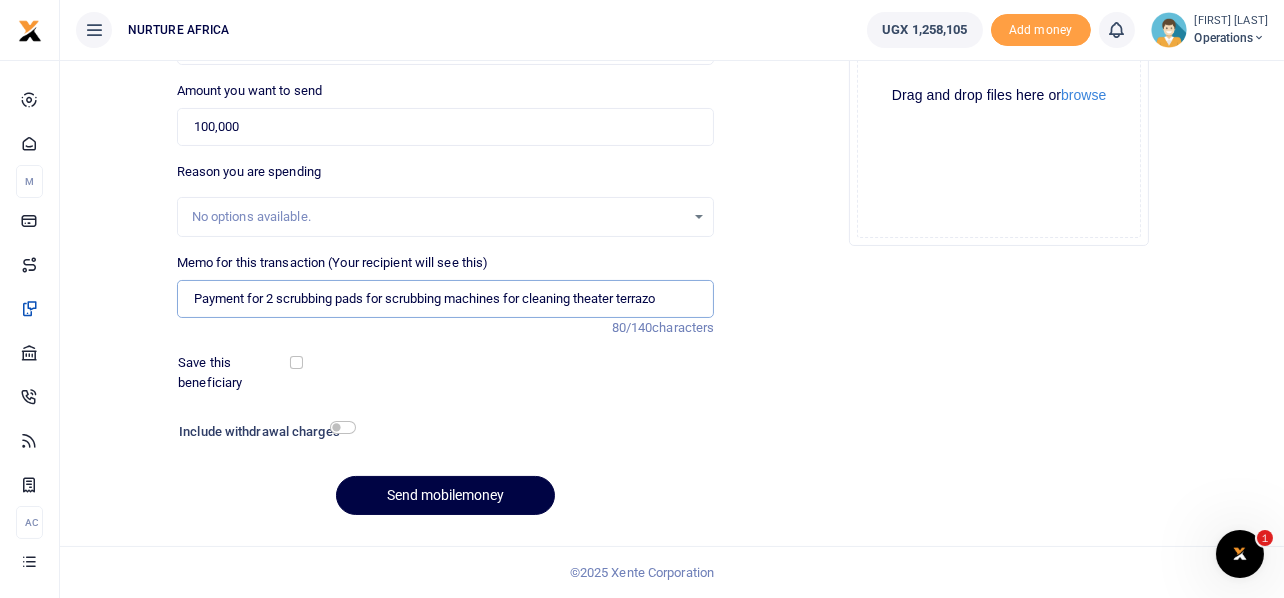 click on "Payment for 2 scrubbing pads for scrubbing machines for cleaning theater terrazo" at bounding box center (446, 299) 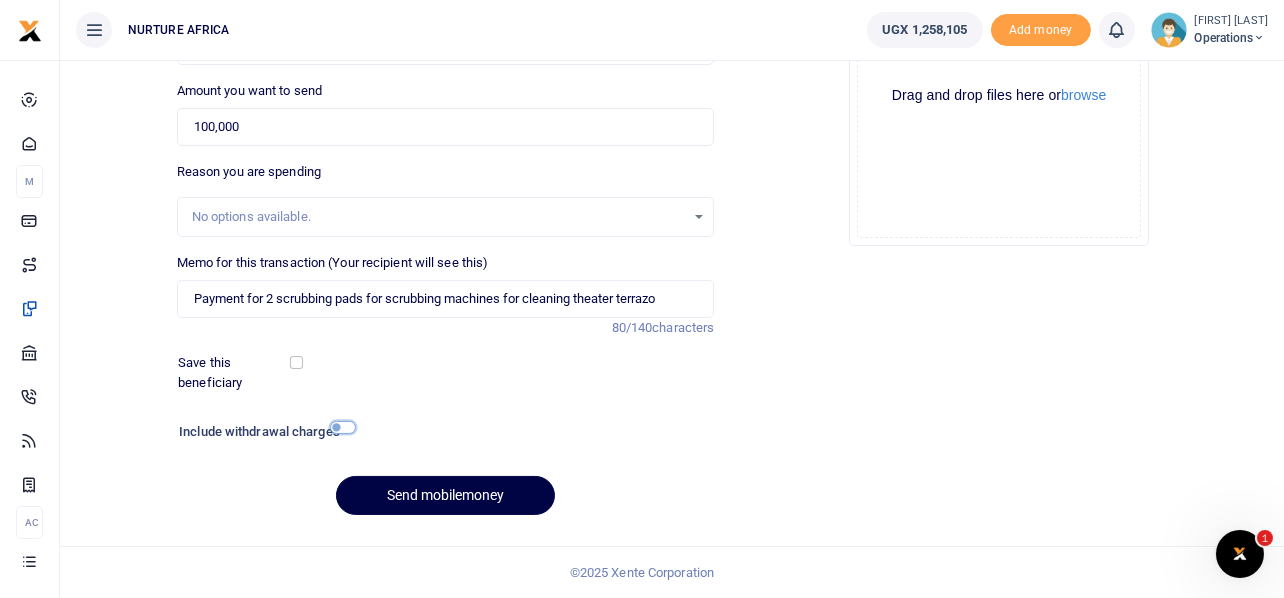 click at bounding box center (343, 427) 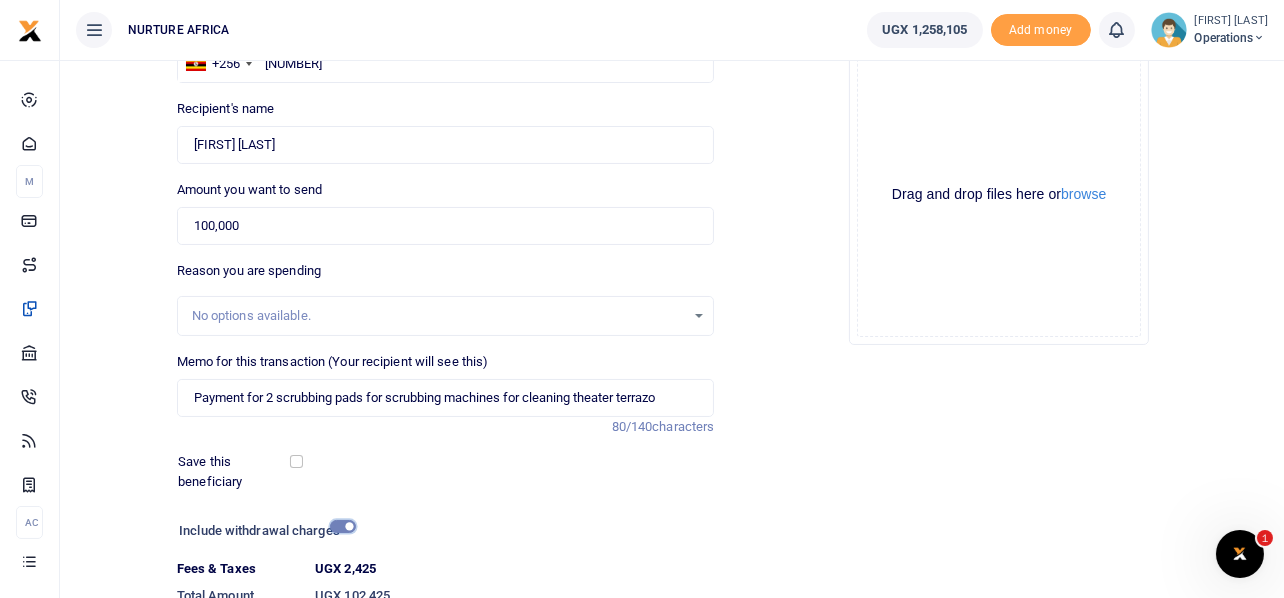 scroll, scrollTop: 342, scrollLeft: 0, axis: vertical 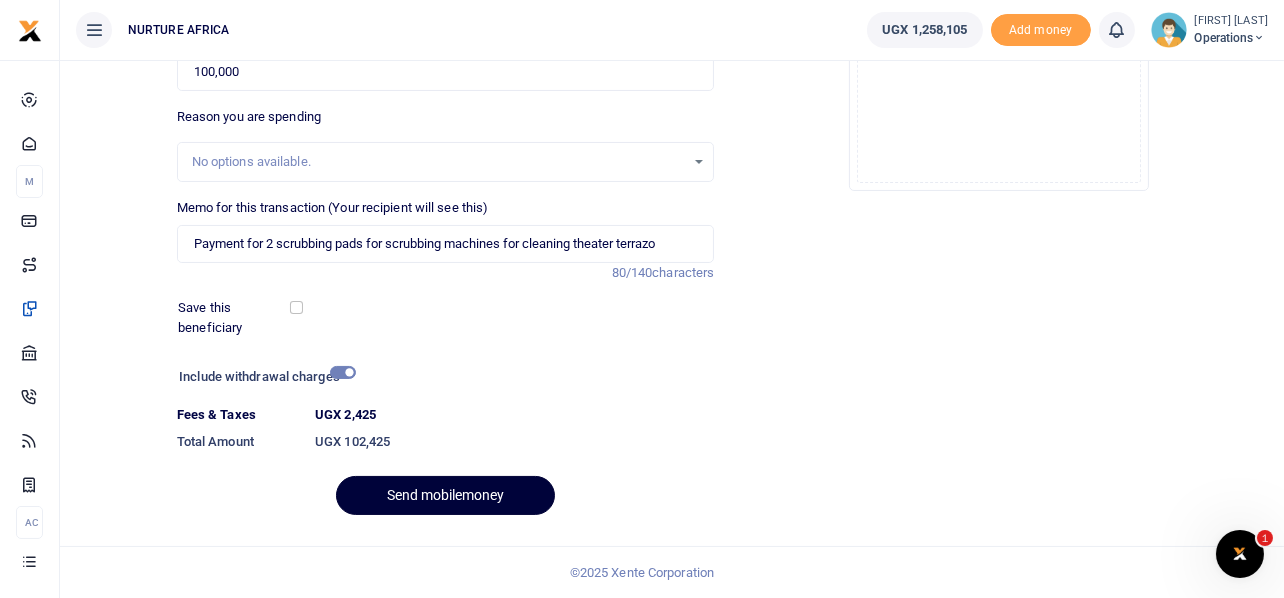 click on "Send mobilemoney" at bounding box center (445, 495) 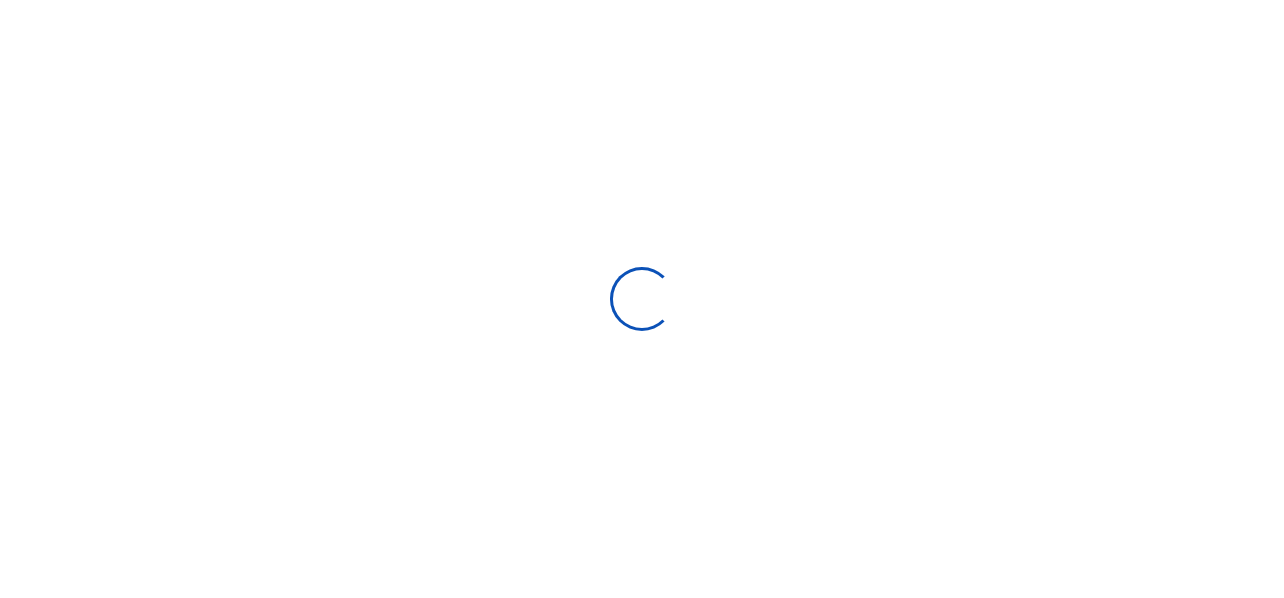 select 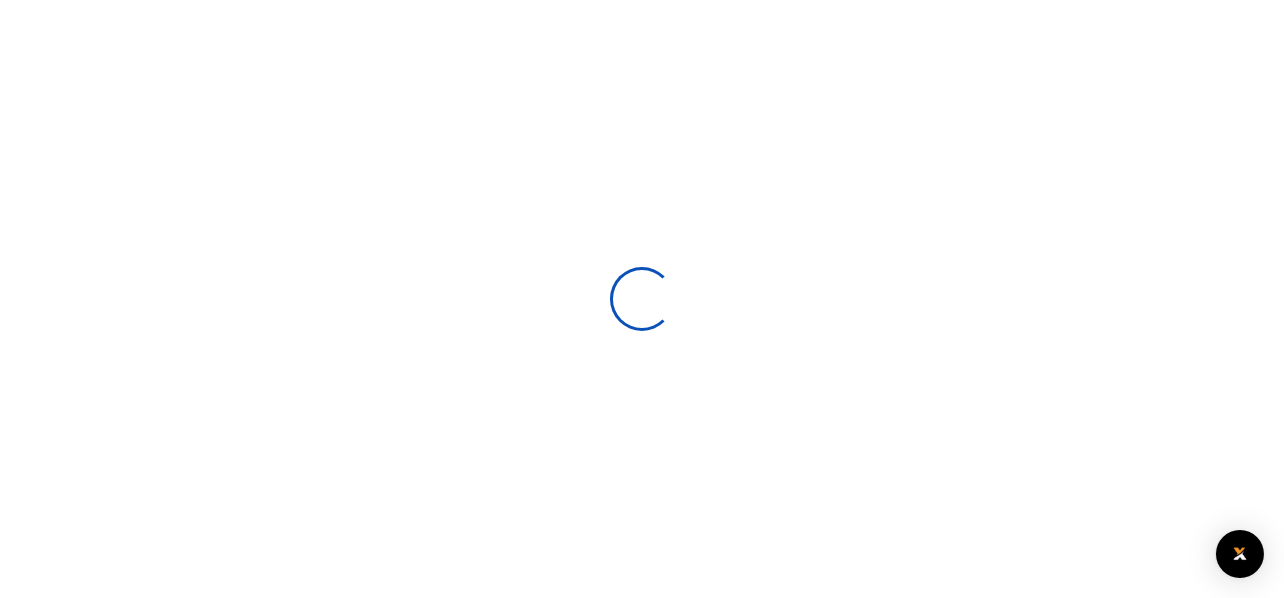 scroll, scrollTop: 287, scrollLeft: 0, axis: vertical 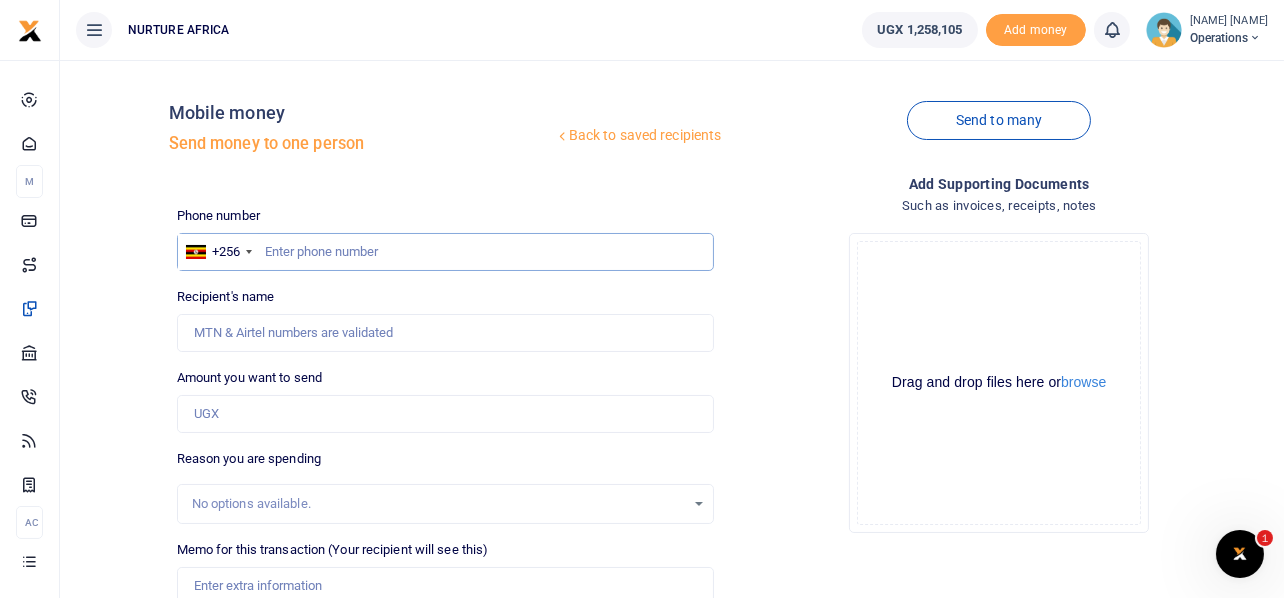 click at bounding box center (446, 252) 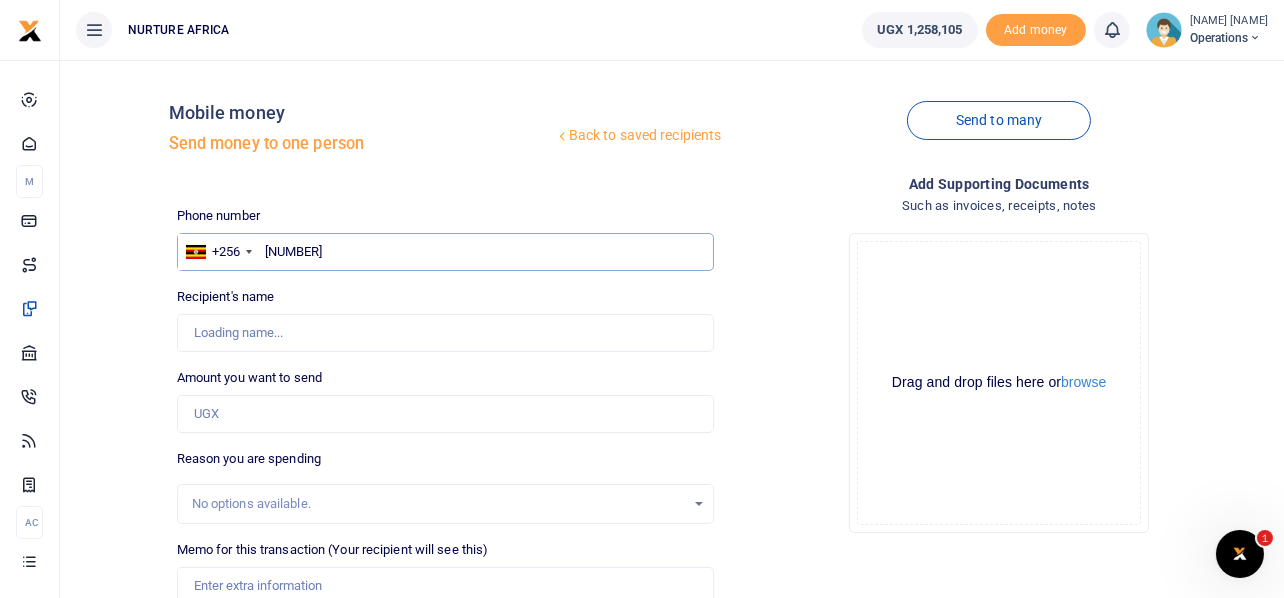 type on "703410624" 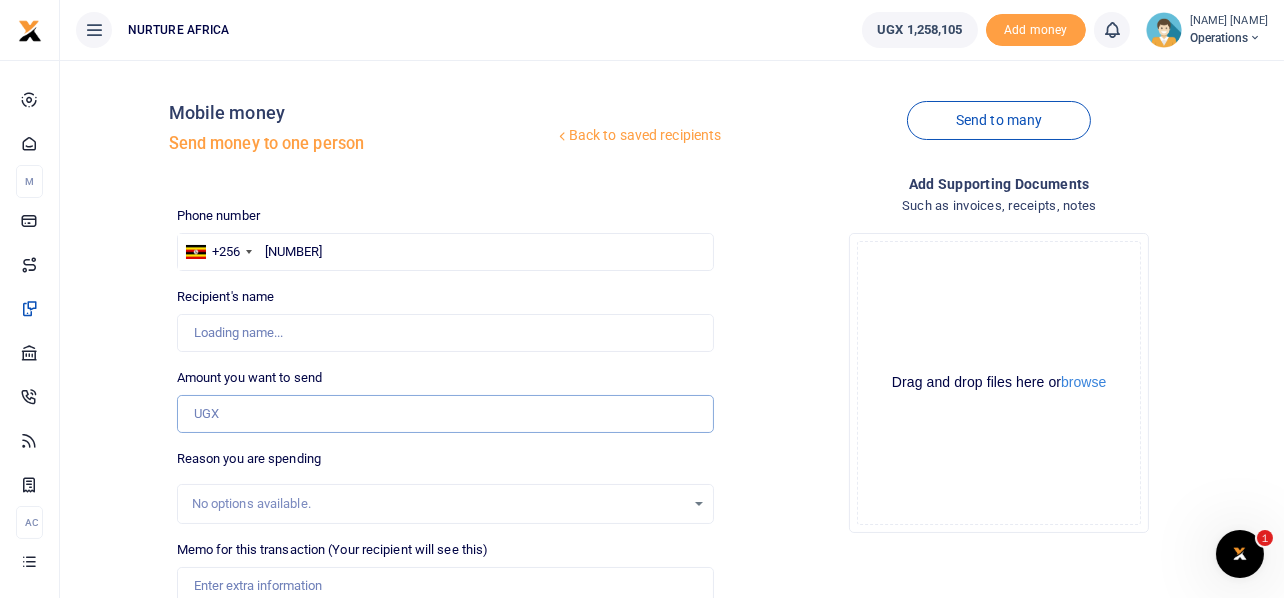 click on "Amount you want to send" at bounding box center [446, 414] 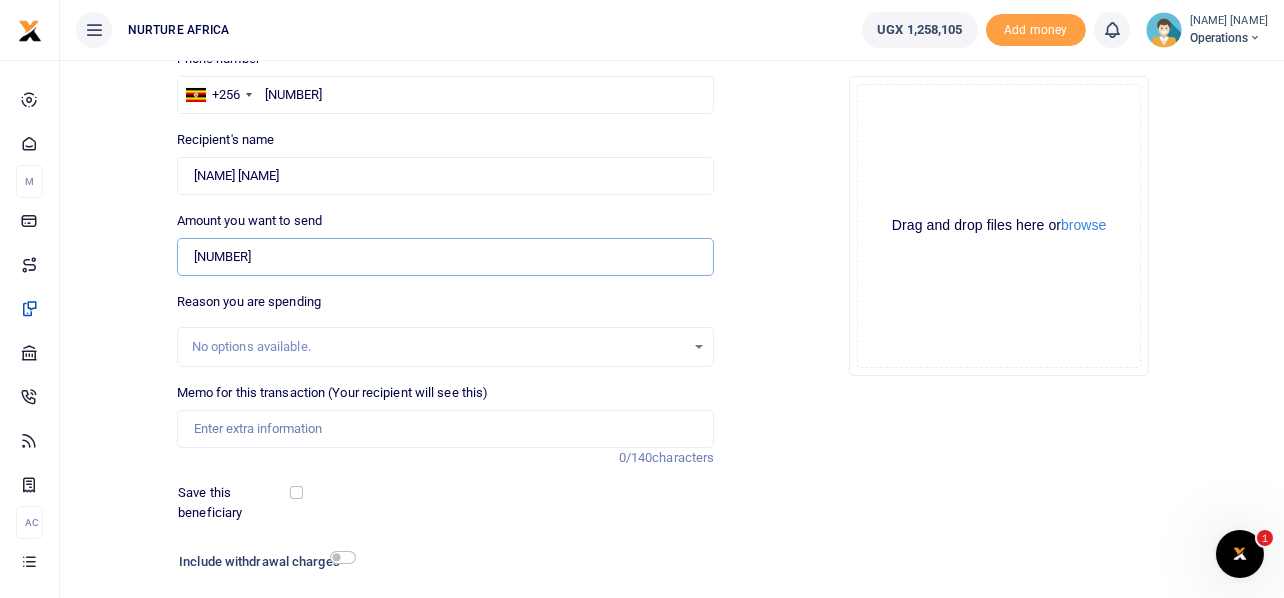 scroll, scrollTop: 287, scrollLeft: 0, axis: vertical 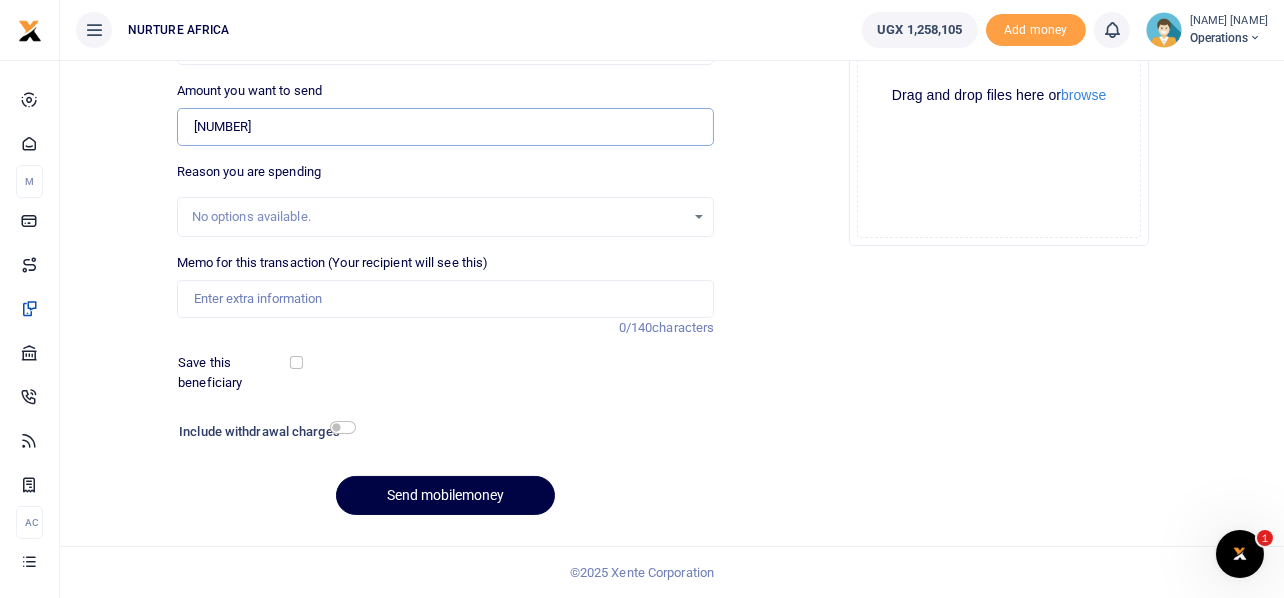 type on "232,000" 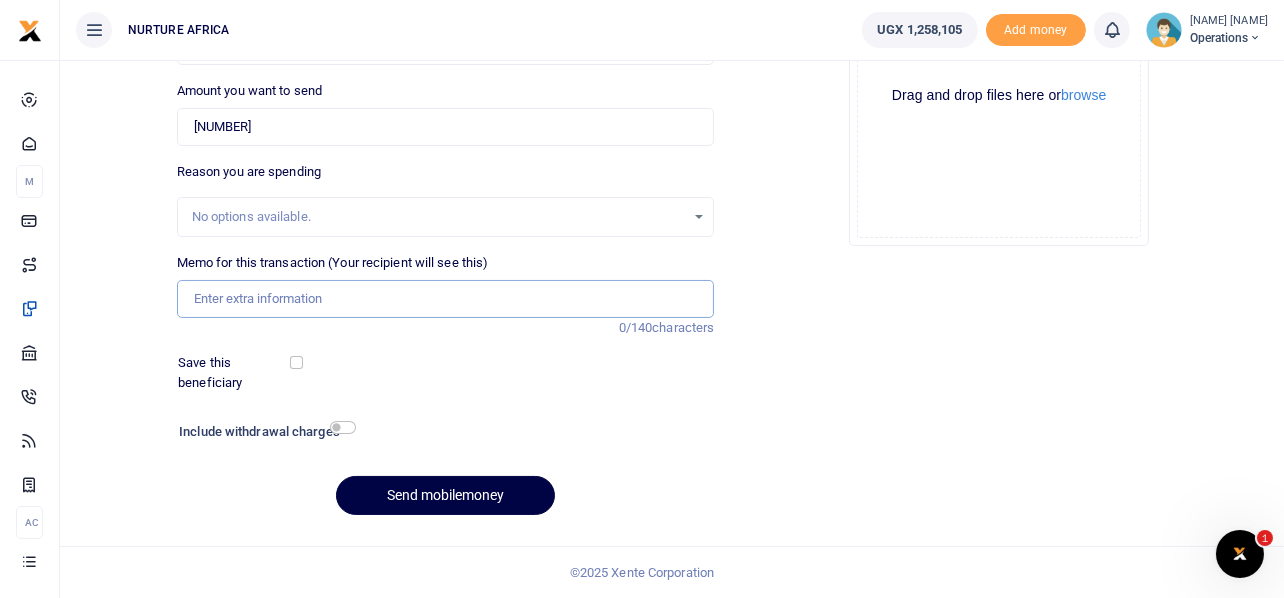 click on "Memo for this transaction (Your recipient will see this)" at bounding box center [446, 299] 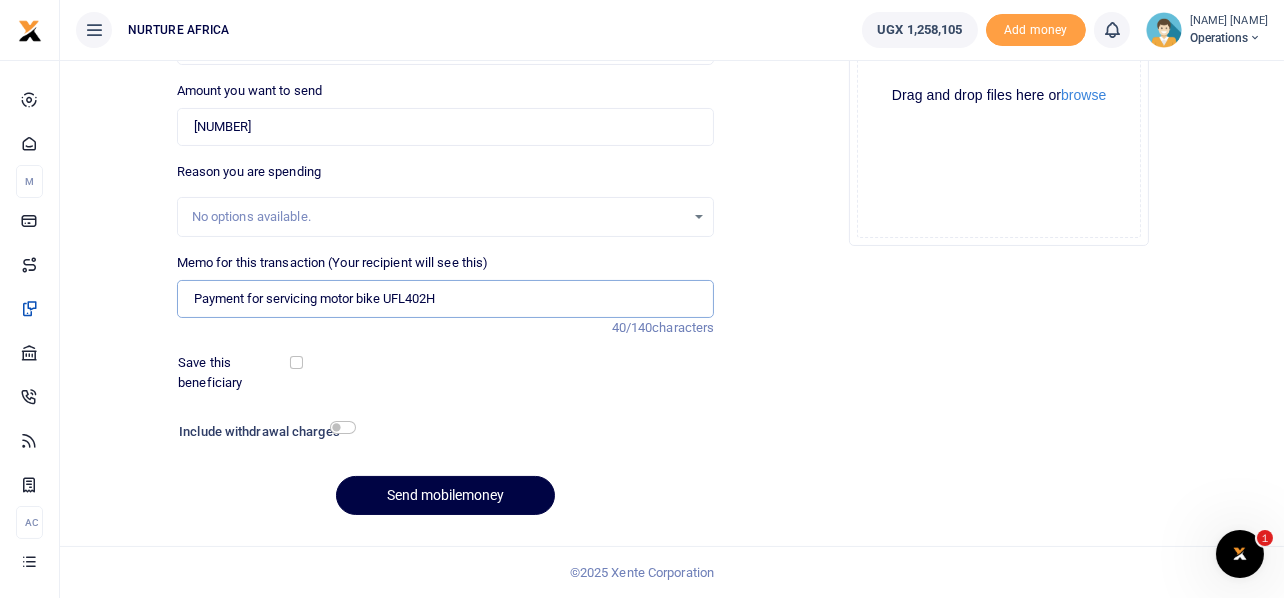 type on "Payment for servicing motor bike UFL402H" 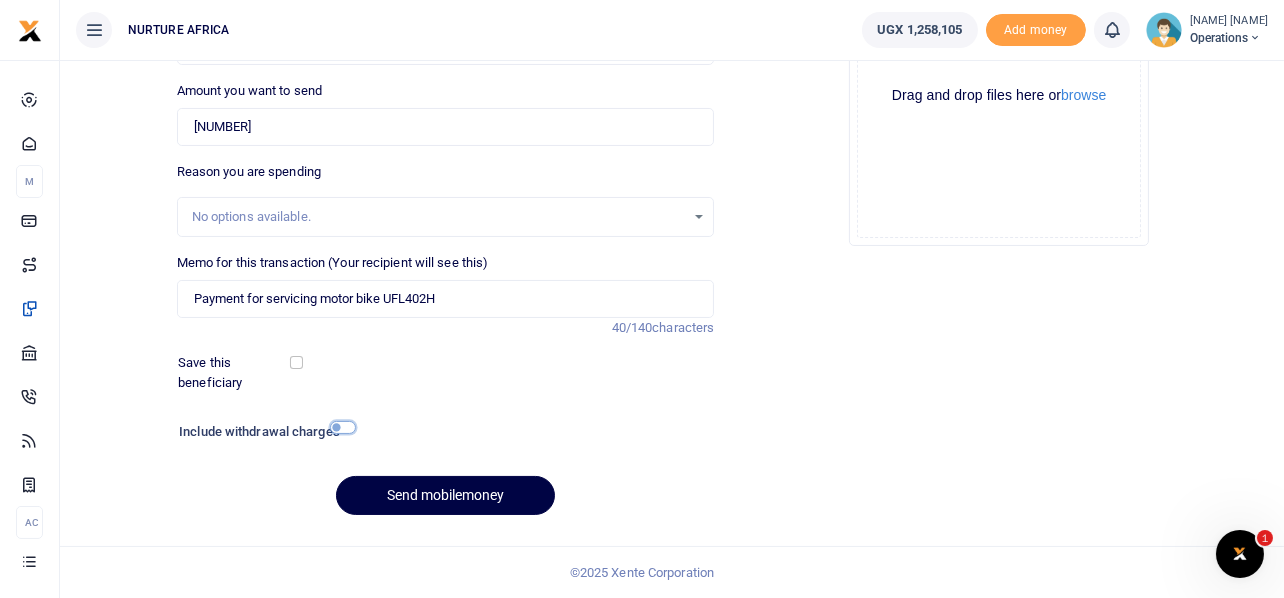 click at bounding box center (343, 427) 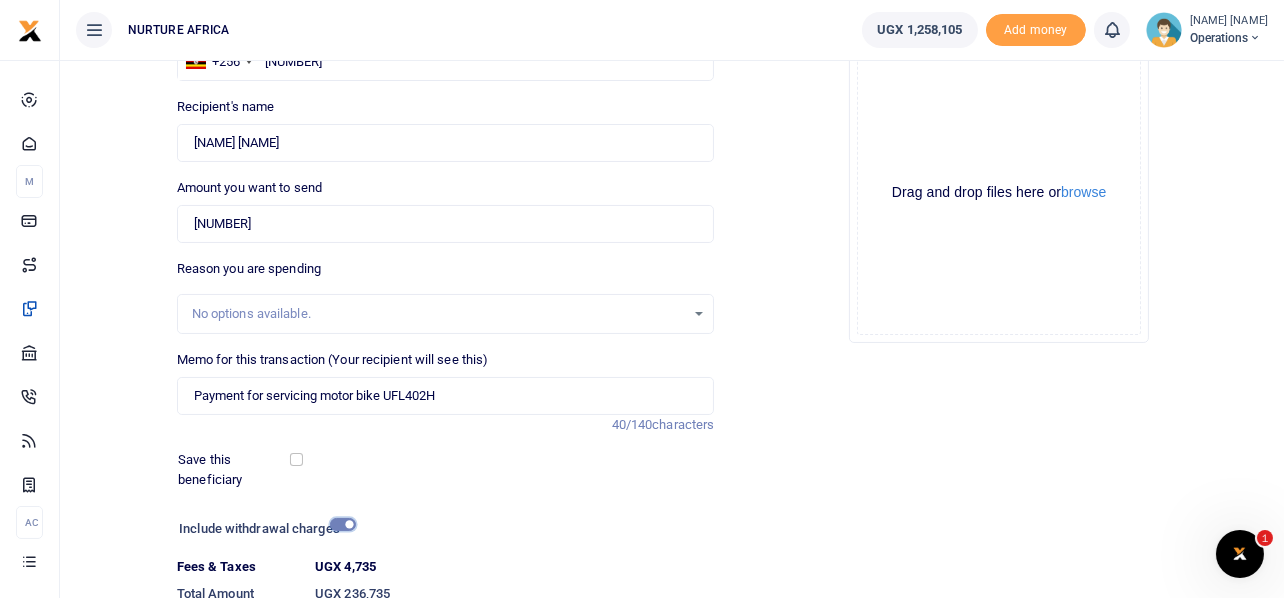 scroll, scrollTop: 342, scrollLeft: 0, axis: vertical 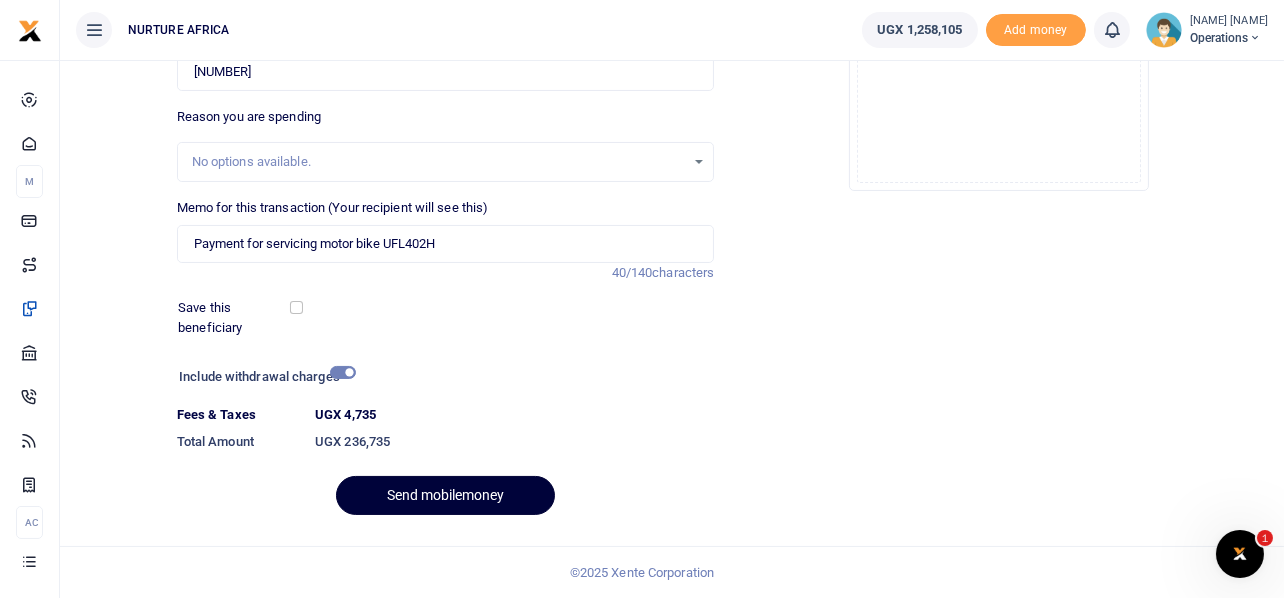 click on "Send mobilemoney" at bounding box center (445, 495) 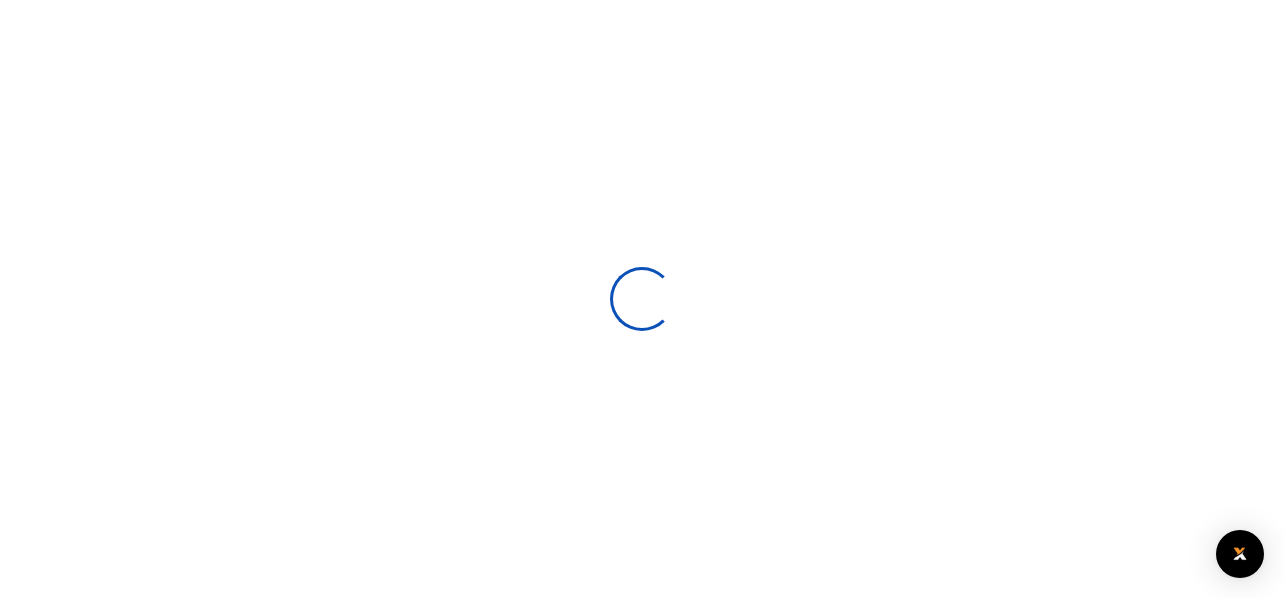 select 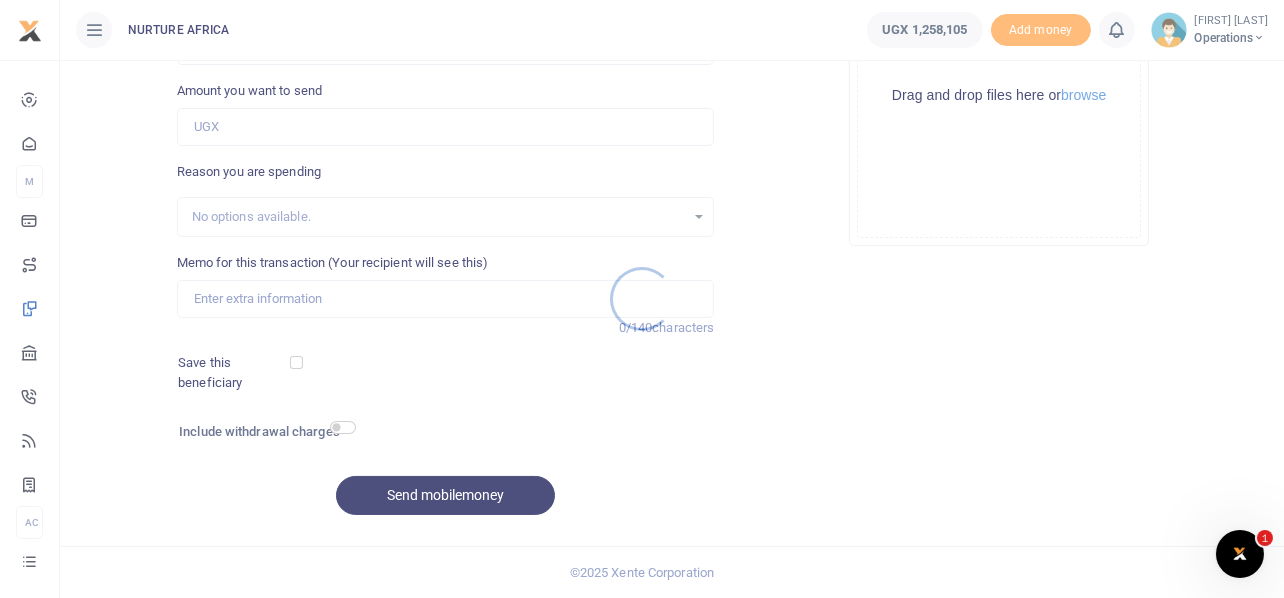 scroll, scrollTop: 0, scrollLeft: 0, axis: both 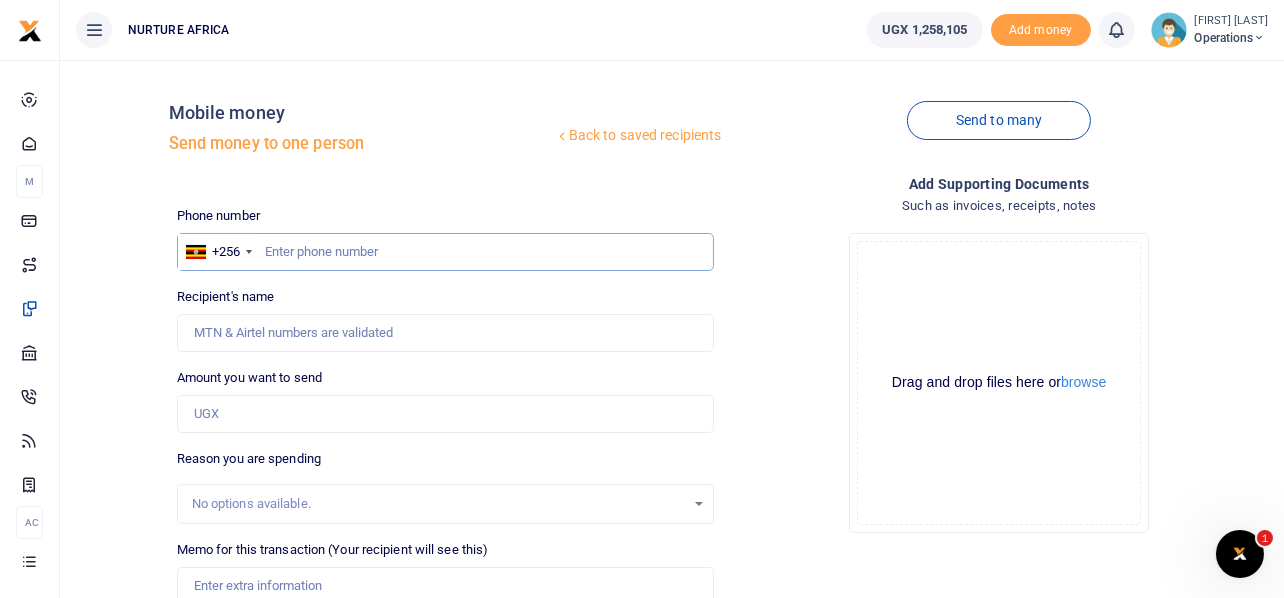 click at bounding box center (446, 252) 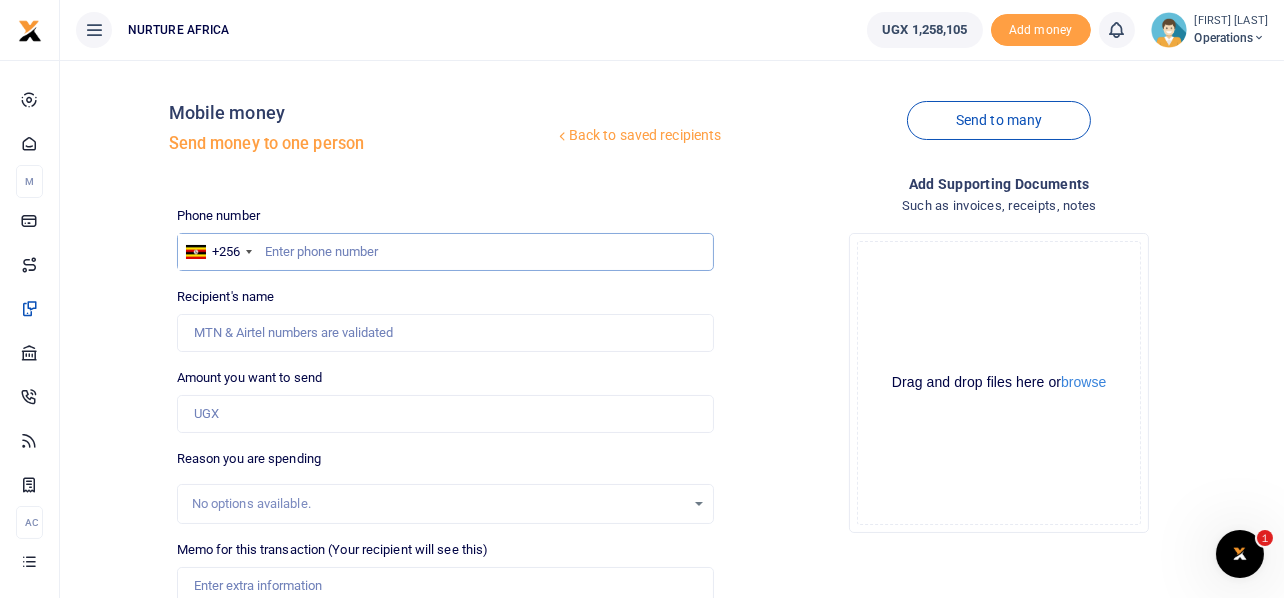 click at bounding box center [446, 252] 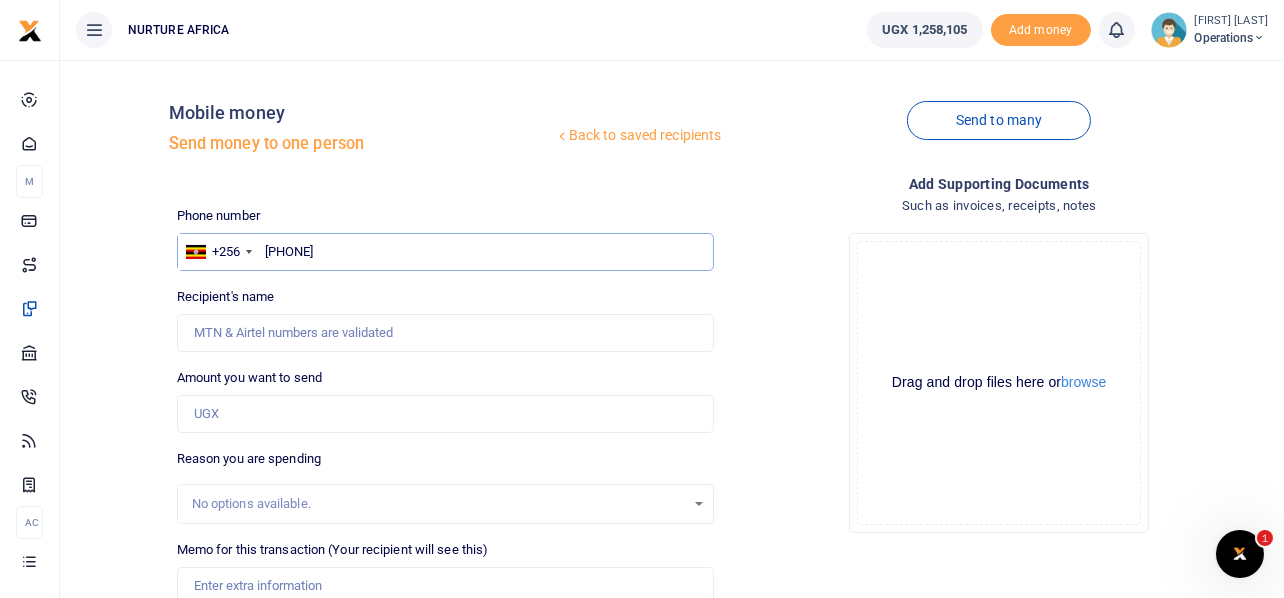 type on "761209636" 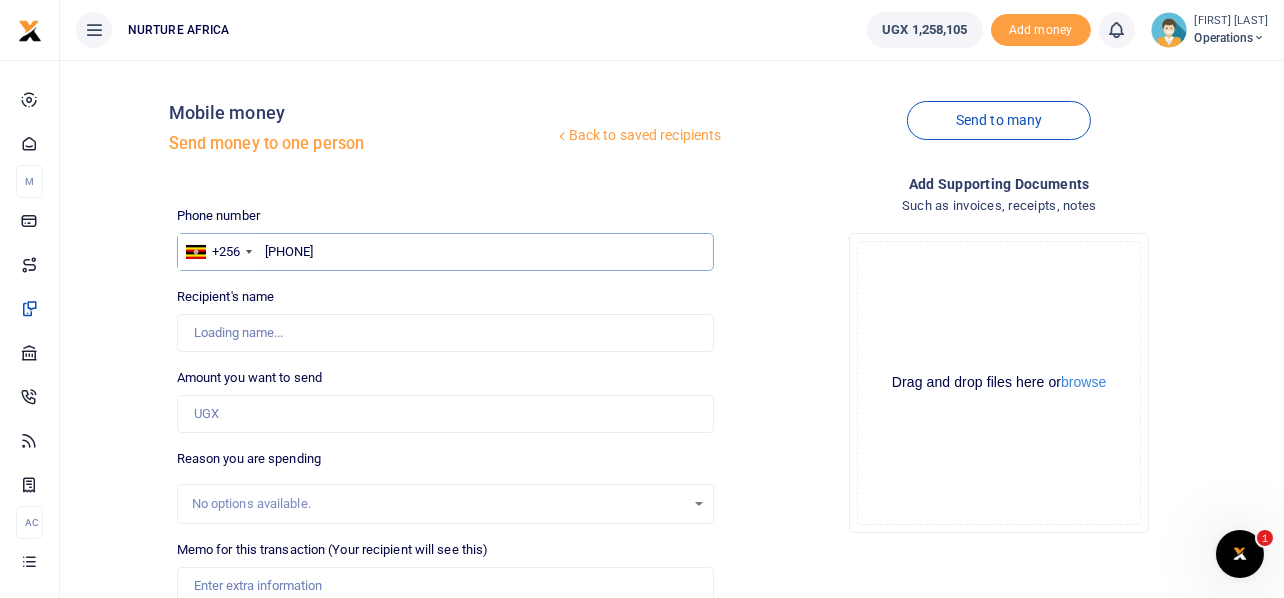 type on "Hanifah Nagawa" 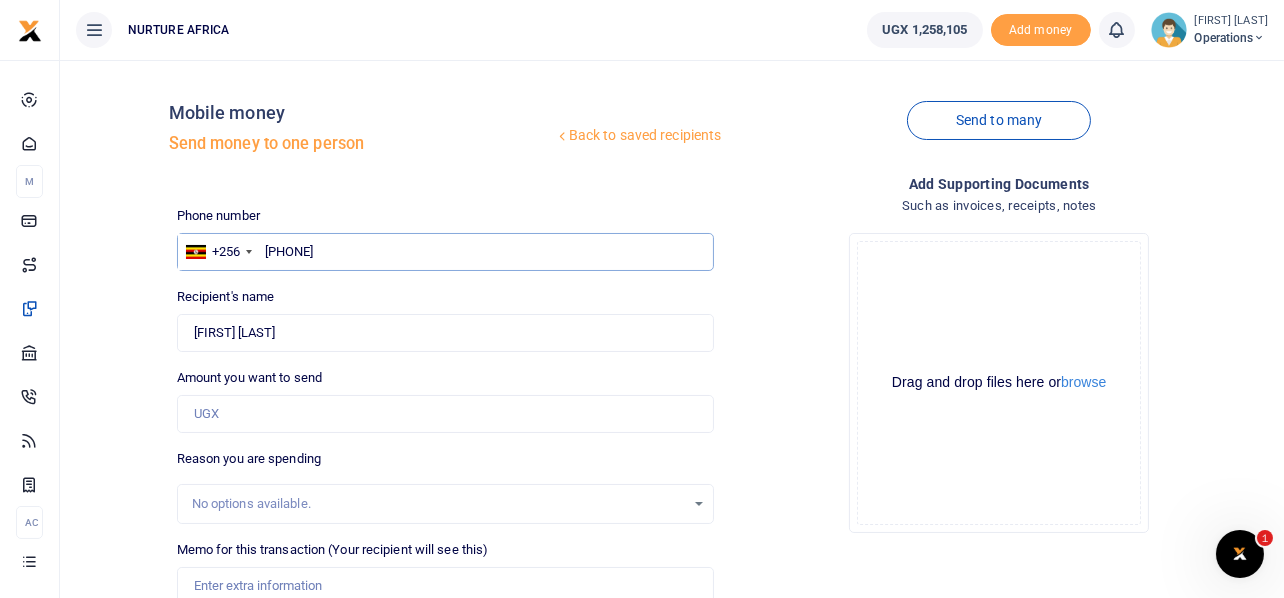 type on "761209636" 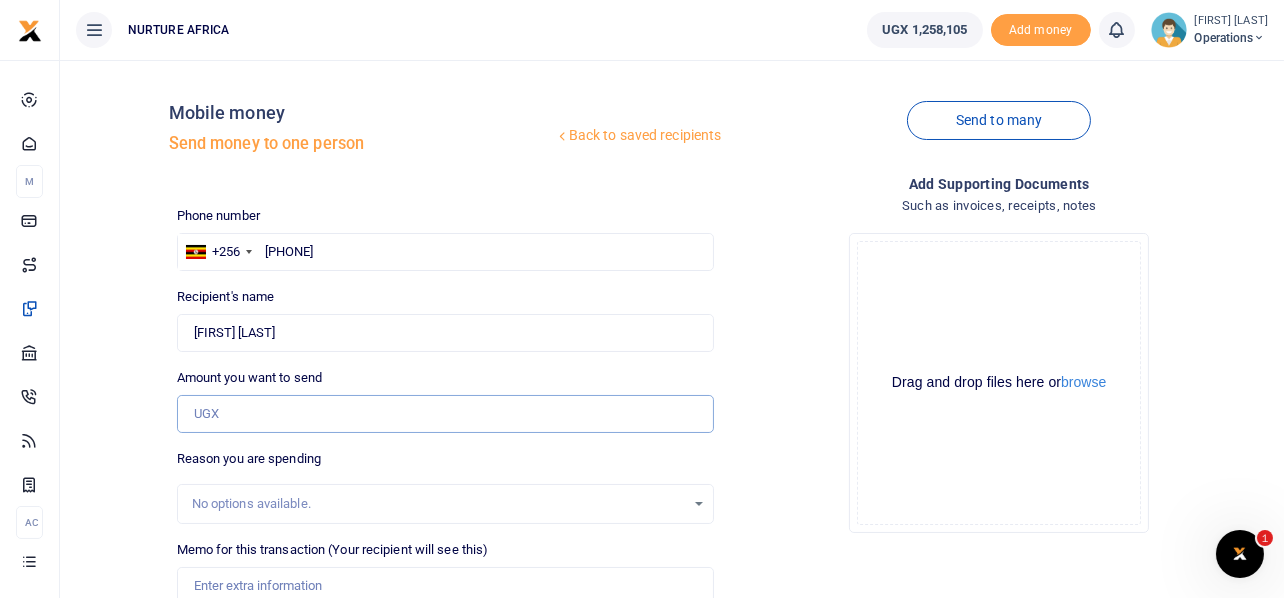 click on "Amount you want to send" at bounding box center [446, 414] 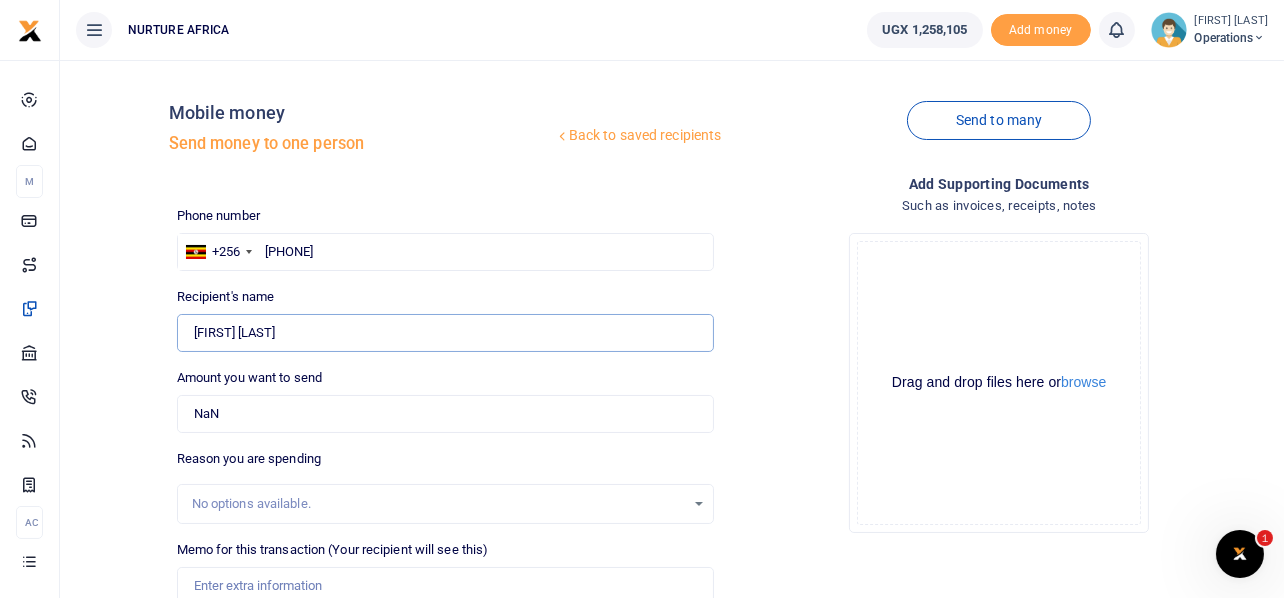click on "Found" at bounding box center (446, 333) 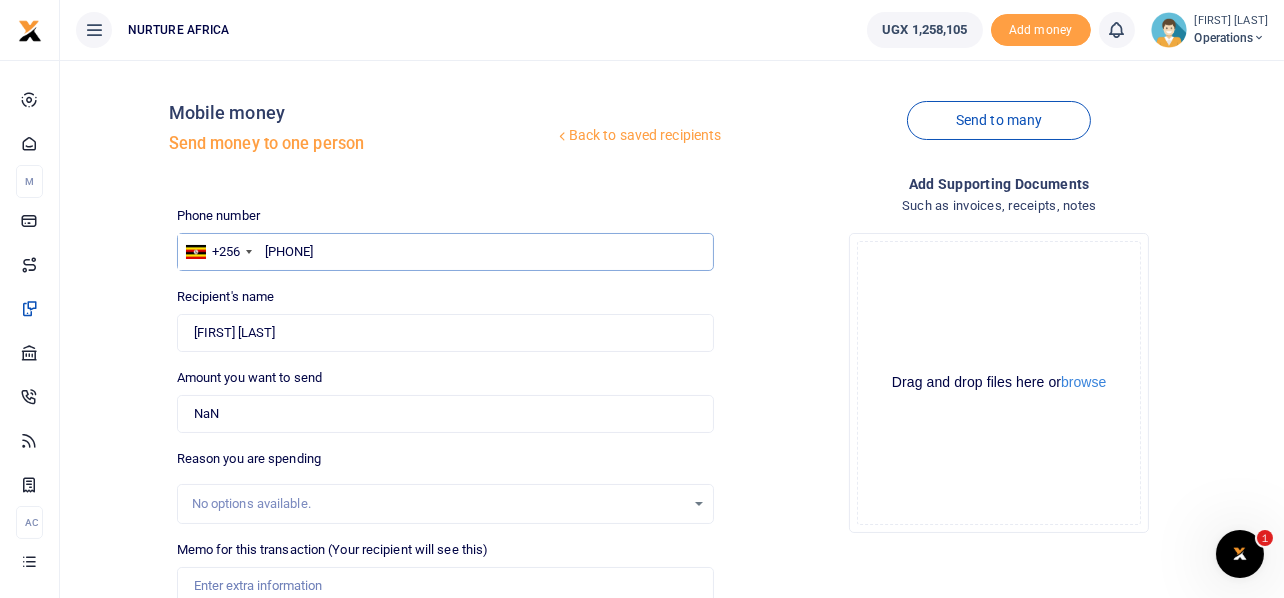 click on "761209636" at bounding box center (446, 252) 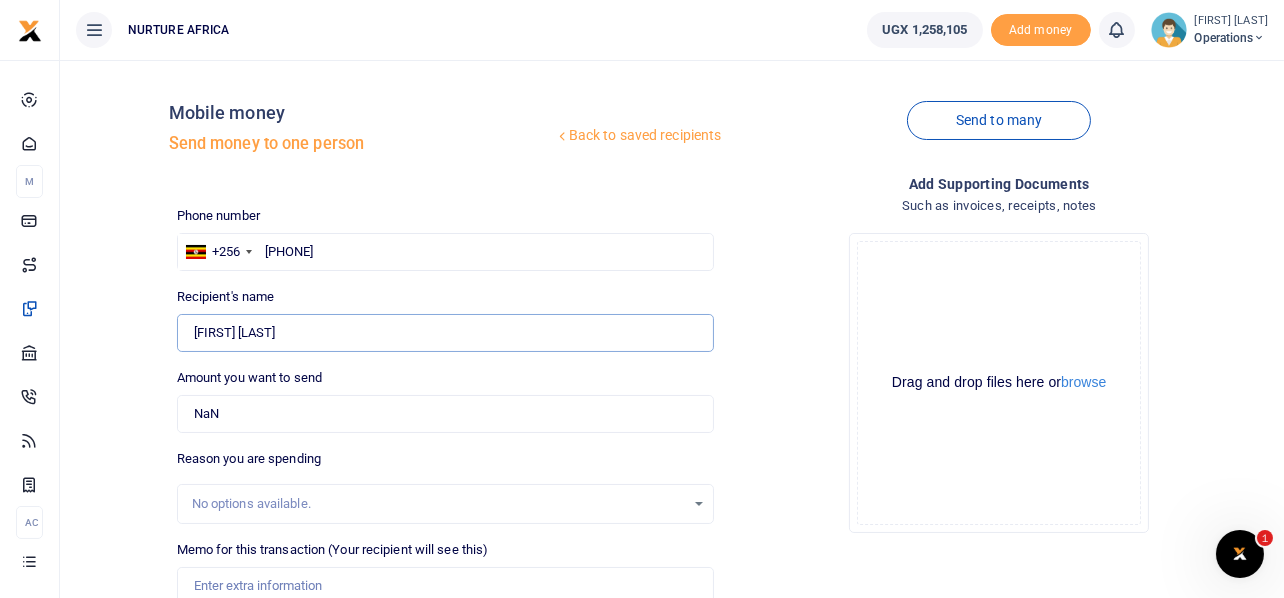 click on "Found" at bounding box center [446, 333] 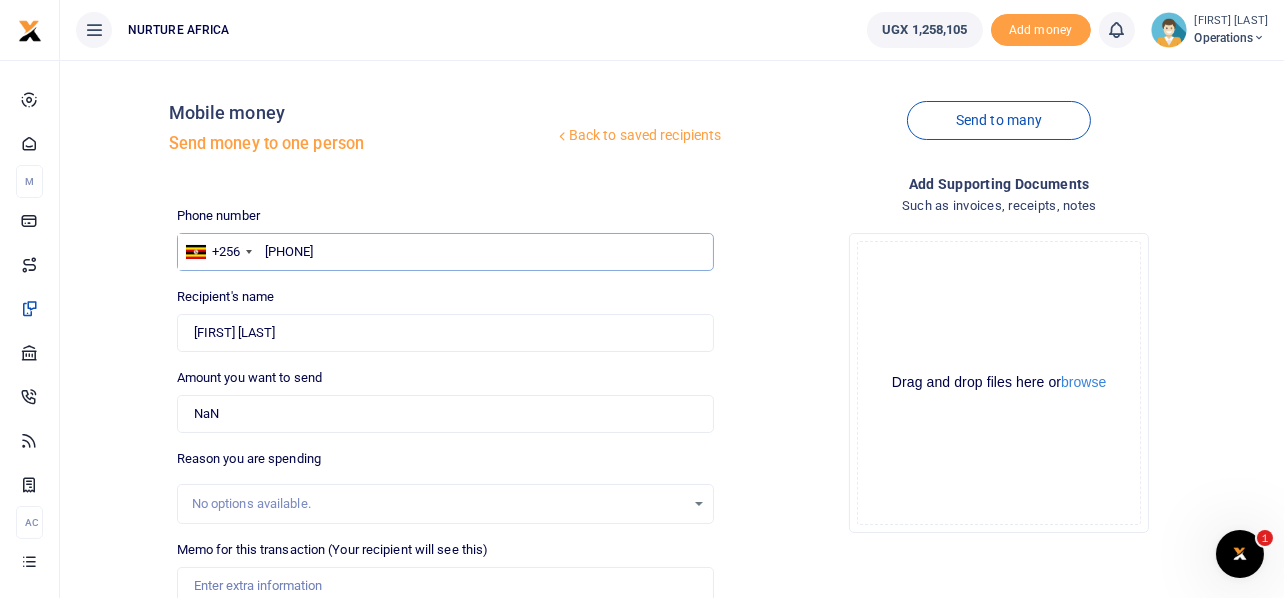 click on "761209636" at bounding box center [446, 252] 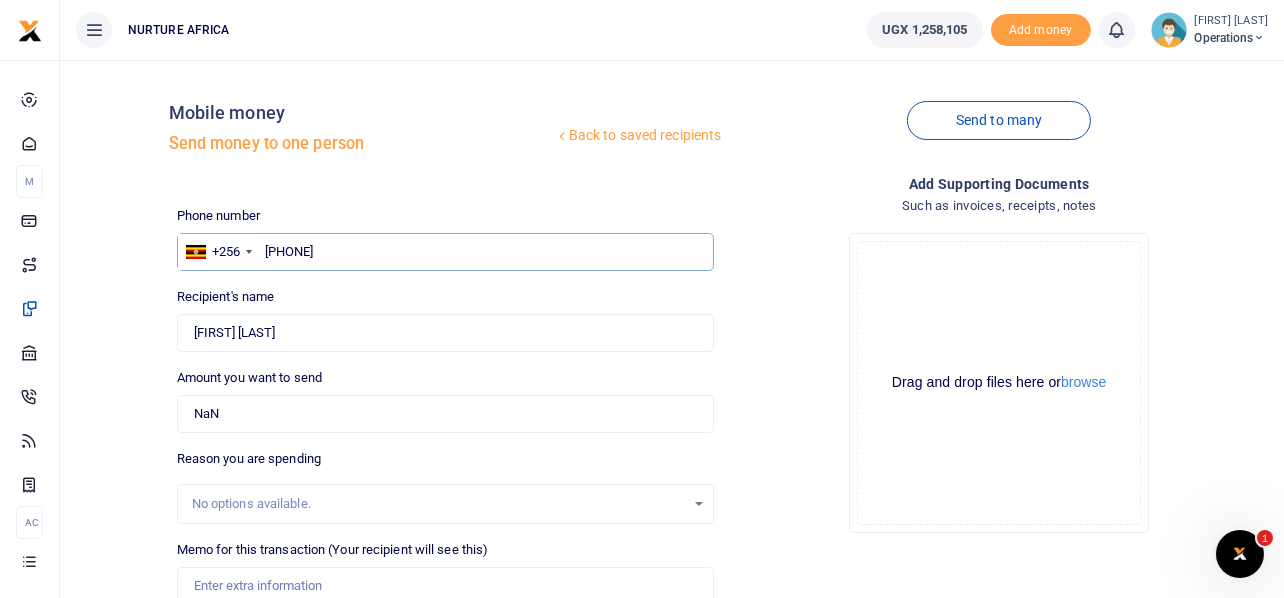 click on "761209636" at bounding box center (446, 252) 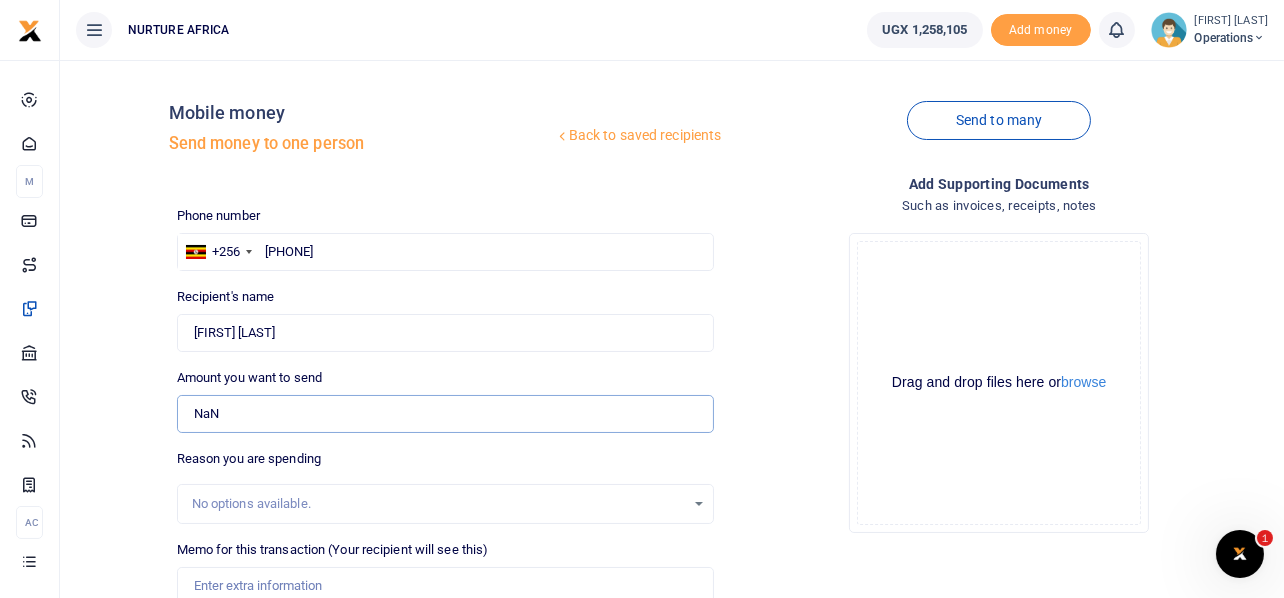 click on "NaN" at bounding box center [446, 414] 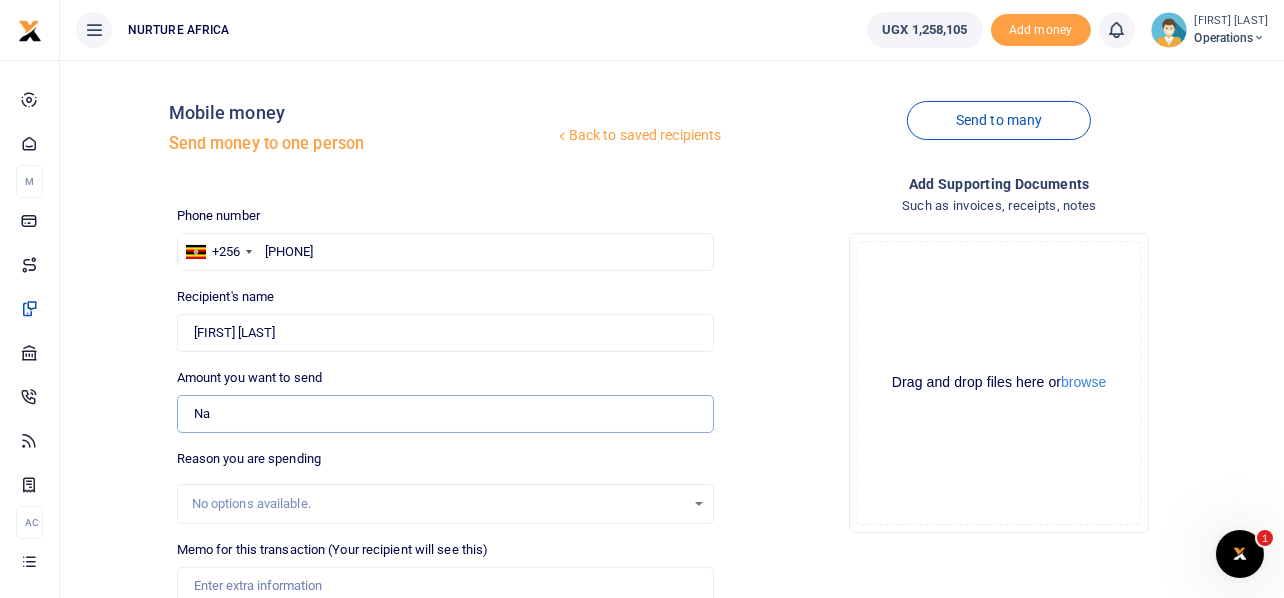 type on "N" 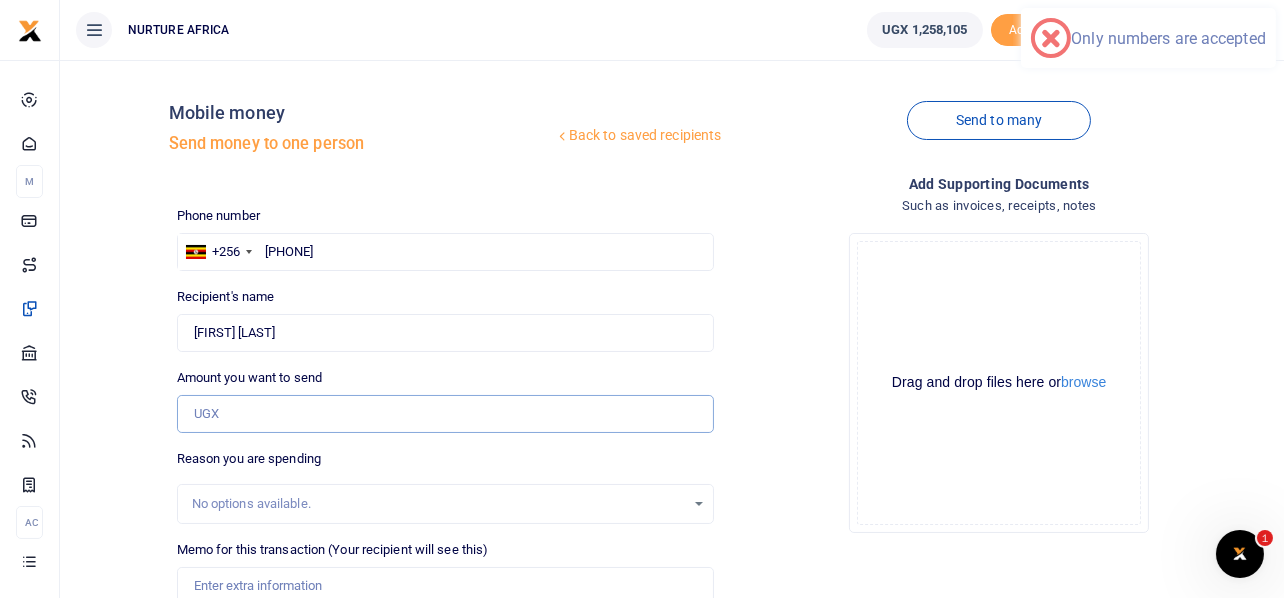 type on "0" 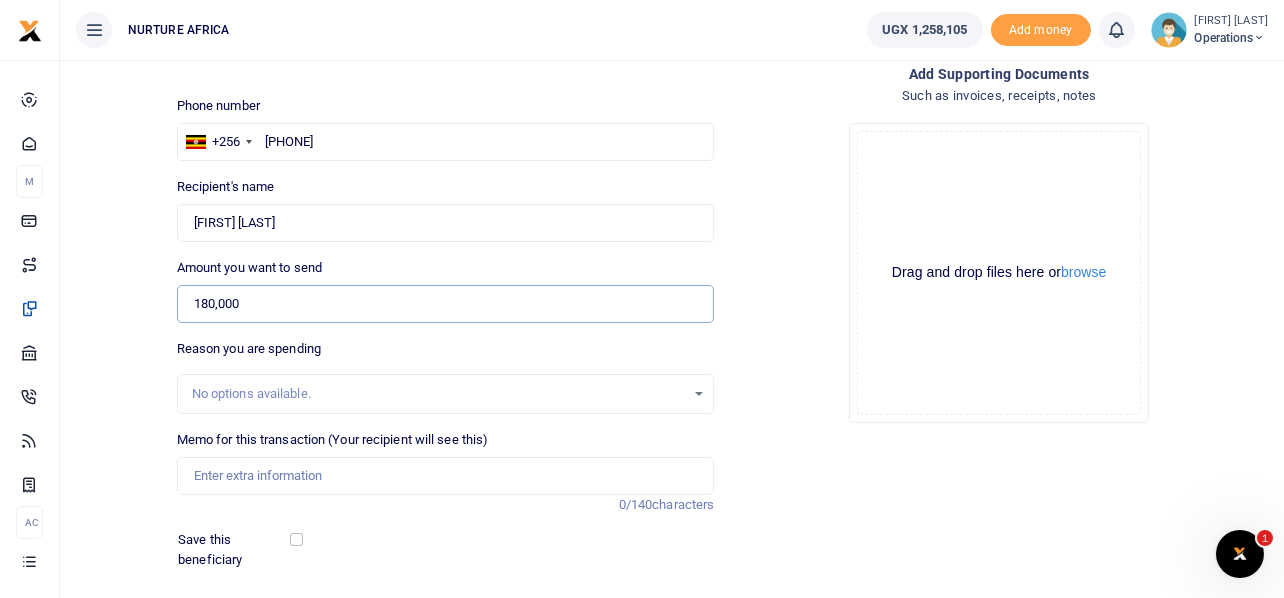 scroll, scrollTop: 287, scrollLeft: 0, axis: vertical 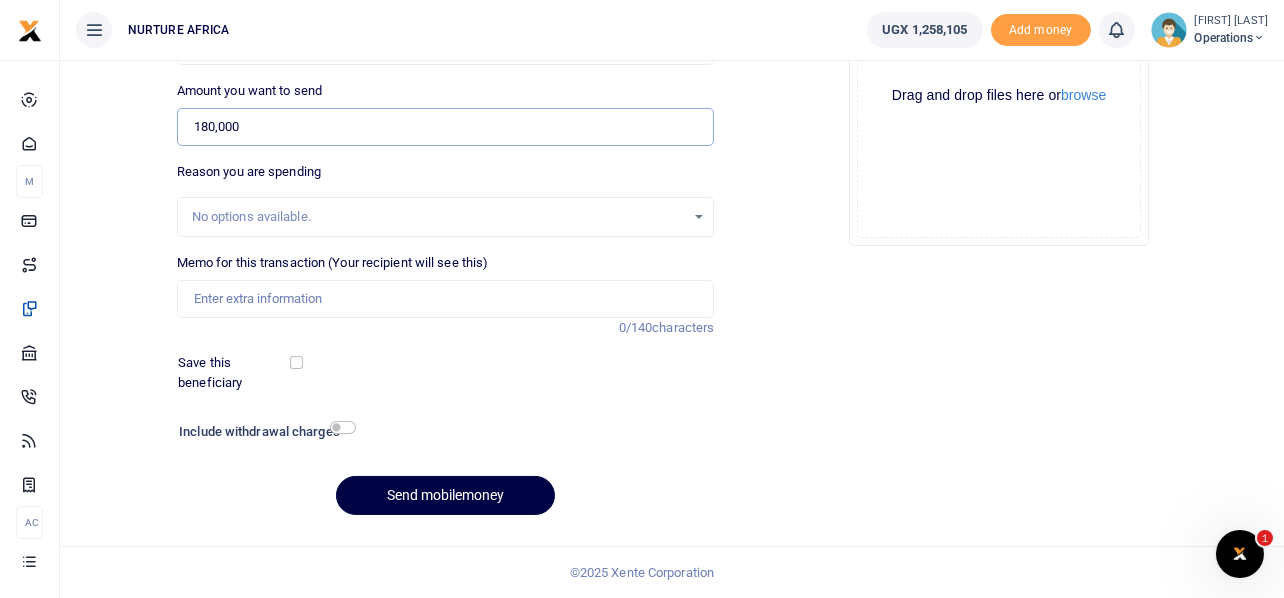 type on "180,000" 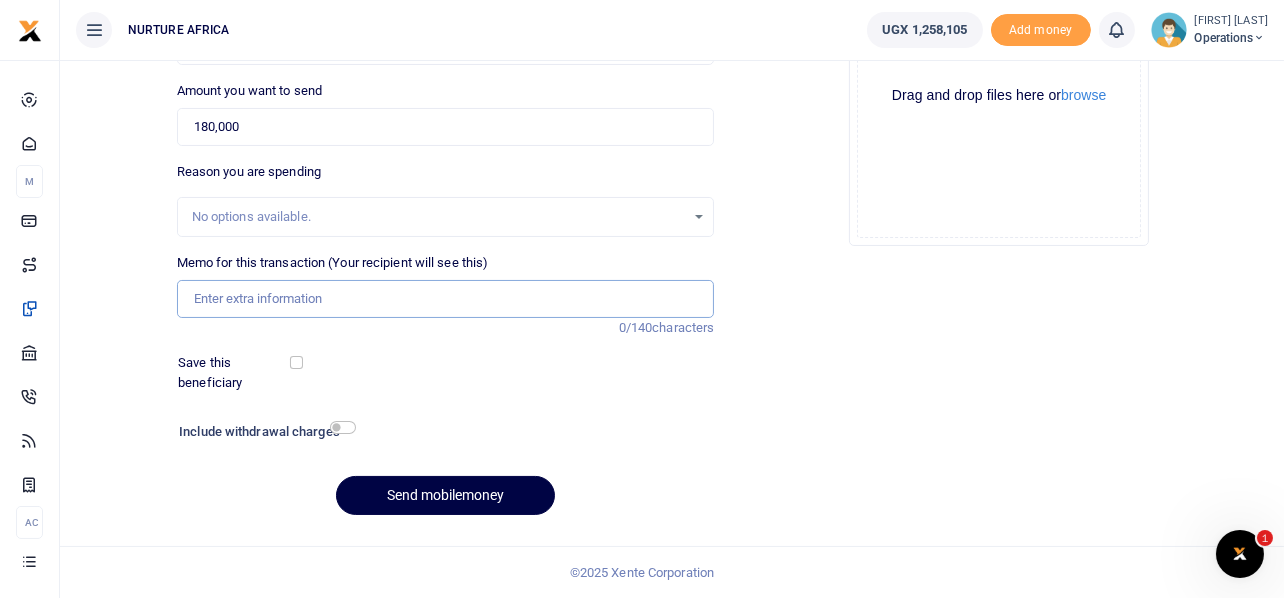 click on "Memo for this transaction (Your recipient will see this)" at bounding box center (446, 299) 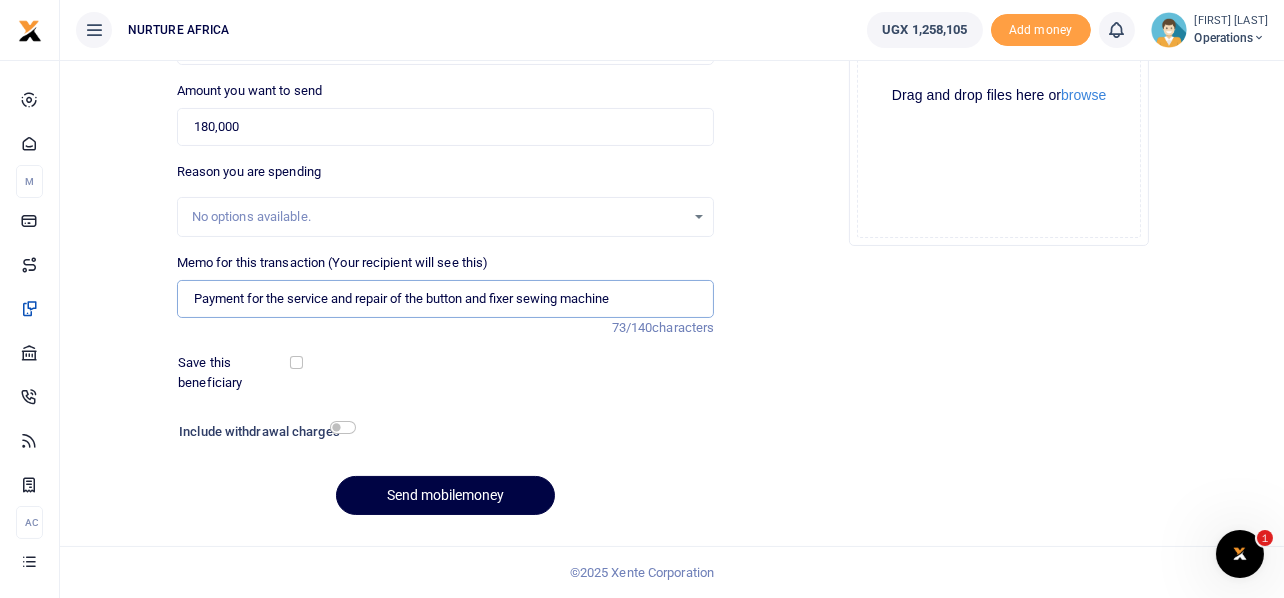 type on "Payment for the service and repair of the button and fixer sewing machine" 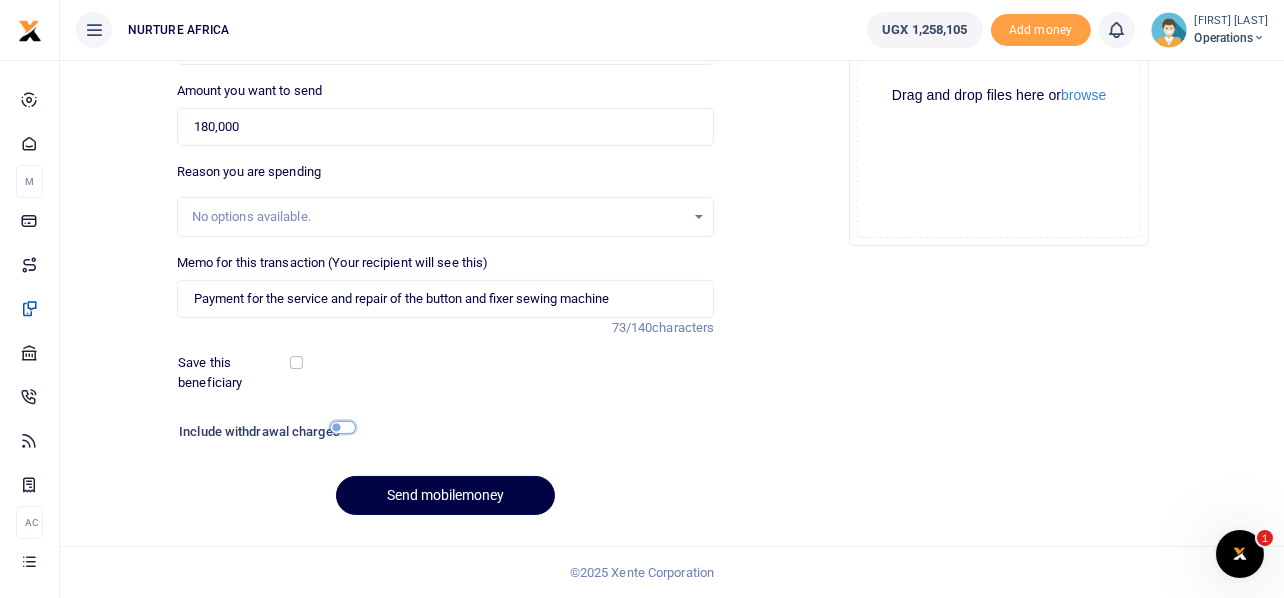 click at bounding box center [343, 427] 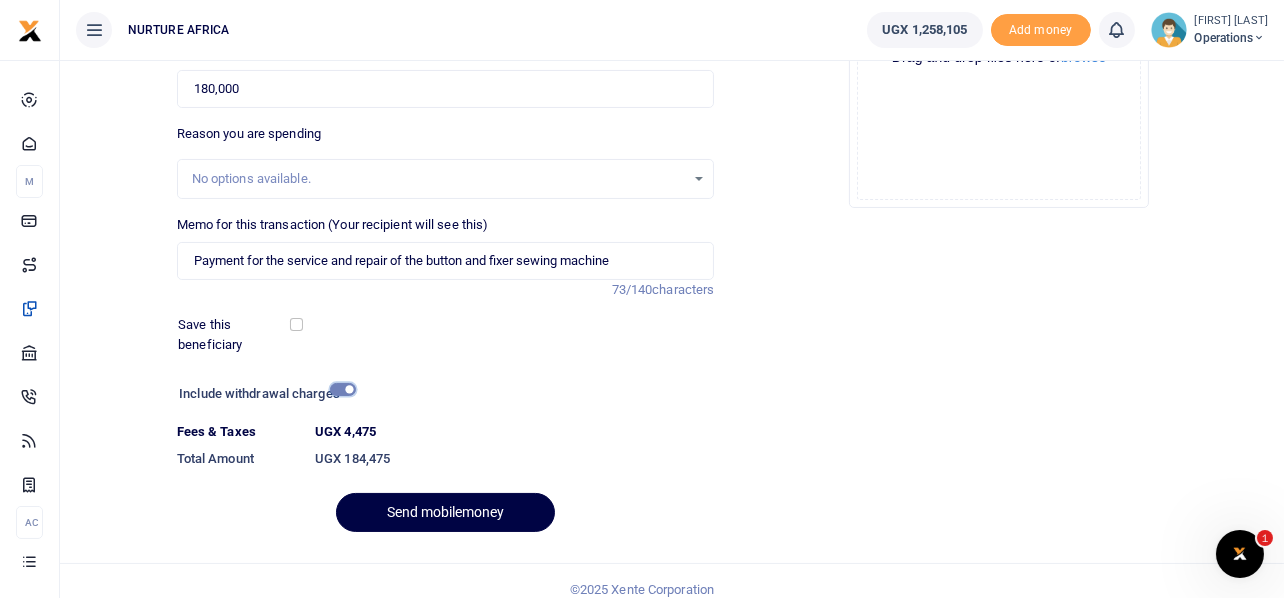 scroll, scrollTop: 342, scrollLeft: 0, axis: vertical 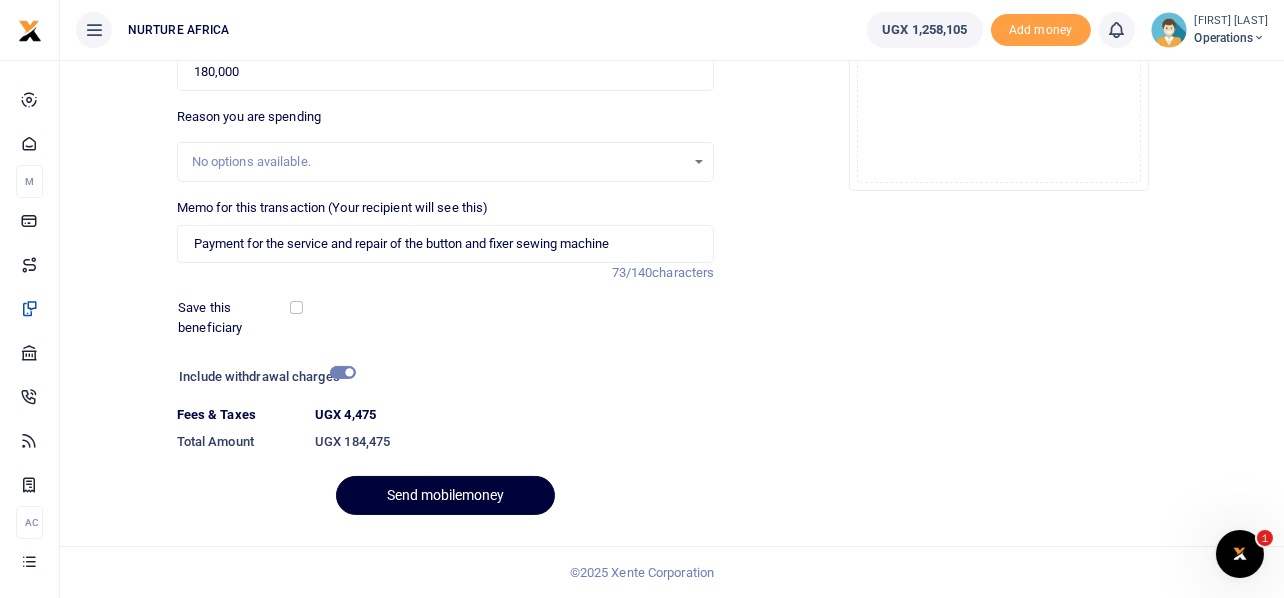 click on "Send mobilemoney" at bounding box center (445, 495) 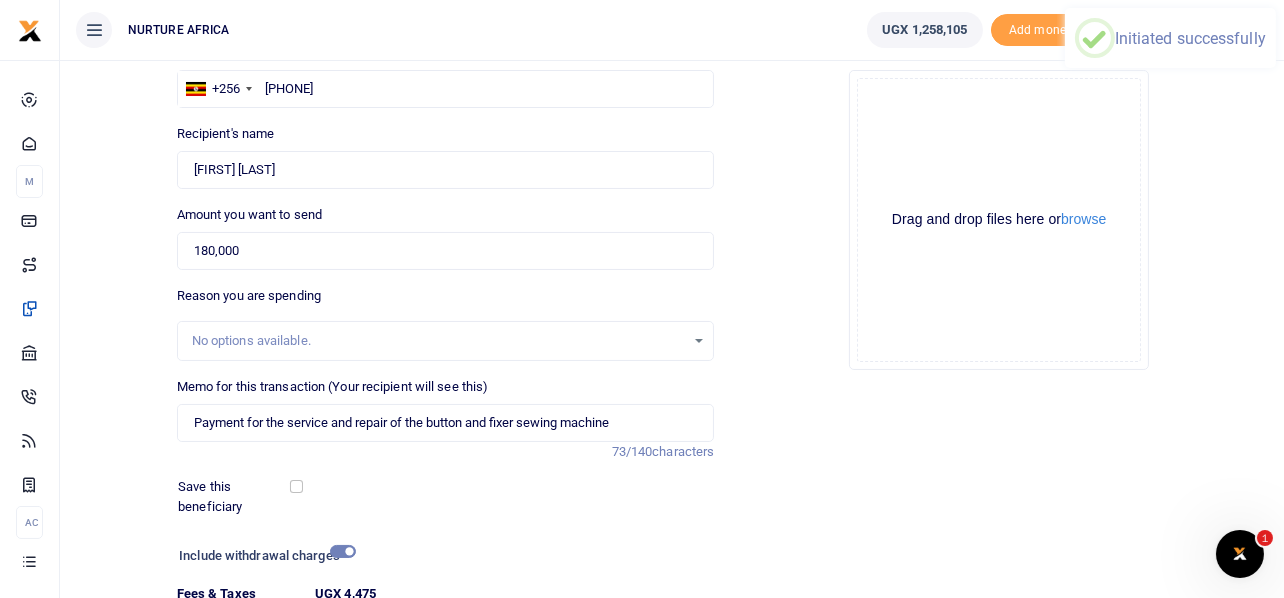 scroll, scrollTop: 142, scrollLeft: 0, axis: vertical 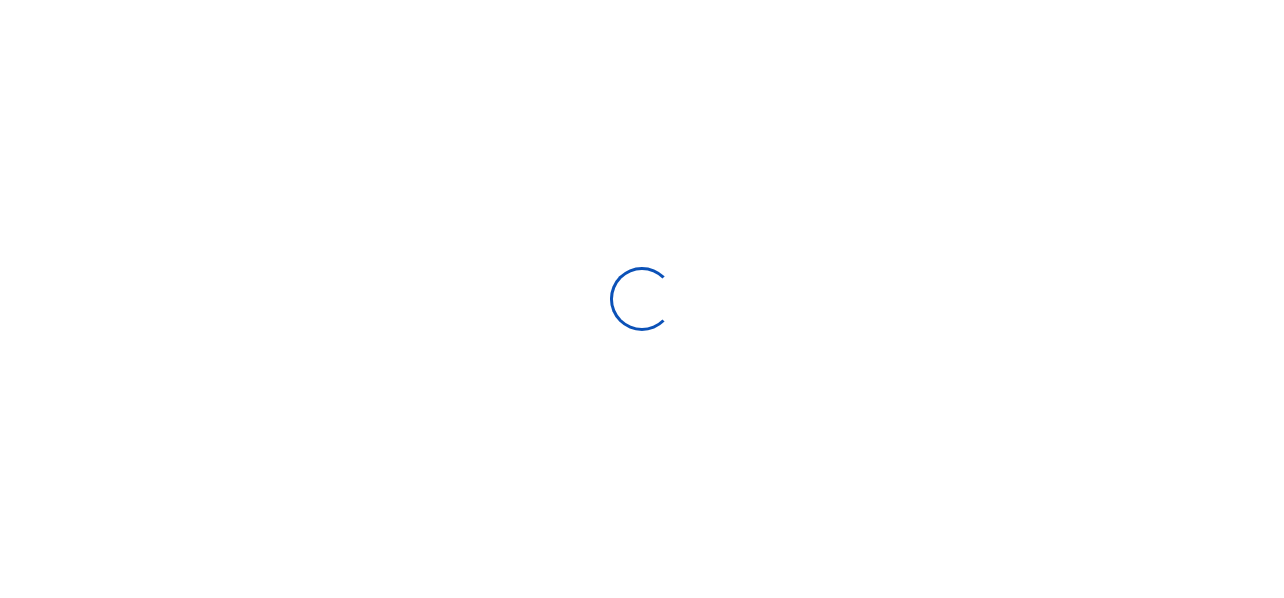 select 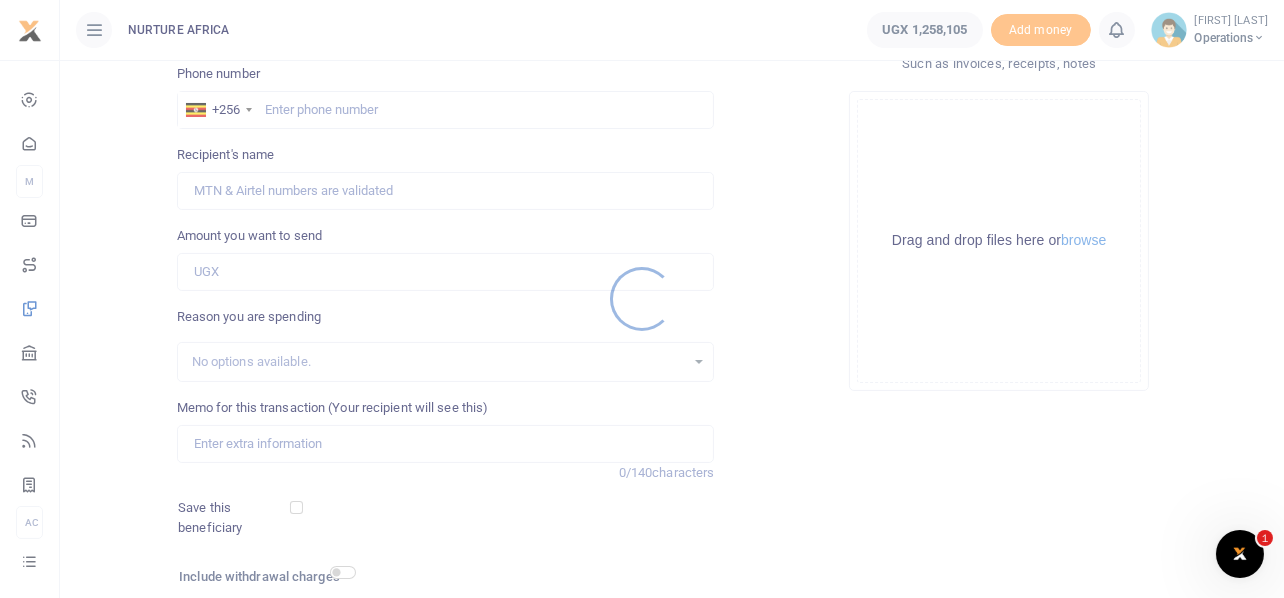 scroll, scrollTop: 0, scrollLeft: 0, axis: both 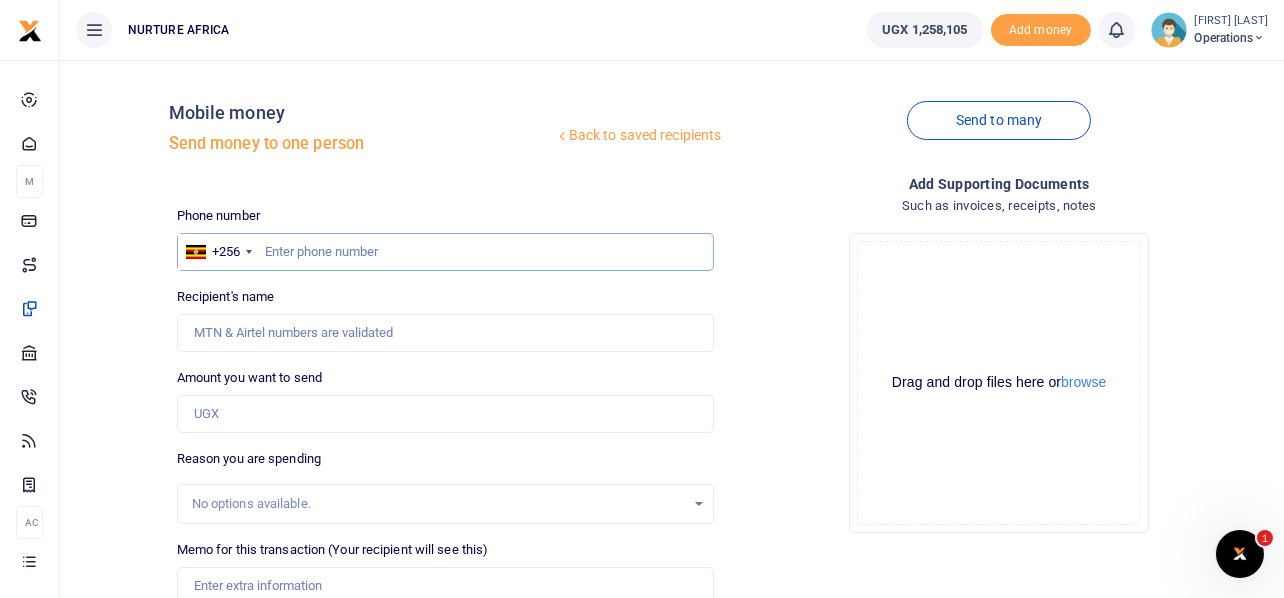 click at bounding box center (446, 252) 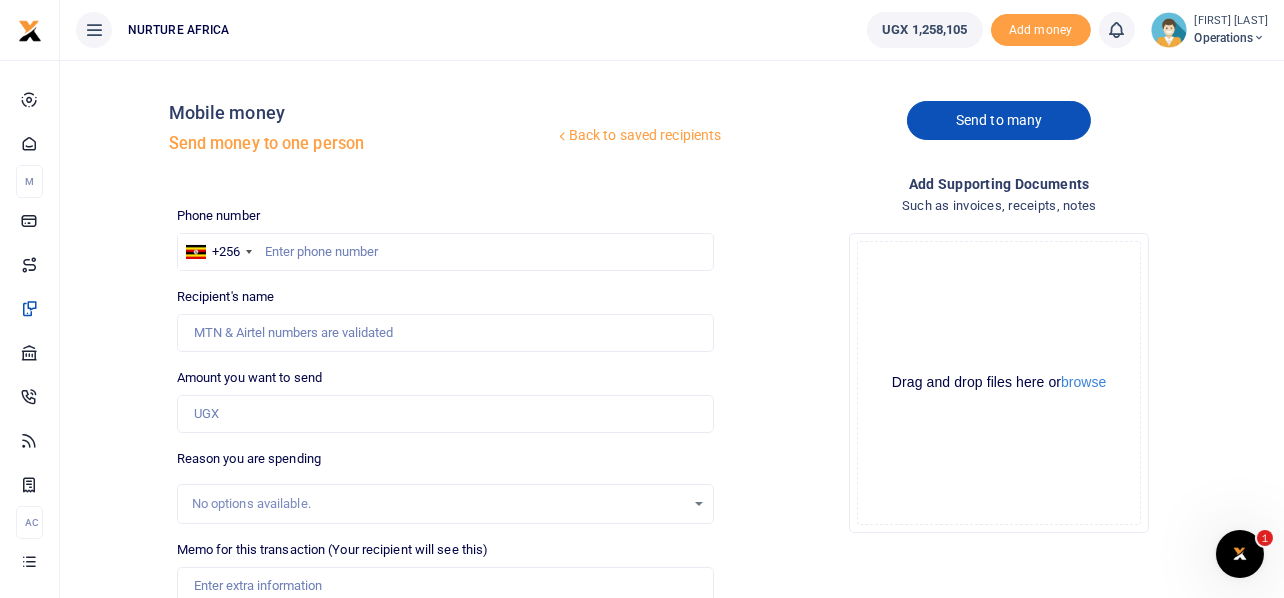 click on "Send to many" at bounding box center (999, 120) 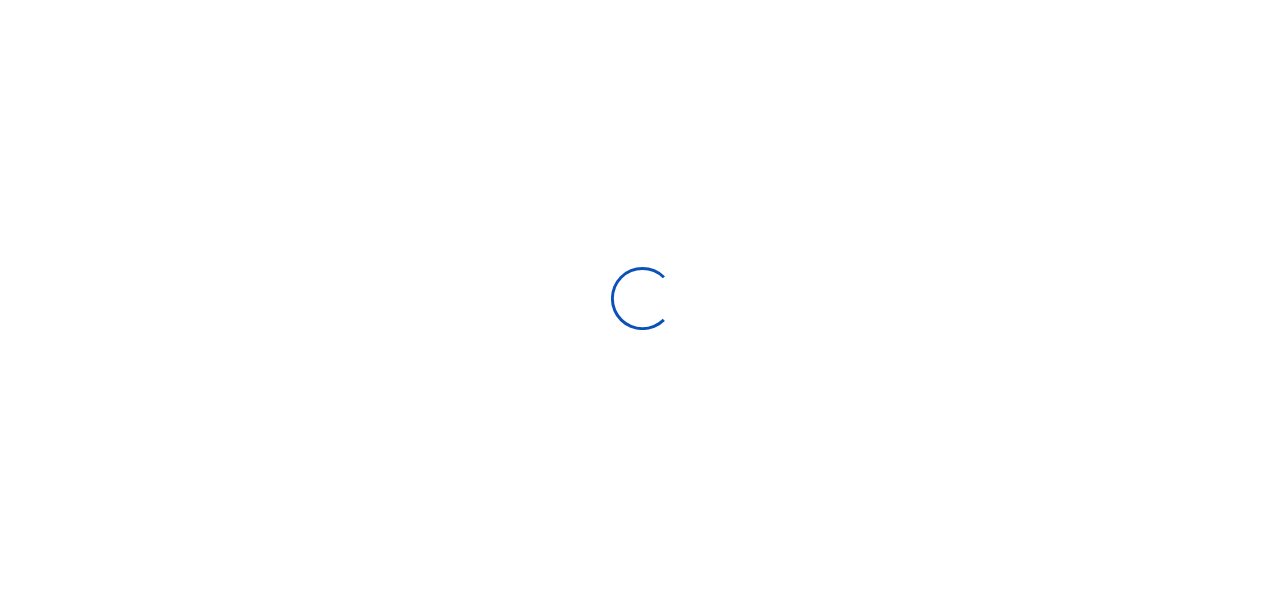 scroll, scrollTop: 0, scrollLeft: 0, axis: both 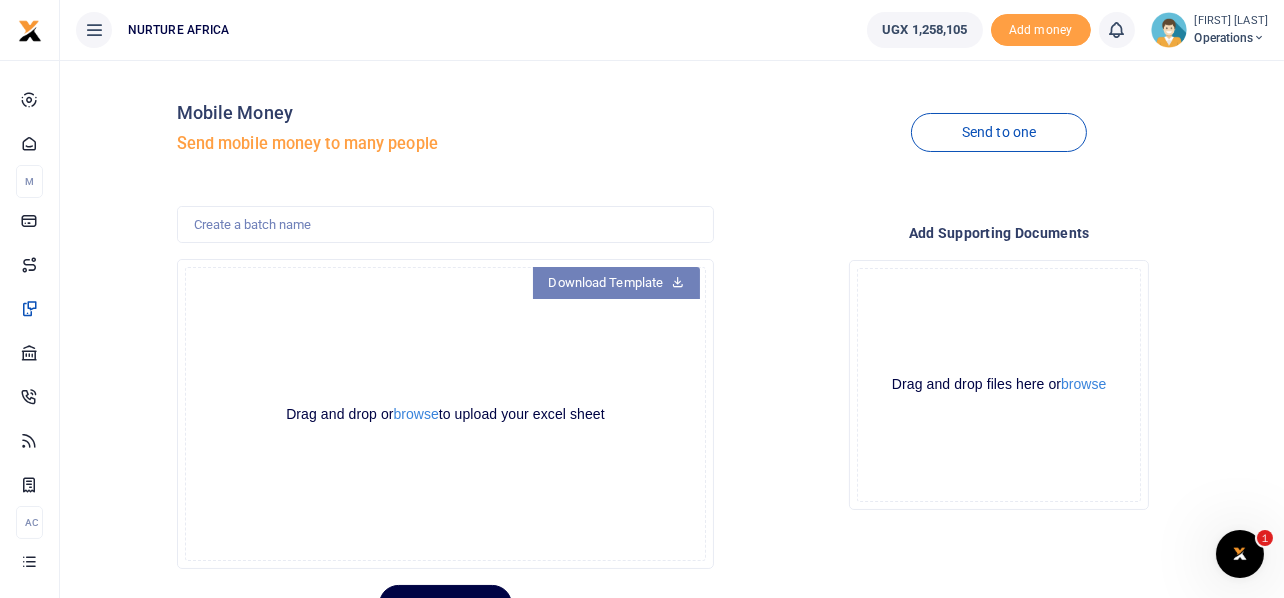 click on "Download Template" at bounding box center (617, 283) 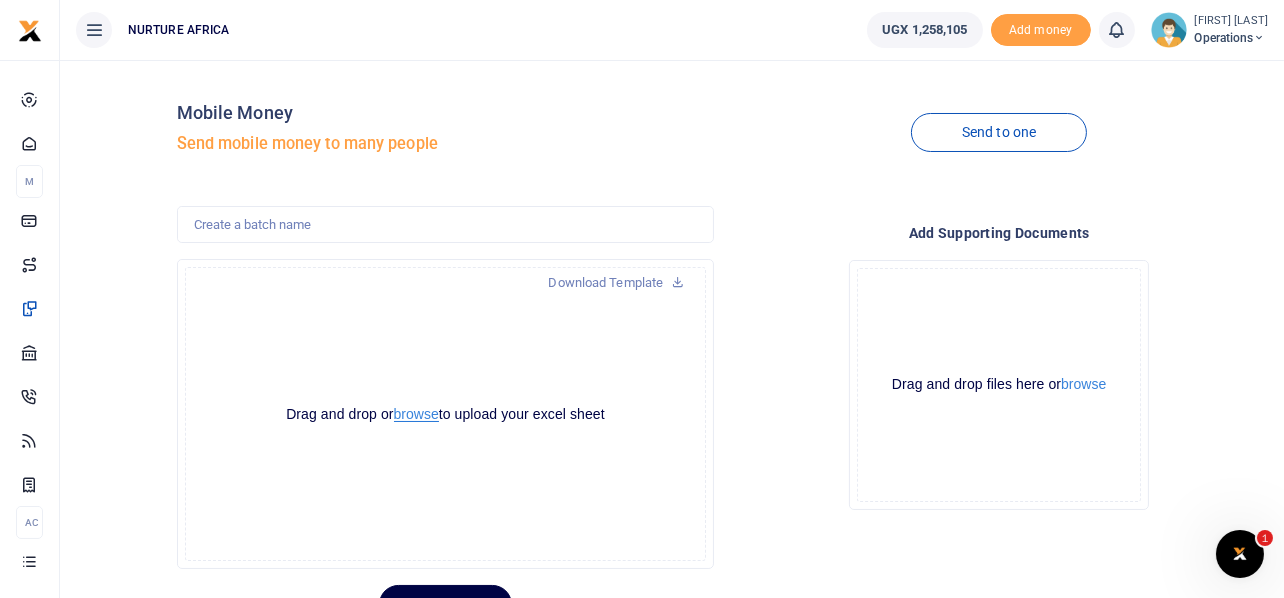 click on "browse" at bounding box center [416, 414] 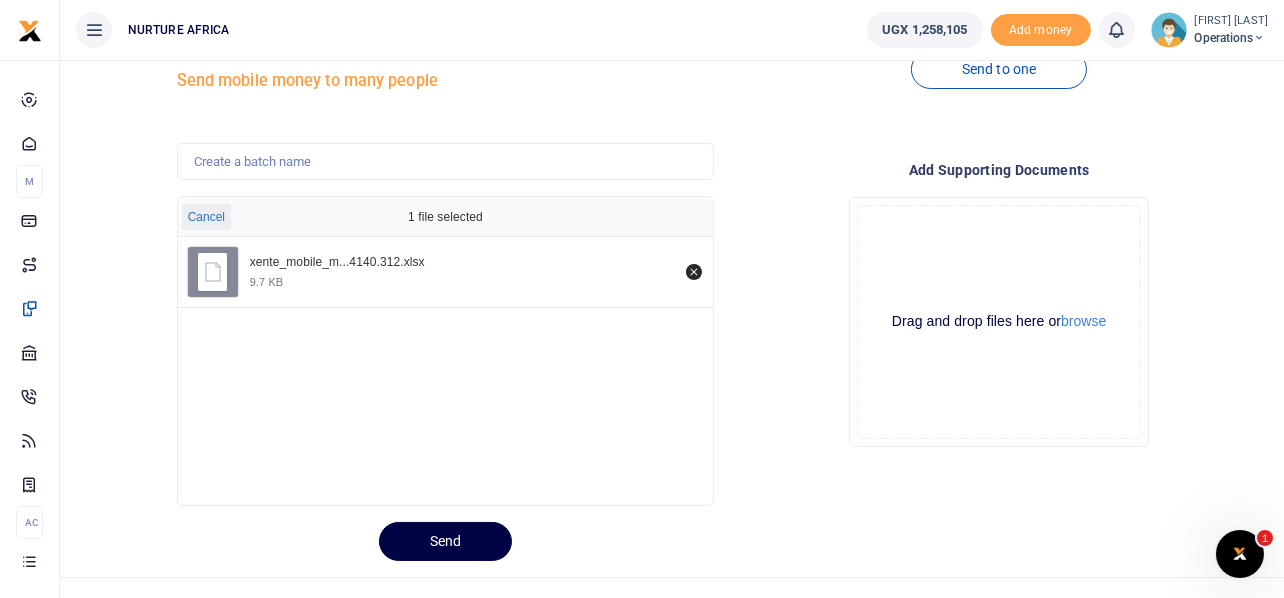 scroll, scrollTop: 94, scrollLeft: 0, axis: vertical 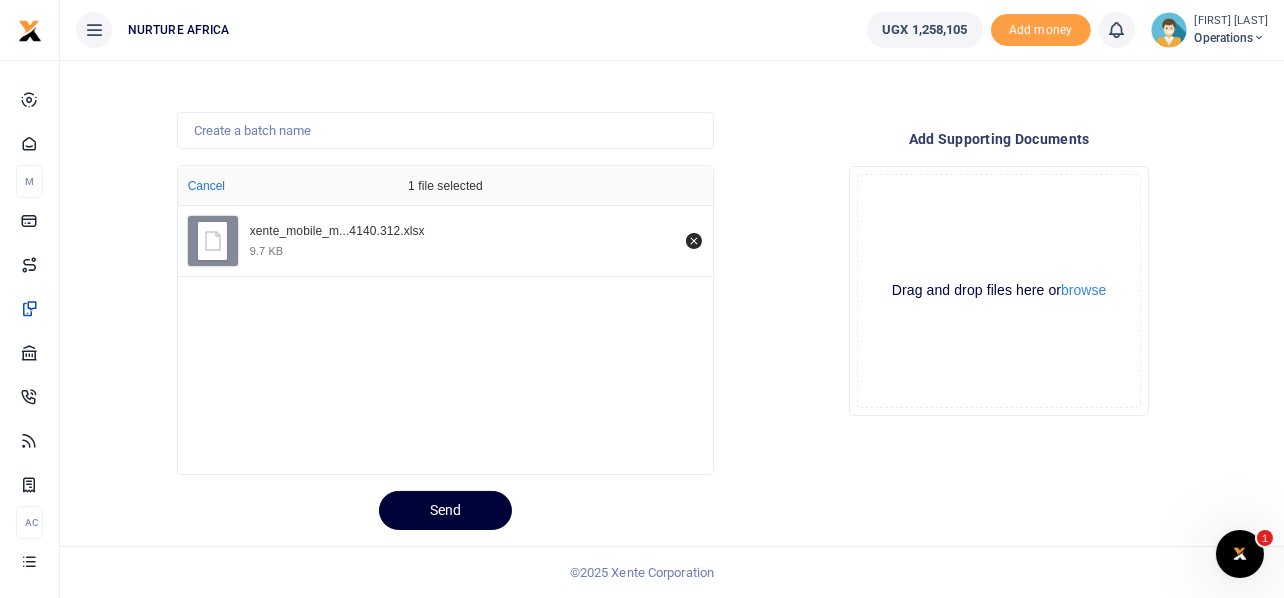 click on "Send" at bounding box center [445, 510] 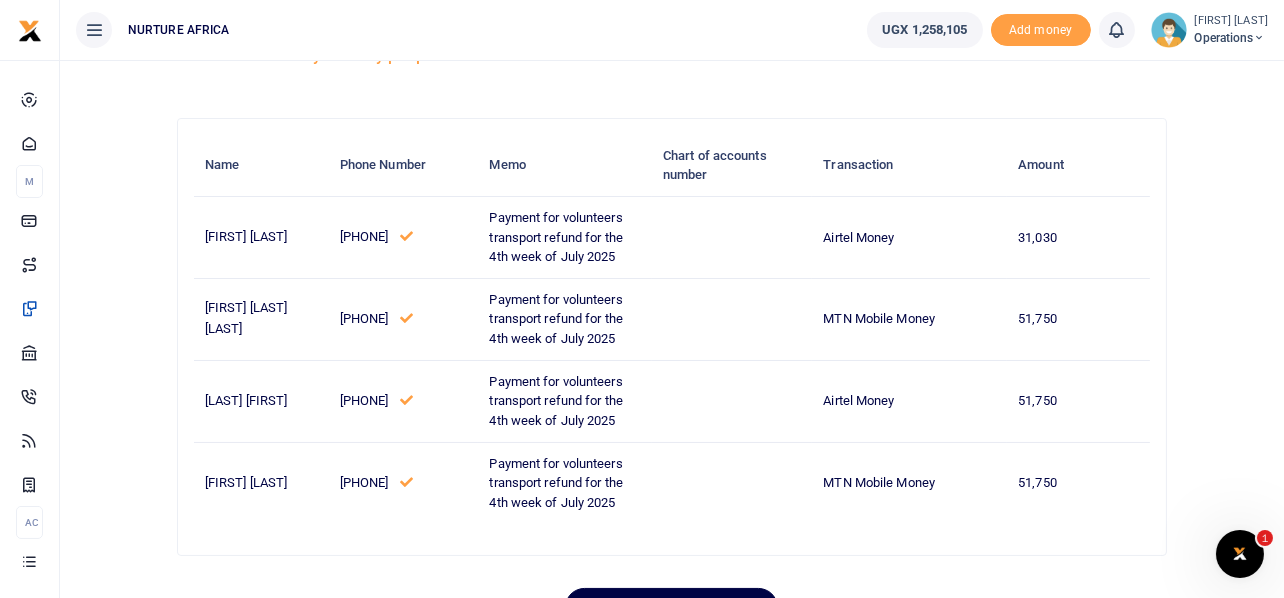 scroll, scrollTop: 0, scrollLeft: 0, axis: both 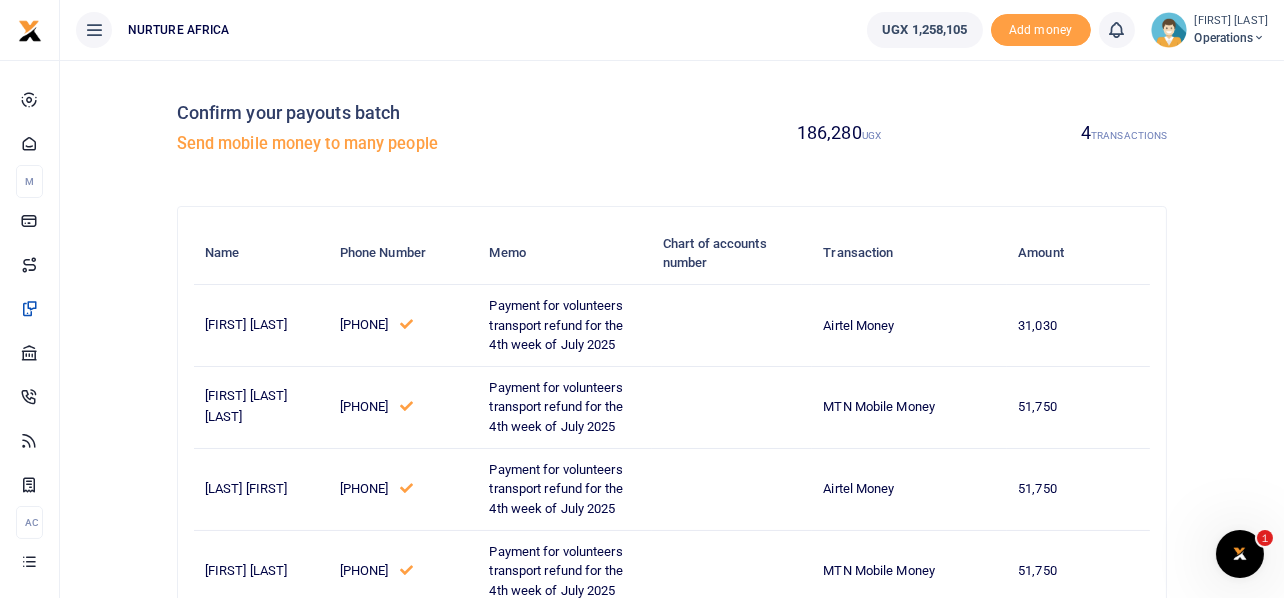 click on "Confirm your payouts batch" at bounding box center [420, 113] 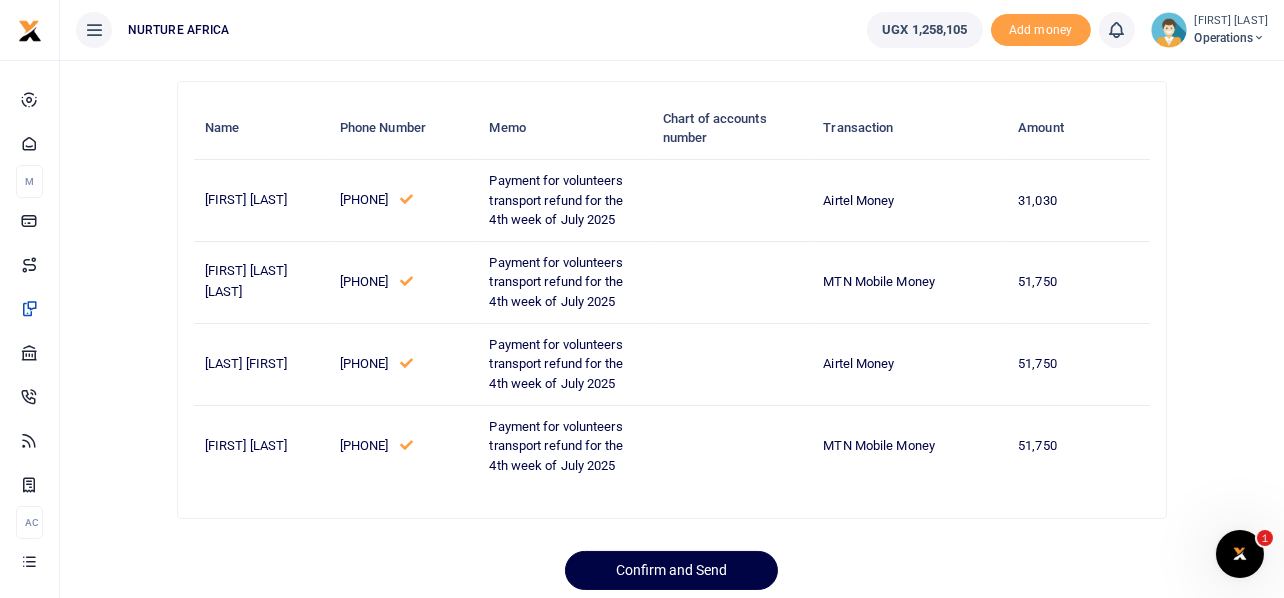 scroll, scrollTop: 0, scrollLeft: 0, axis: both 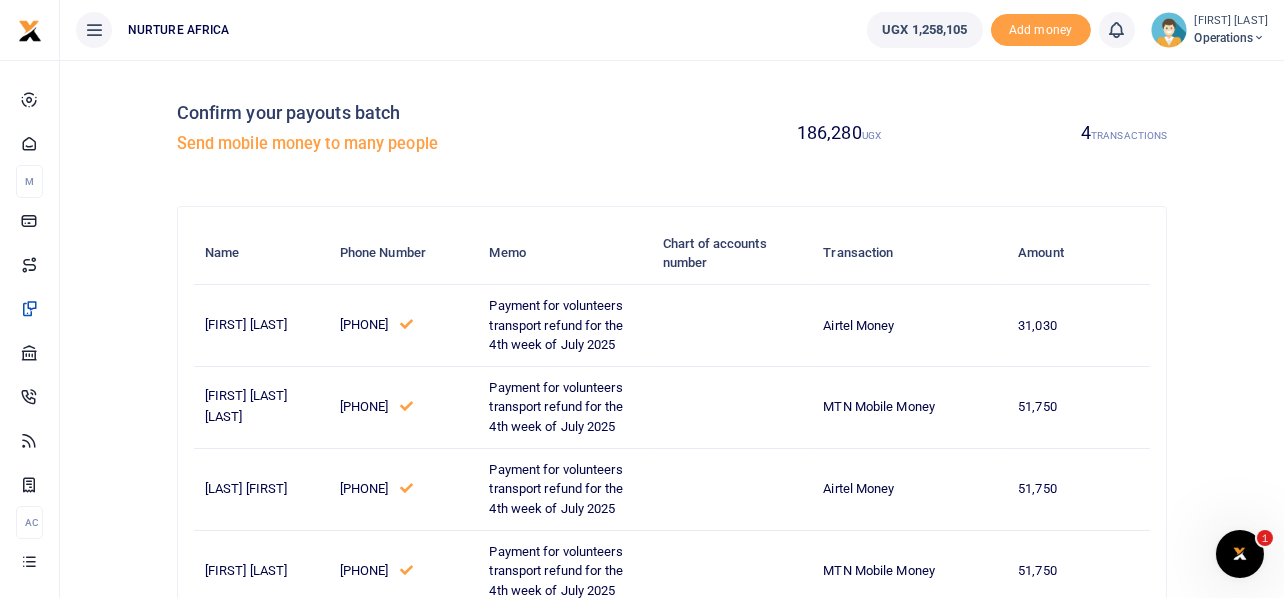 click on "Send mobile money to many people" at bounding box center [420, 144] 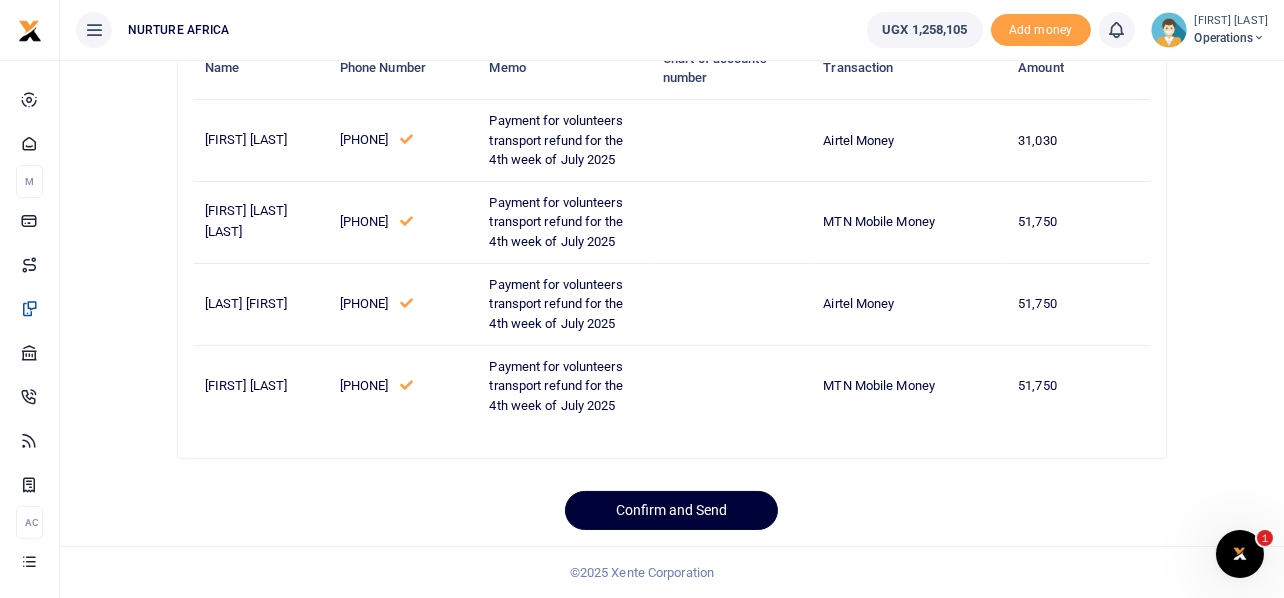 scroll, scrollTop: 263, scrollLeft: 0, axis: vertical 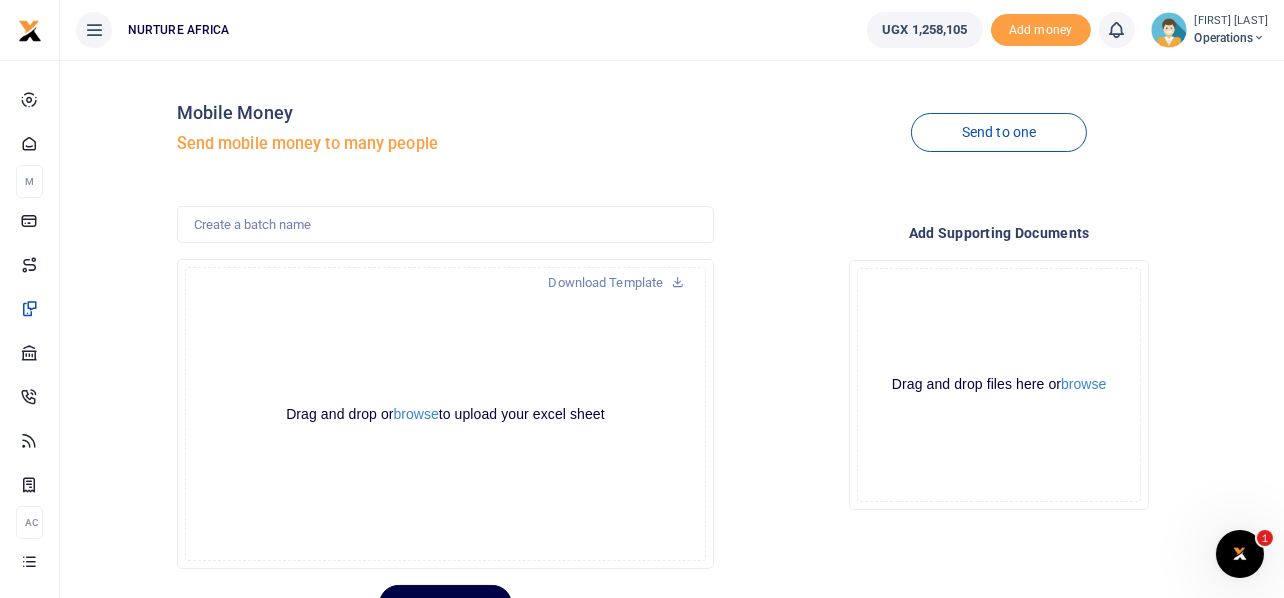 click on "Send to one" at bounding box center [999, 133] 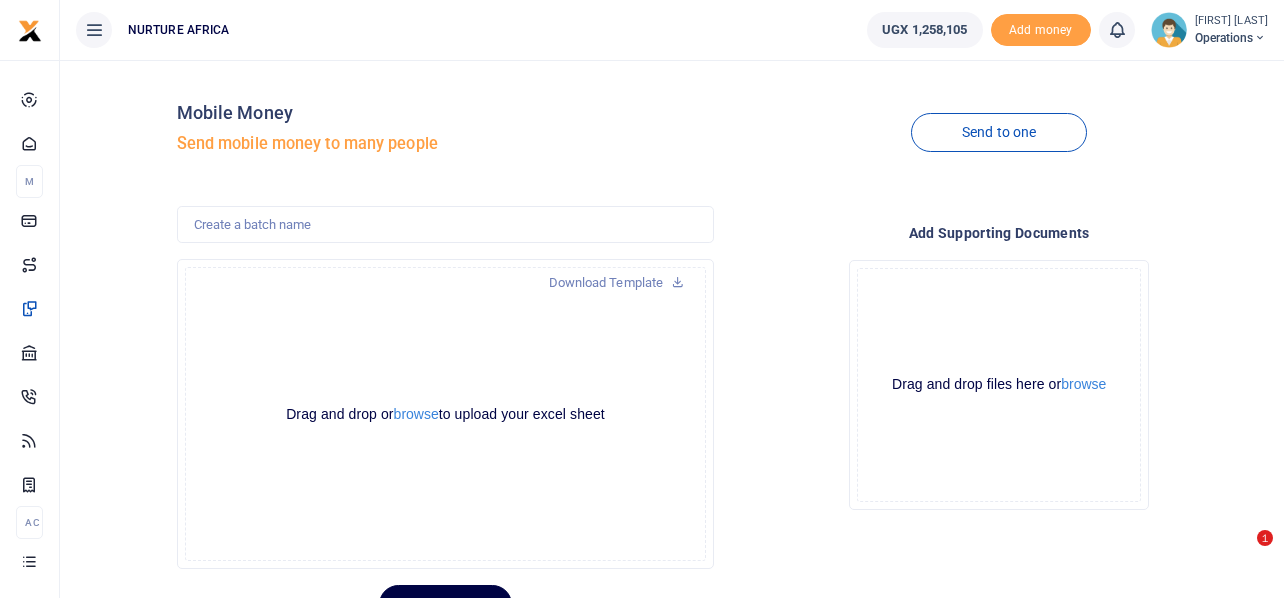 scroll, scrollTop: 0, scrollLeft: 0, axis: both 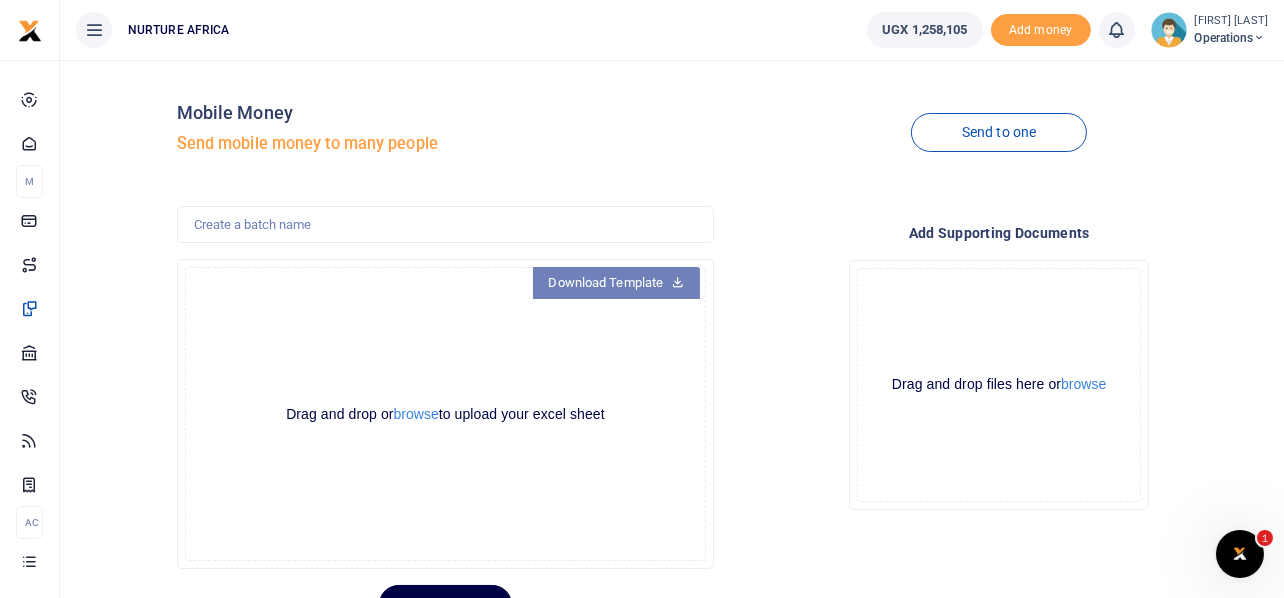 click on "Download Template" at bounding box center [617, 283] 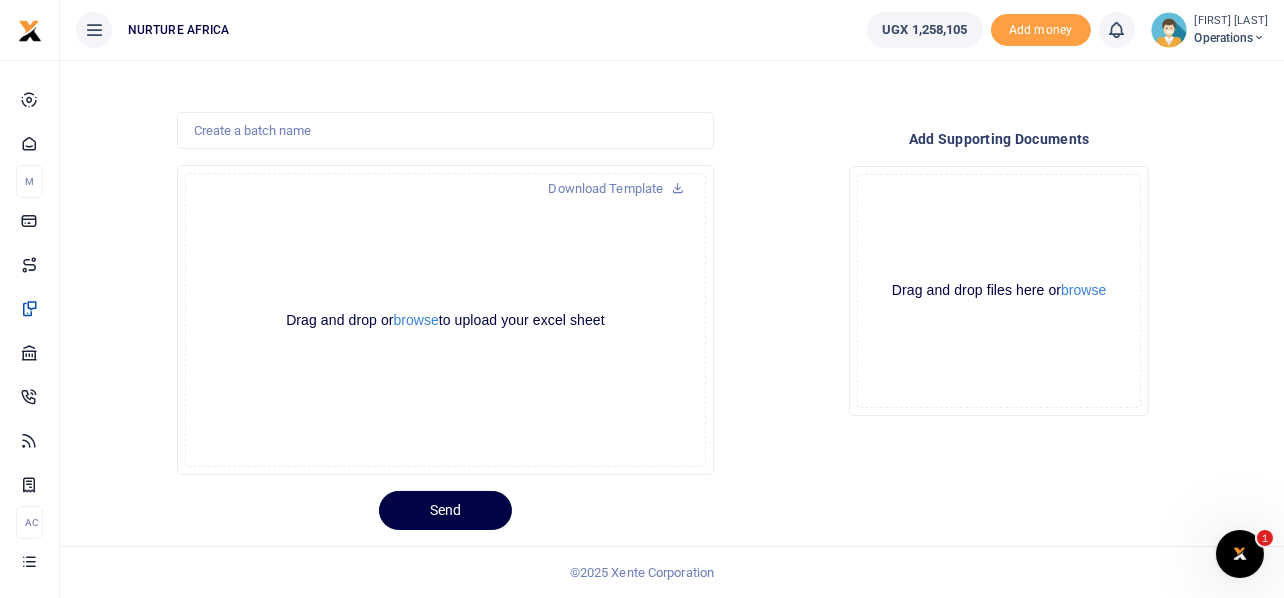 scroll, scrollTop: 0, scrollLeft: 0, axis: both 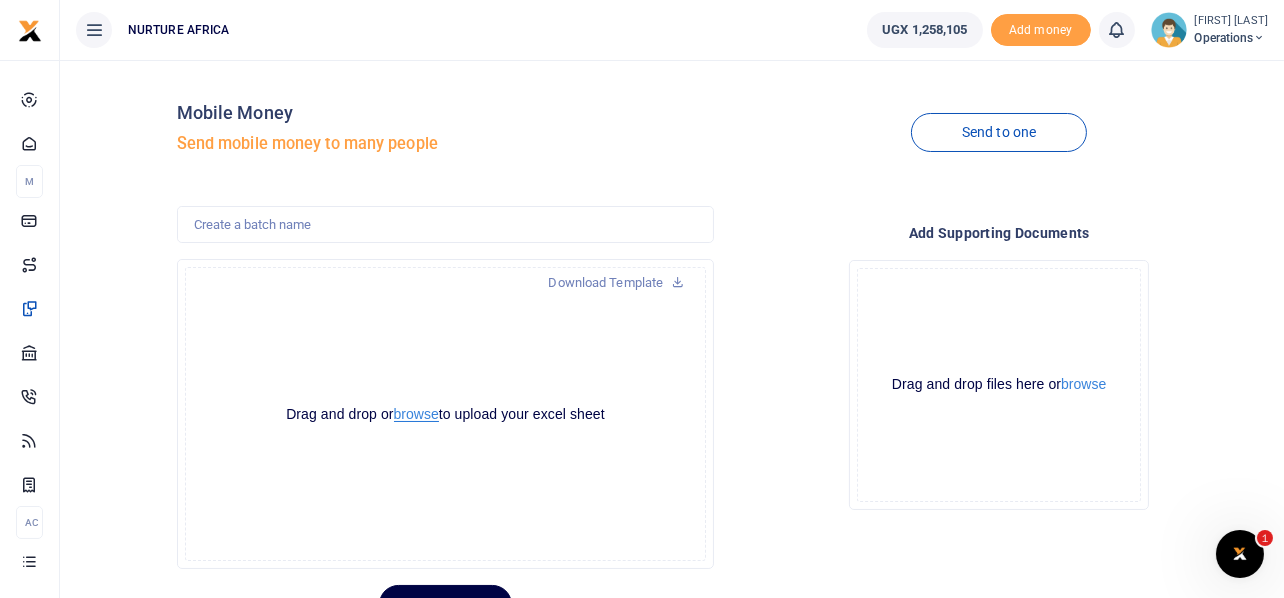 click on "browse" at bounding box center (416, 414) 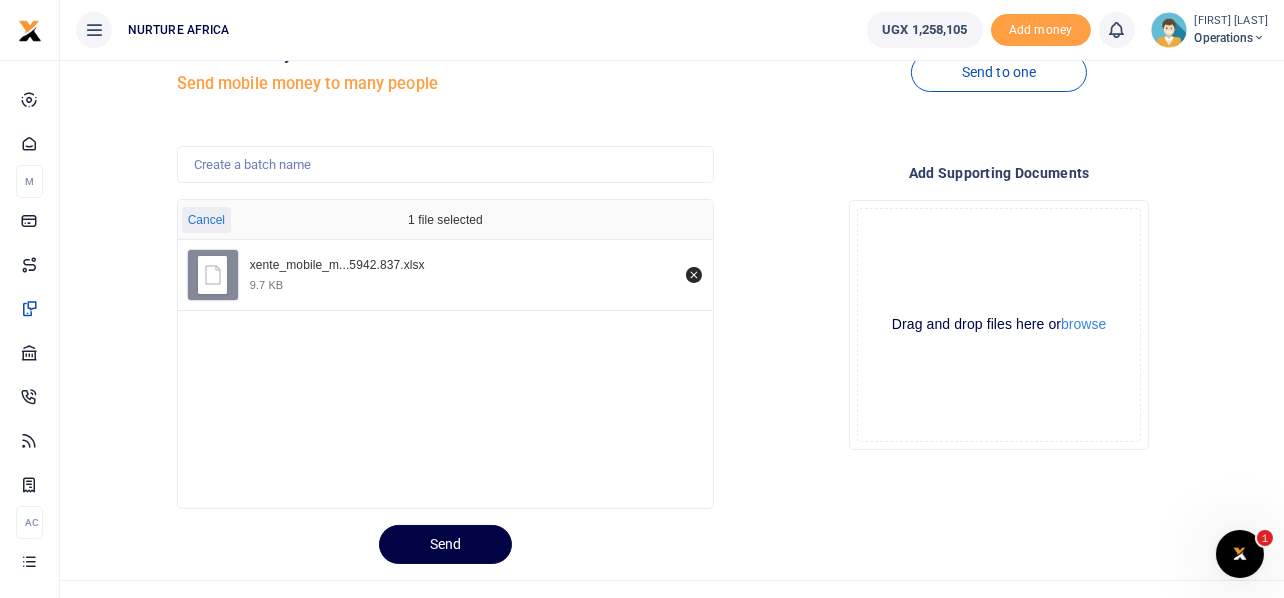 scroll, scrollTop: 94, scrollLeft: 0, axis: vertical 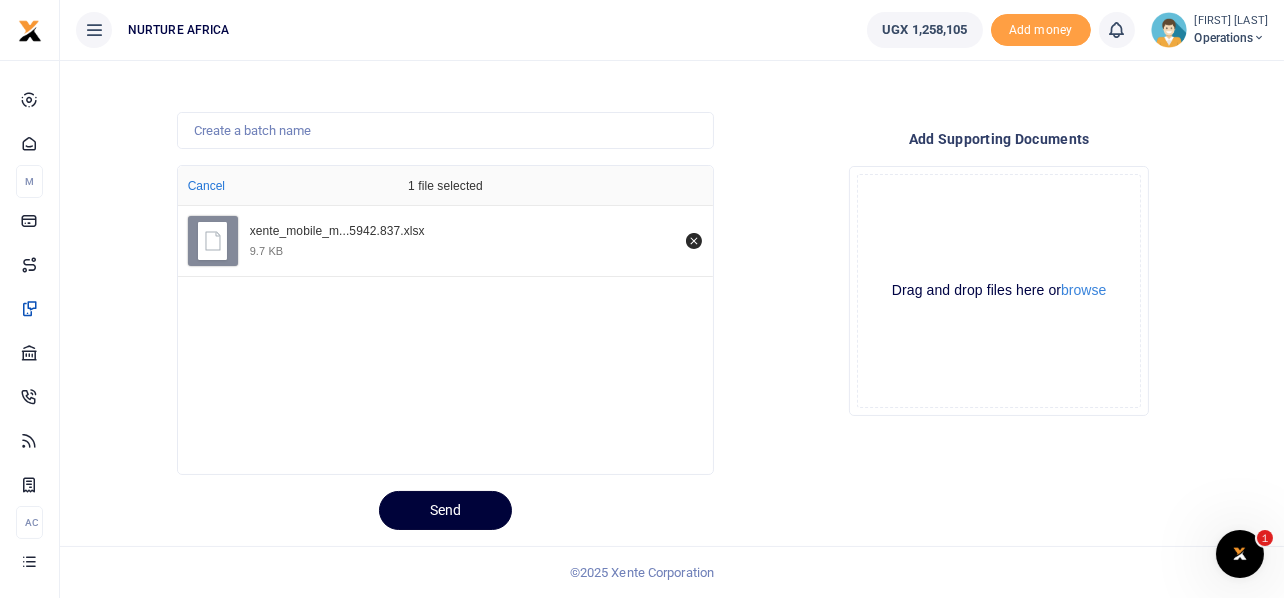 click on "Send" at bounding box center [445, 510] 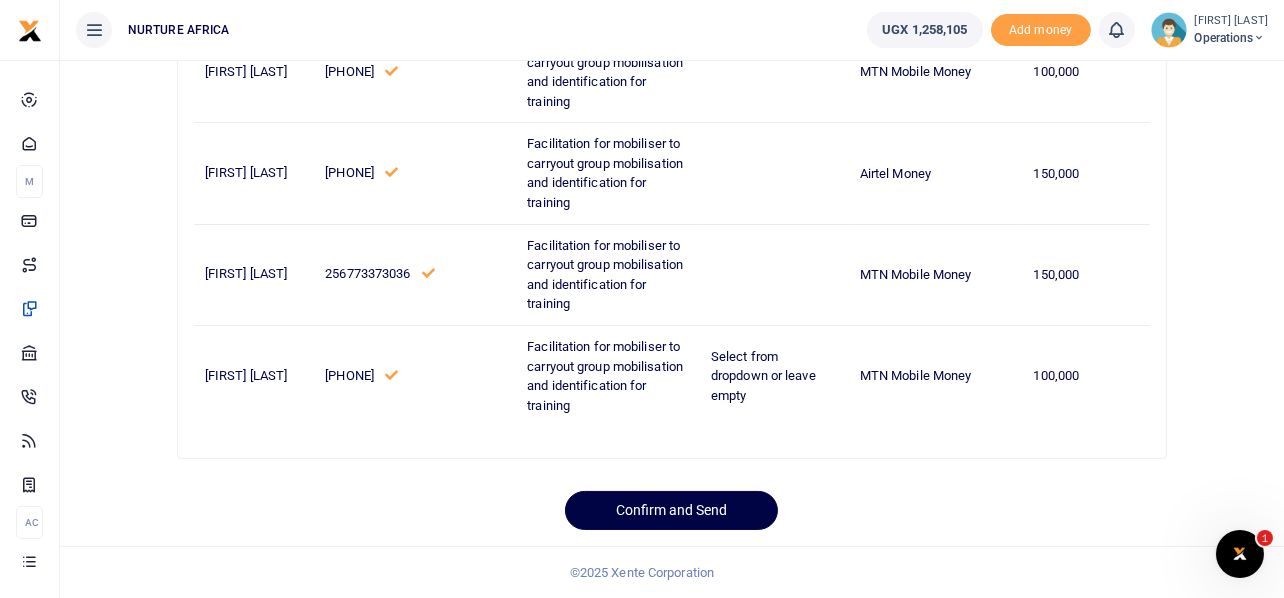 scroll, scrollTop: 163, scrollLeft: 0, axis: vertical 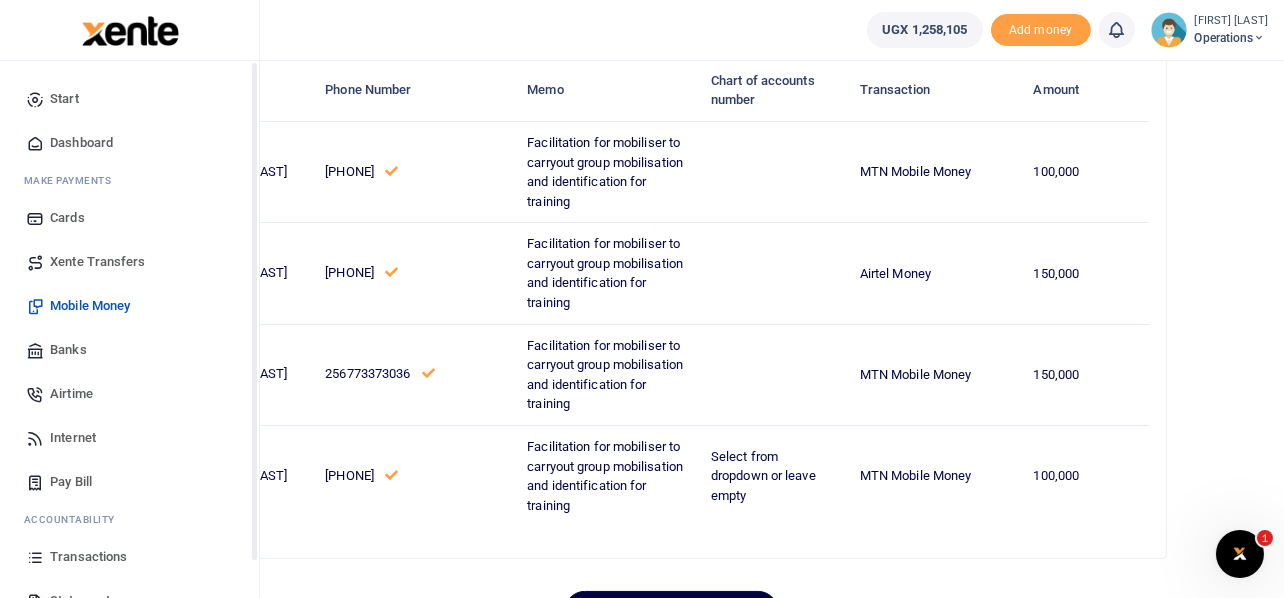 click on "Mobile Money" at bounding box center (90, 306) 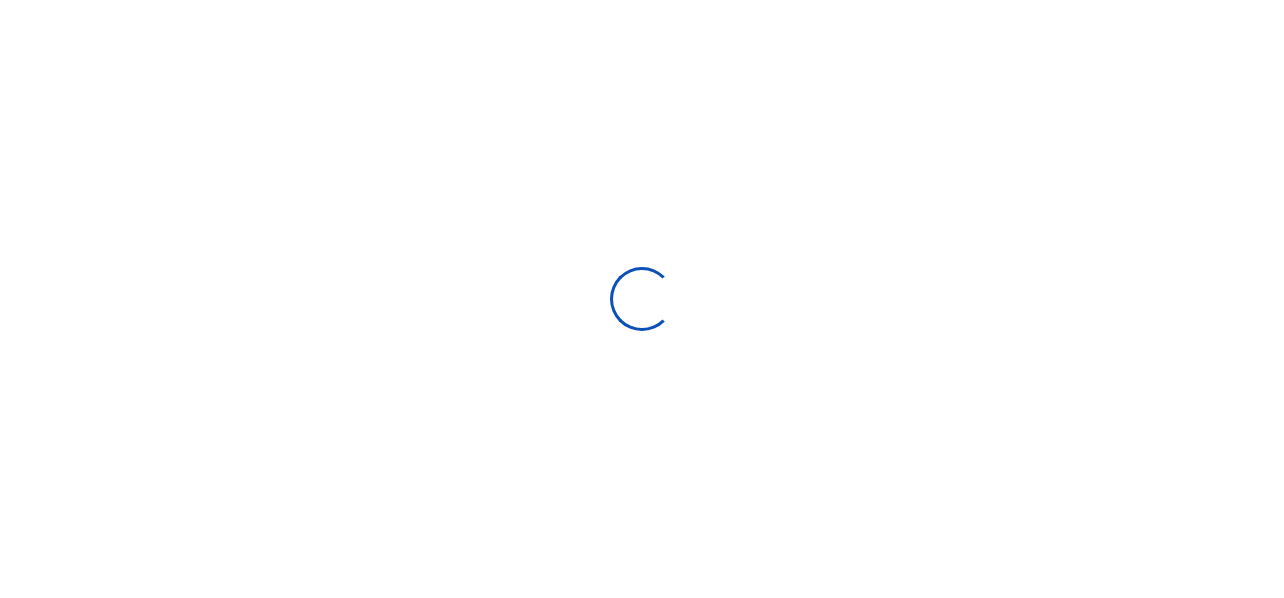 scroll, scrollTop: 0, scrollLeft: 0, axis: both 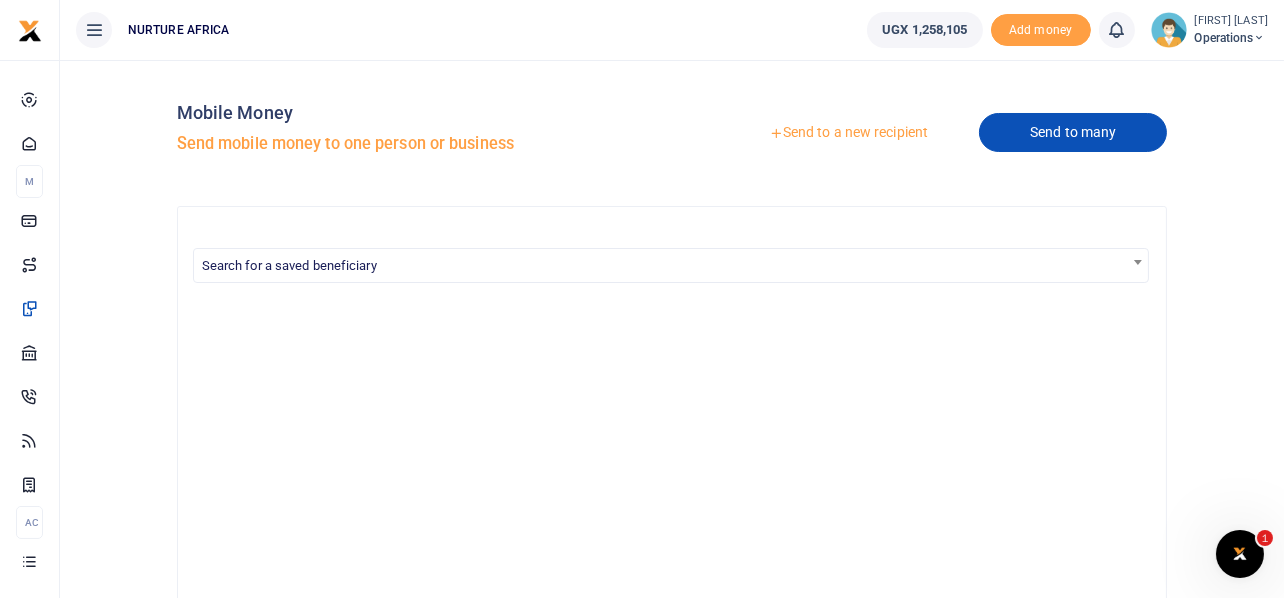 click on "Send to many" at bounding box center (1073, 132) 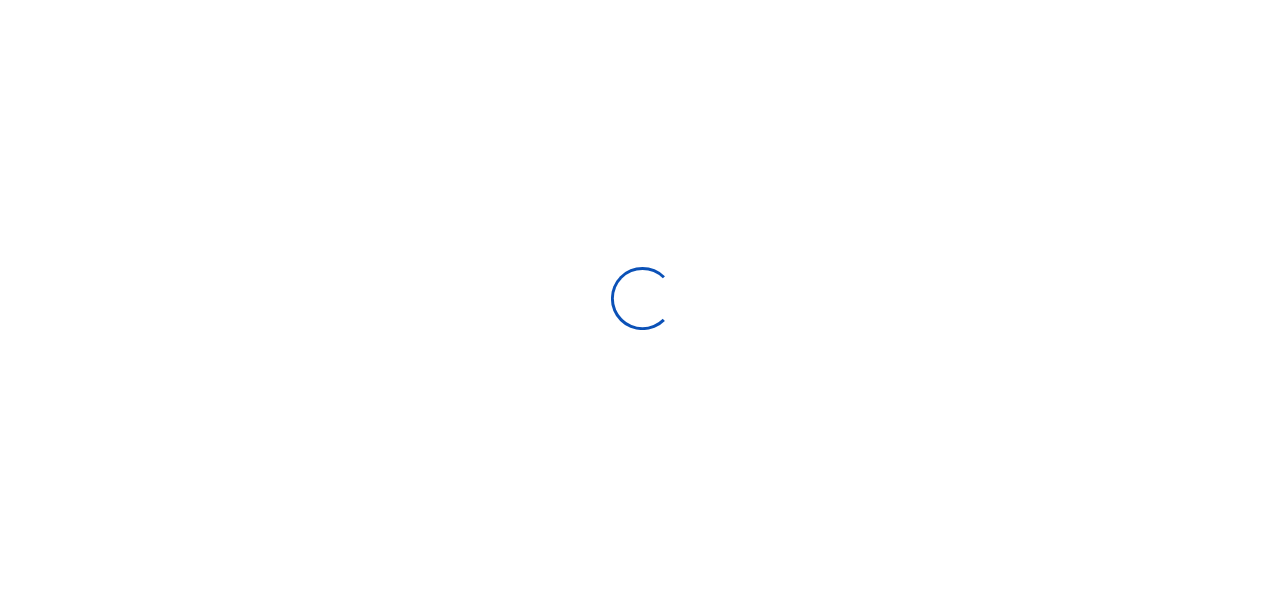scroll, scrollTop: 0, scrollLeft: 0, axis: both 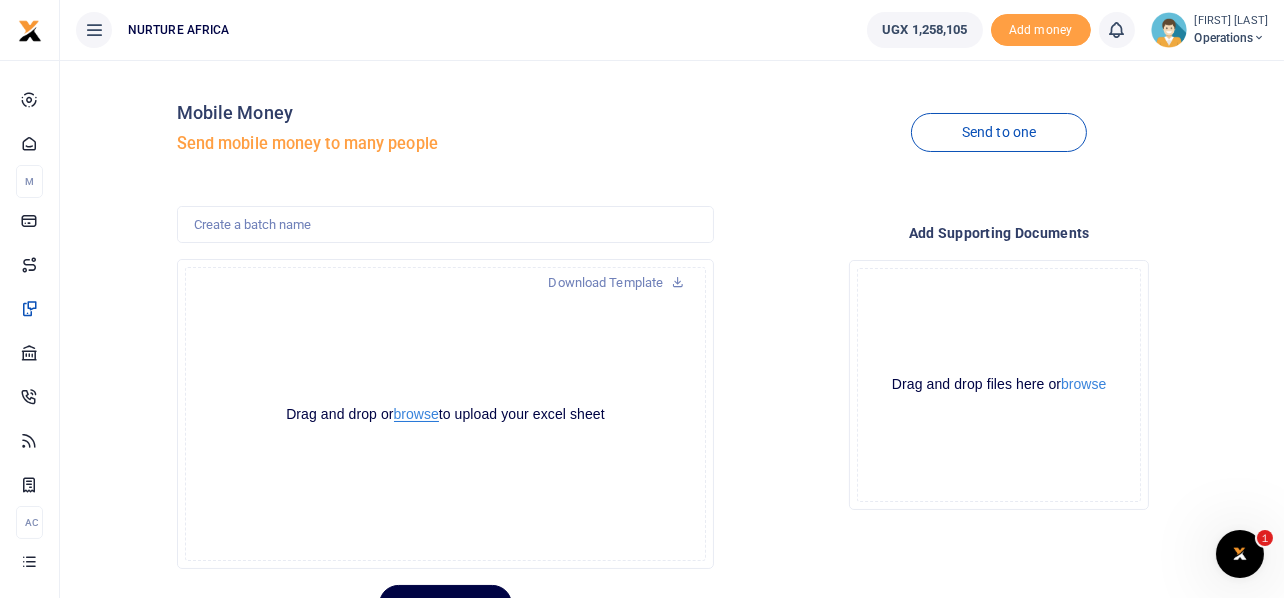 click on "browse" at bounding box center (416, 414) 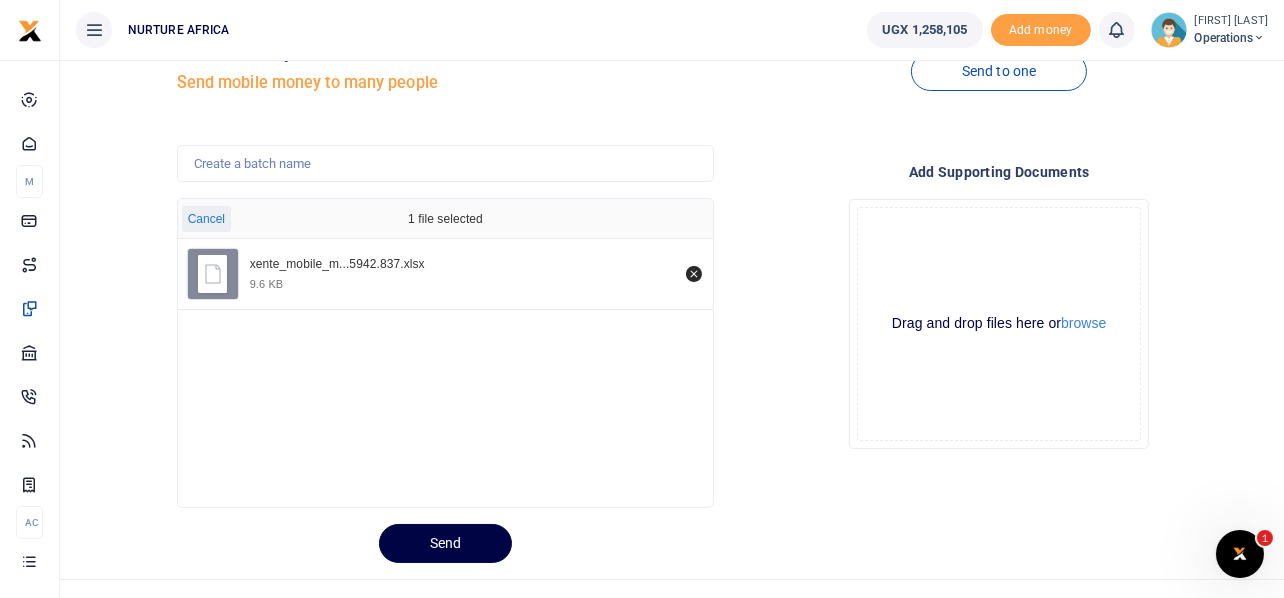 scroll, scrollTop: 94, scrollLeft: 0, axis: vertical 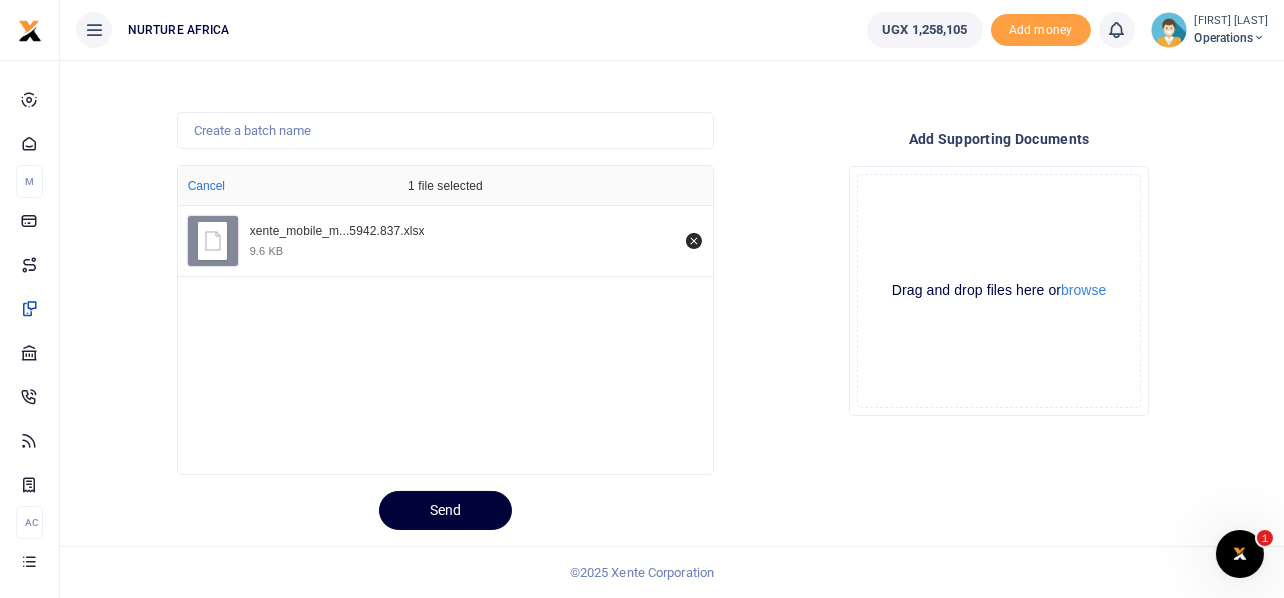 click on "Send" at bounding box center (445, 510) 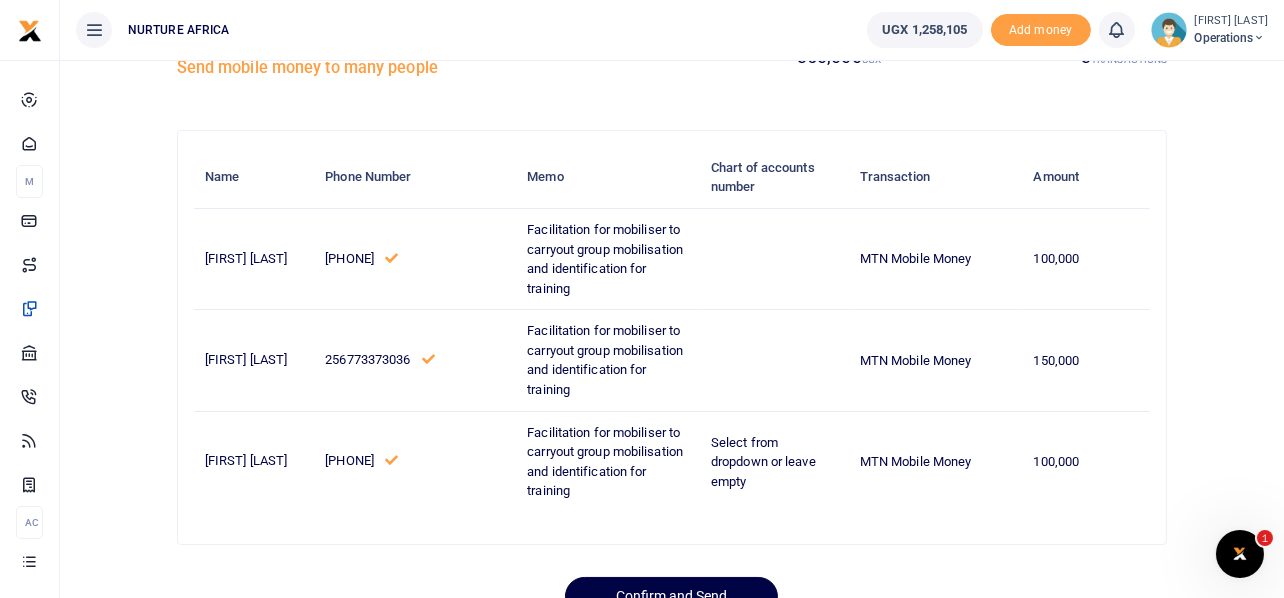 scroll, scrollTop: 161, scrollLeft: 0, axis: vertical 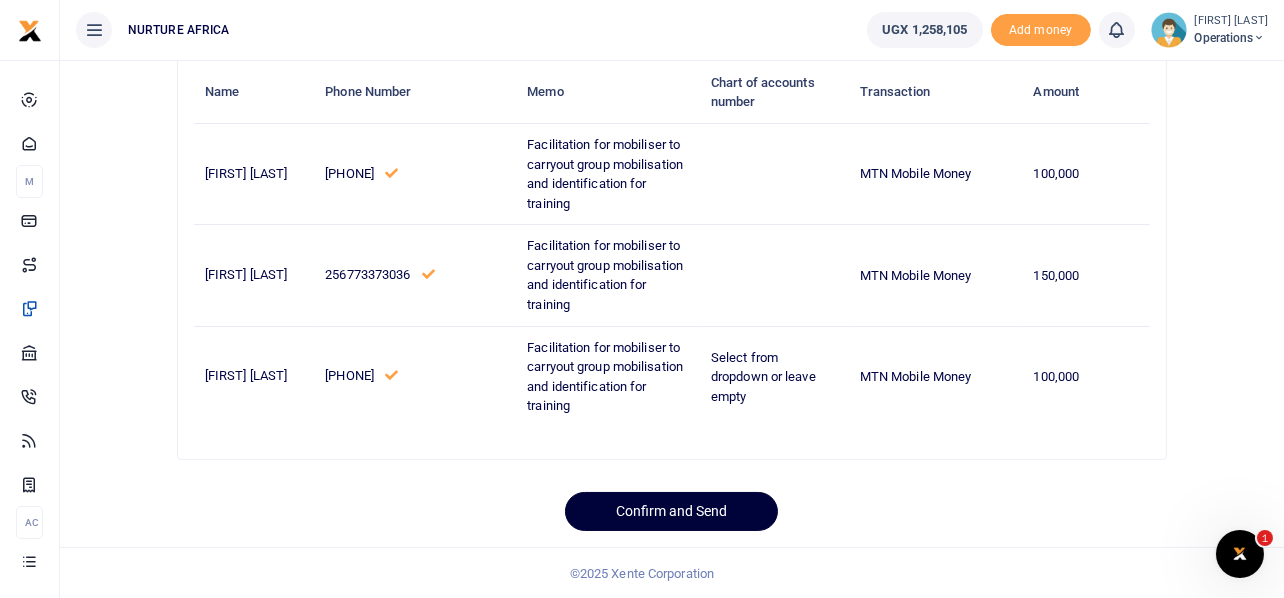 click on "Confirm and Send" at bounding box center [671, 511] 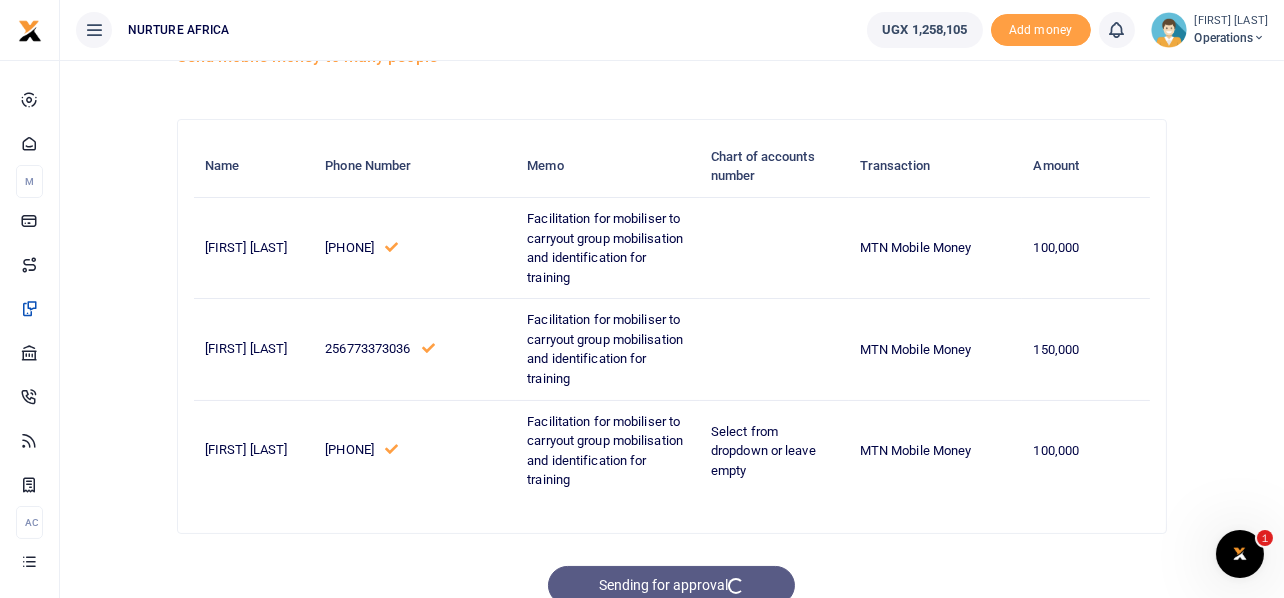 scroll, scrollTop: 0, scrollLeft: 0, axis: both 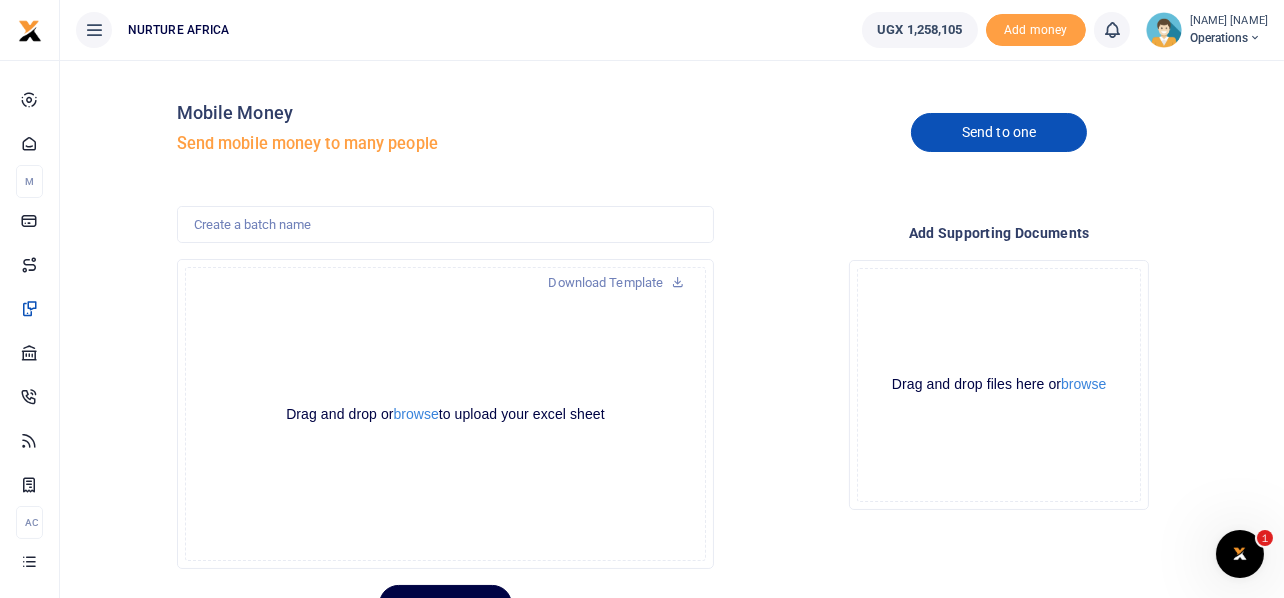 click on "Send to one" at bounding box center [999, 132] 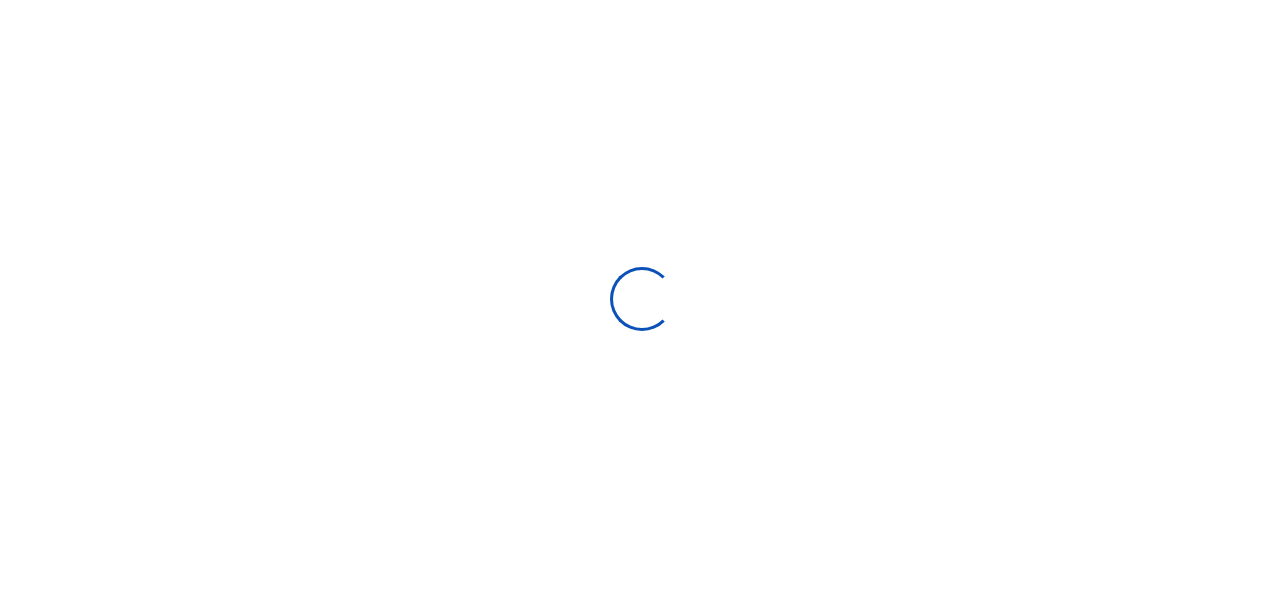 scroll, scrollTop: 0, scrollLeft: 0, axis: both 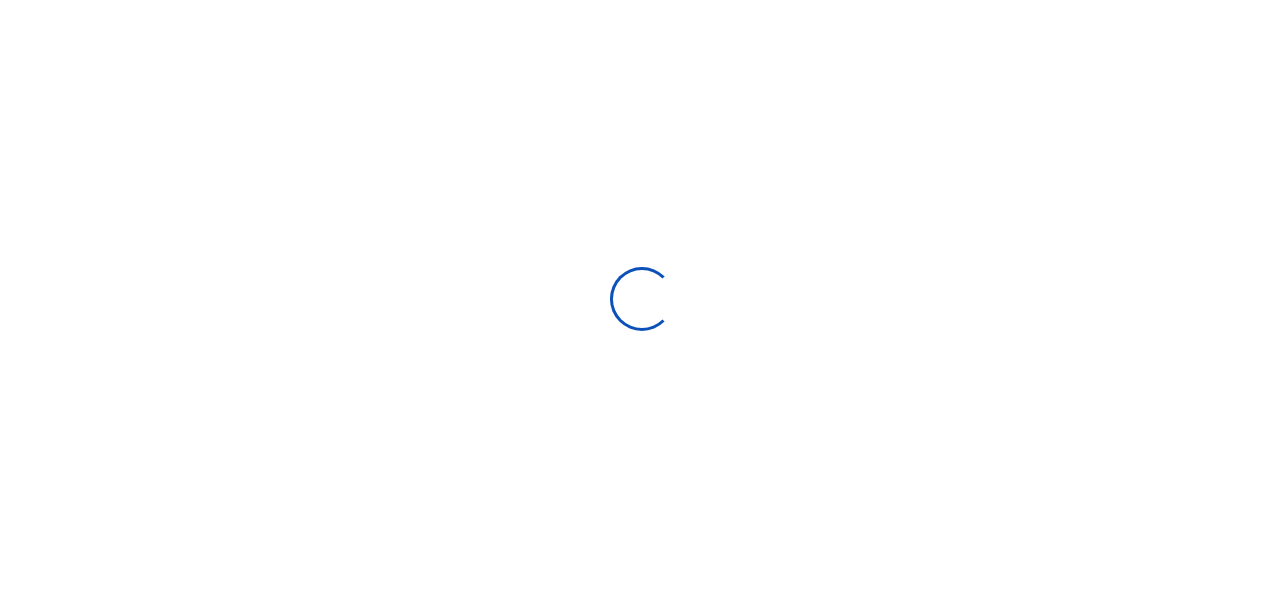 select 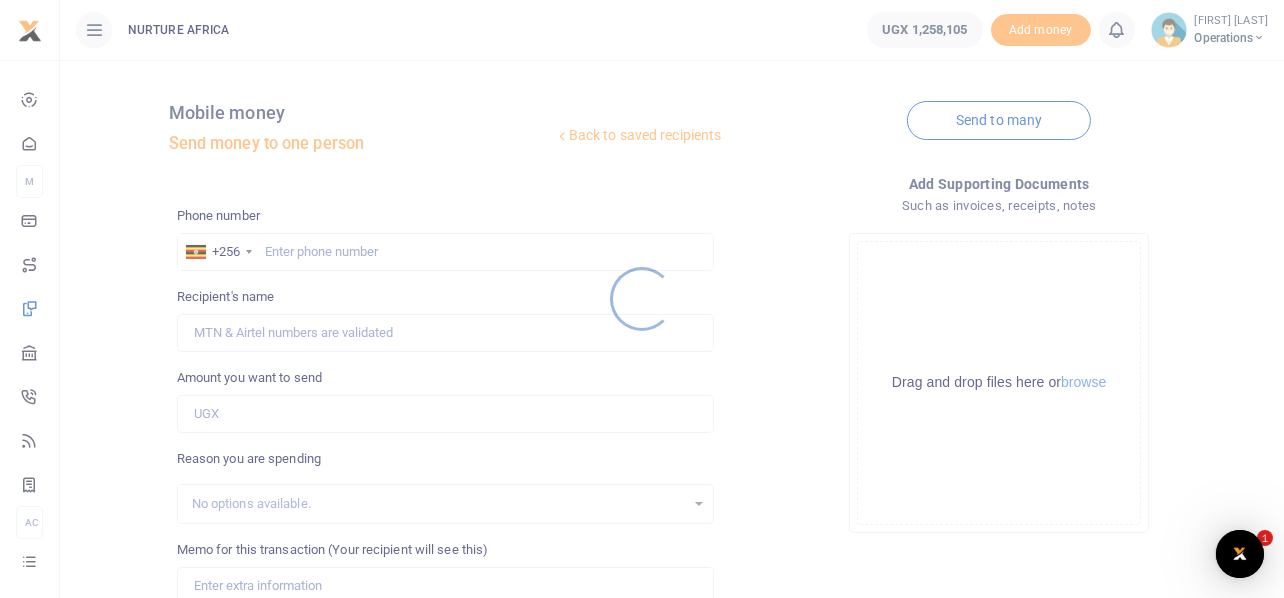 scroll, scrollTop: 0, scrollLeft: 0, axis: both 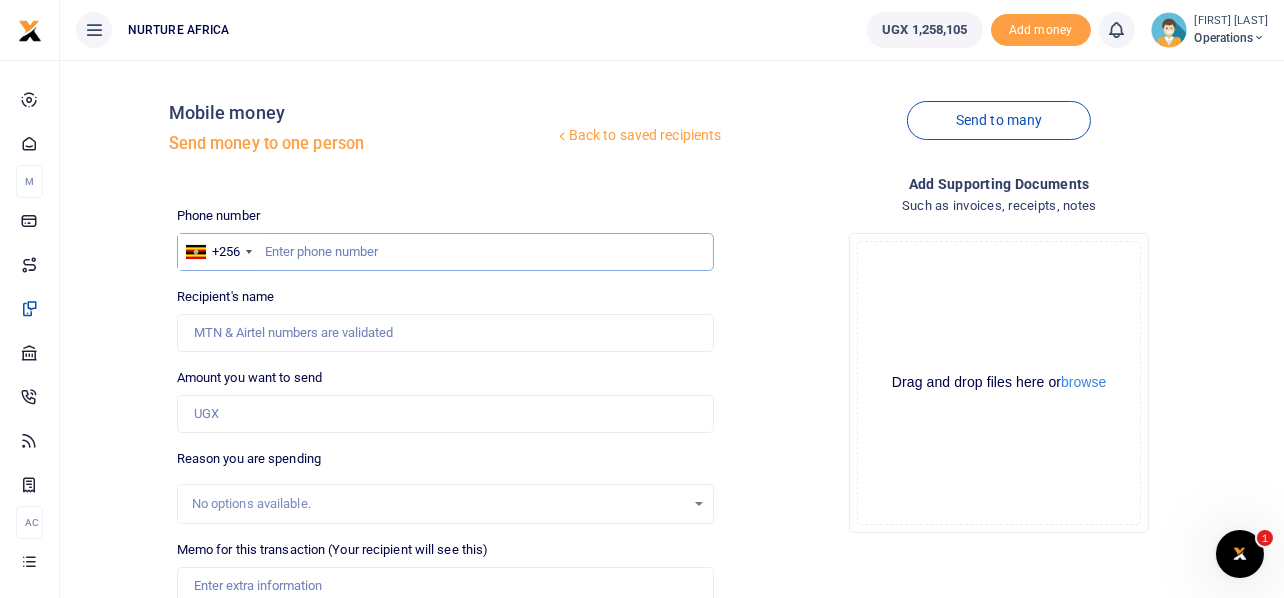 click at bounding box center (446, 252) 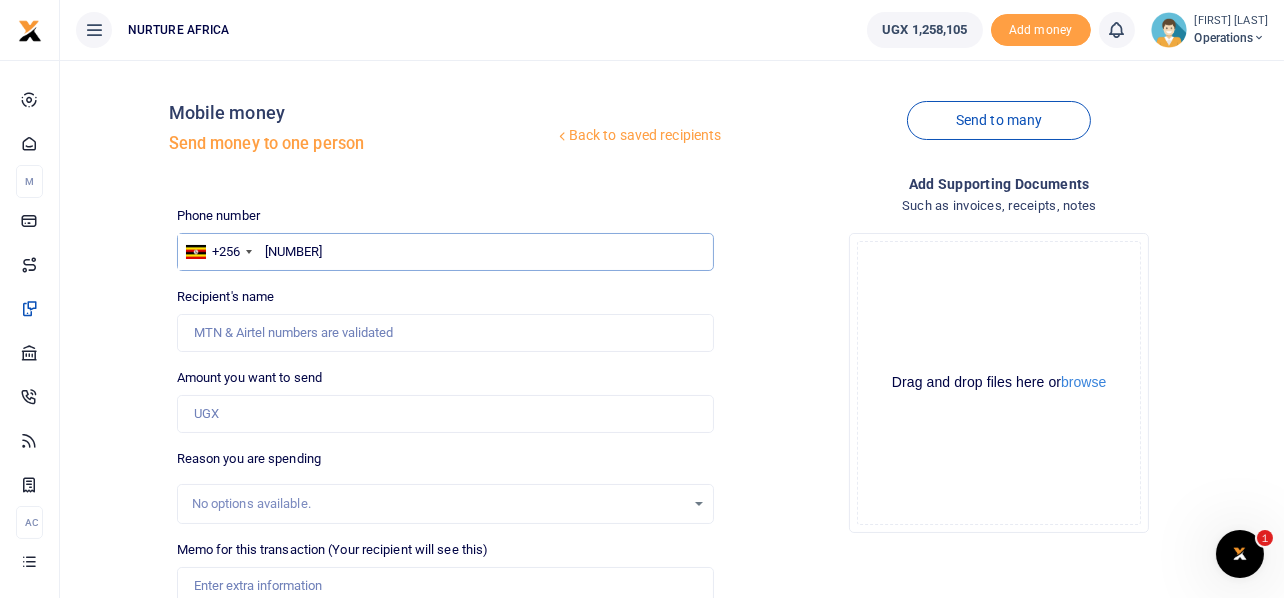type on "[PHONE]" 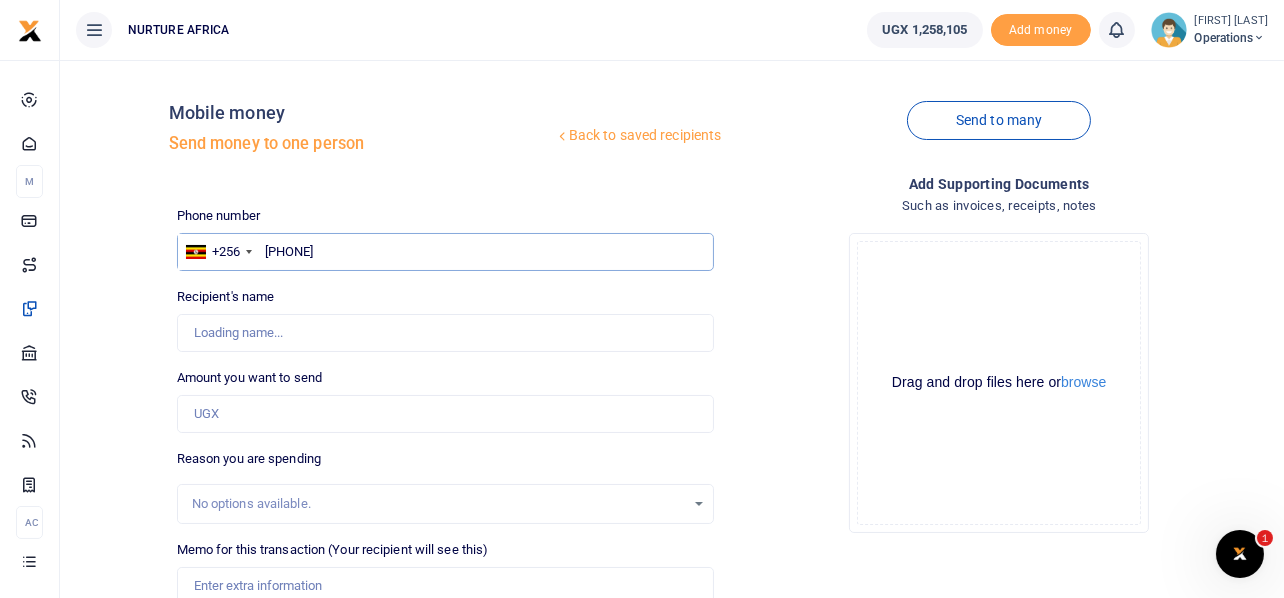 type on "[FIRST] [LAST]" 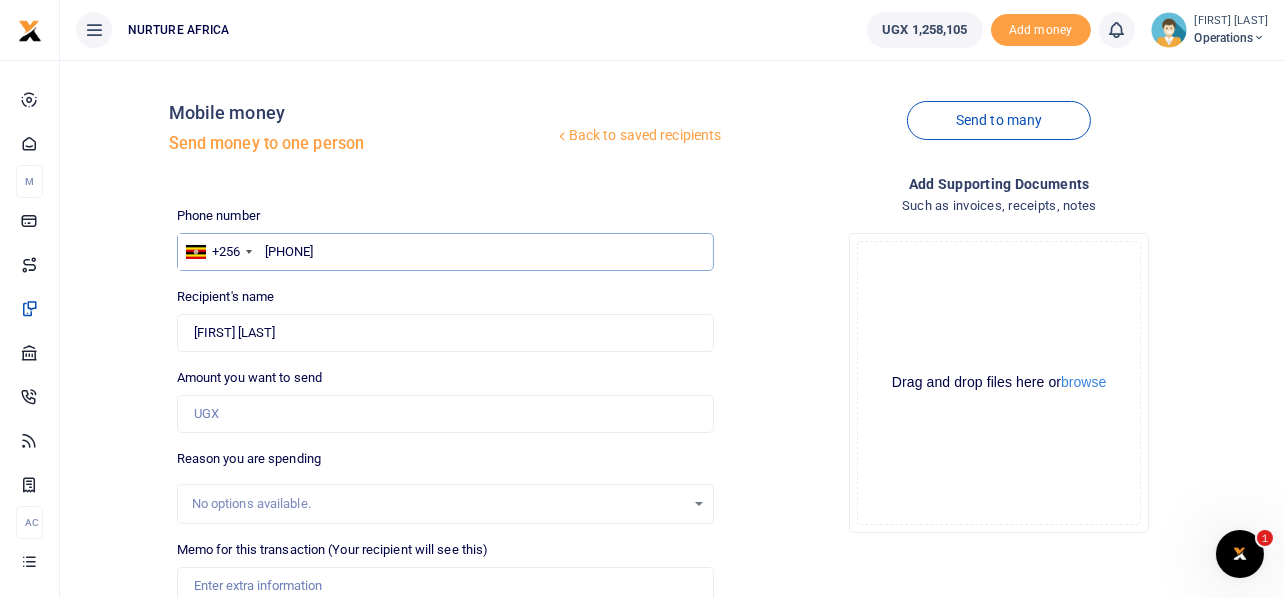 type on "[PHONE]" 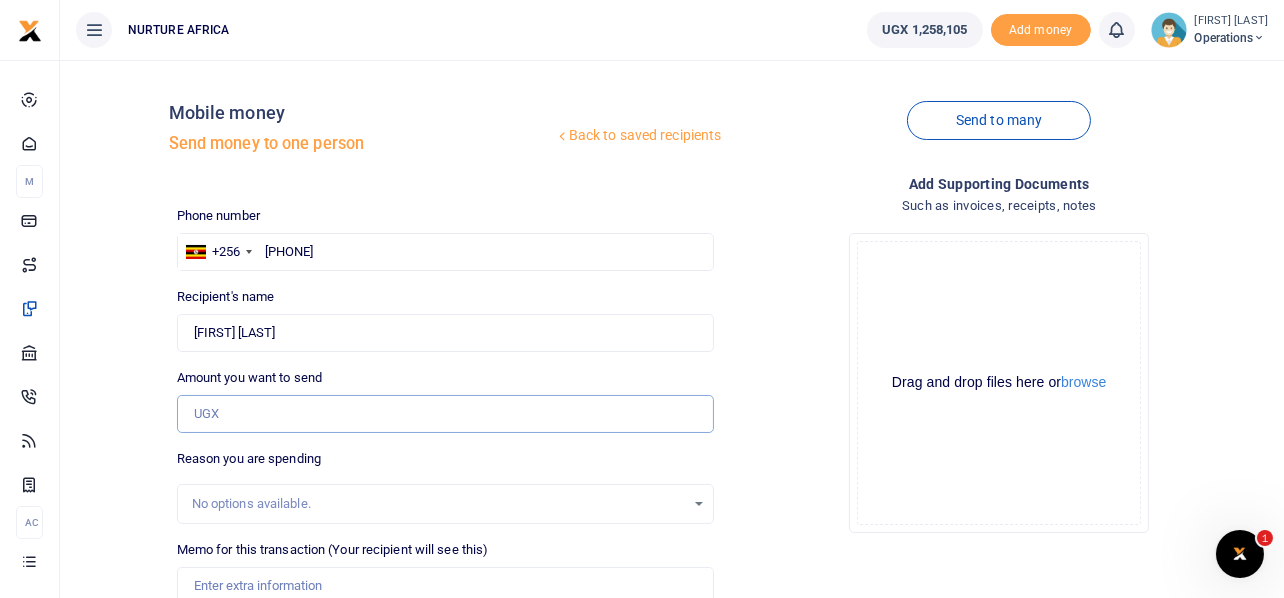 click on "Amount you want to send" at bounding box center [446, 414] 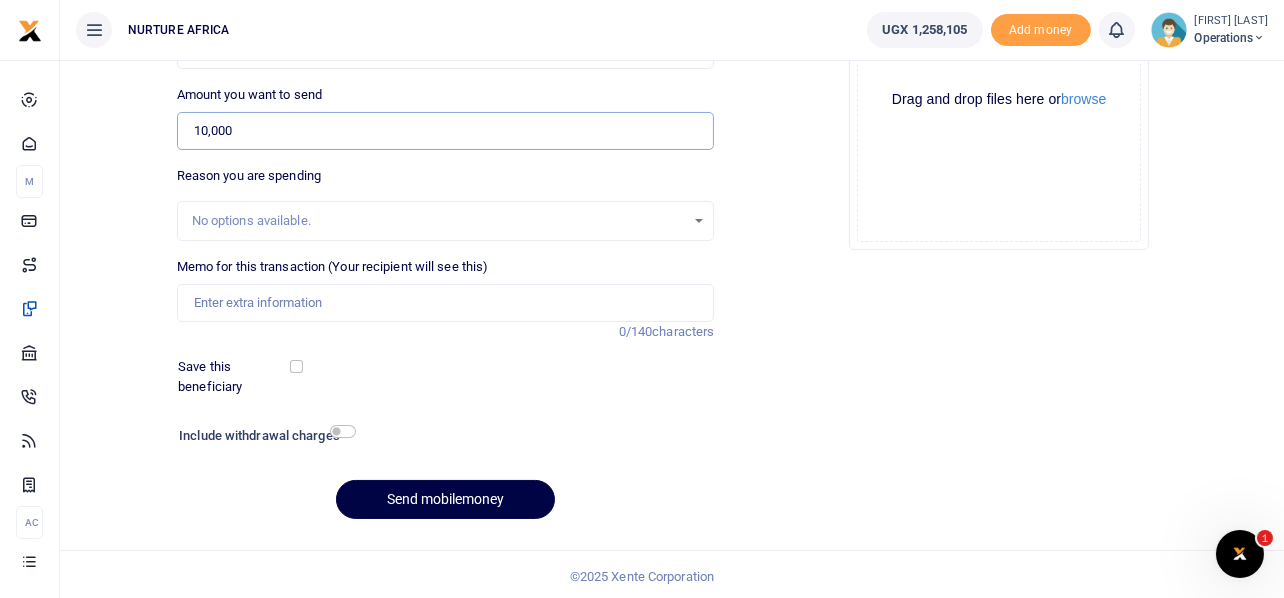 scroll, scrollTop: 287, scrollLeft: 0, axis: vertical 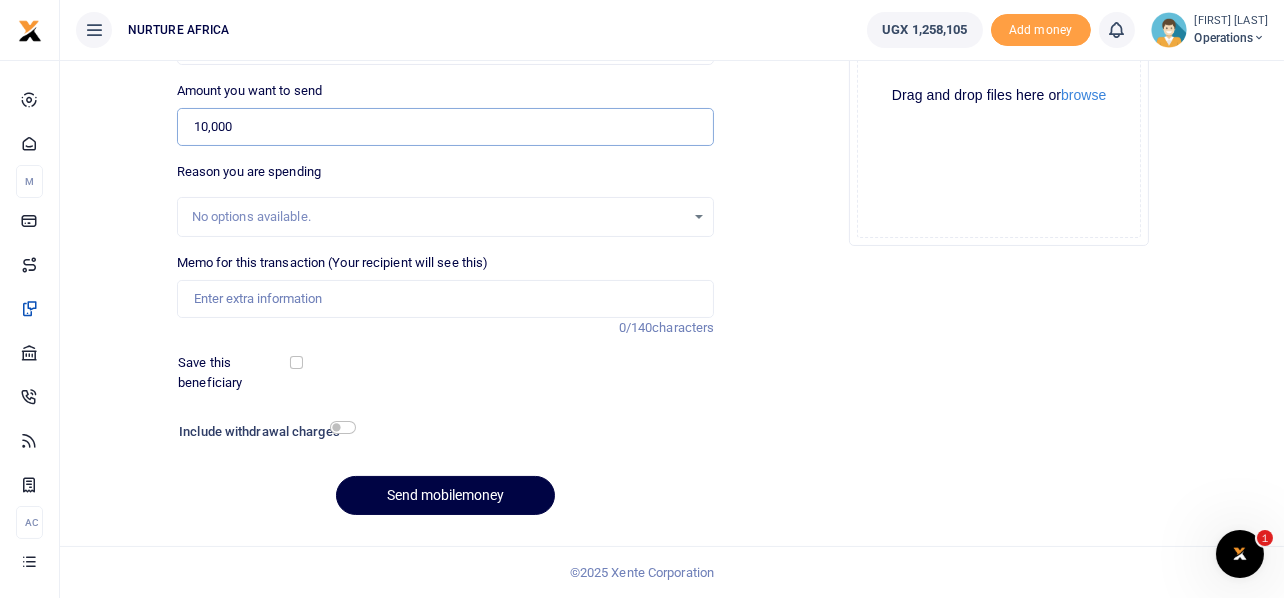 type on "10,000" 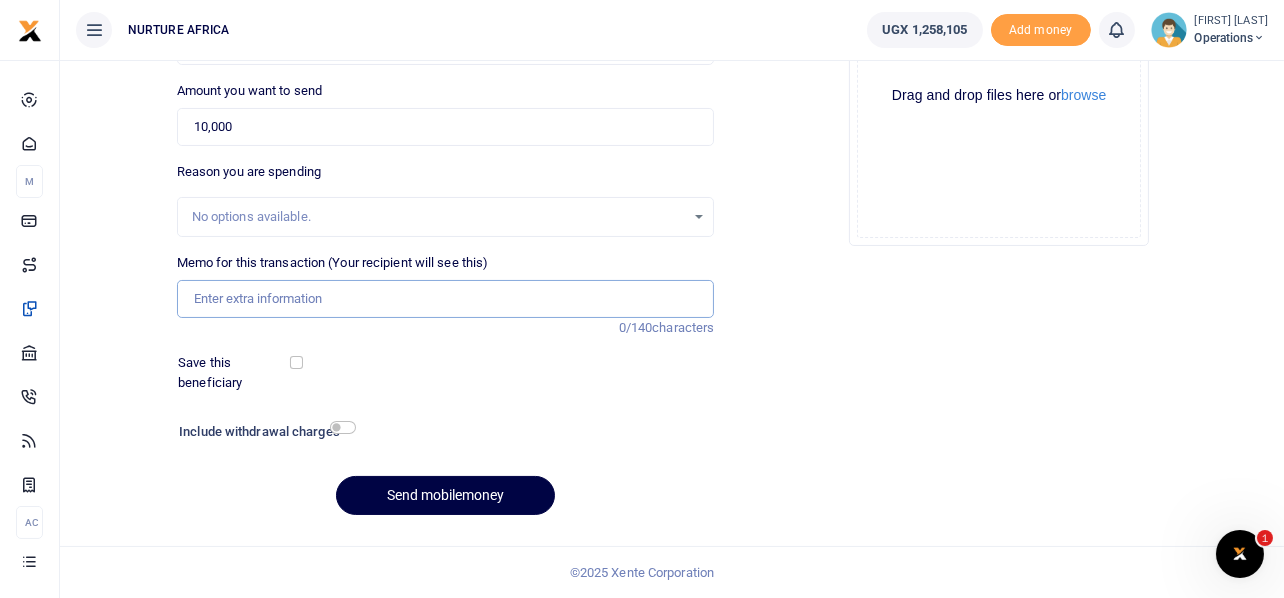 click on "Memo for this transaction (Your recipient will see this)" at bounding box center (446, 299) 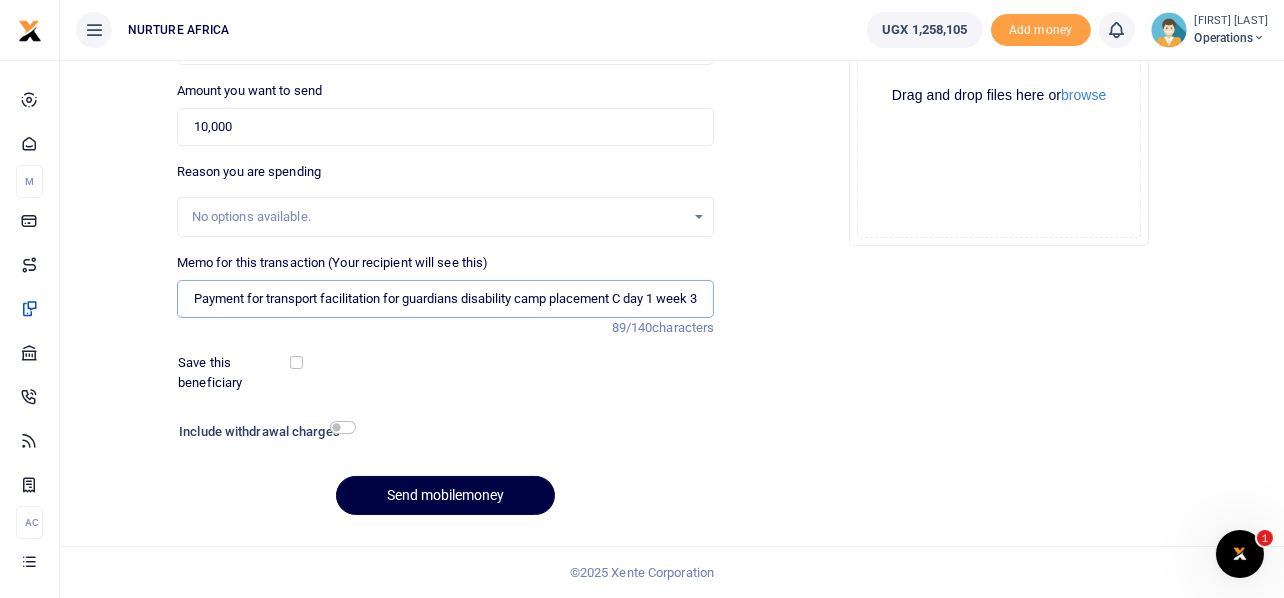 scroll, scrollTop: 0, scrollLeft: 11, axis: horizontal 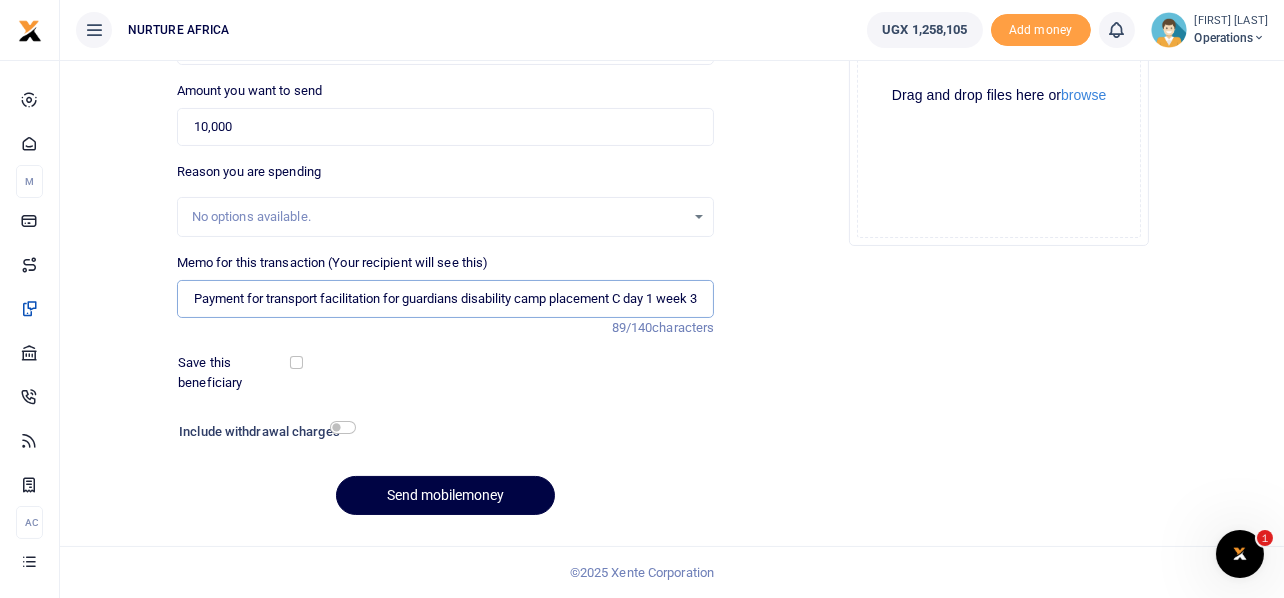 click on "Payment for transport facilitation for guardians disability camp placement C day 1 week 3" at bounding box center (446, 299) 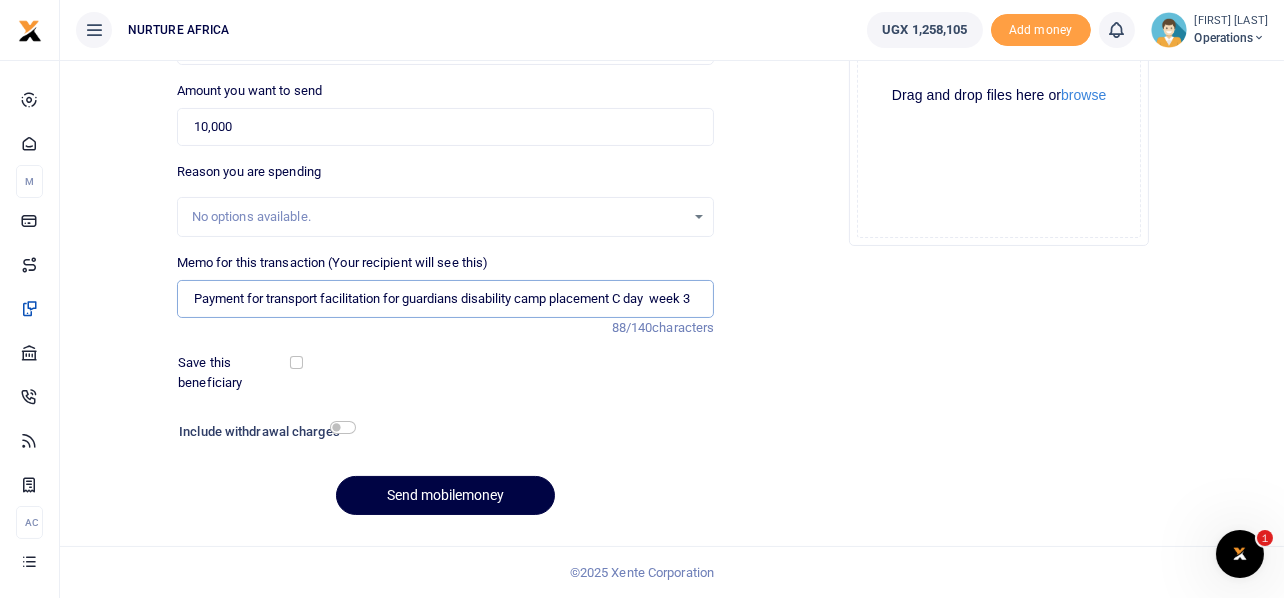 scroll, scrollTop: 0, scrollLeft: 4, axis: horizontal 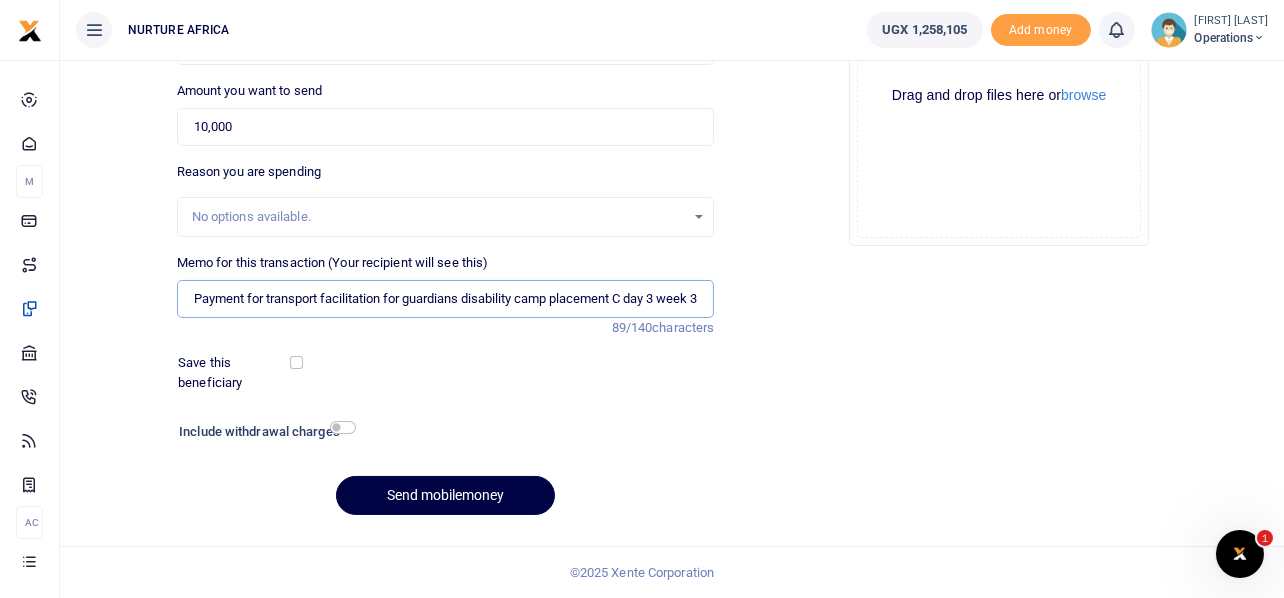 type on "Payment for transport facilitation for guardians disability camp placement C day 3 week 3" 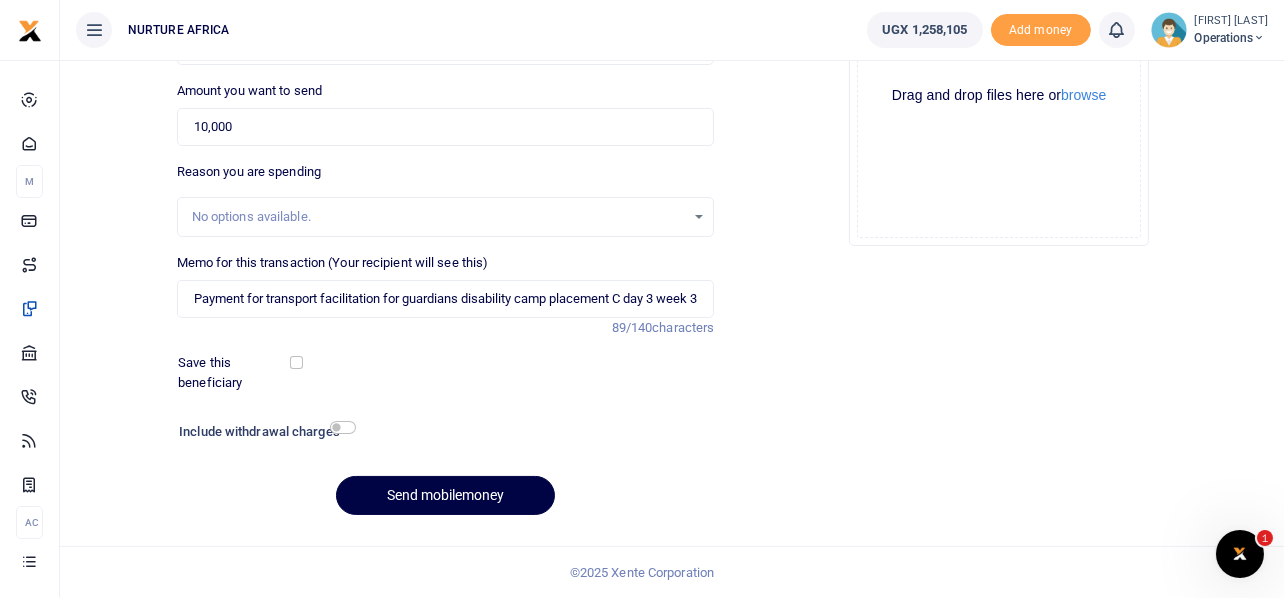 click on "[NUMBER]" at bounding box center [446, 225] 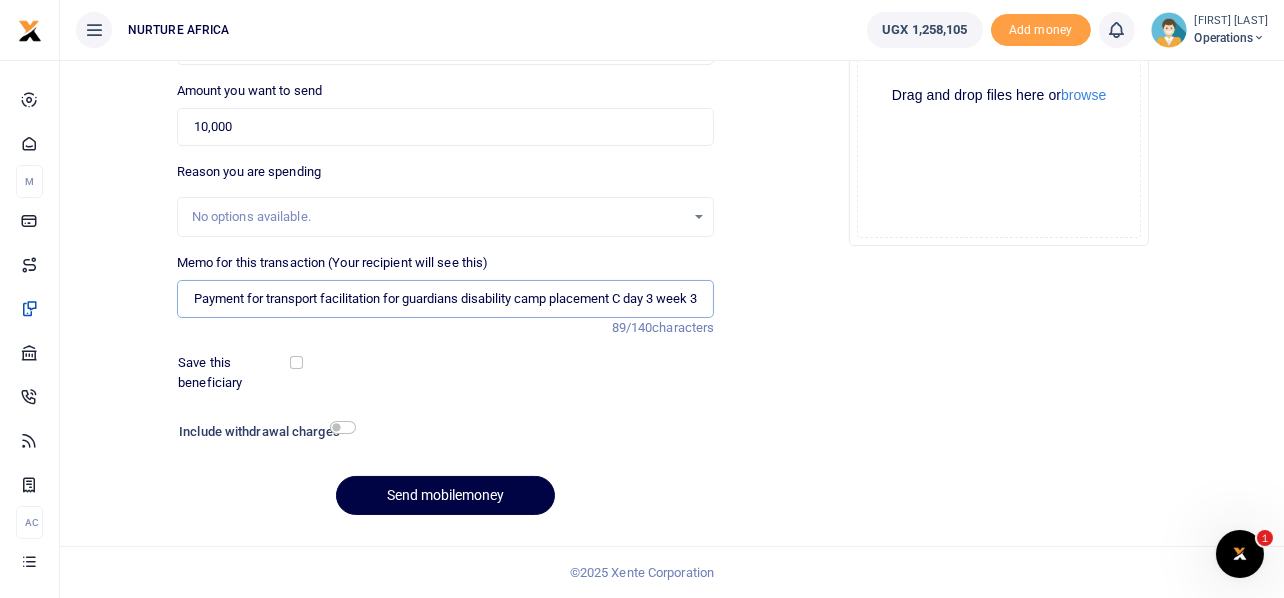 click on "Payment for transport facilitation for guardians disability camp placement C day 3 week 3" at bounding box center [446, 299] 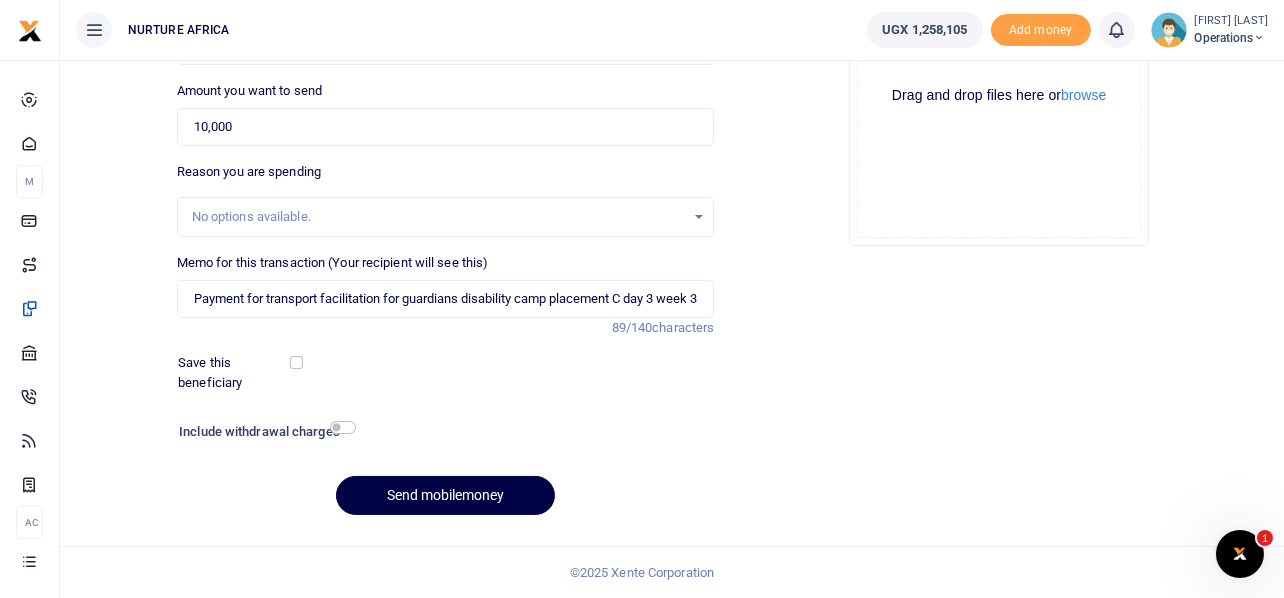 click on "Add supporting Documents
Such as invoices, receipts, notes
Drop your files here Drag and drop files here or  browse Powered by  Uppy" at bounding box center [999, 208] 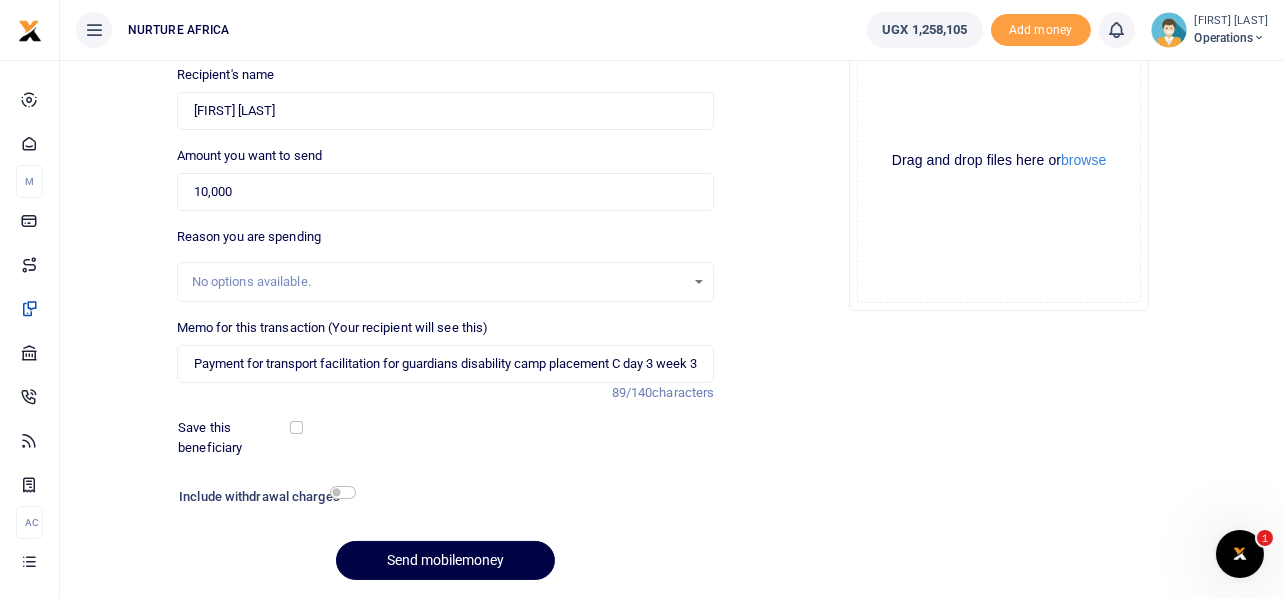 scroll, scrollTop: 187, scrollLeft: 0, axis: vertical 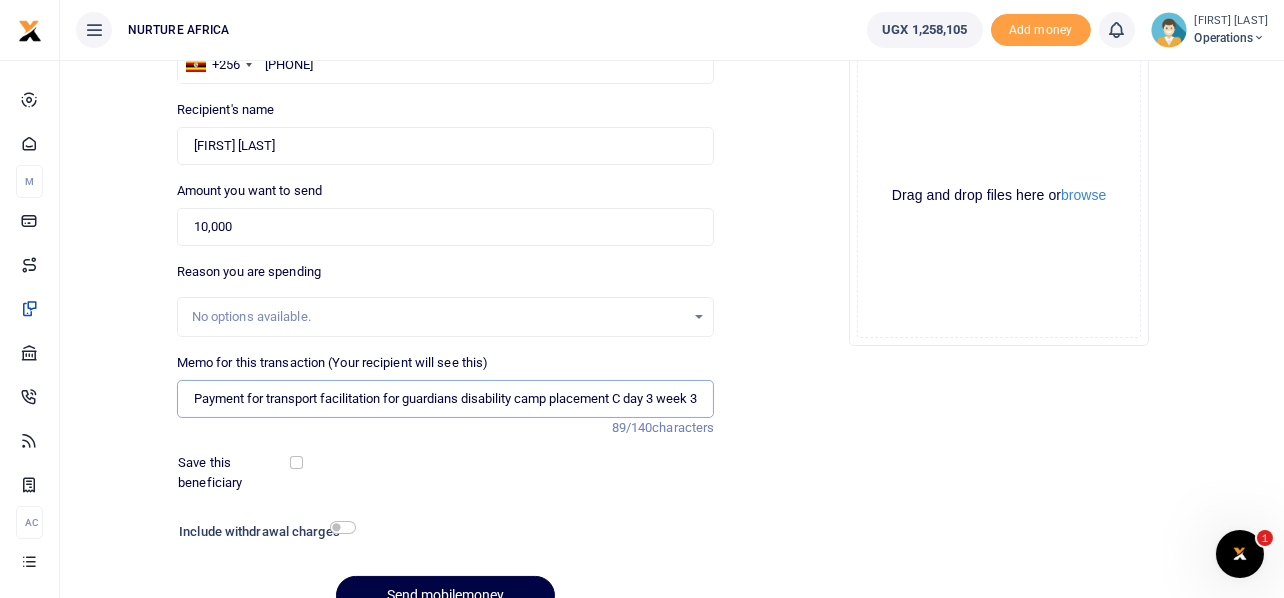 click on "Payment for transport facilitation for guardians disability camp placement C day 3 week 3" at bounding box center (446, 399) 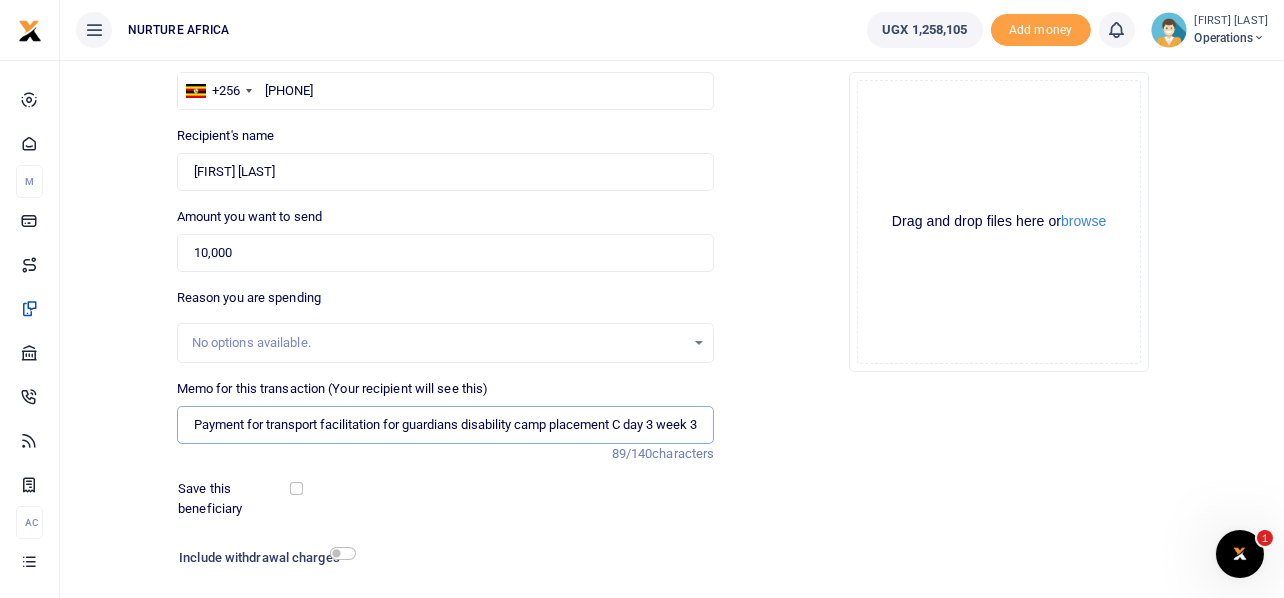scroll, scrollTop: 287, scrollLeft: 0, axis: vertical 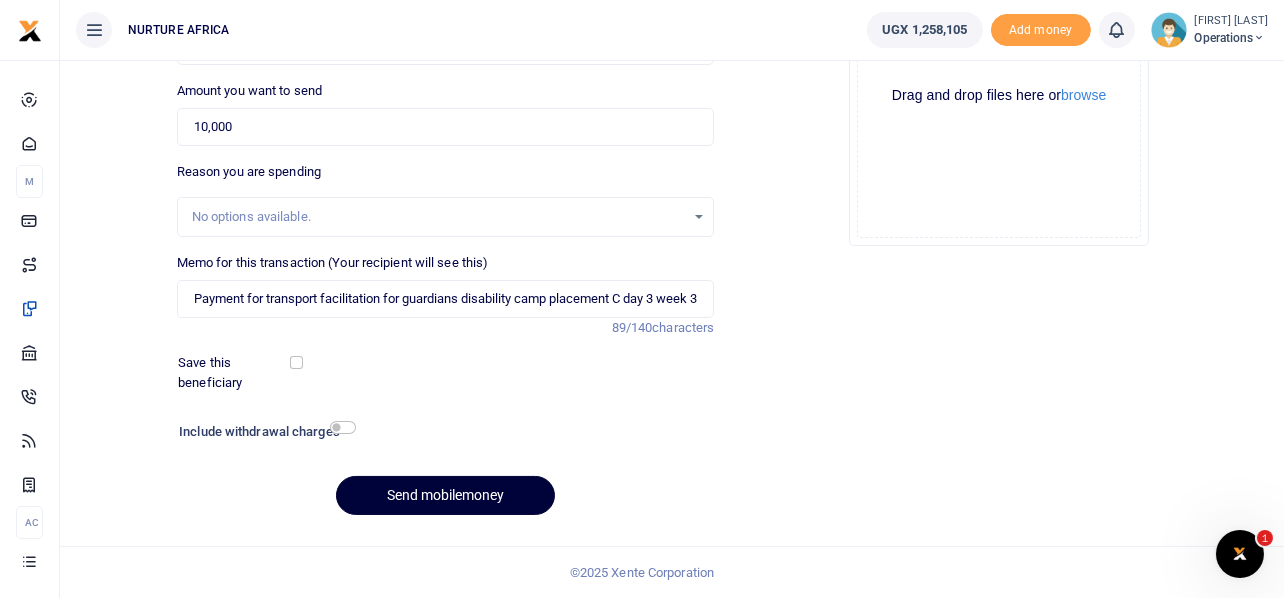 click on "Send mobilemoney" at bounding box center [445, 495] 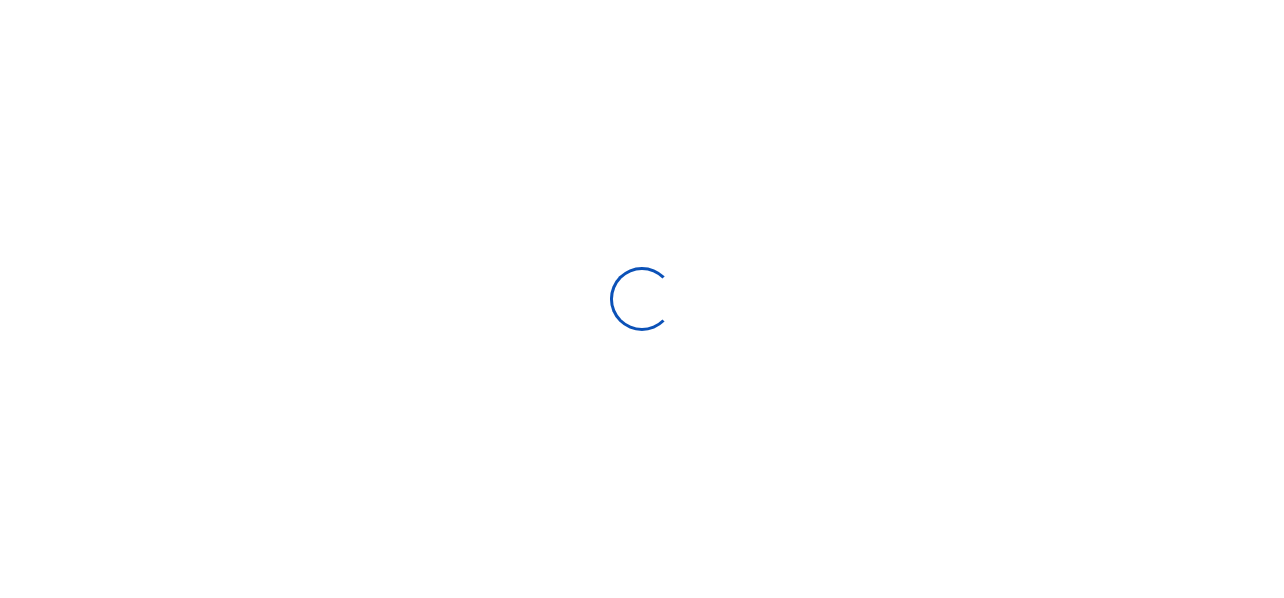 select 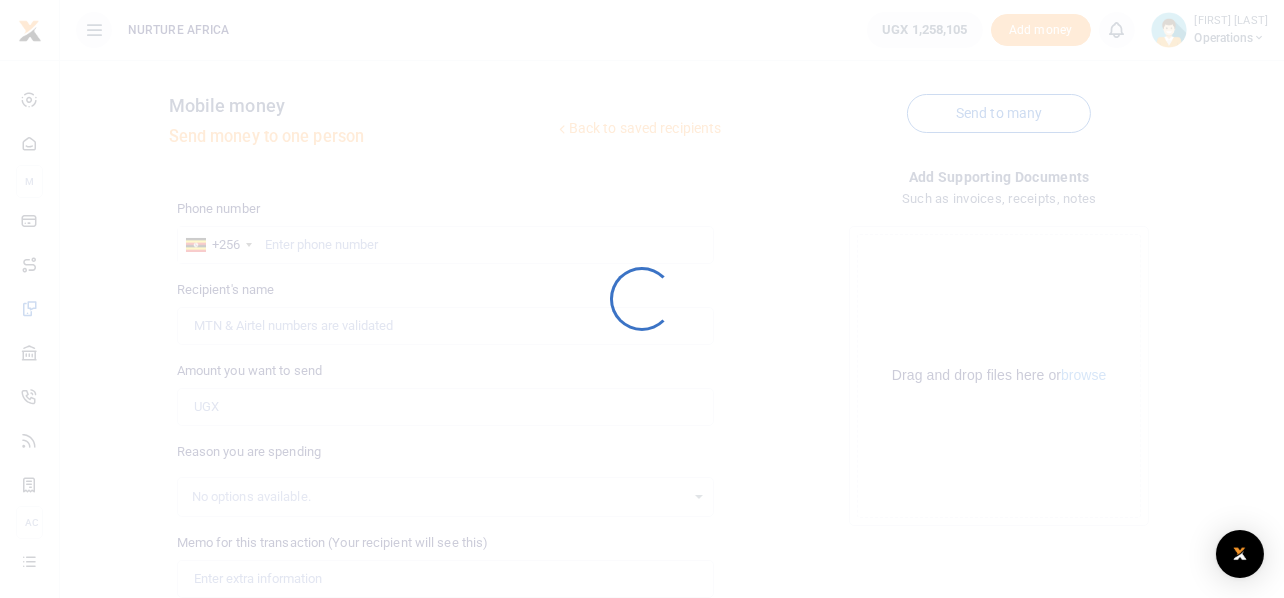 scroll, scrollTop: 0, scrollLeft: 0, axis: both 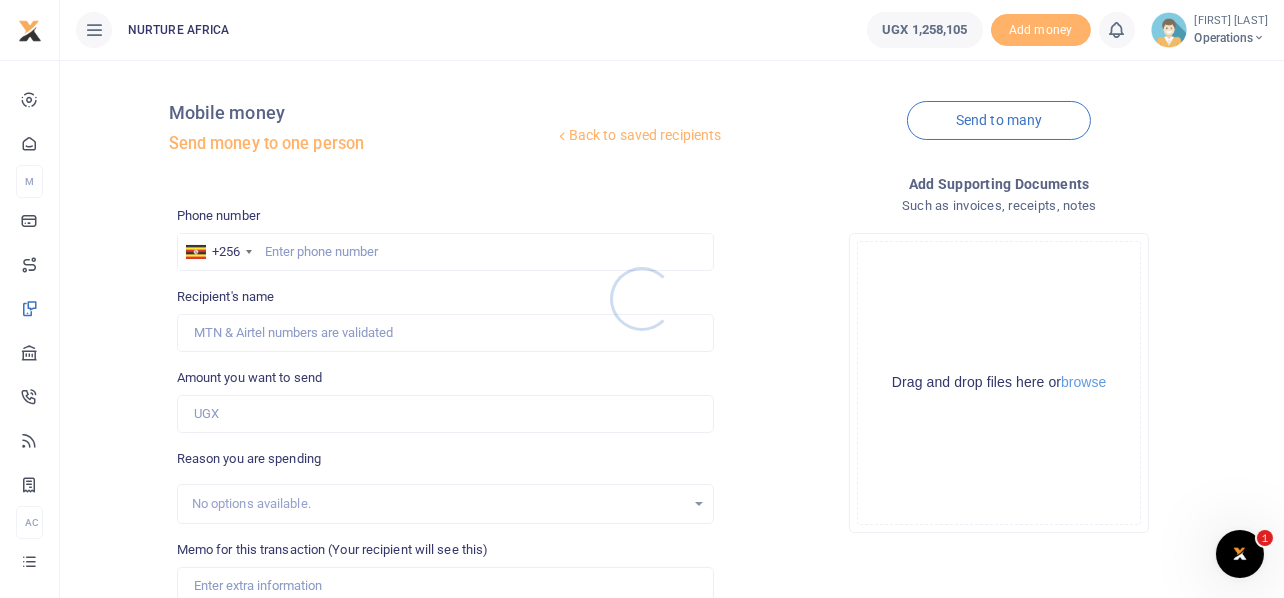 click at bounding box center (642, 299) 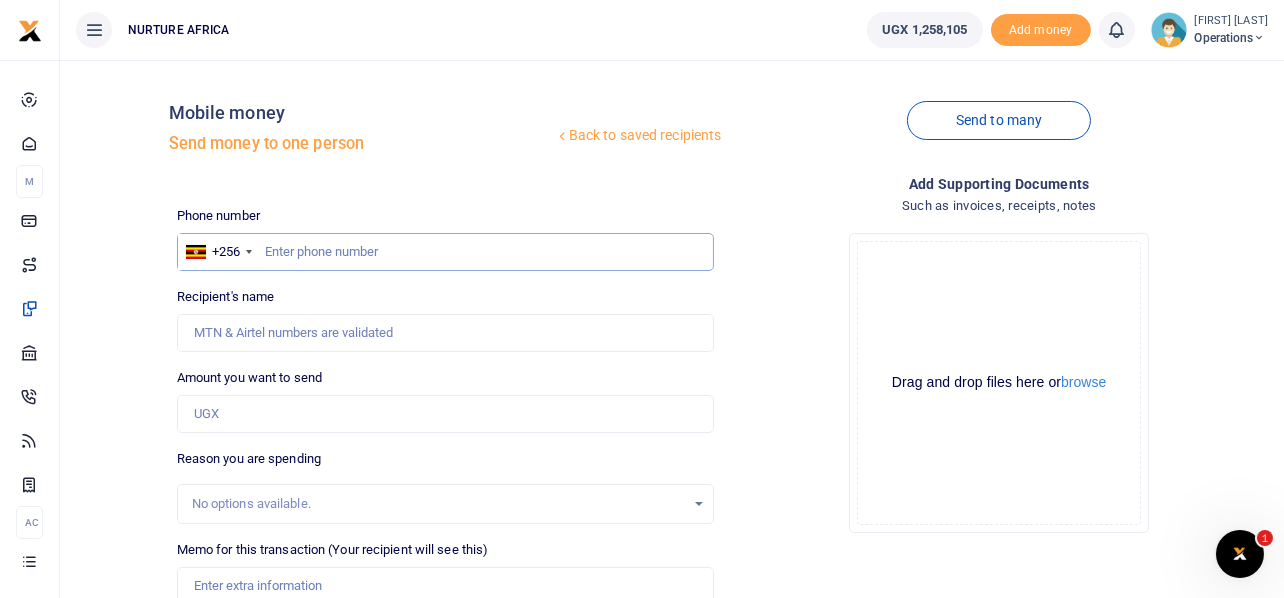 click at bounding box center [446, 252] 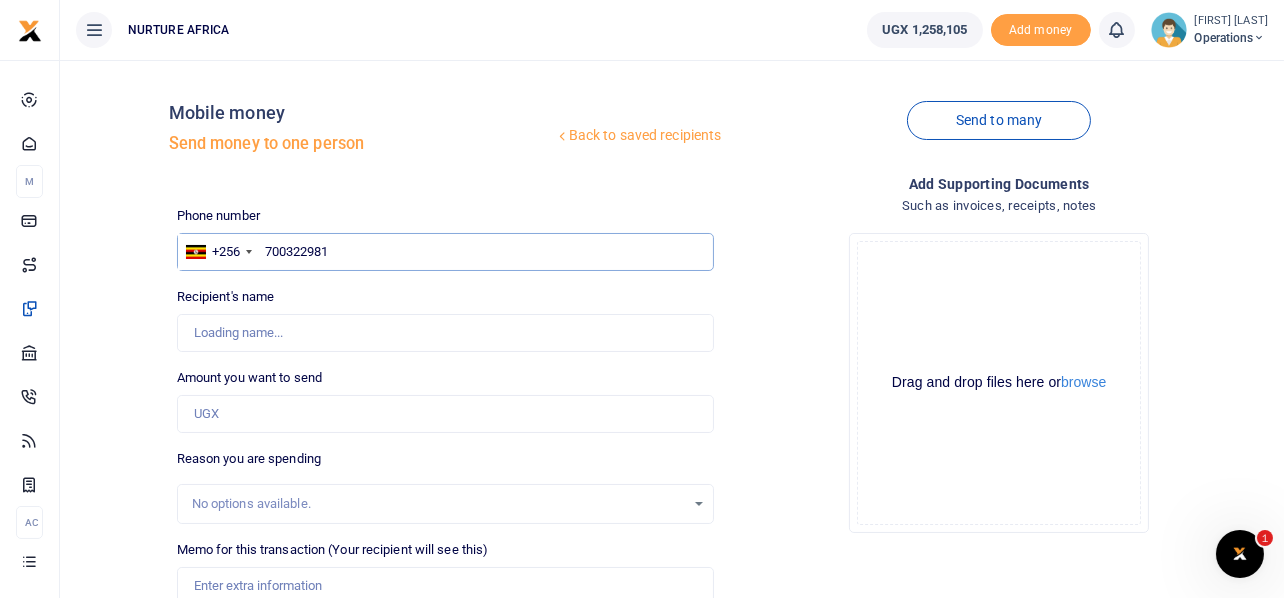 type on "700322981" 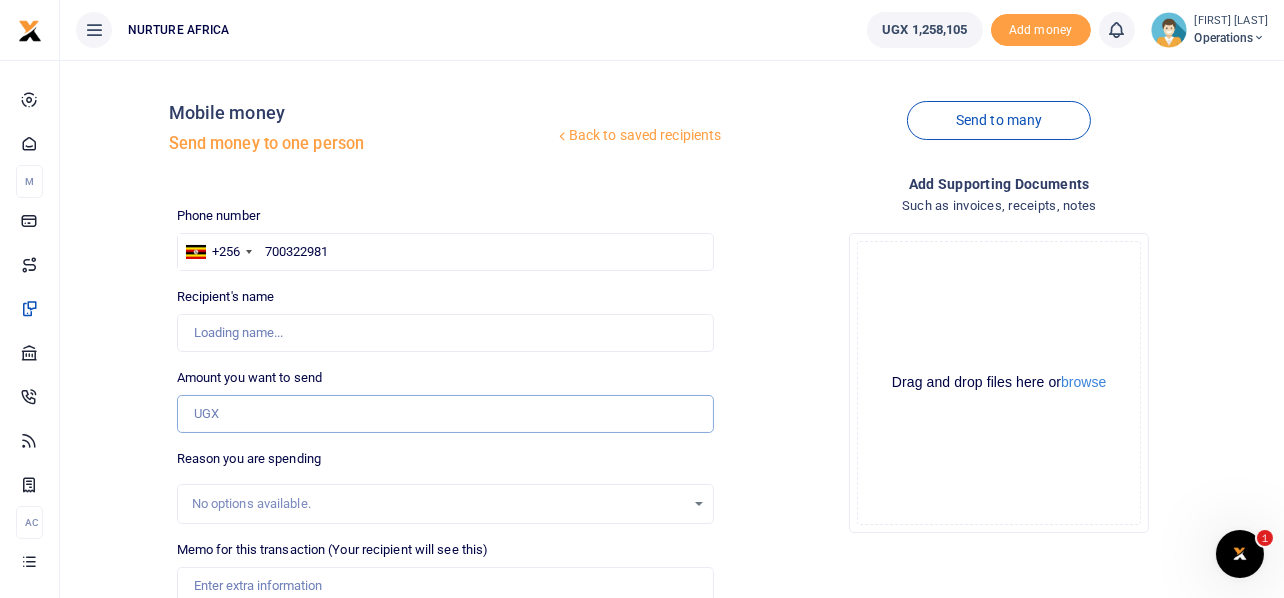 click on "Amount you want to send" at bounding box center [446, 414] 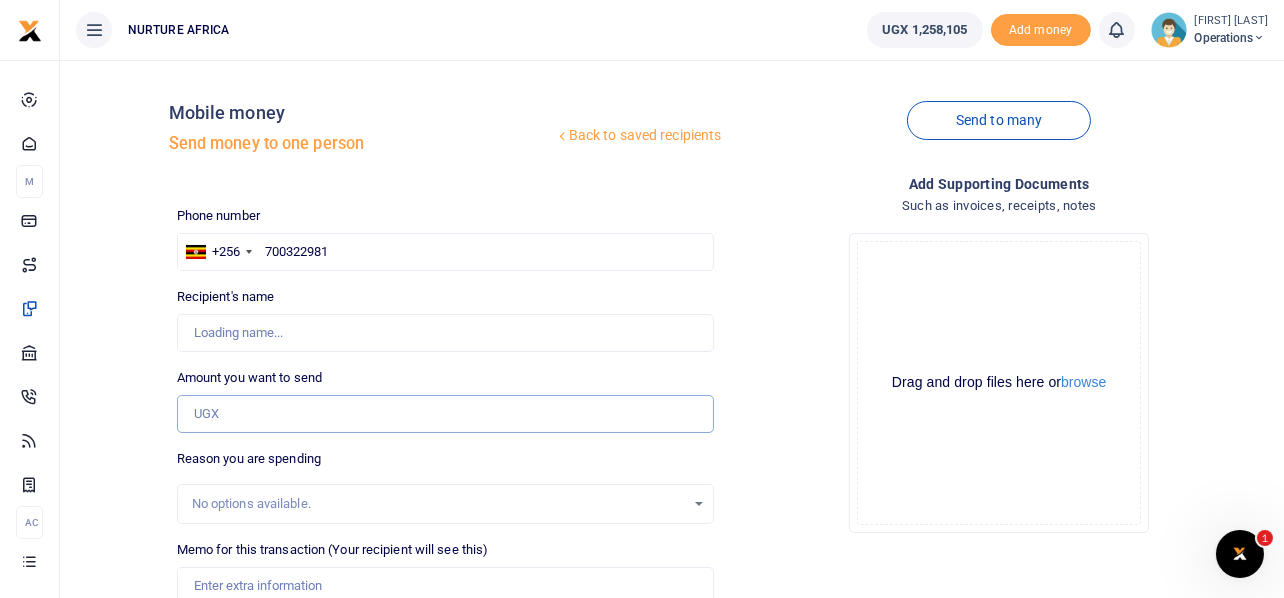 type on "1" 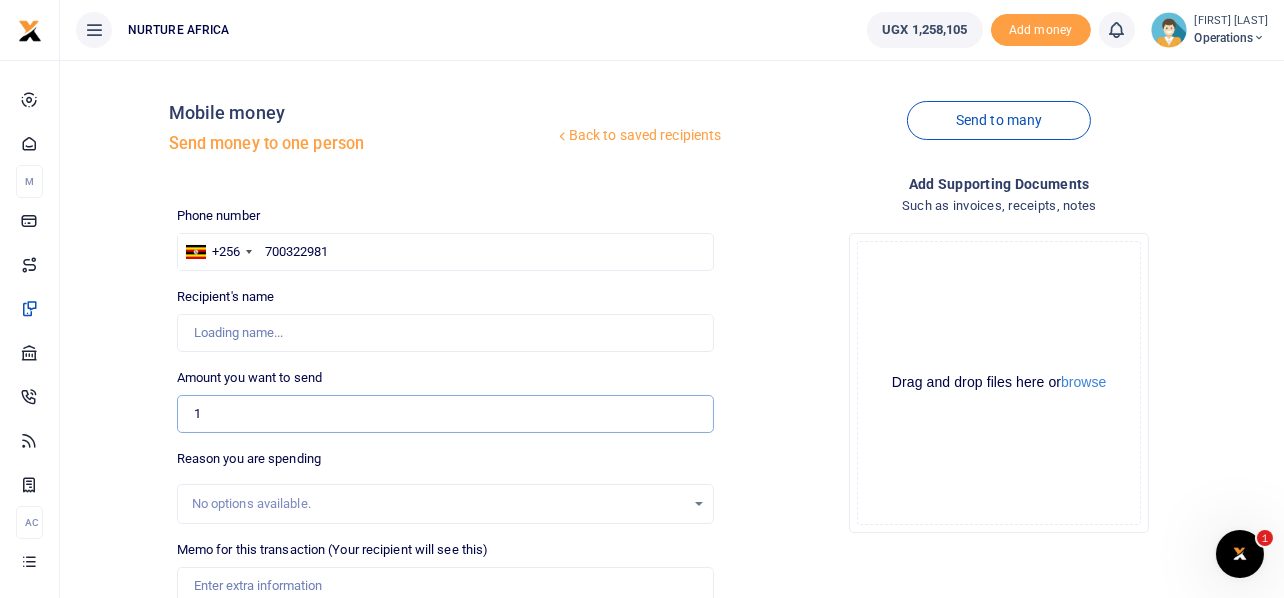 type on "Karen Nakitto" 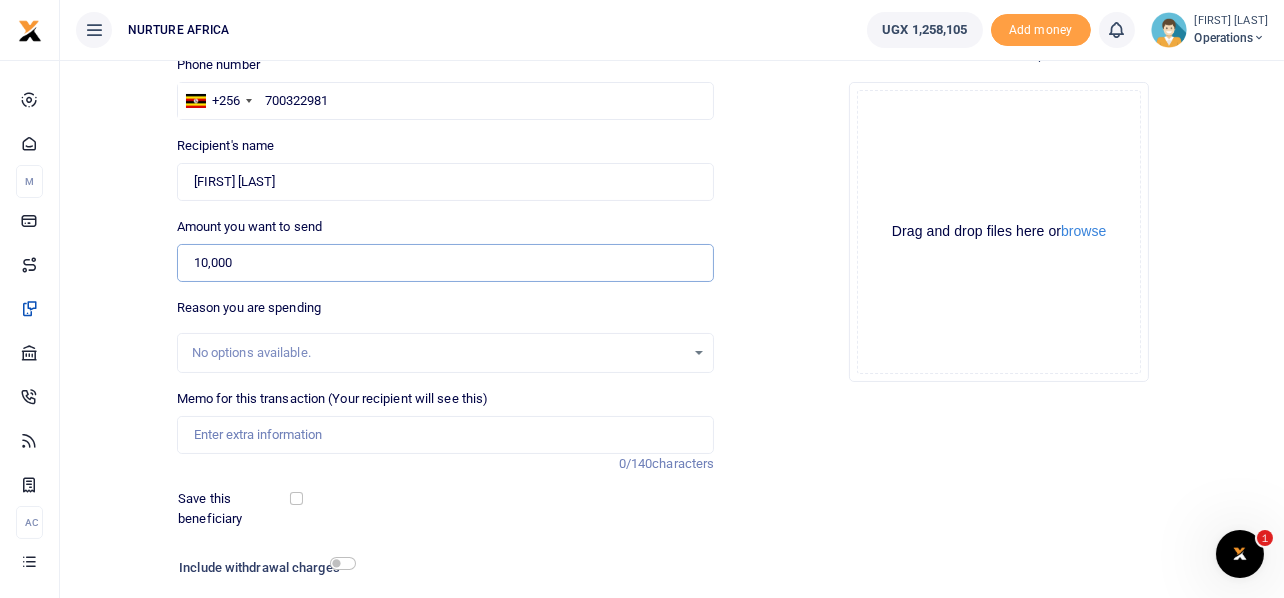 scroll, scrollTop: 199, scrollLeft: 0, axis: vertical 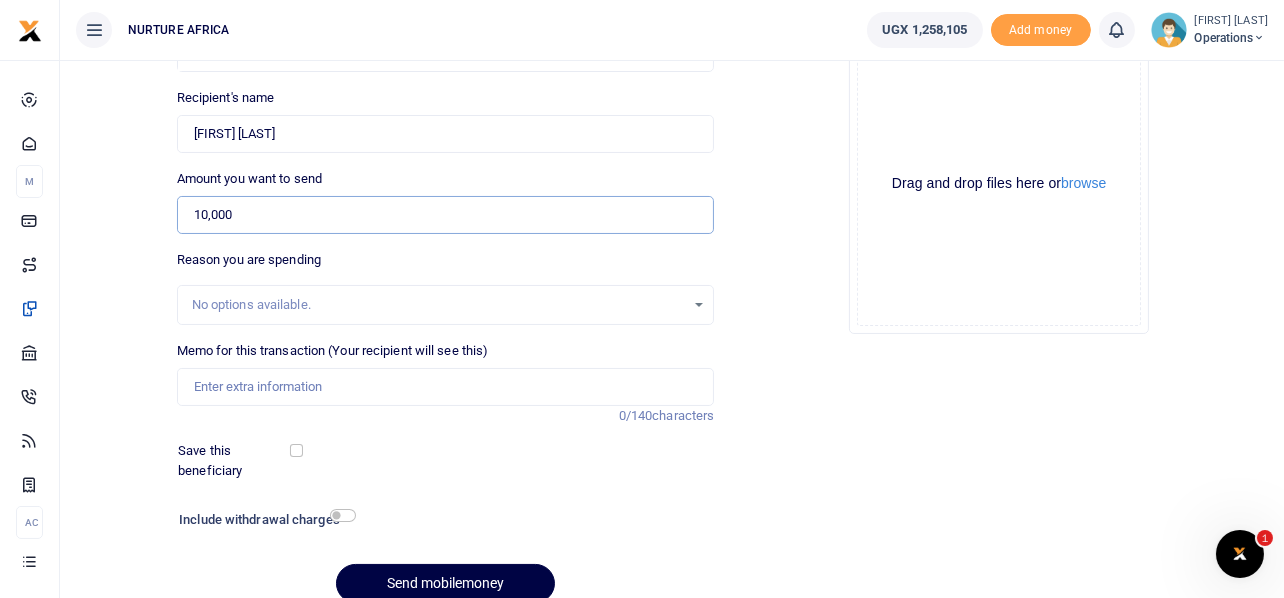 type on "10,000" 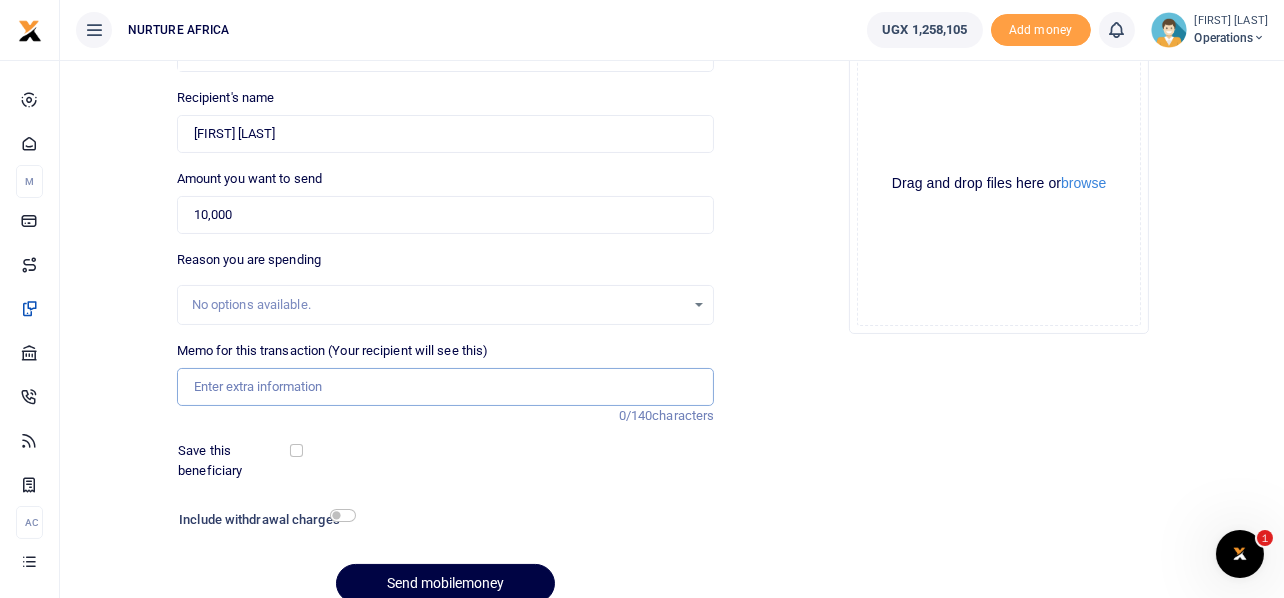 click on "Memo for this transaction (Your recipient will see this)" at bounding box center [446, 387] 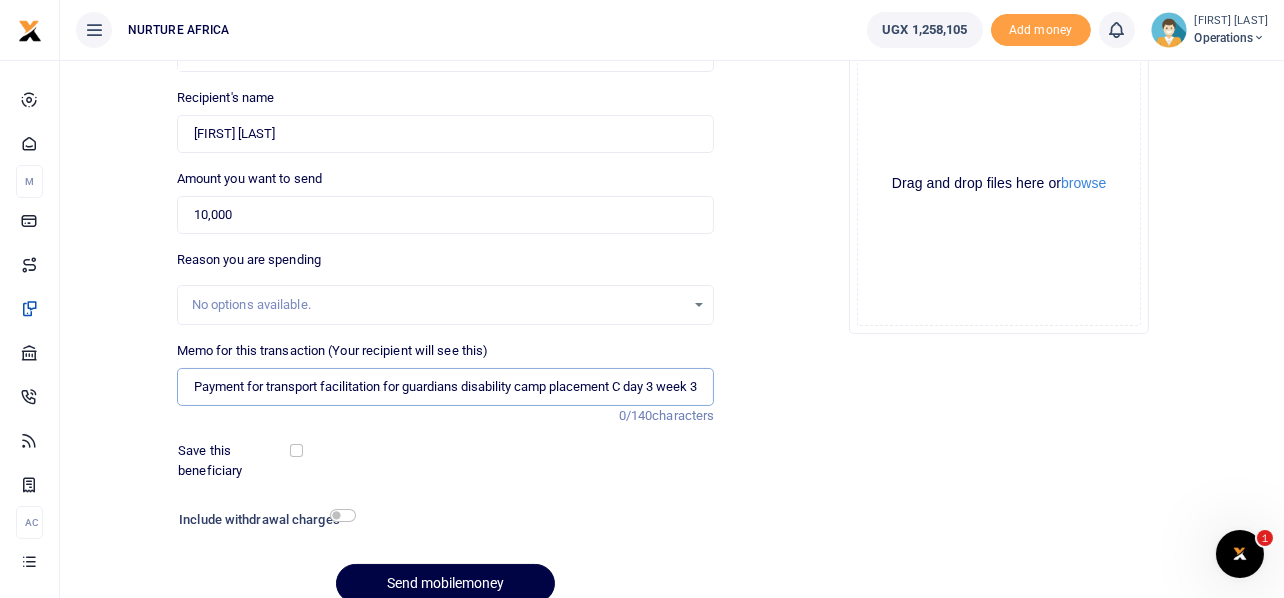 scroll, scrollTop: 0, scrollLeft: 11, axis: horizontal 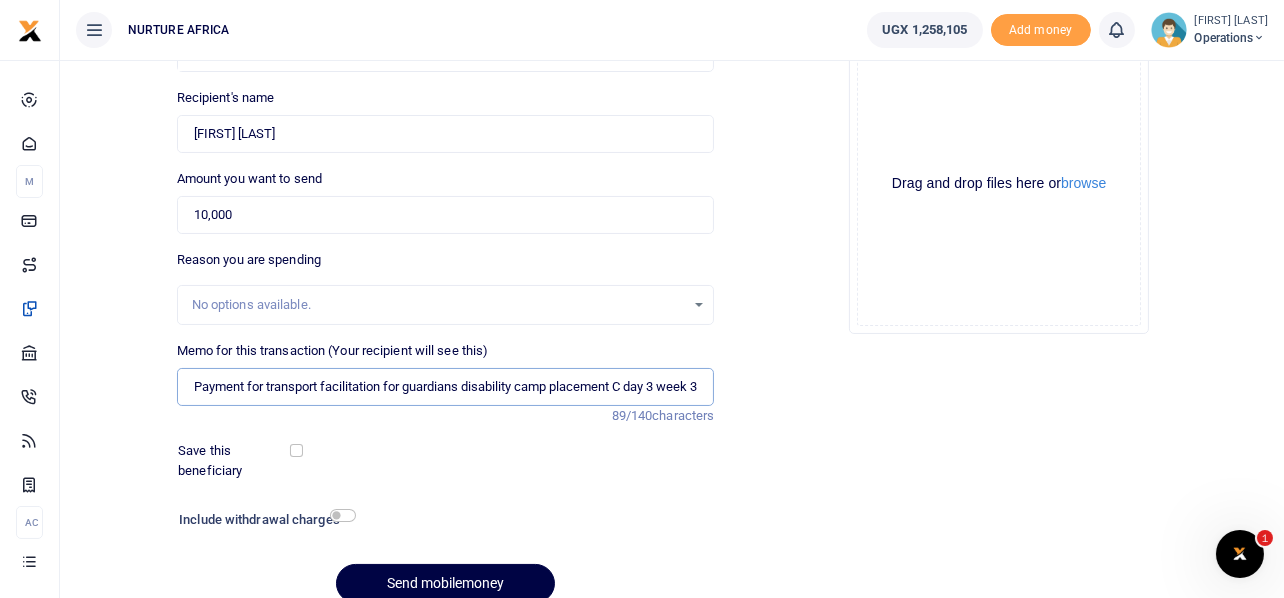 click on "Payment for transport facilitation for guardians disability camp placement C day 3 week 3" at bounding box center [446, 387] 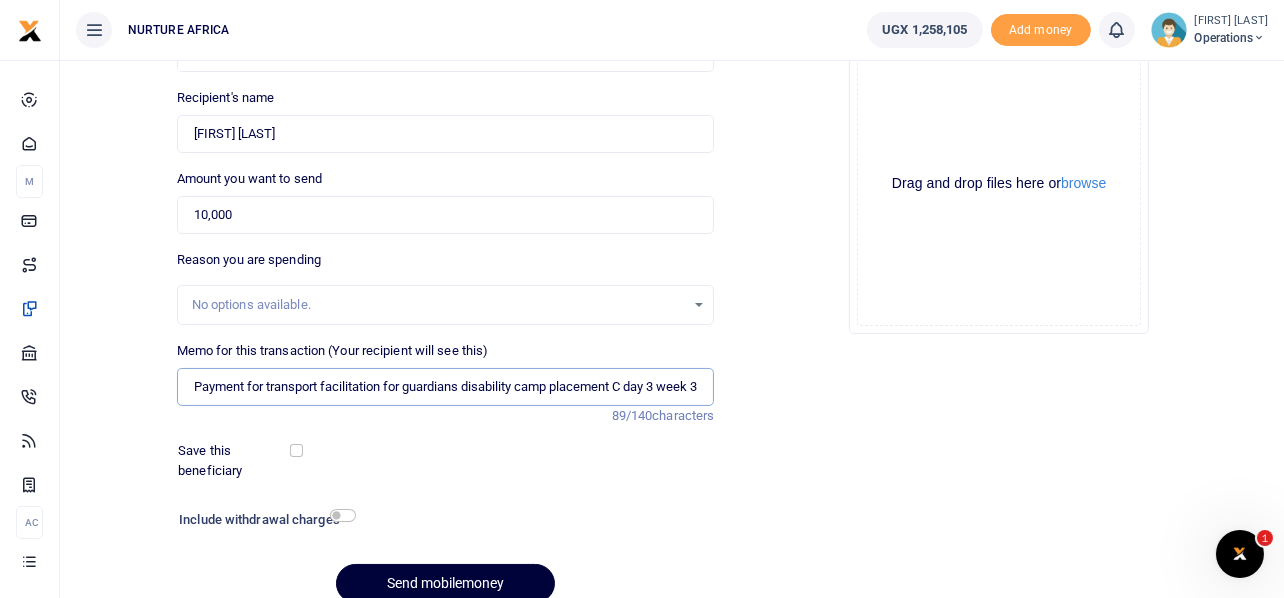 type on "Payment for transport facilitation for guardians disability camp placement C day 3 week 3" 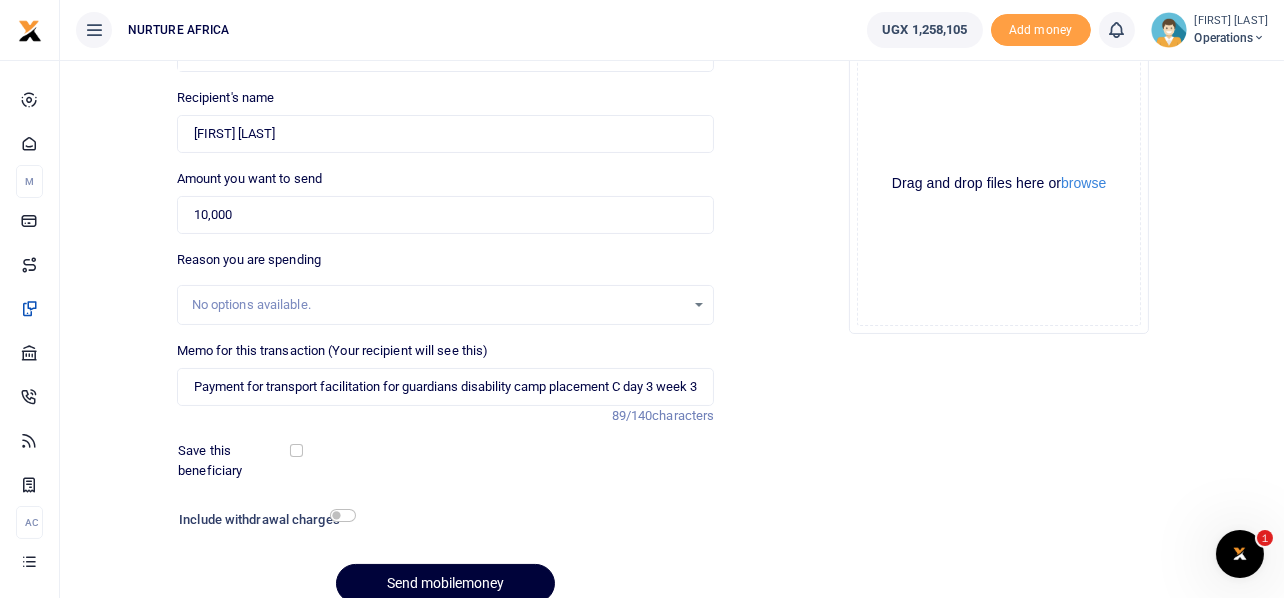 scroll, scrollTop: 0, scrollLeft: 0, axis: both 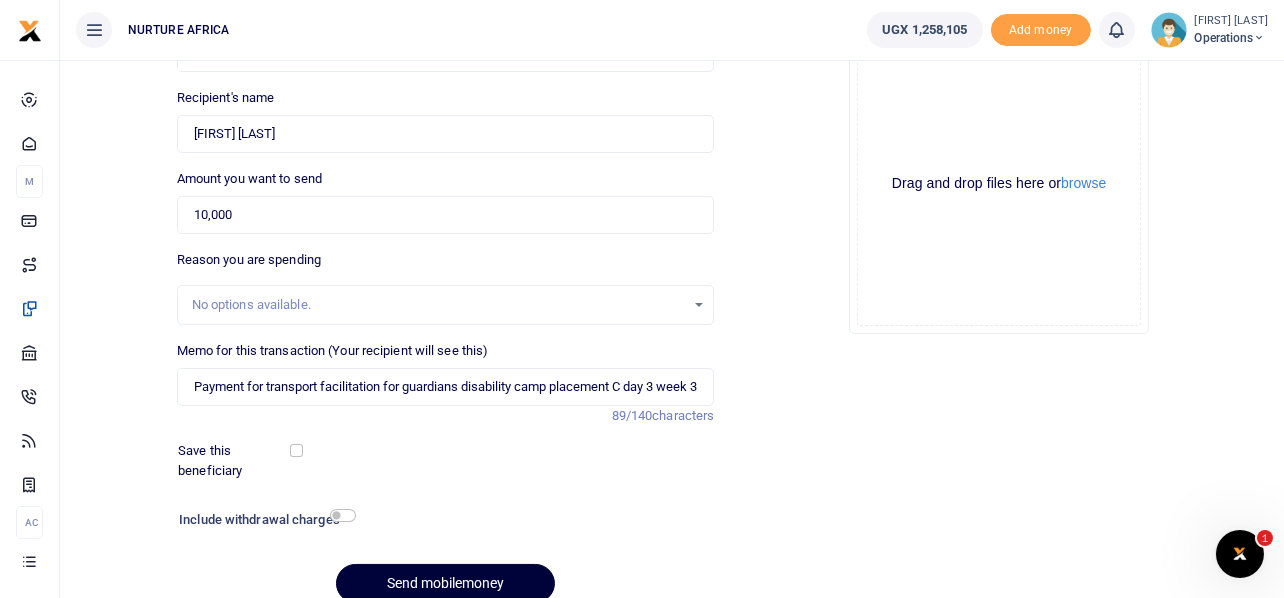 click on "Send mobilemoney" at bounding box center [445, 583] 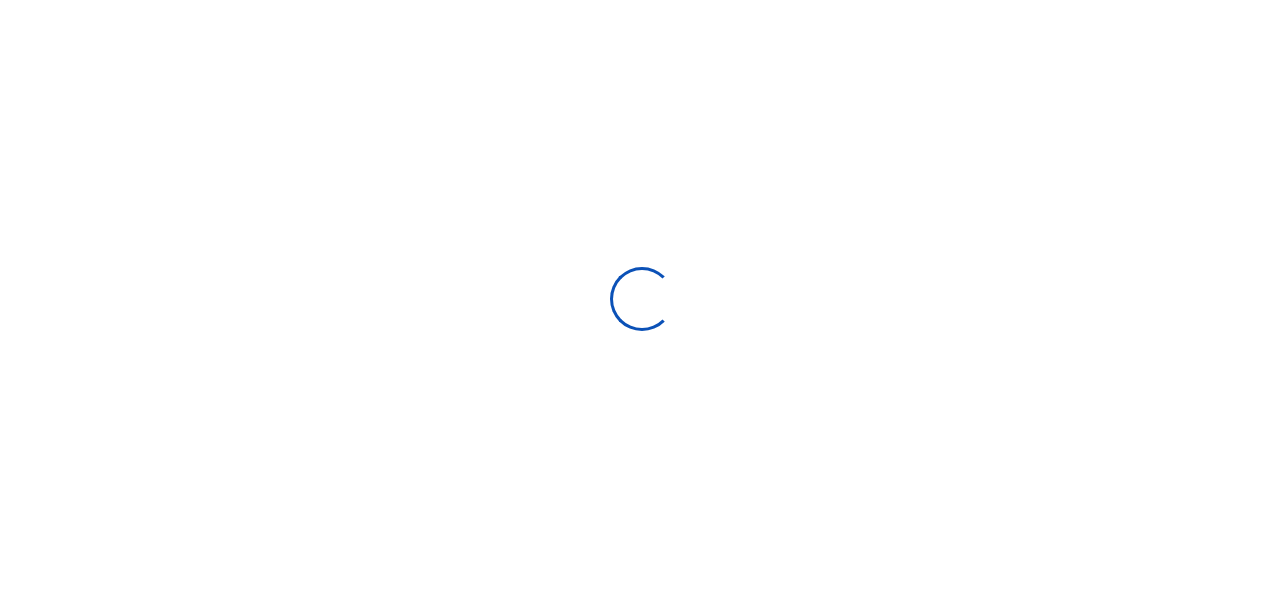 scroll, scrollTop: 199, scrollLeft: 0, axis: vertical 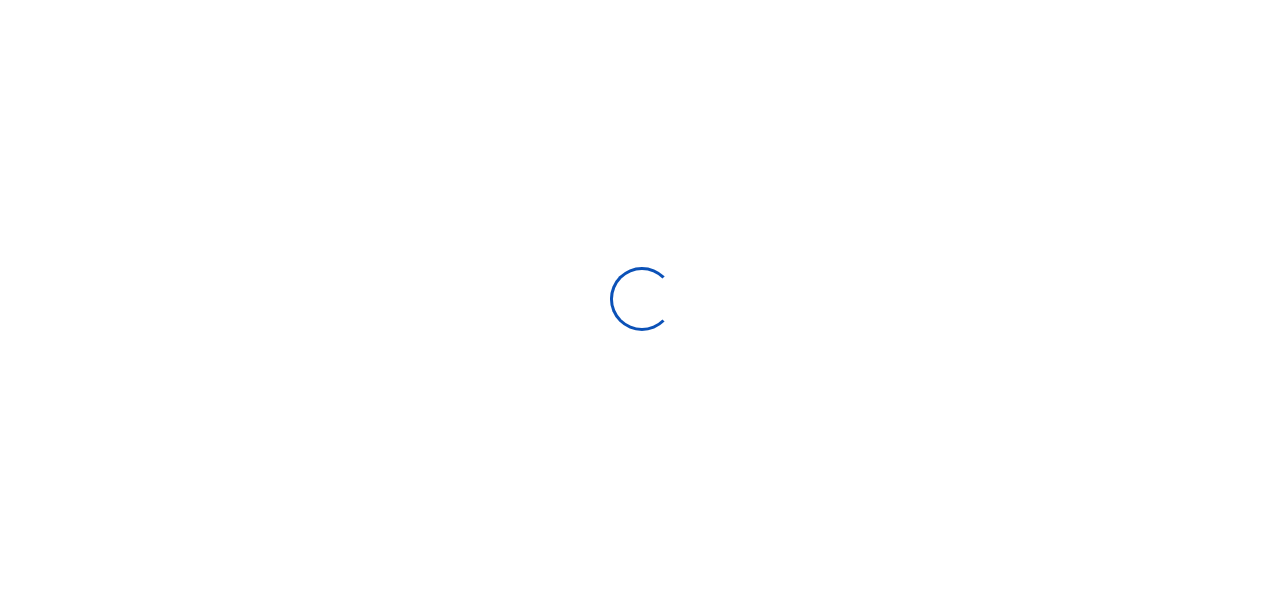 select 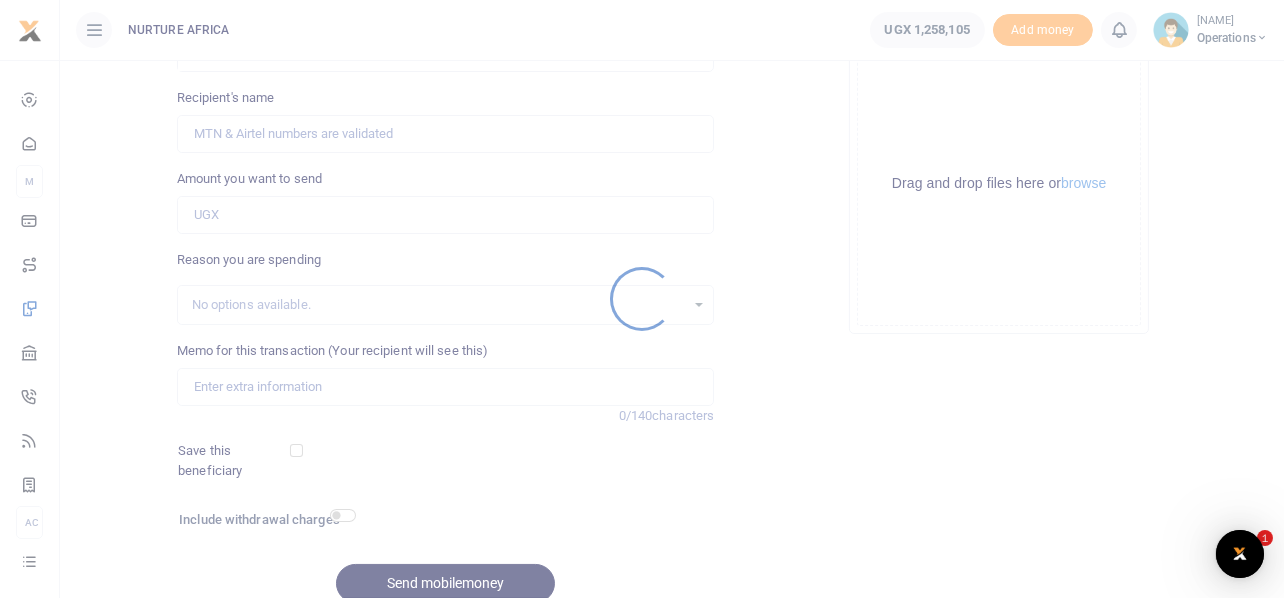 scroll, scrollTop: 0, scrollLeft: 0, axis: both 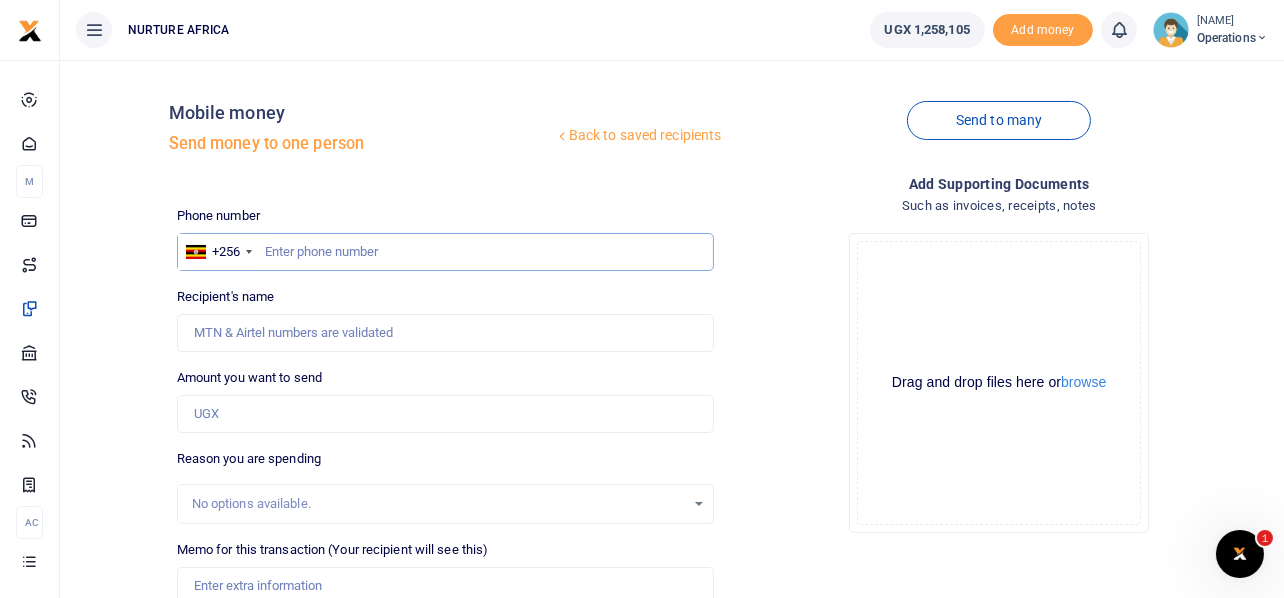 click at bounding box center [446, 252] 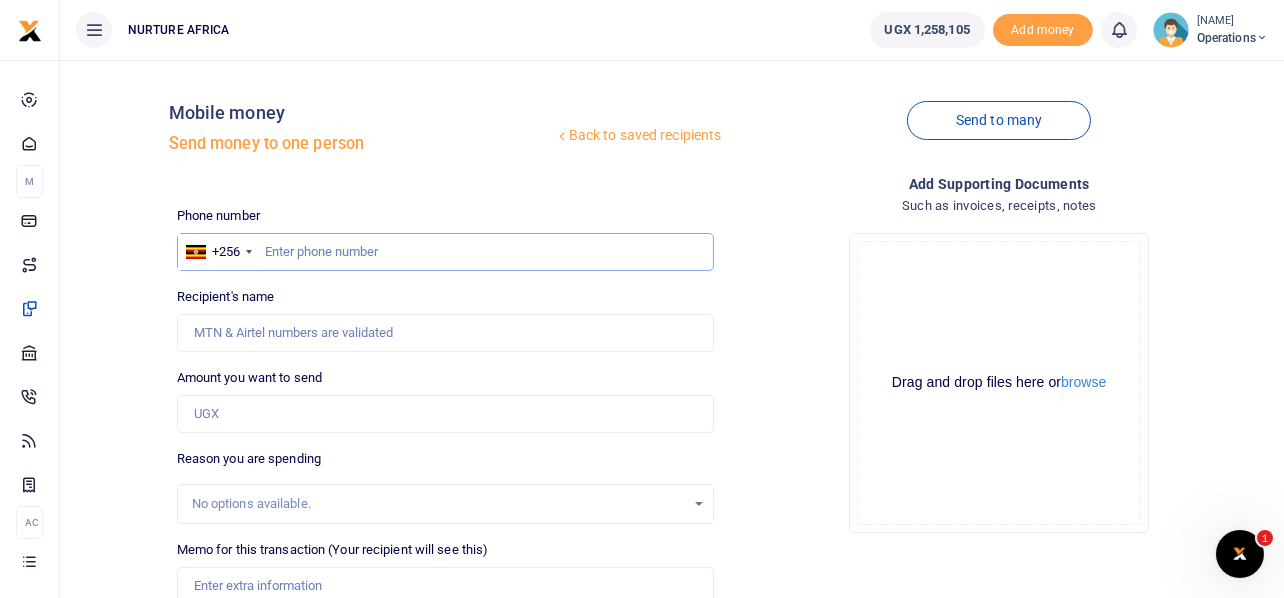 paste on "256700100661" 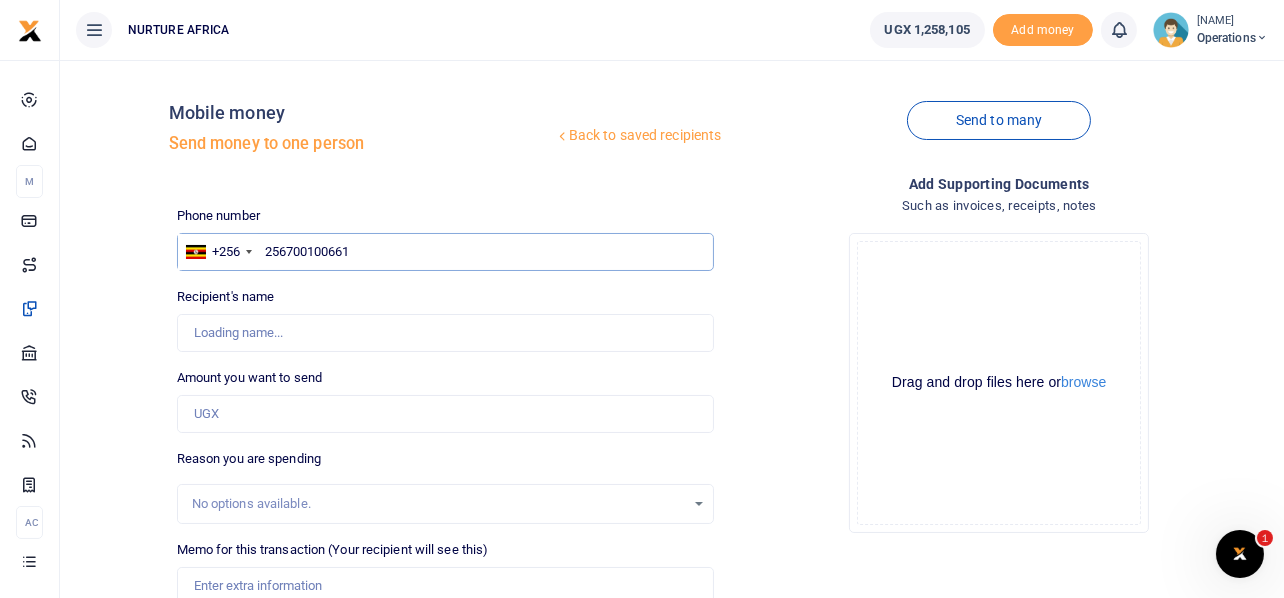type on "Majwega Christopher" 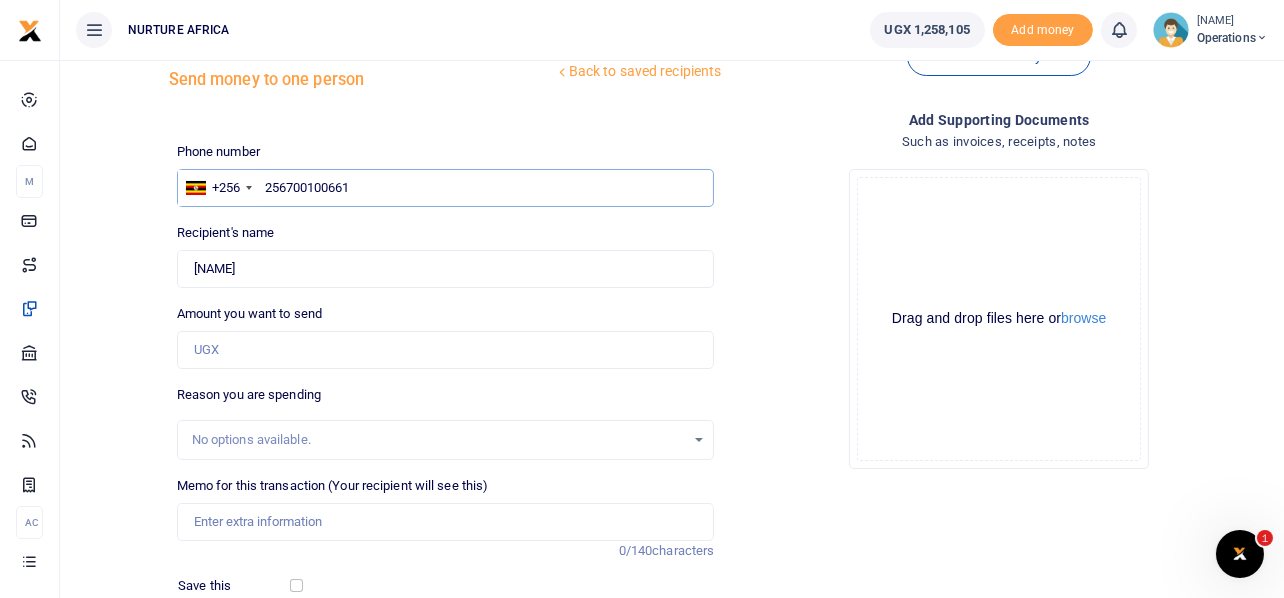 scroll, scrollTop: 99, scrollLeft: 0, axis: vertical 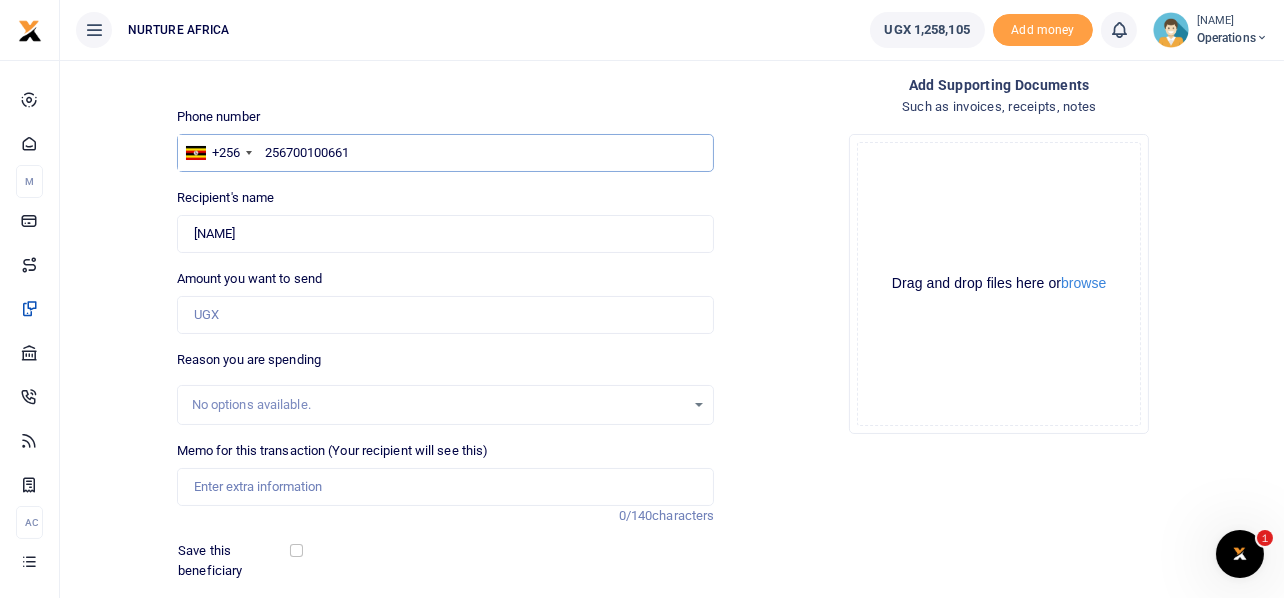 type on "256700100661" 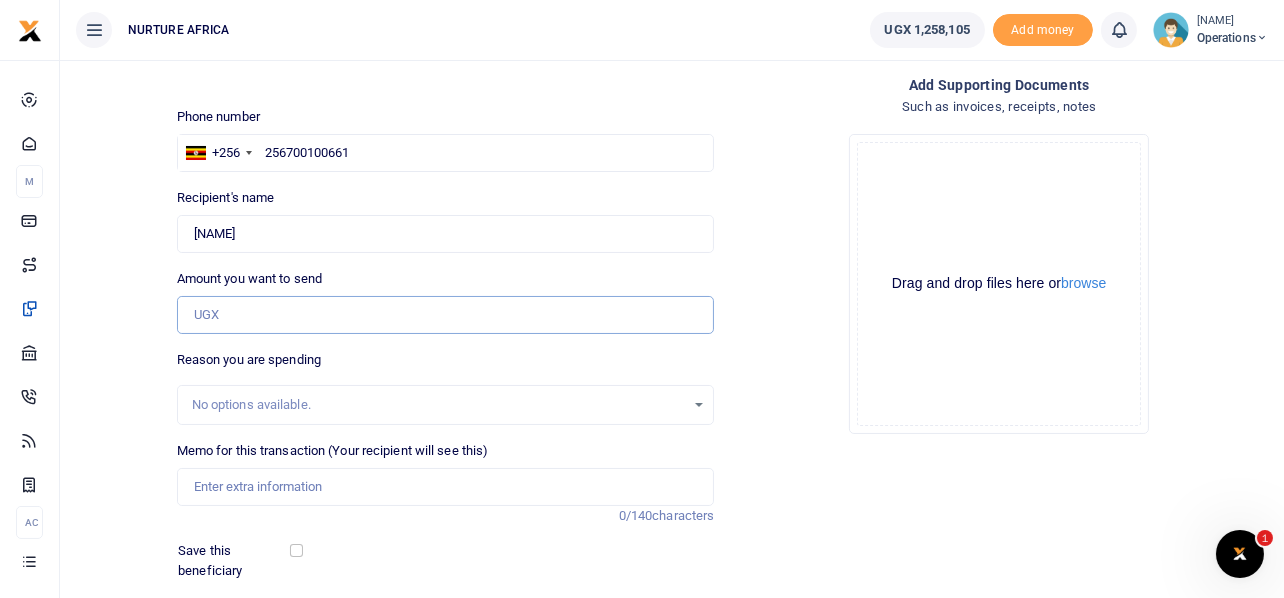 click on "Amount you want to send" at bounding box center (446, 315) 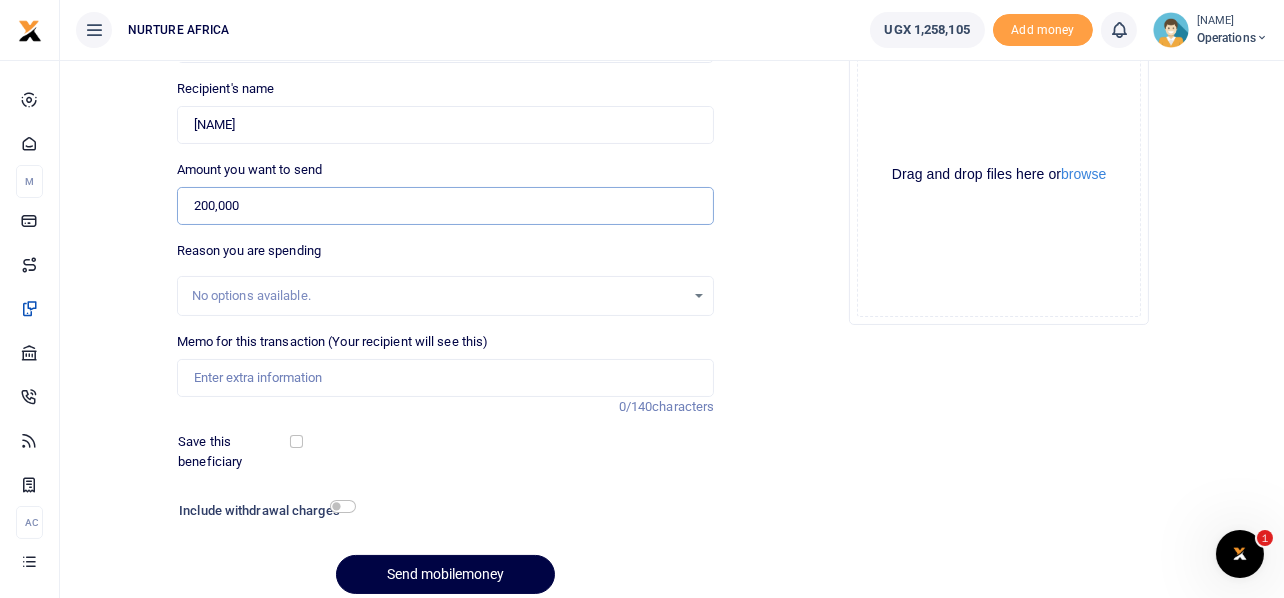 scroll, scrollTop: 287, scrollLeft: 0, axis: vertical 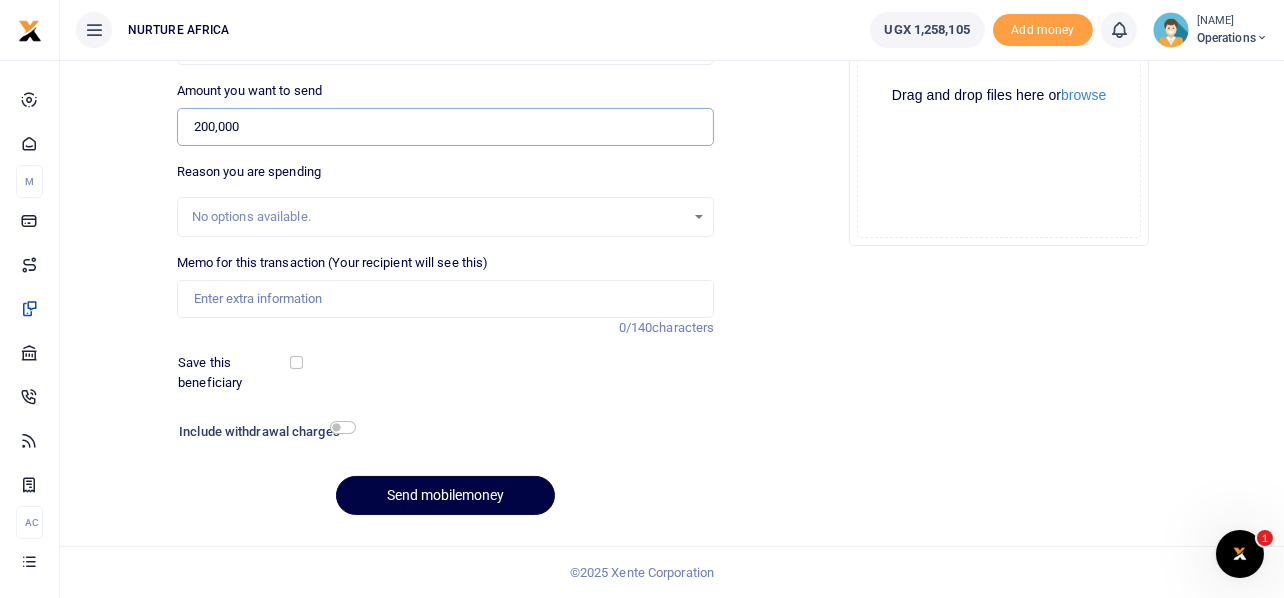 type on "200,000" 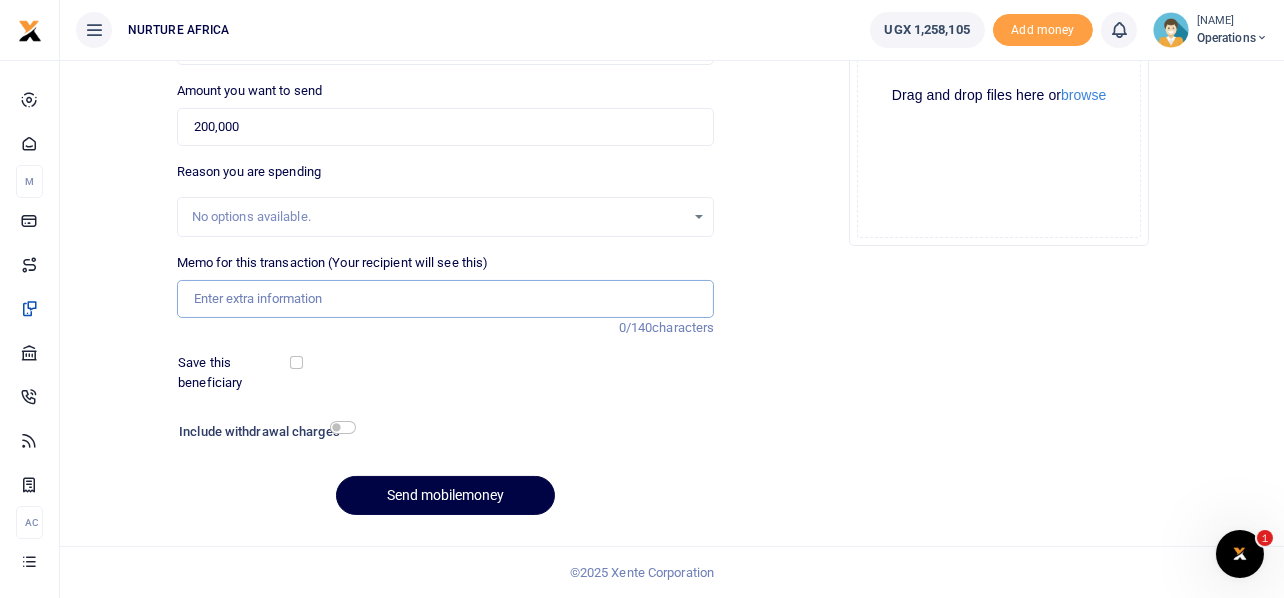 click on "Memo for this transaction (Your recipient will see this)" at bounding box center [446, 299] 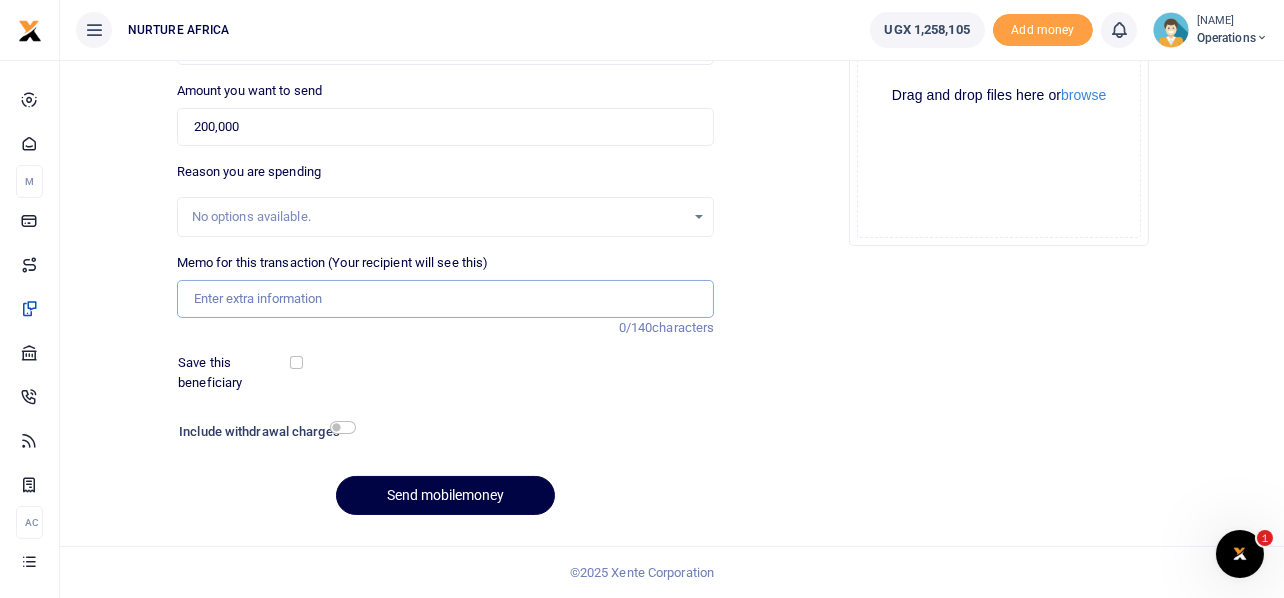 paste on "Facilitation for the new trainer for conducting group training and monitoring" 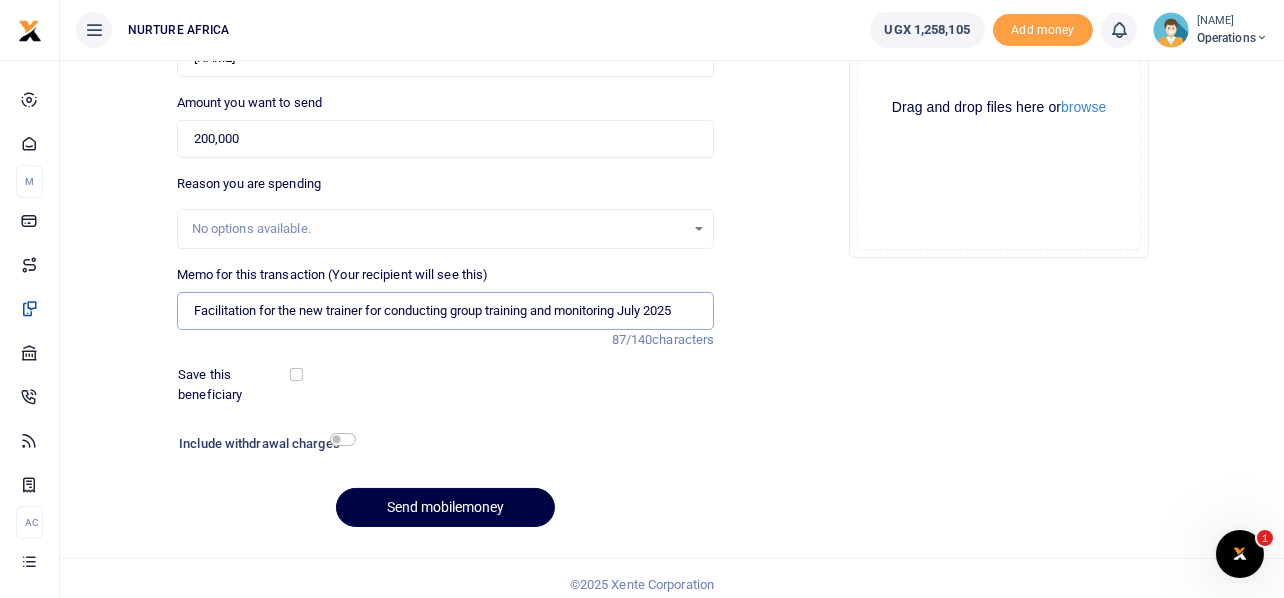 scroll, scrollTop: 287, scrollLeft: 0, axis: vertical 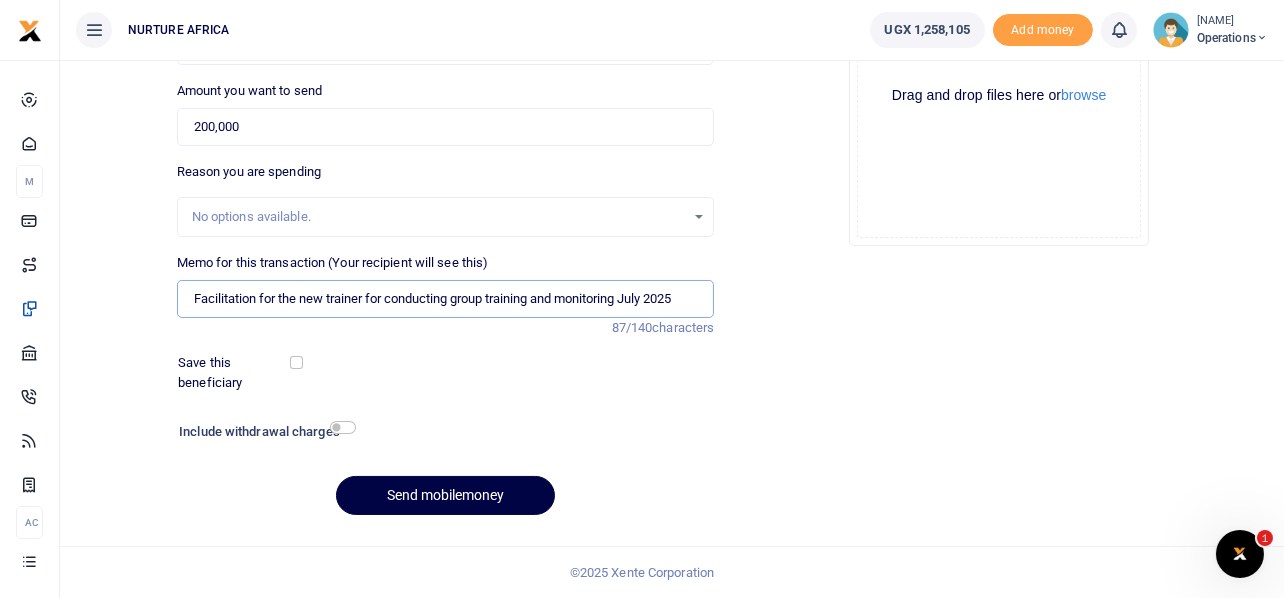 type on "Facilitation for the new trainer for conducting group training and monitoring July 2025" 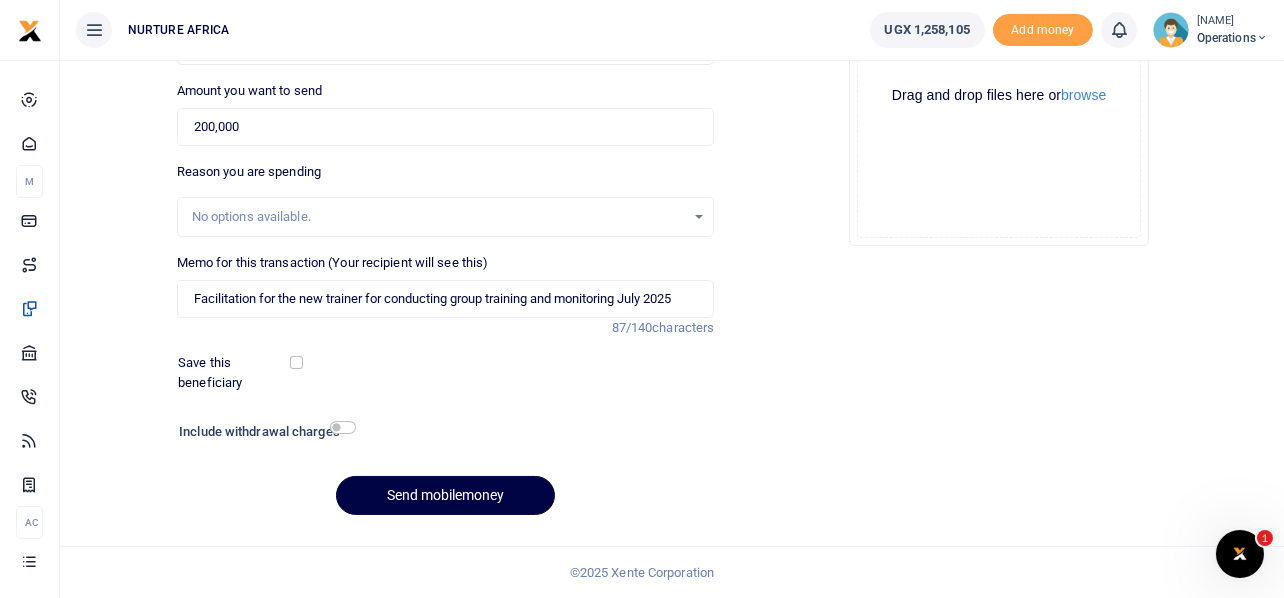 click on "Include withdrawal charges" at bounding box center (263, 434) 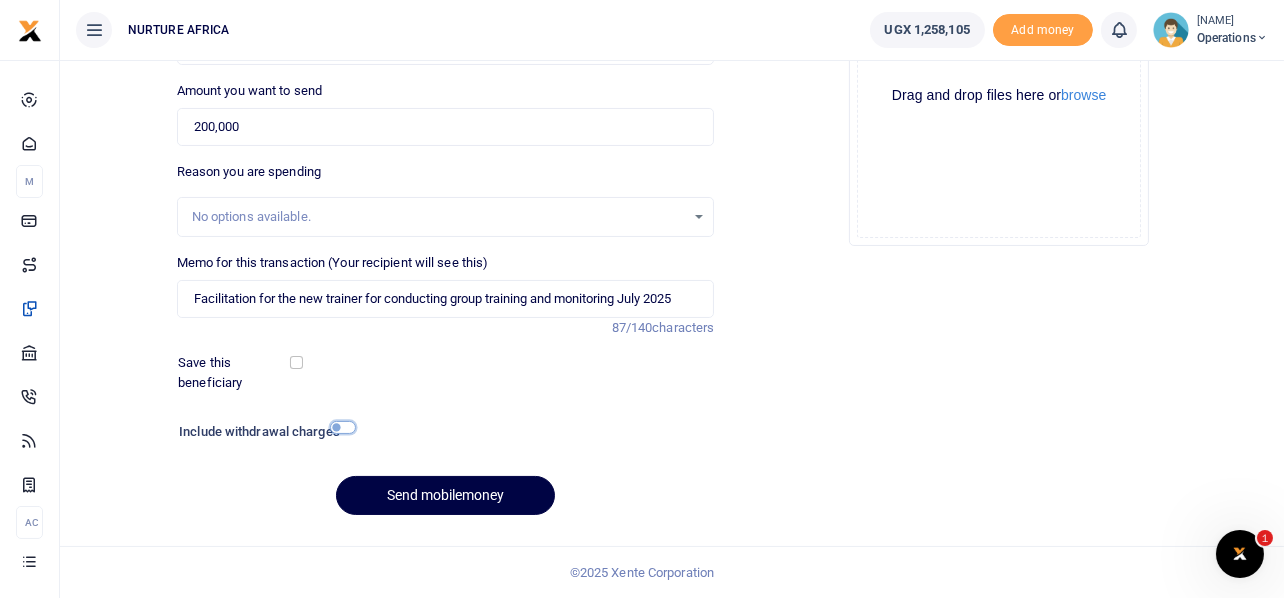 click at bounding box center (343, 427) 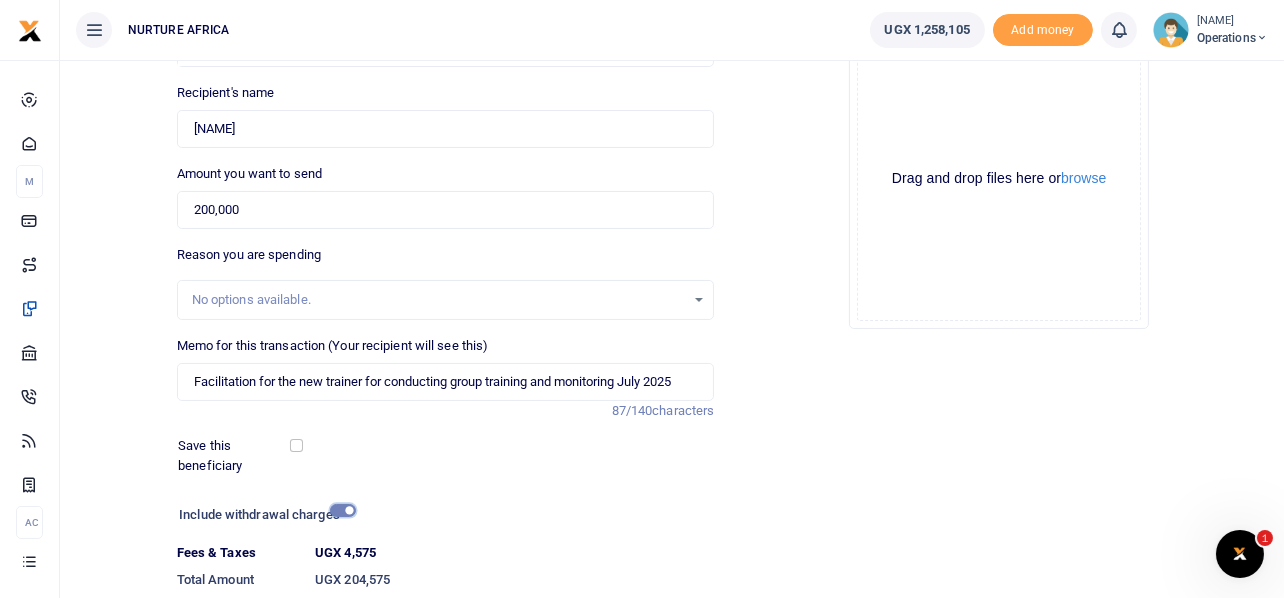 scroll, scrollTop: 342, scrollLeft: 0, axis: vertical 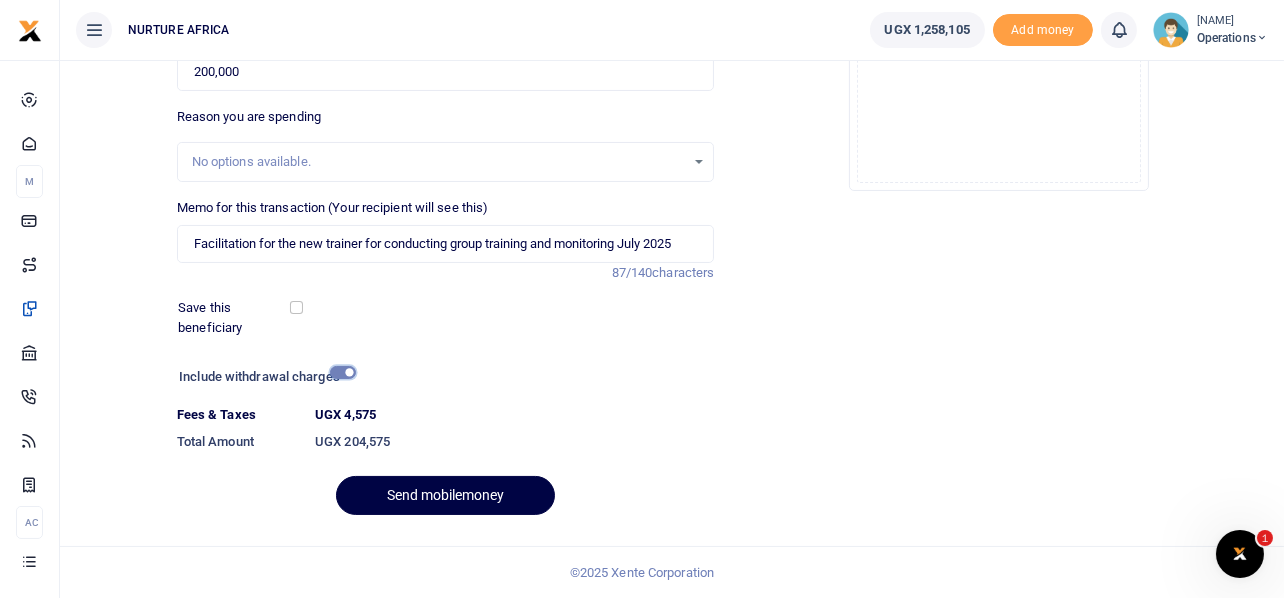 click at bounding box center [343, 372] 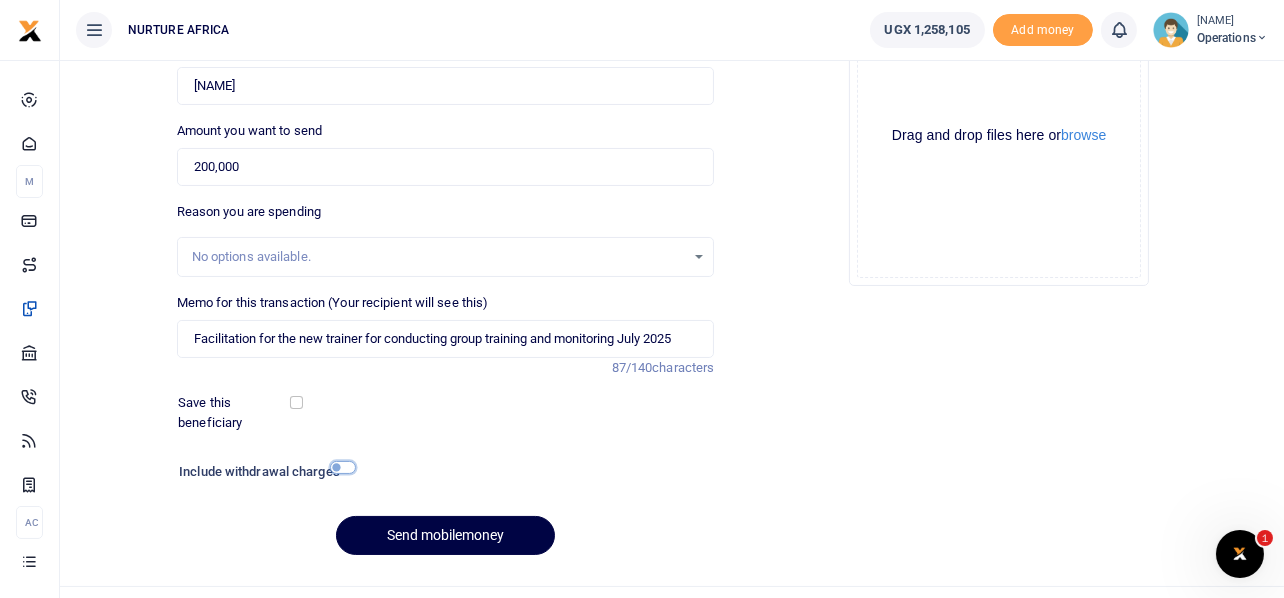 scroll, scrollTop: 287, scrollLeft: 0, axis: vertical 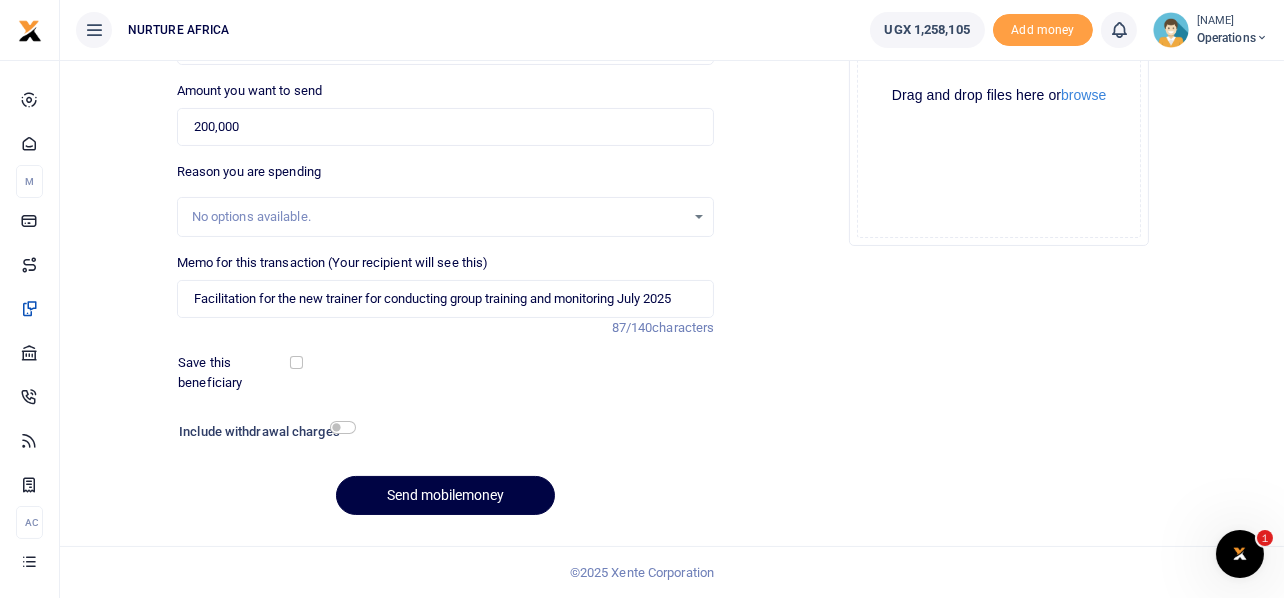 click on "Phone number
+256 Uganda +256 256700100661
Phone is required.
Recipient's name
Found
Name is required.
Amount you want to send
200,000
Amount is required.
0 0" at bounding box center [446, 225] 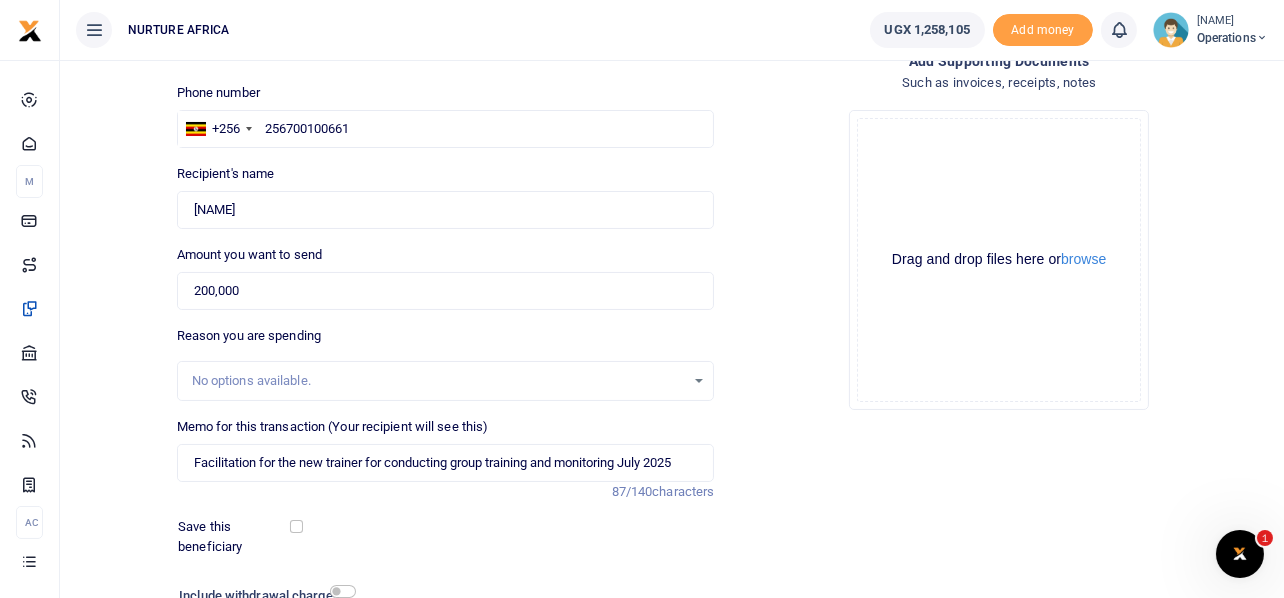 scroll, scrollTop: 287, scrollLeft: 0, axis: vertical 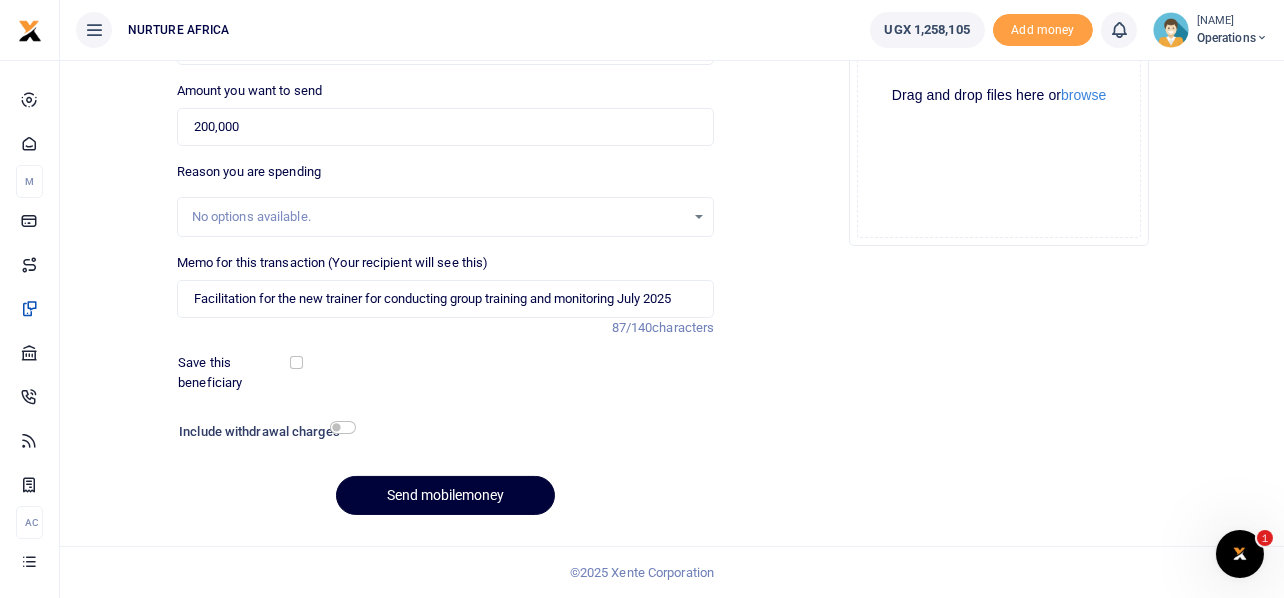 click on "Send mobilemoney" at bounding box center (445, 495) 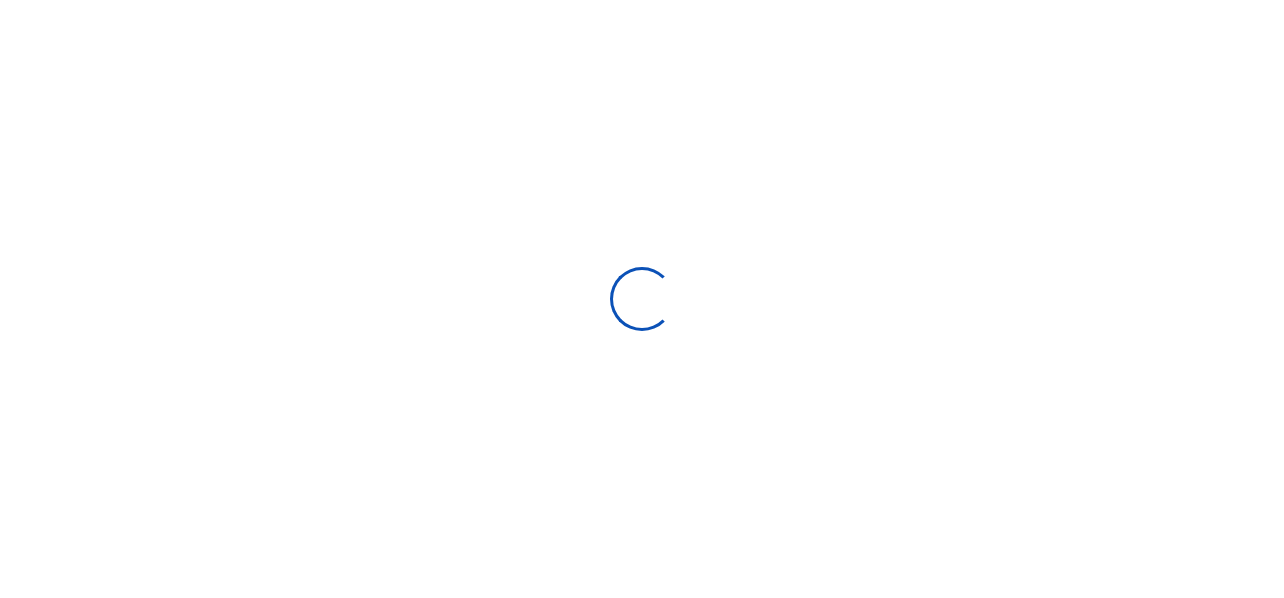 scroll, scrollTop: 285, scrollLeft: 0, axis: vertical 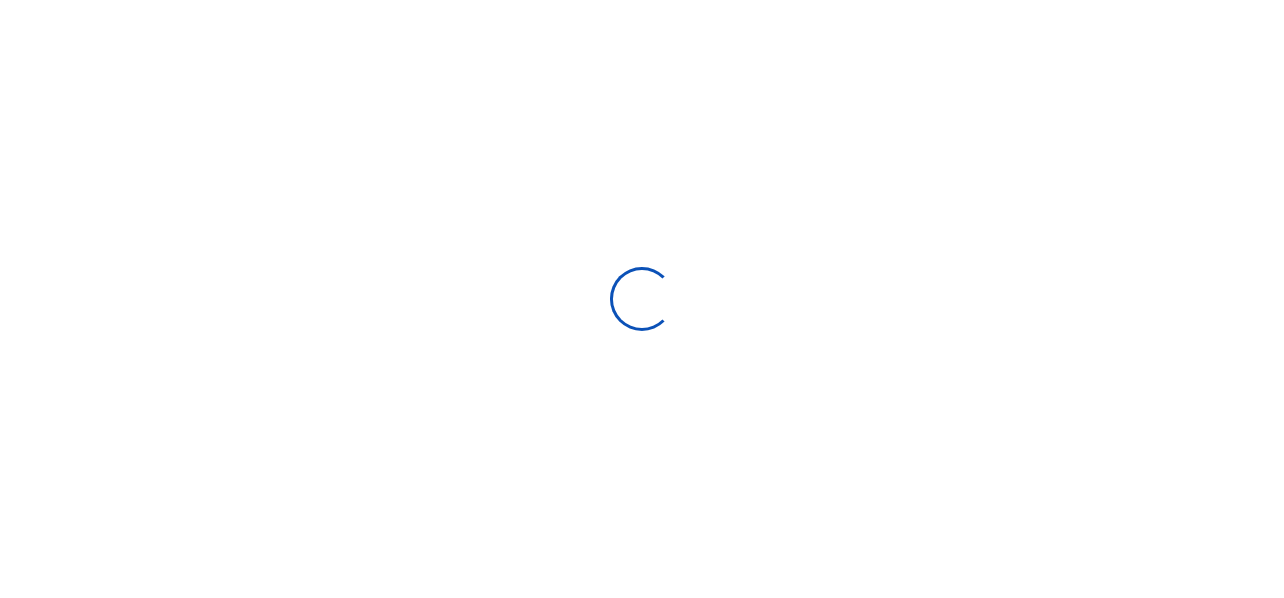 select 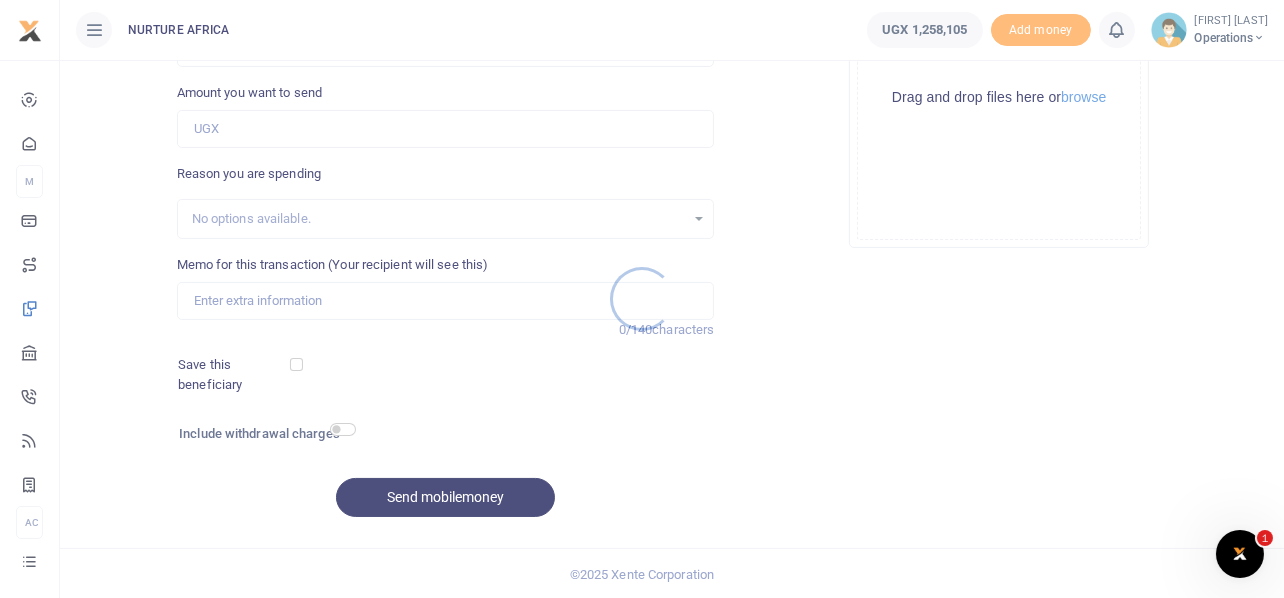 scroll, scrollTop: 0, scrollLeft: 0, axis: both 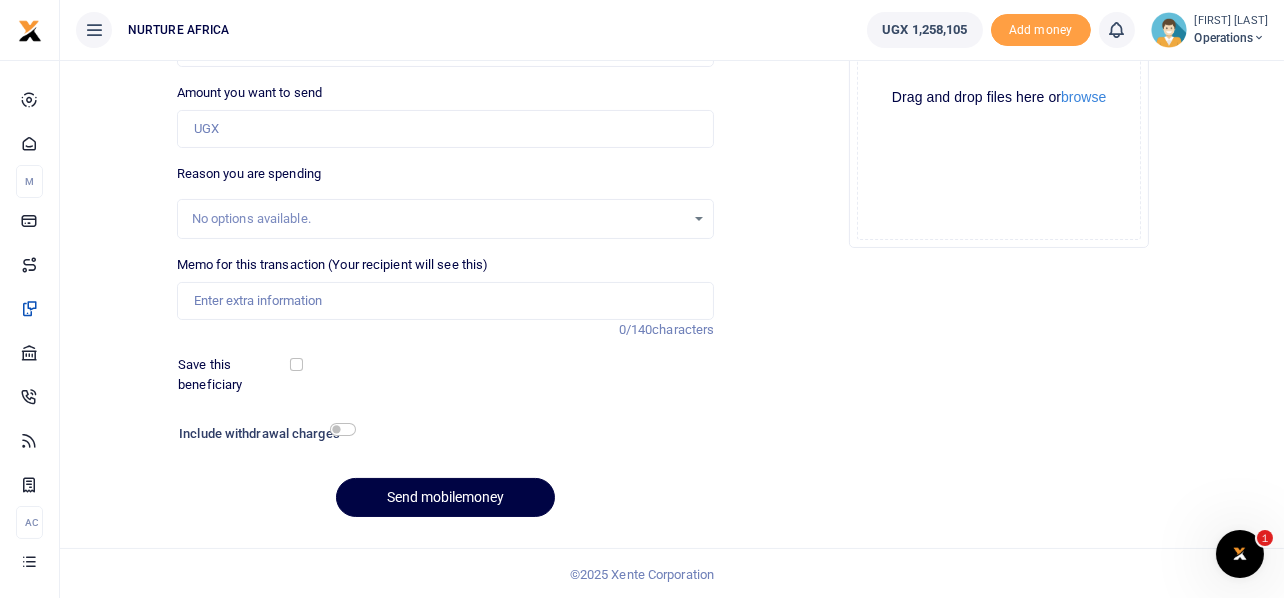 click on "Drop your files here Drag and drop files here or  browse Powered by  Uppy" at bounding box center [999, 98] 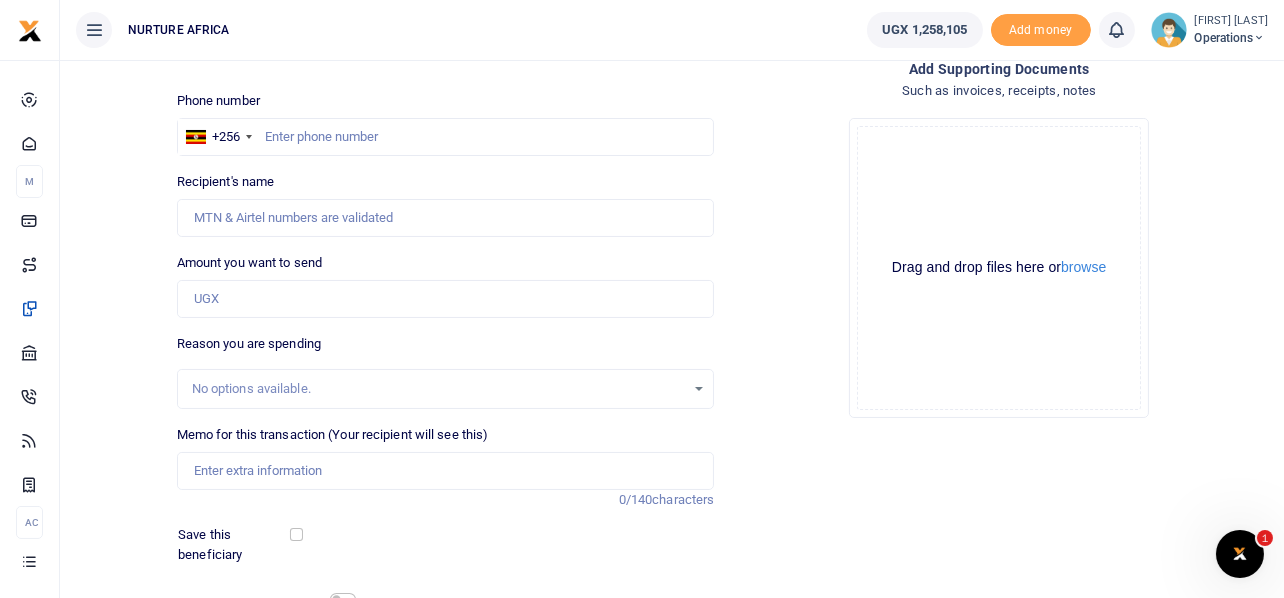 scroll, scrollTop: 0, scrollLeft: 0, axis: both 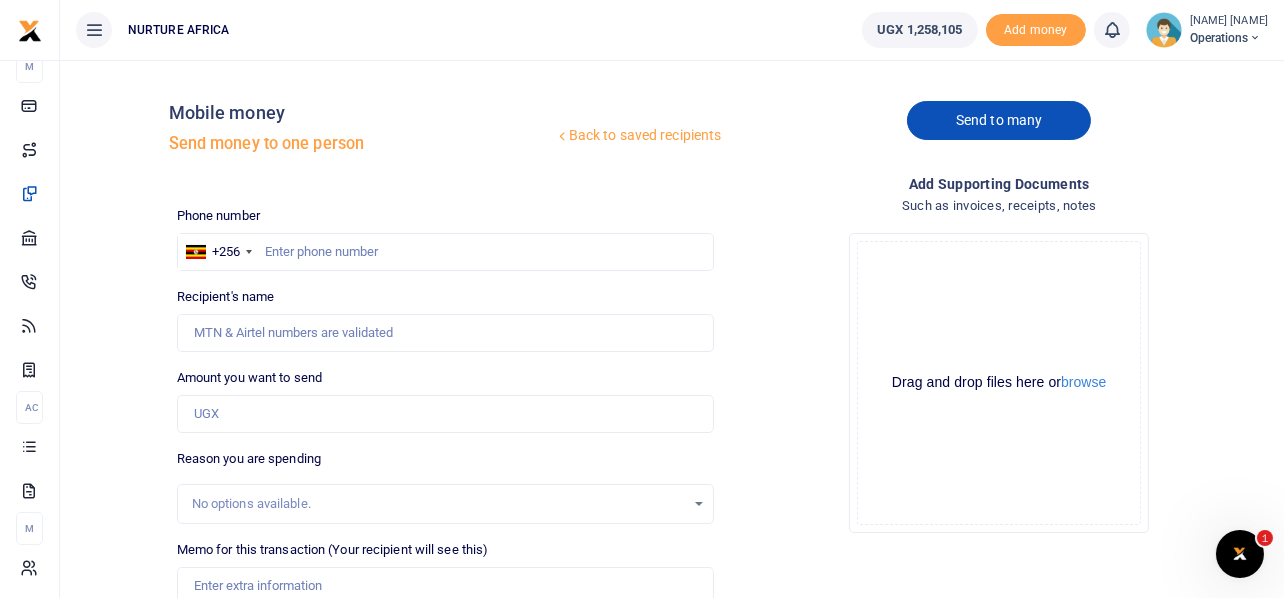 click on "Send to many" at bounding box center [999, 120] 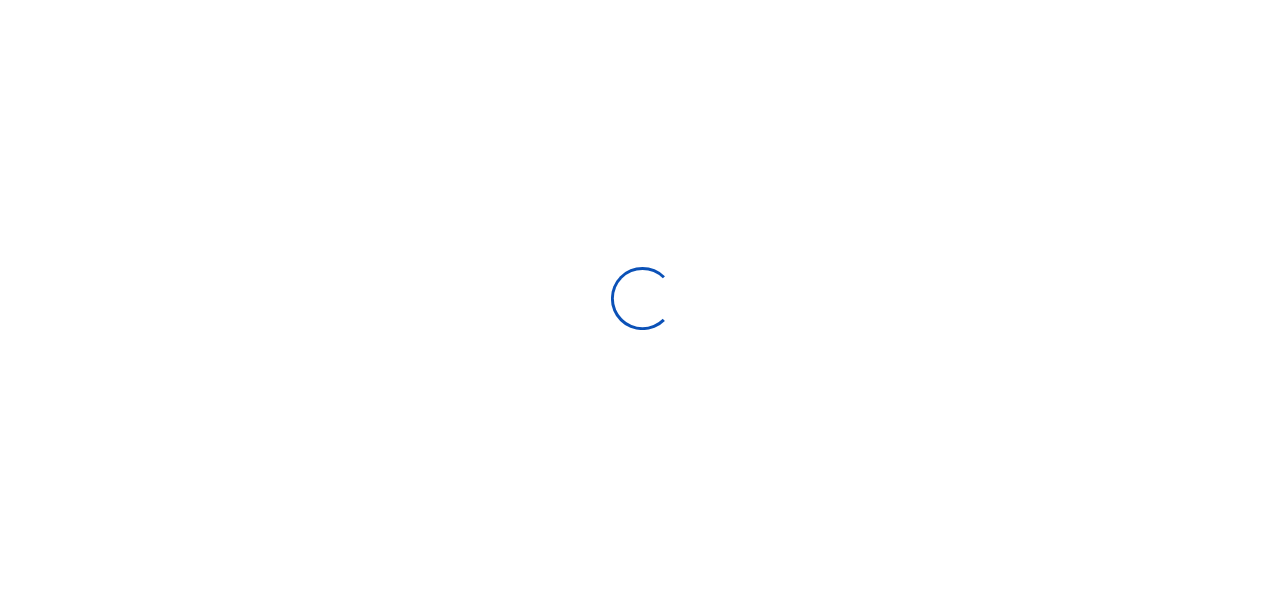 scroll, scrollTop: 0, scrollLeft: 0, axis: both 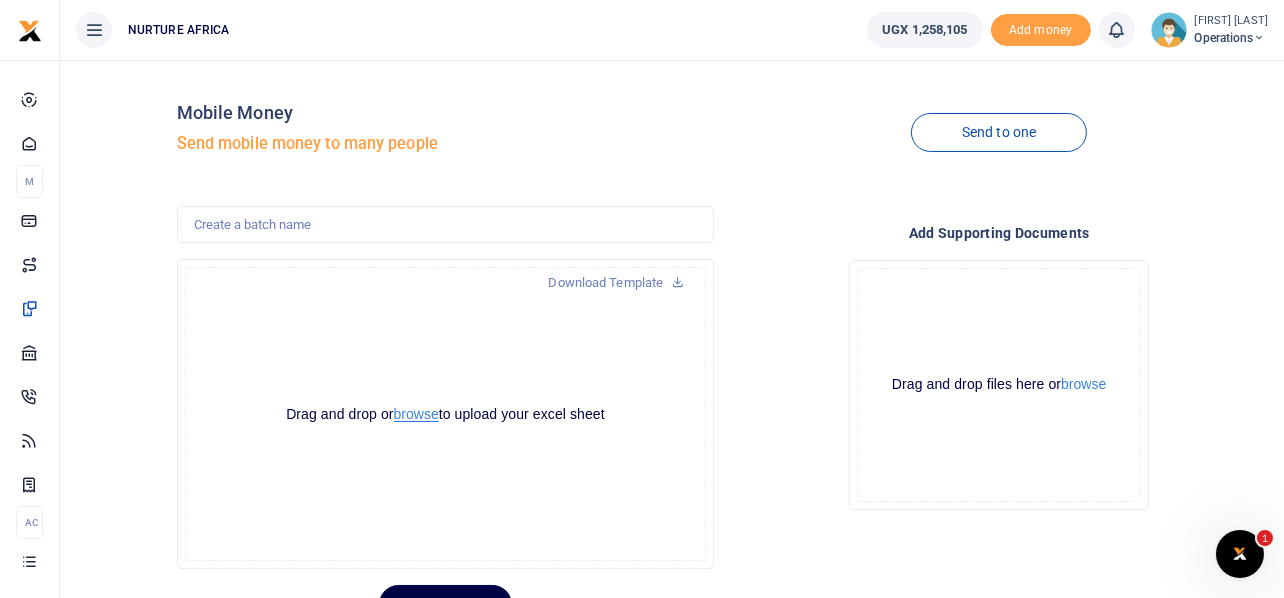 click on "browse" at bounding box center [416, 414] 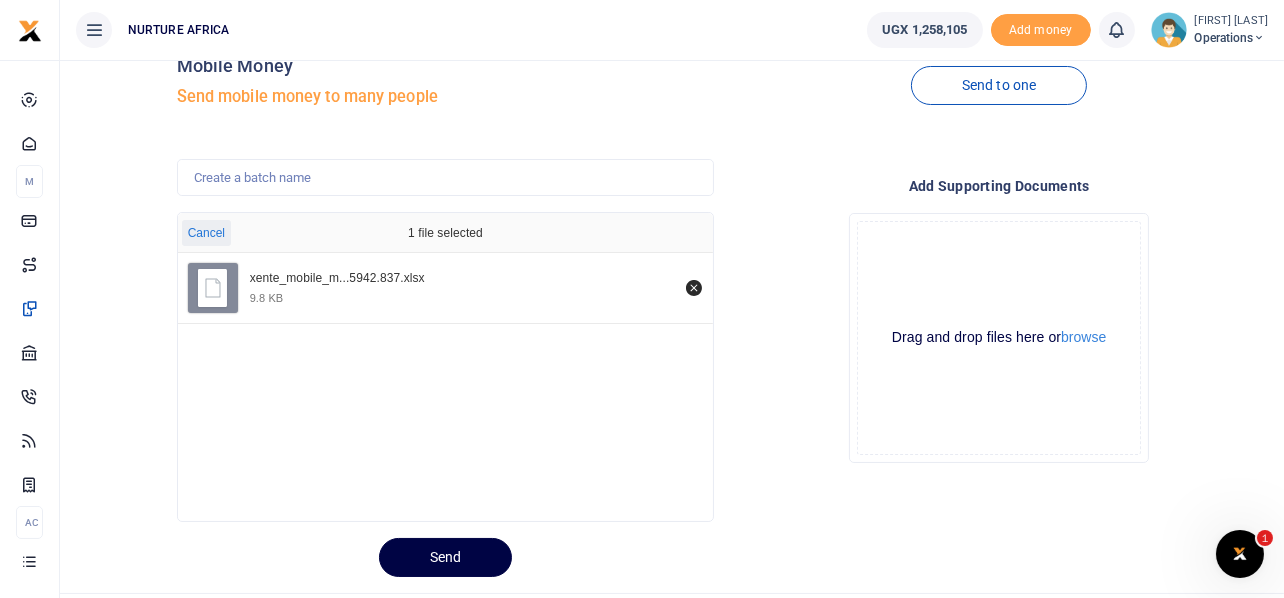 scroll, scrollTop: 94, scrollLeft: 0, axis: vertical 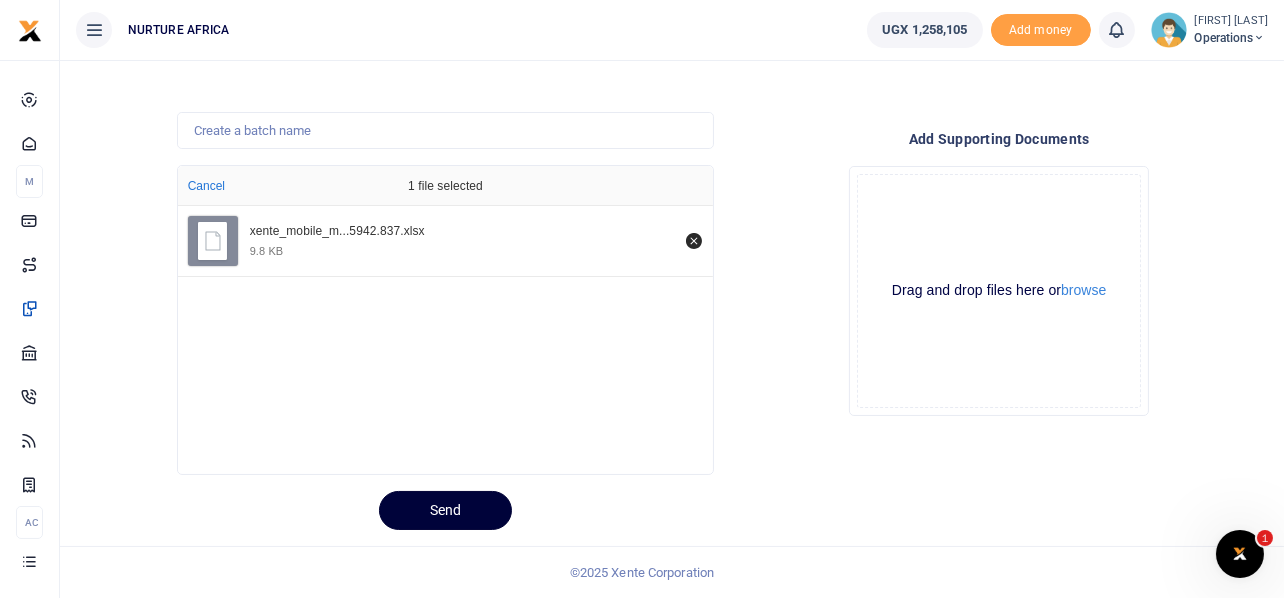 click on "Send" at bounding box center (445, 510) 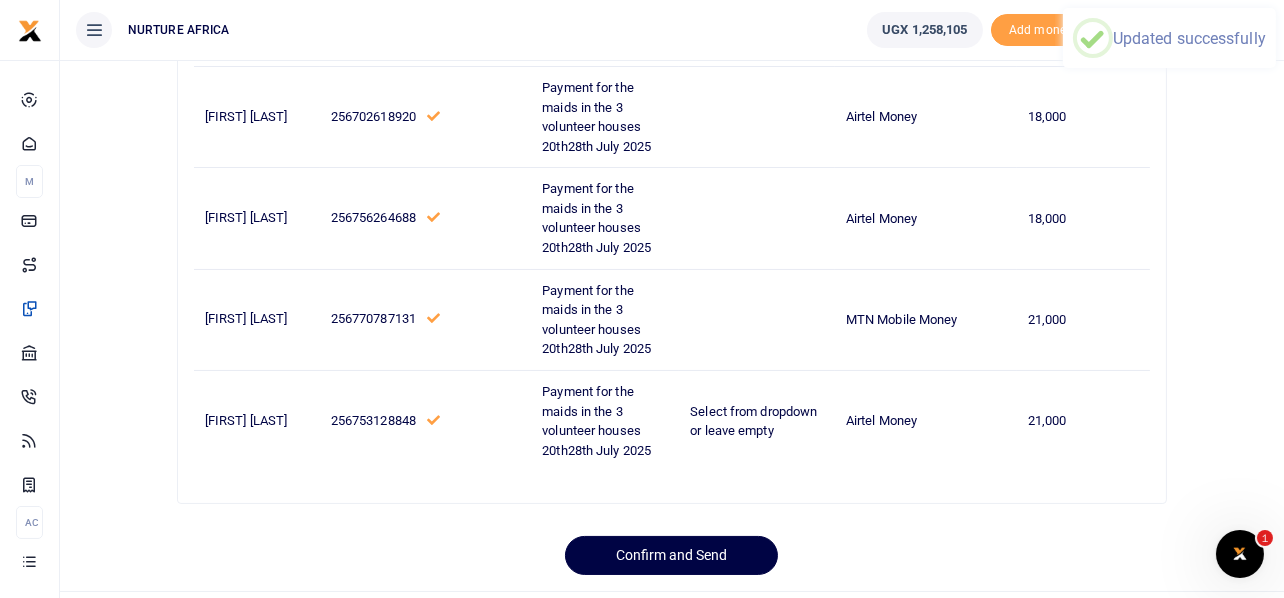 scroll, scrollTop: 263, scrollLeft: 0, axis: vertical 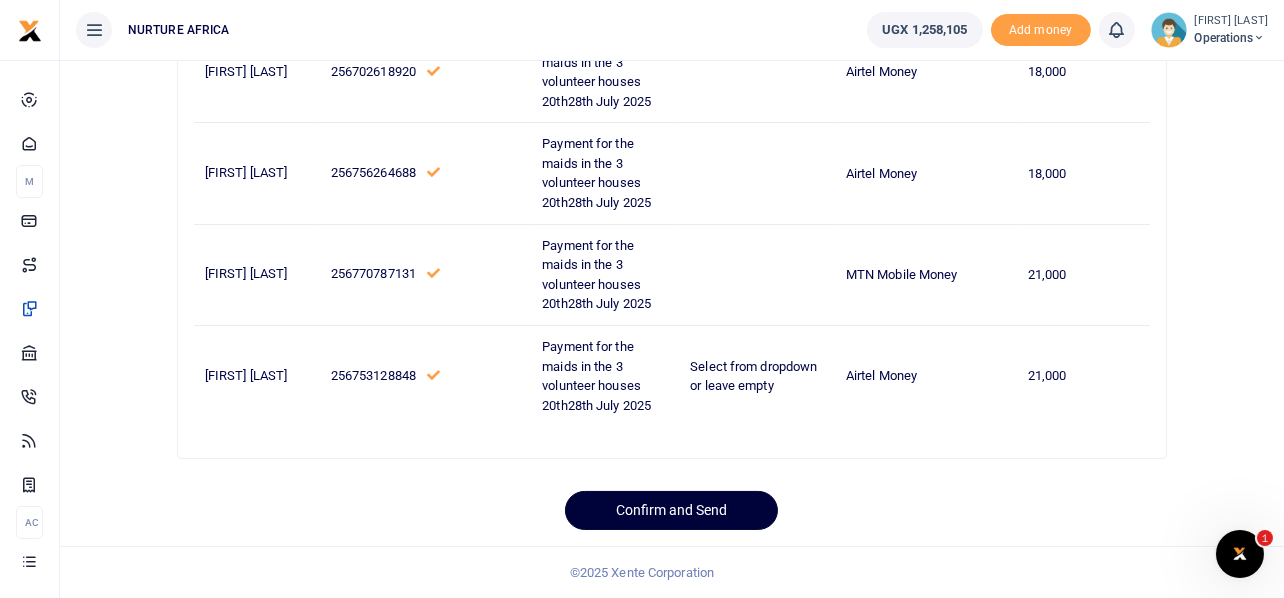 click on "Confirm and Send" at bounding box center [671, 510] 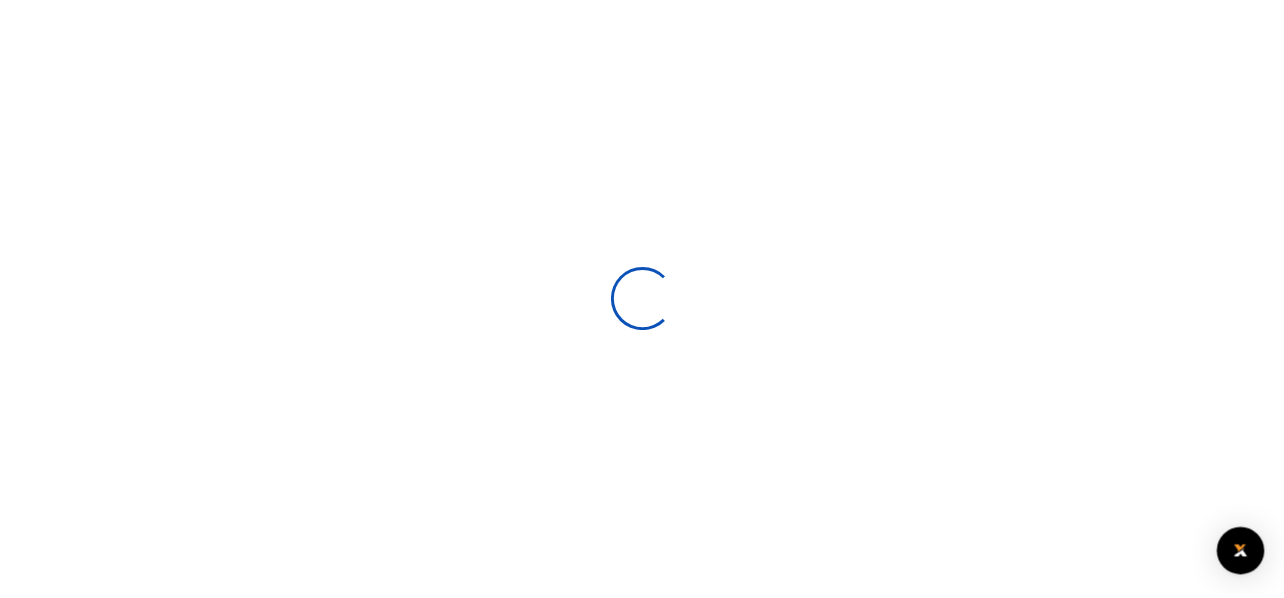 scroll, scrollTop: 94, scrollLeft: 0, axis: vertical 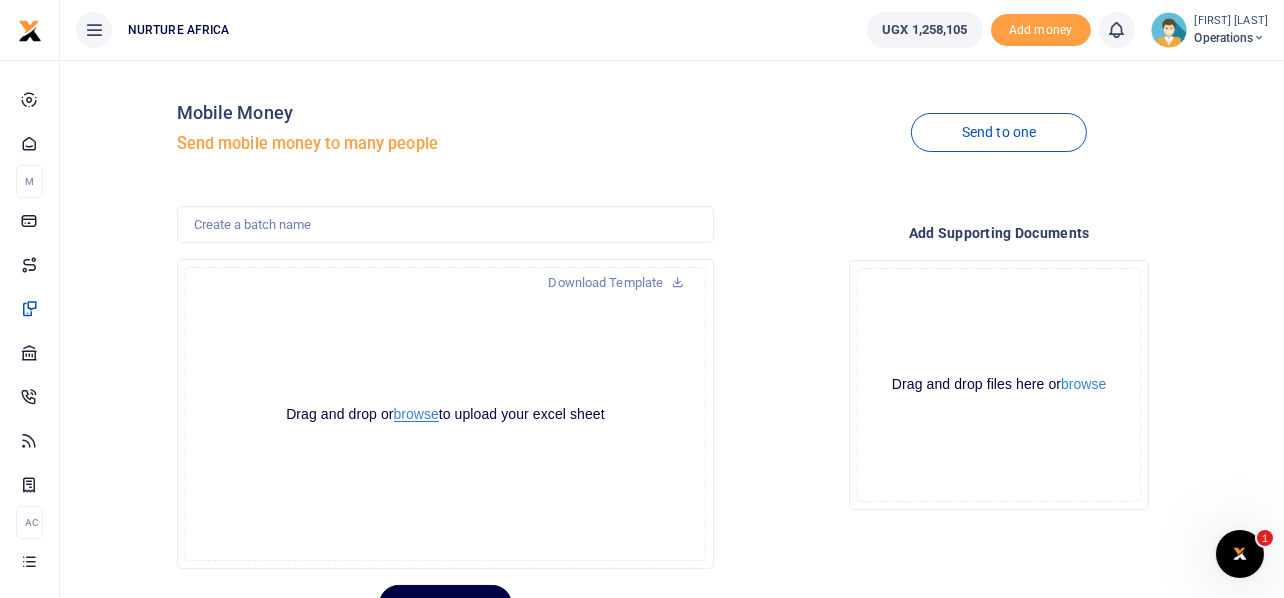 click on "browse" at bounding box center [416, 414] 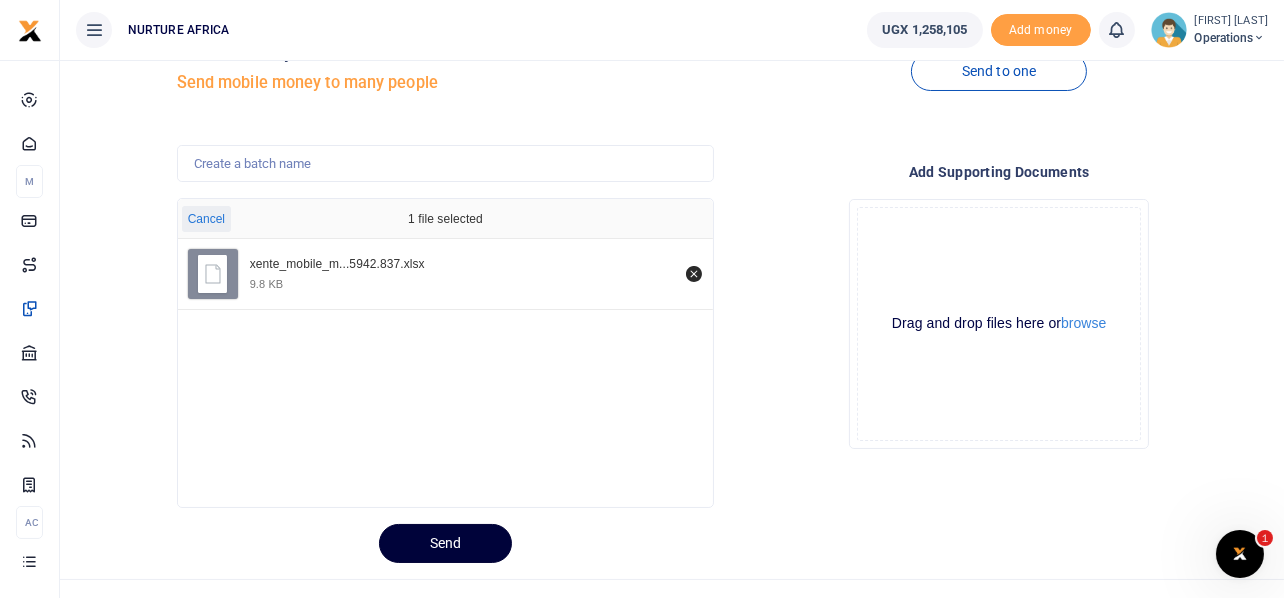 scroll, scrollTop: 94, scrollLeft: 0, axis: vertical 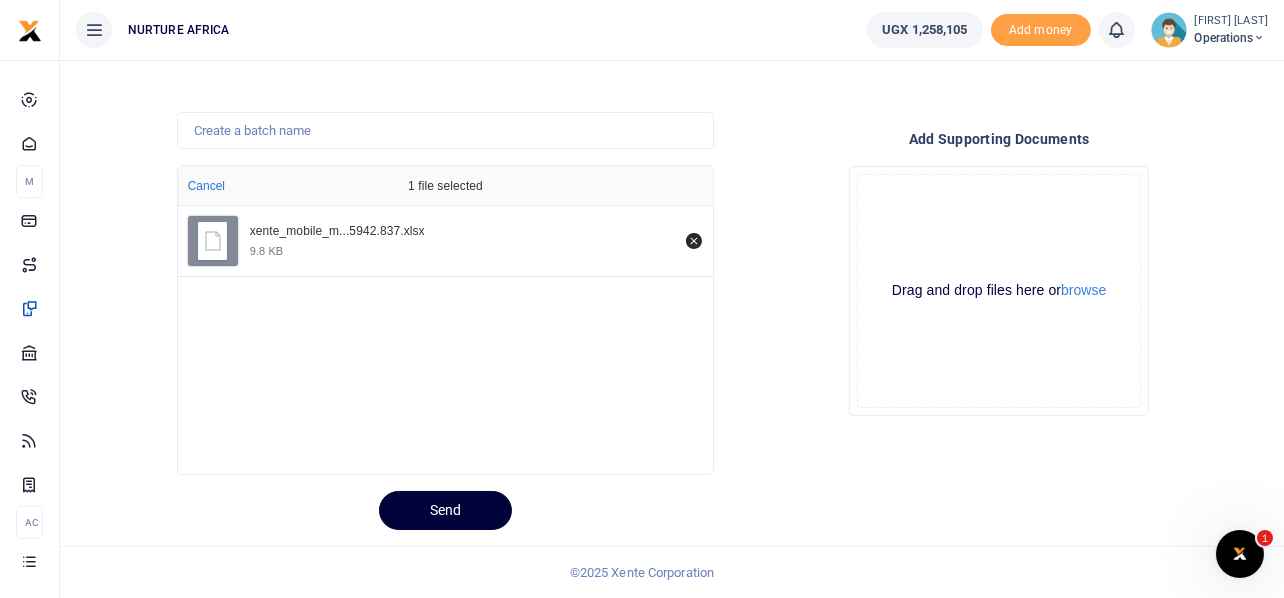 click on "Send" at bounding box center [445, 510] 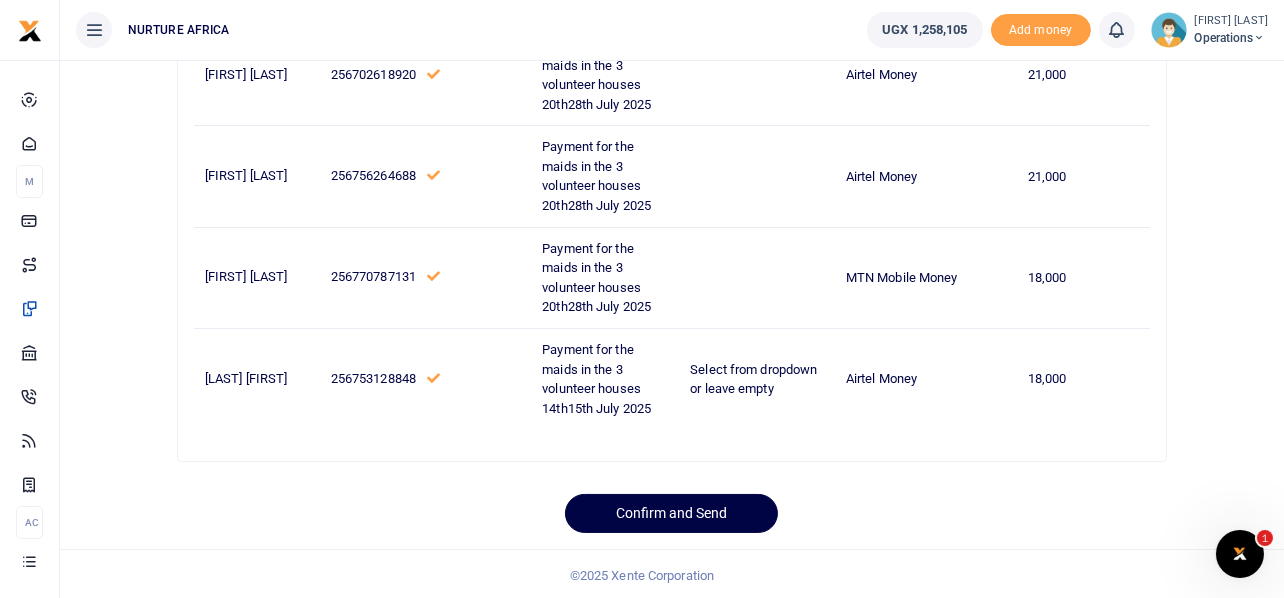 scroll, scrollTop: 263, scrollLeft: 0, axis: vertical 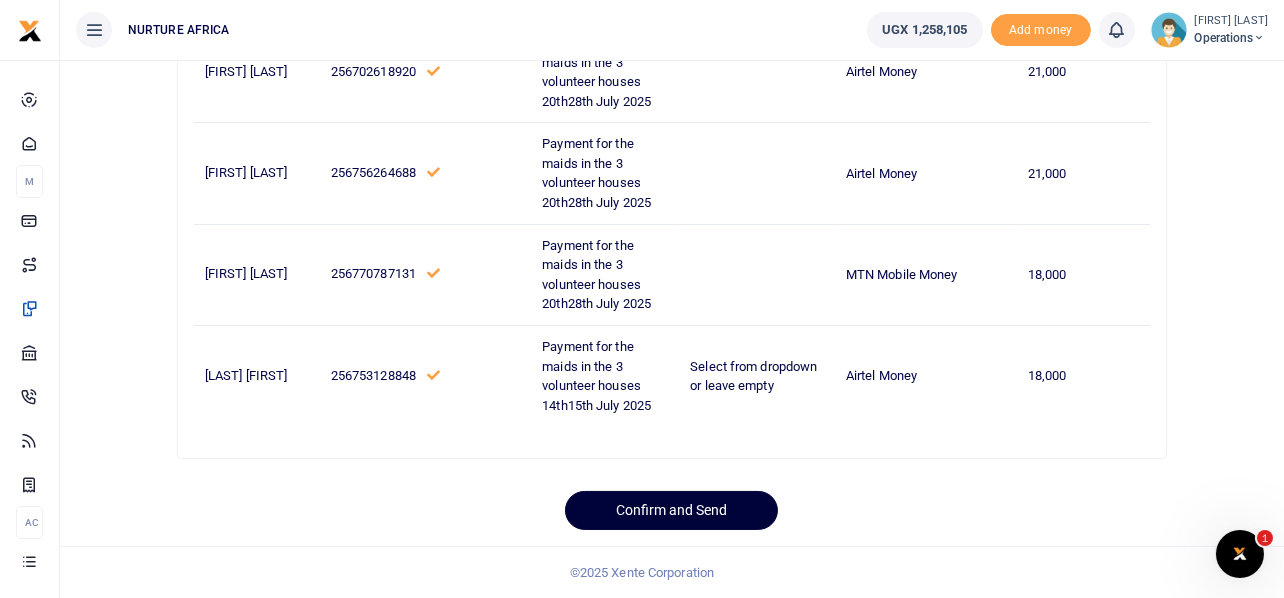 click on "Confirm and Send" at bounding box center [671, 510] 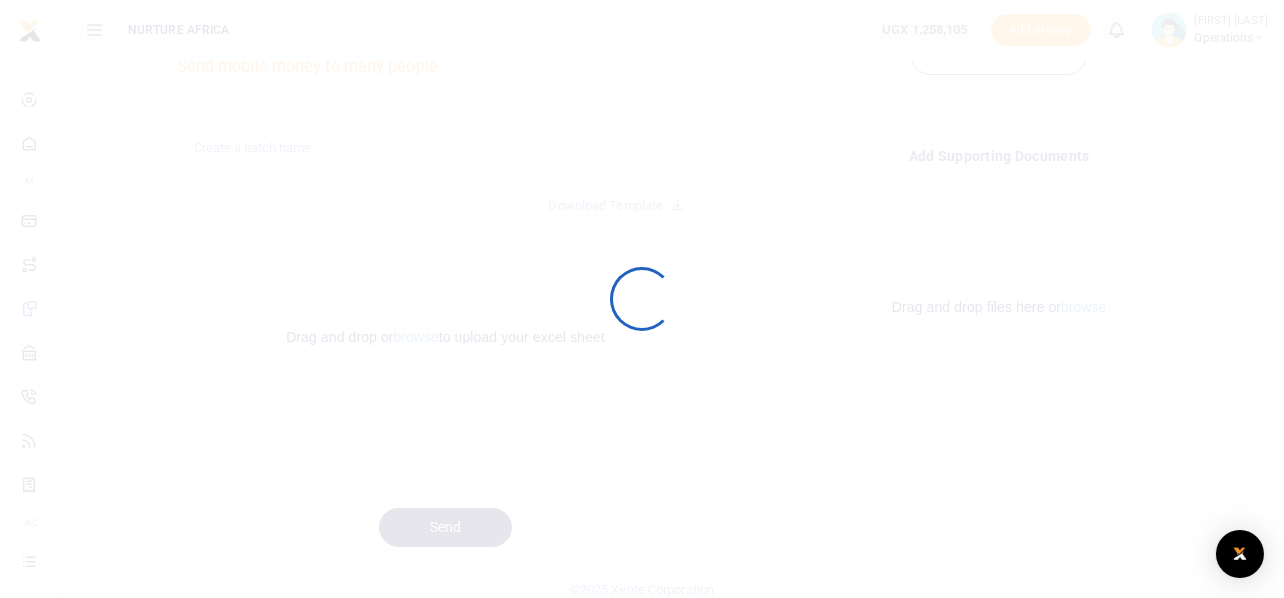 scroll, scrollTop: 94, scrollLeft: 0, axis: vertical 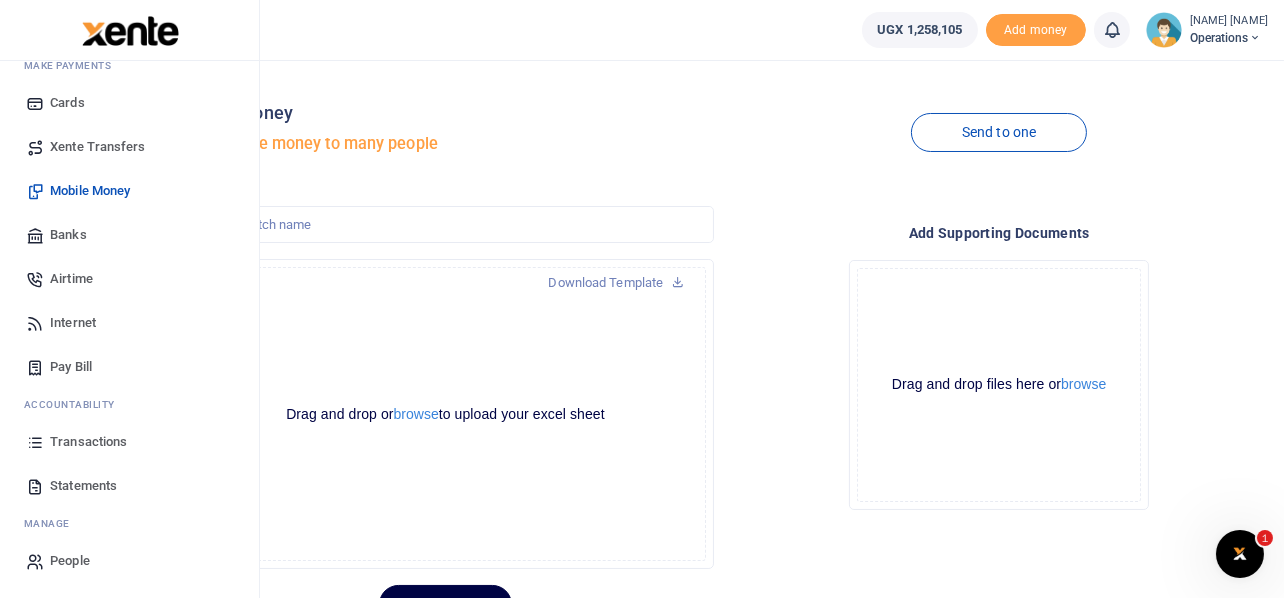 click on "Transactions" at bounding box center (88, 442) 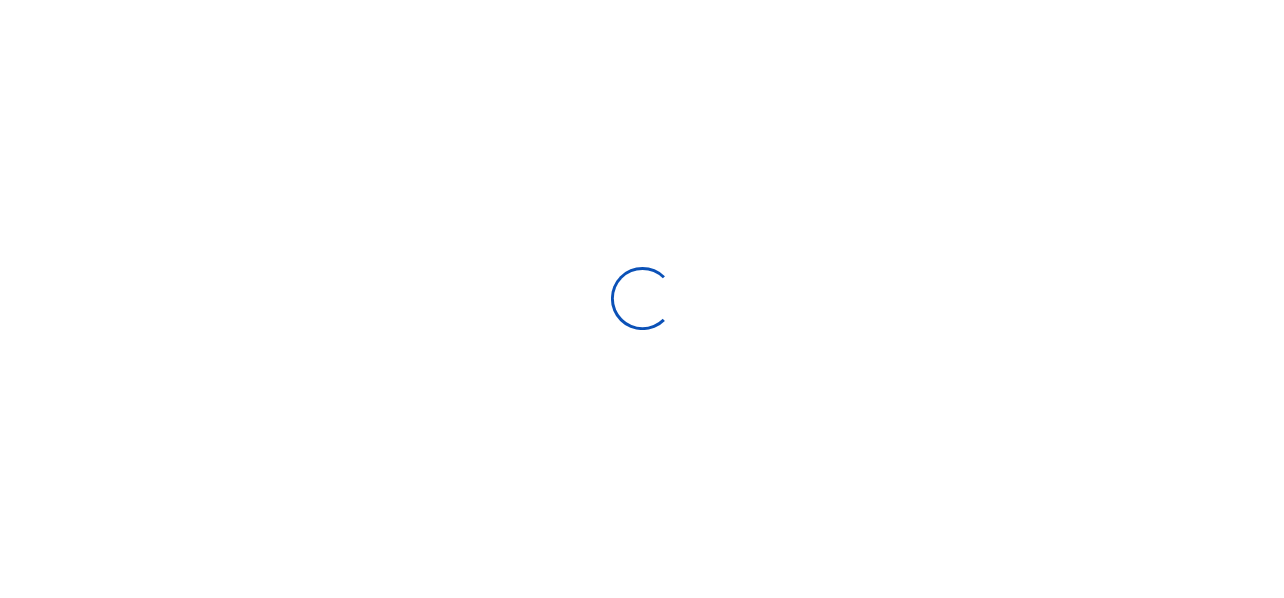 scroll, scrollTop: 0, scrollLeft: 0, axis: both 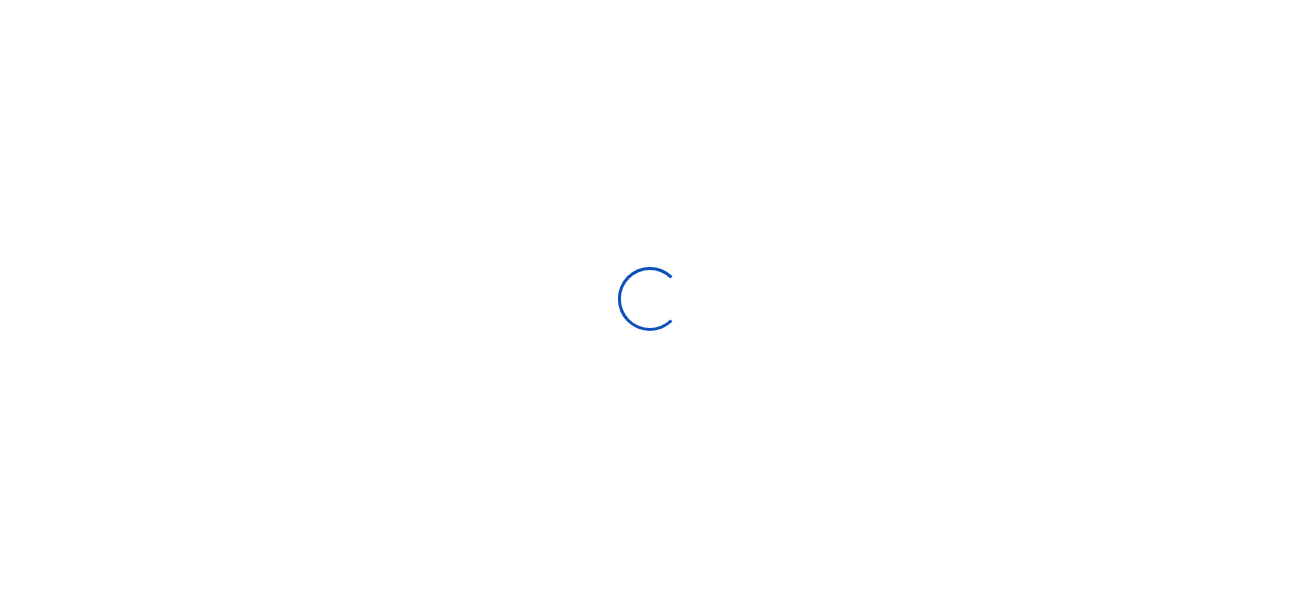 select 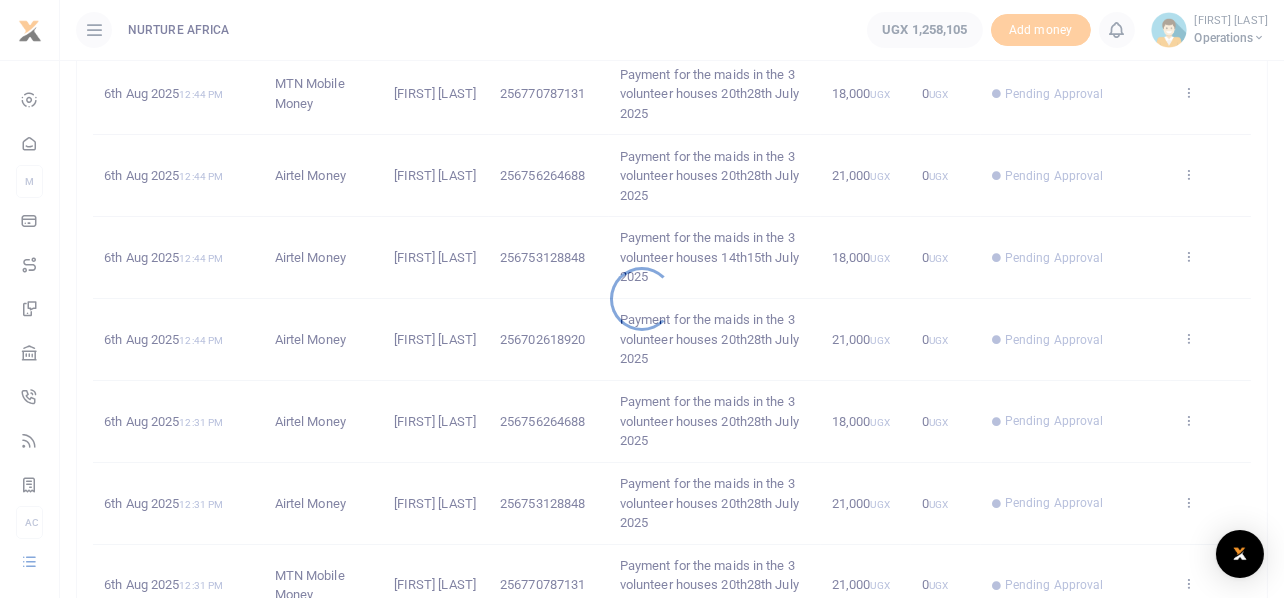 scroll, scrollTop: 749, scrollLeft: 0, axis: vertical 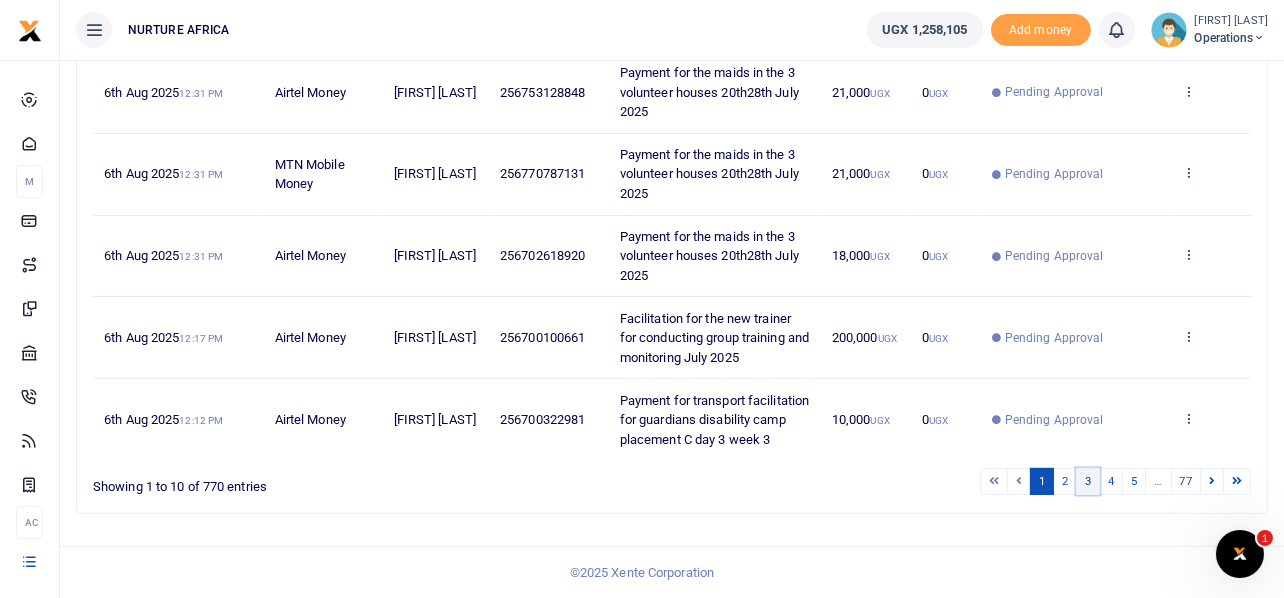 click on "3" at bounding box center (1088, 481) 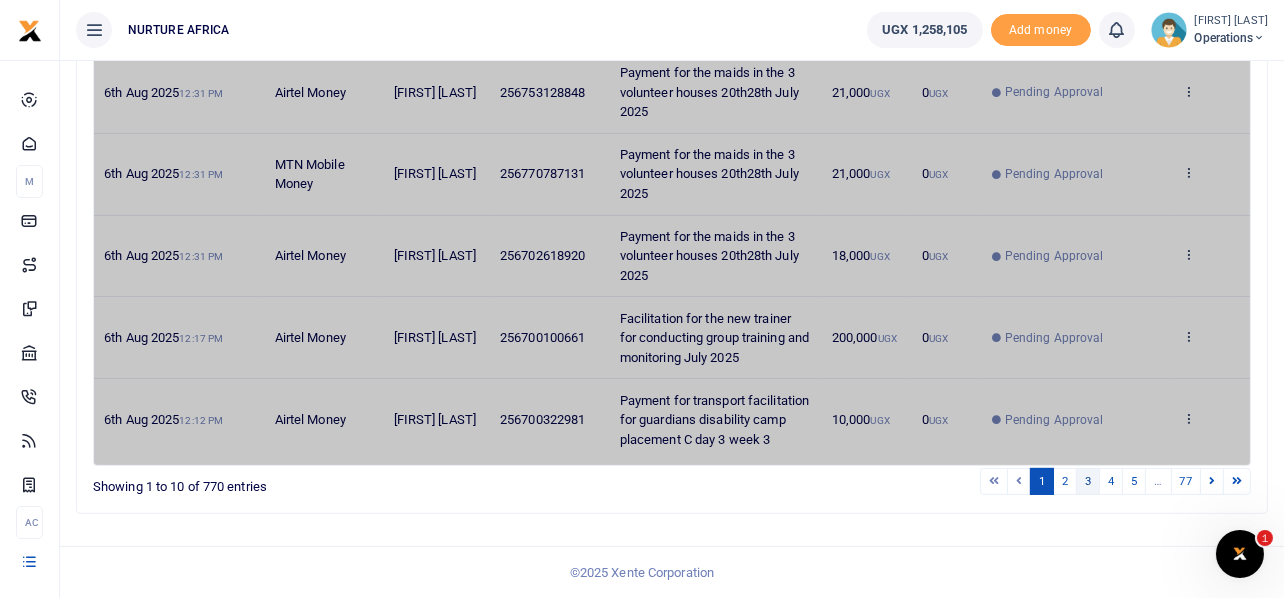 scroll, scrollTop: 594, scrollLeft: 0, axis: vertical 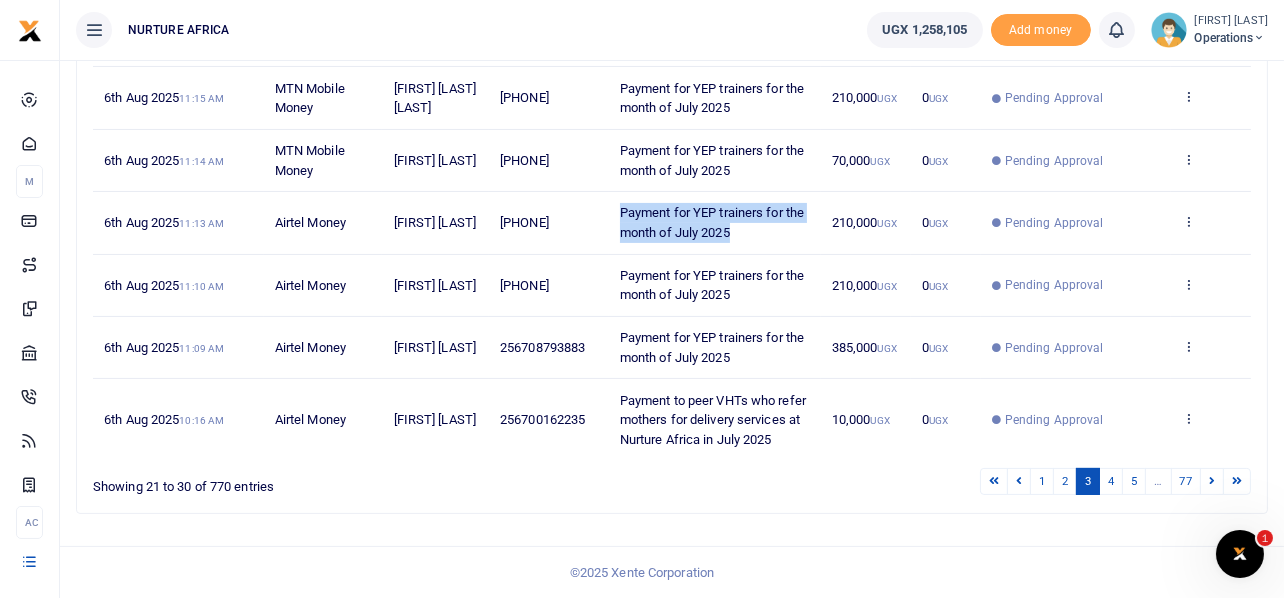 drag, startPoint x: 737, startPoint y: 231, endPoint x: 622, endPoint y: 210, distance: 116.901665 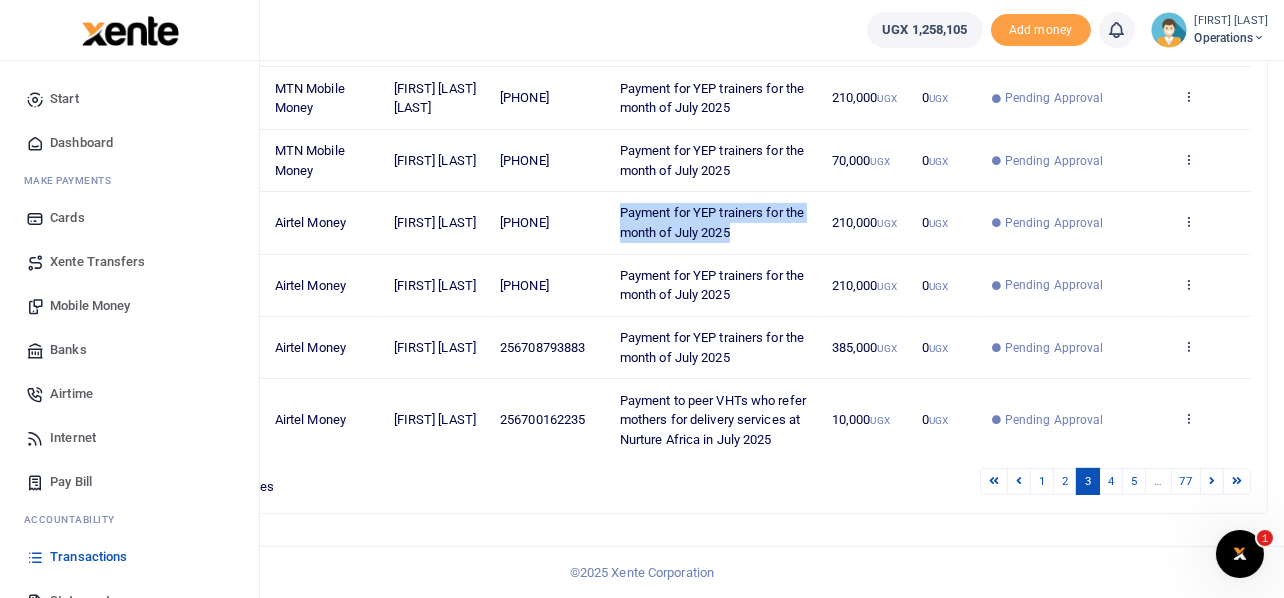 click on "Mobile Money" at bounding box center [90, 306] 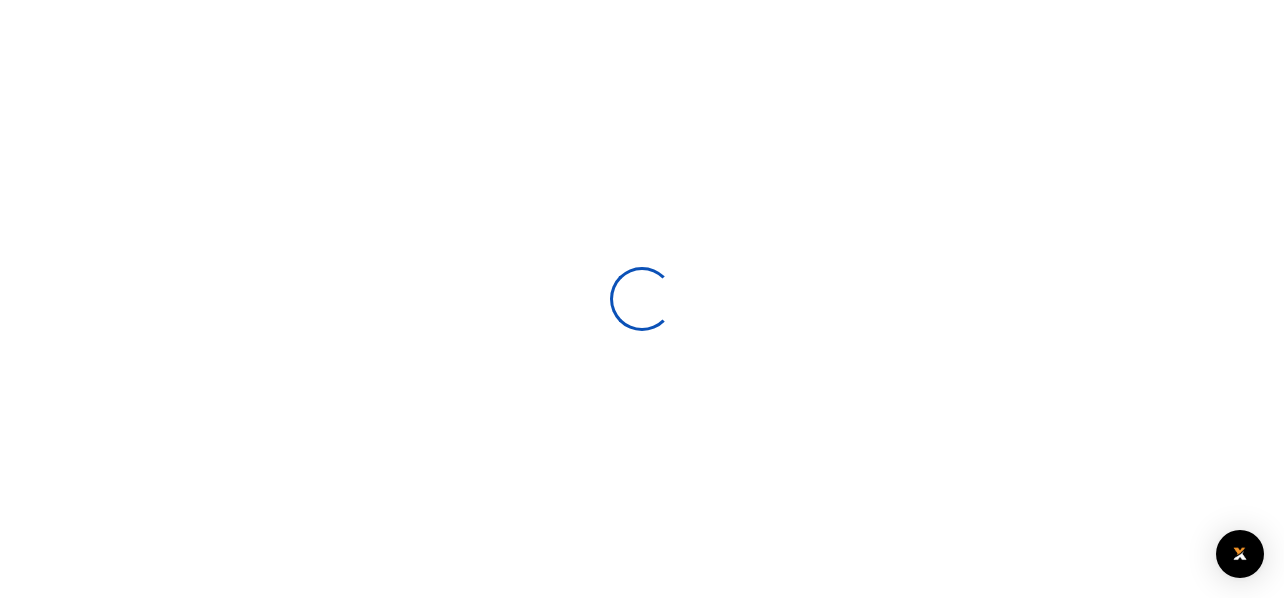 scroll, scrollTop: 0, scrollLeft: 0, axis: both 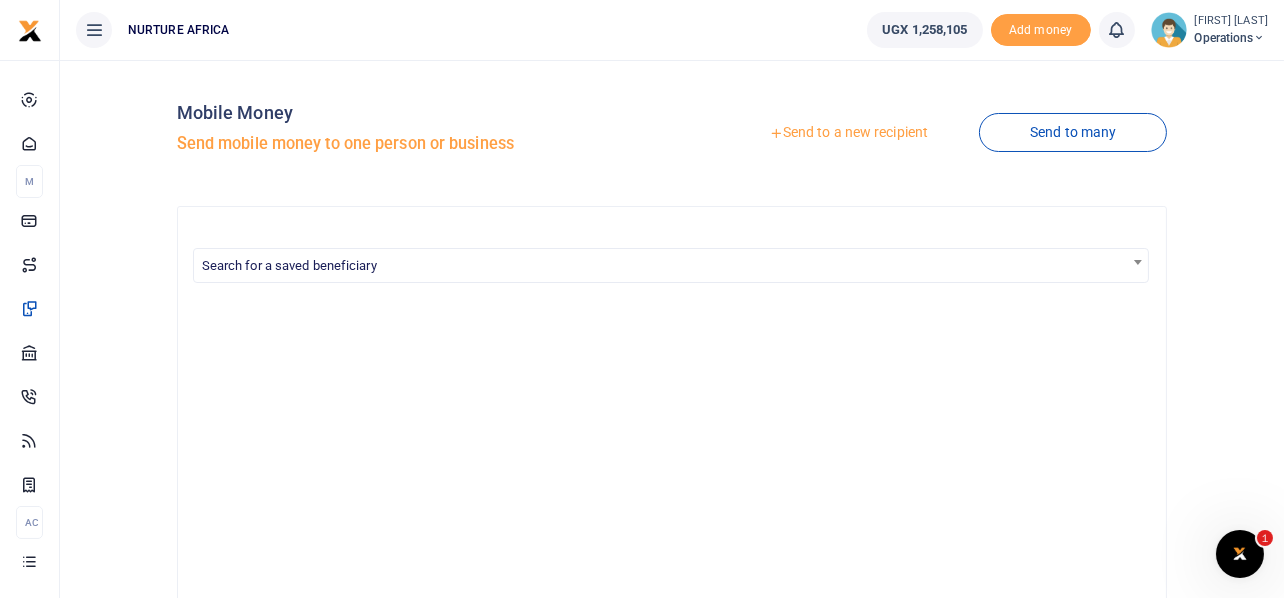 click on "Send to a new recipient" at bounding box center [848, 133] 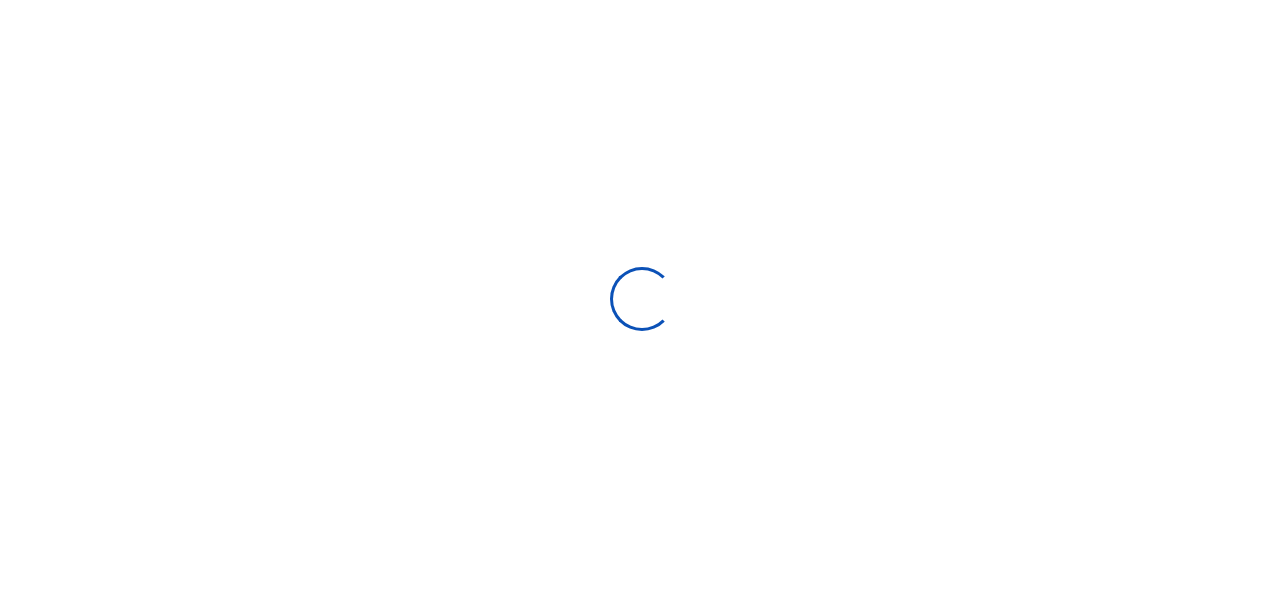 scroll, scrollTop: 0, scrollLeft: 0, axis: both 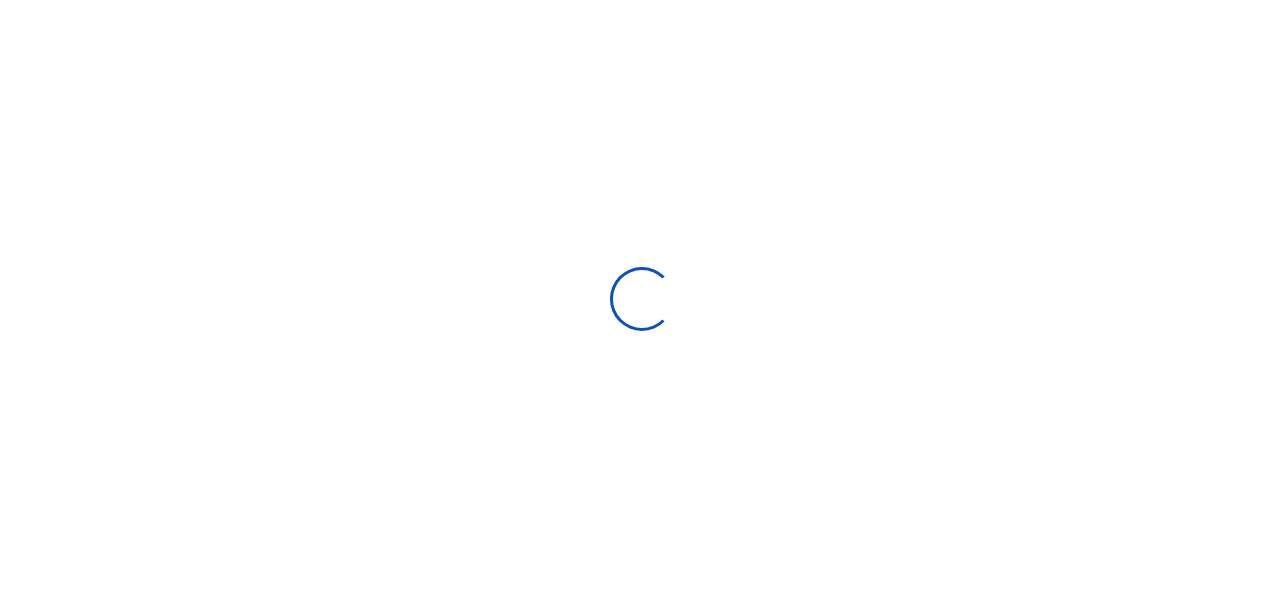 select 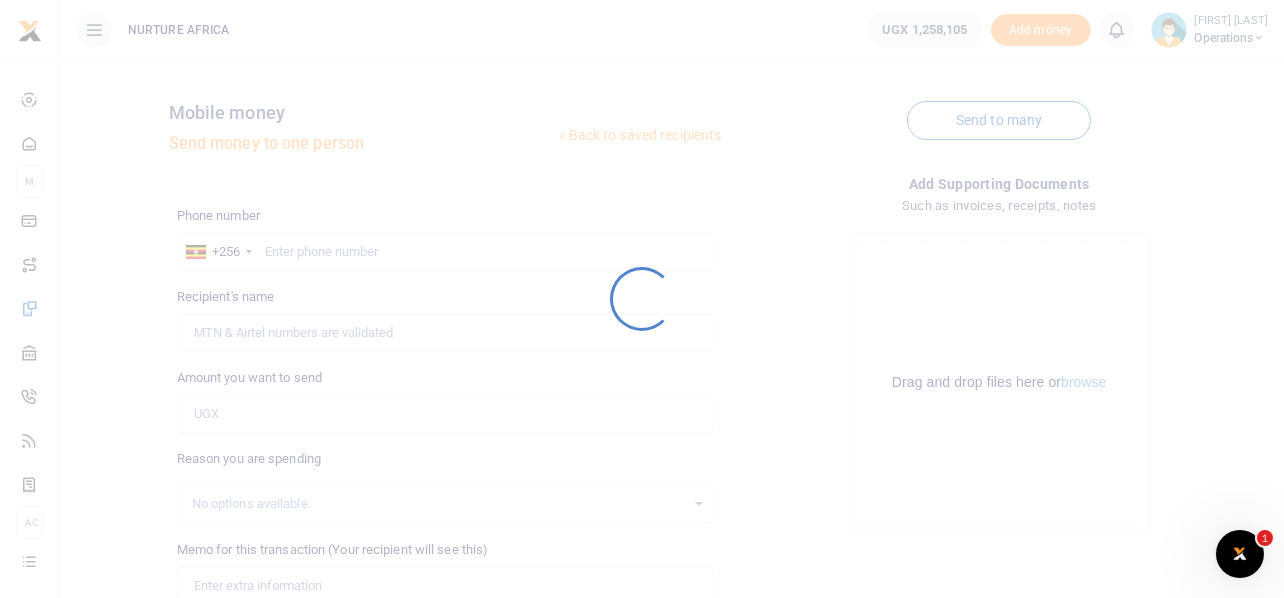 scroll, scrollTop: 0, scrollLeft: 0, axis: both 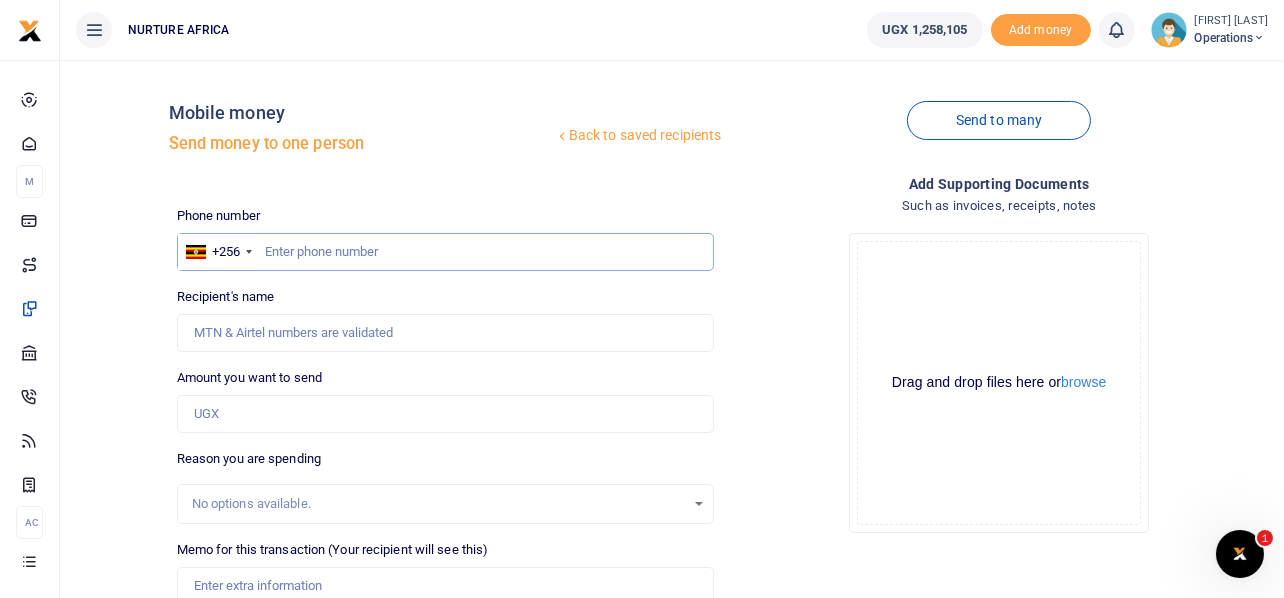 click at bounding box center [446, 252] 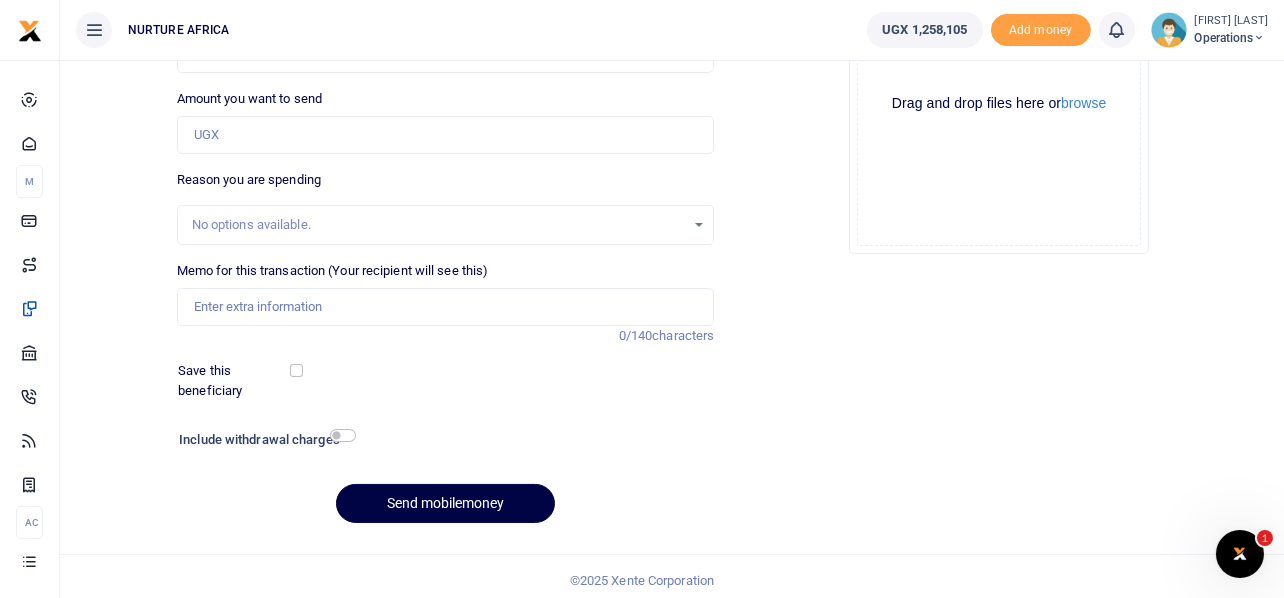 scroll, scrollTop: 287, scrollLeft: 0, axis: vertical 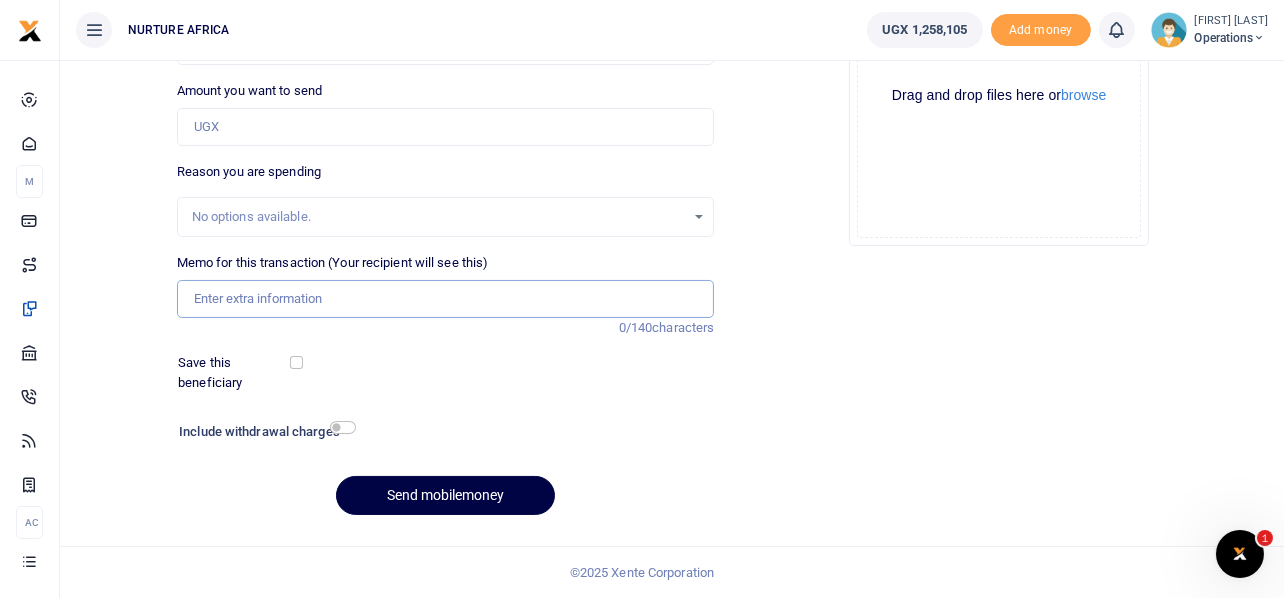 click on "Memo for this transaction (Your recipient will see this)" at bounding box center [446, 299] 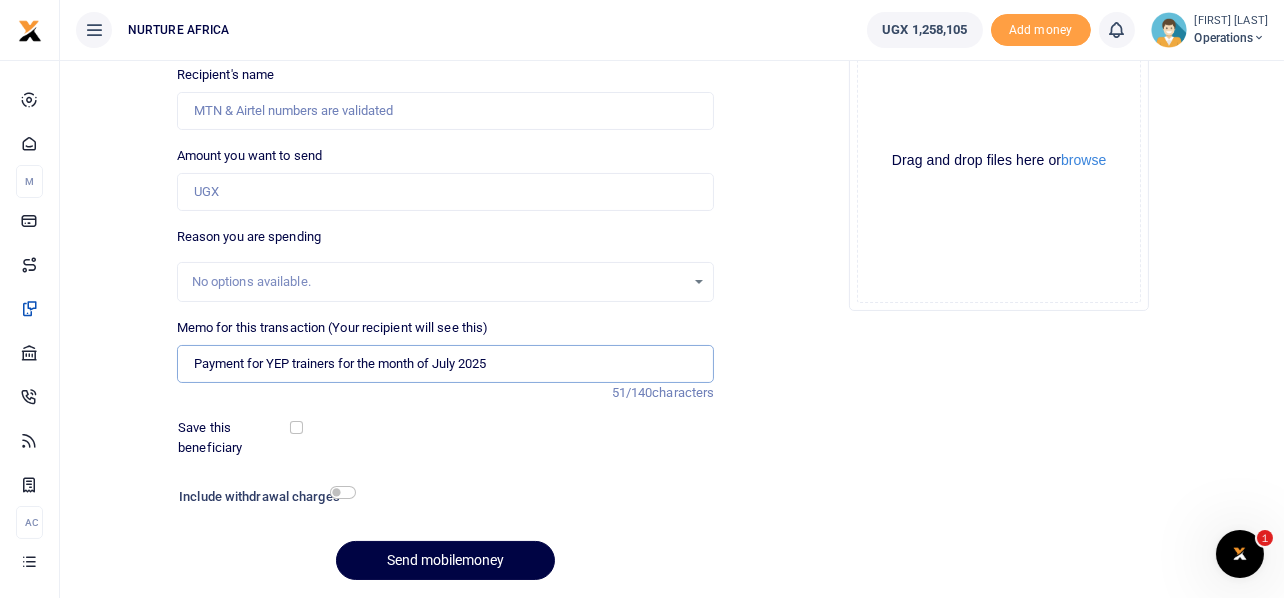 scroll, scrollTop: 187, scrollLeft: 0, axis: vertical 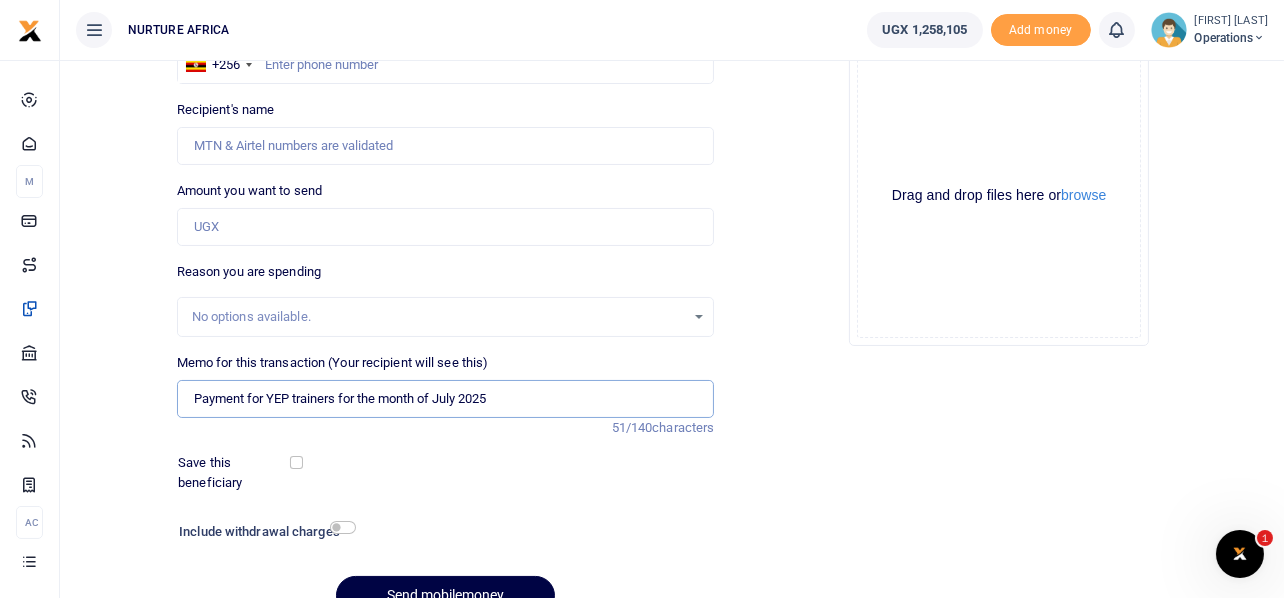 type on "Payment for YEP trainers for the month of July 2025" 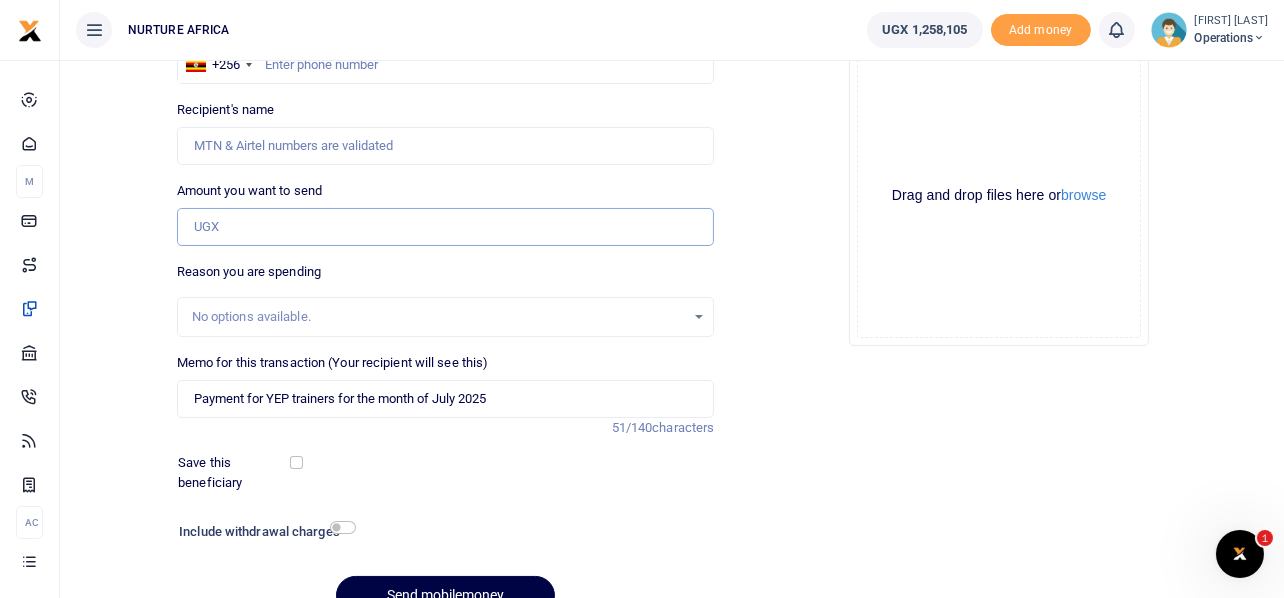click on "Amount you want to send" at bounding box center [446, 227] 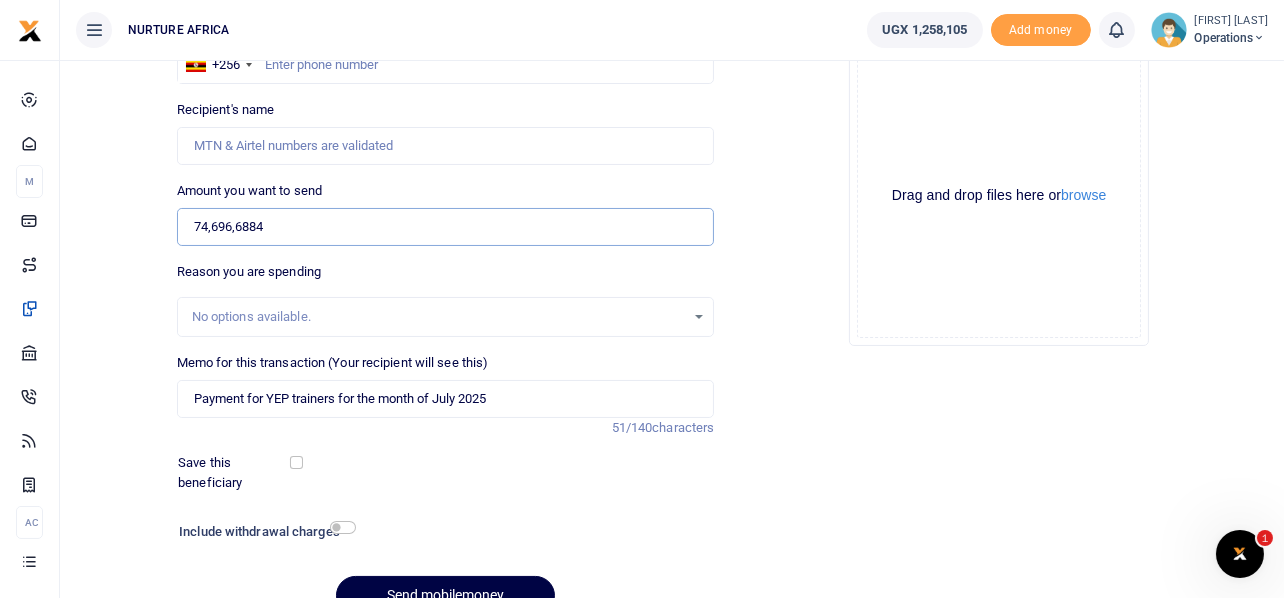 type on "[PHONE]" 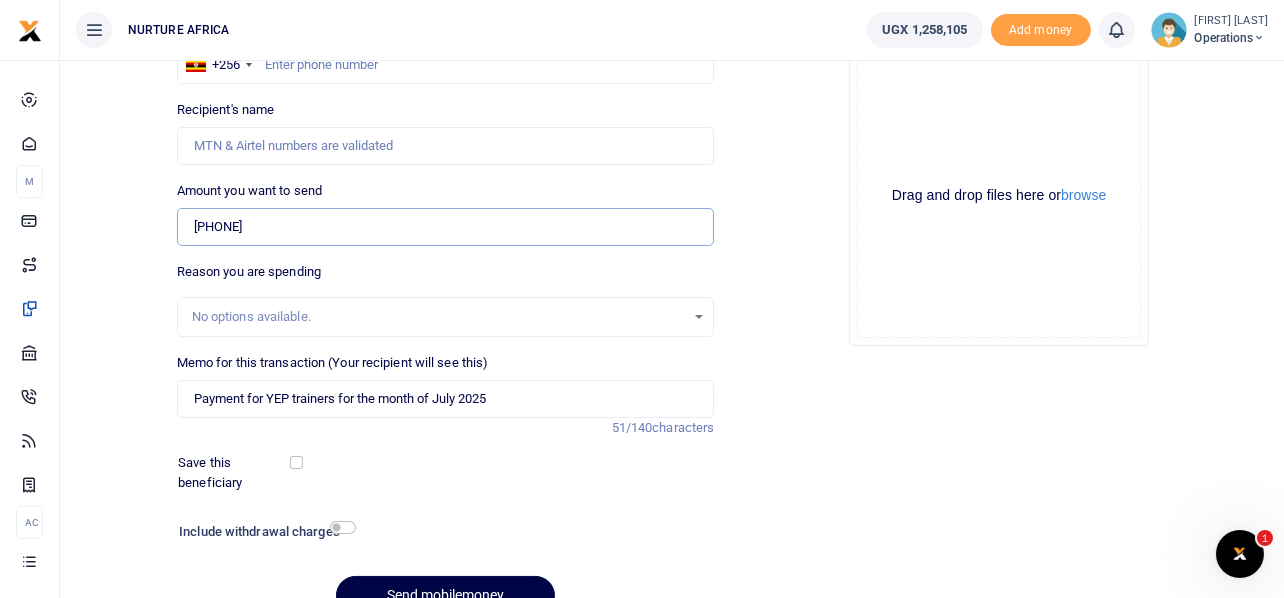 drag, startPoint x: 283, startPoint y: 219, endPoint x: 187, endPoint y: 221, distance: 96.02083 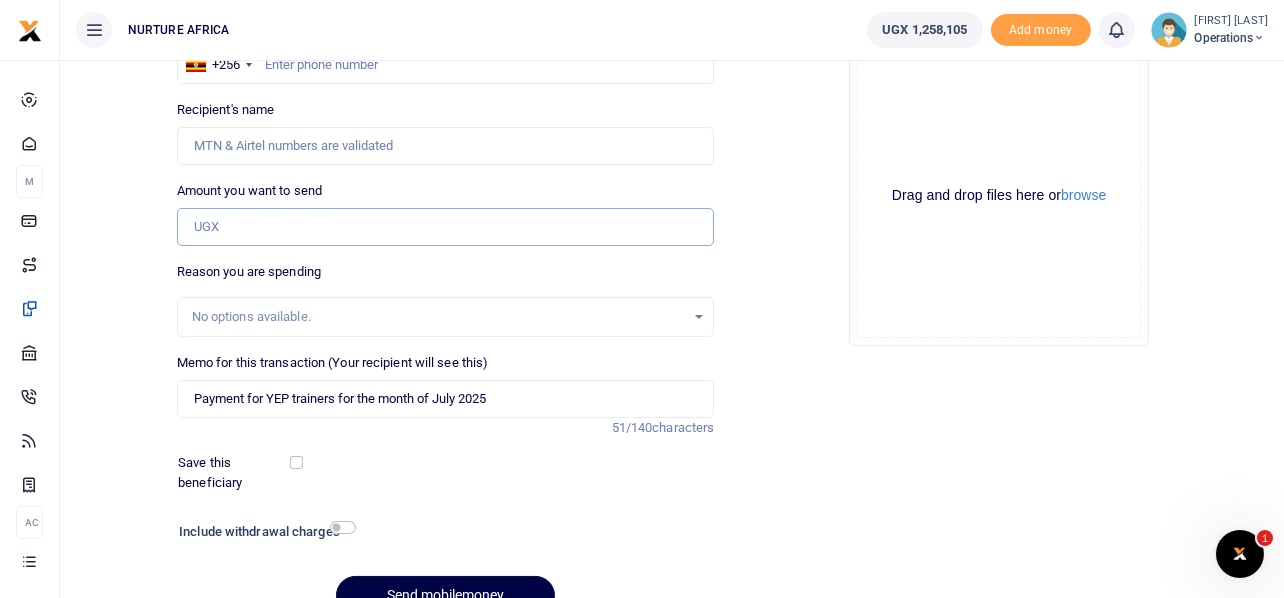 type on "0" 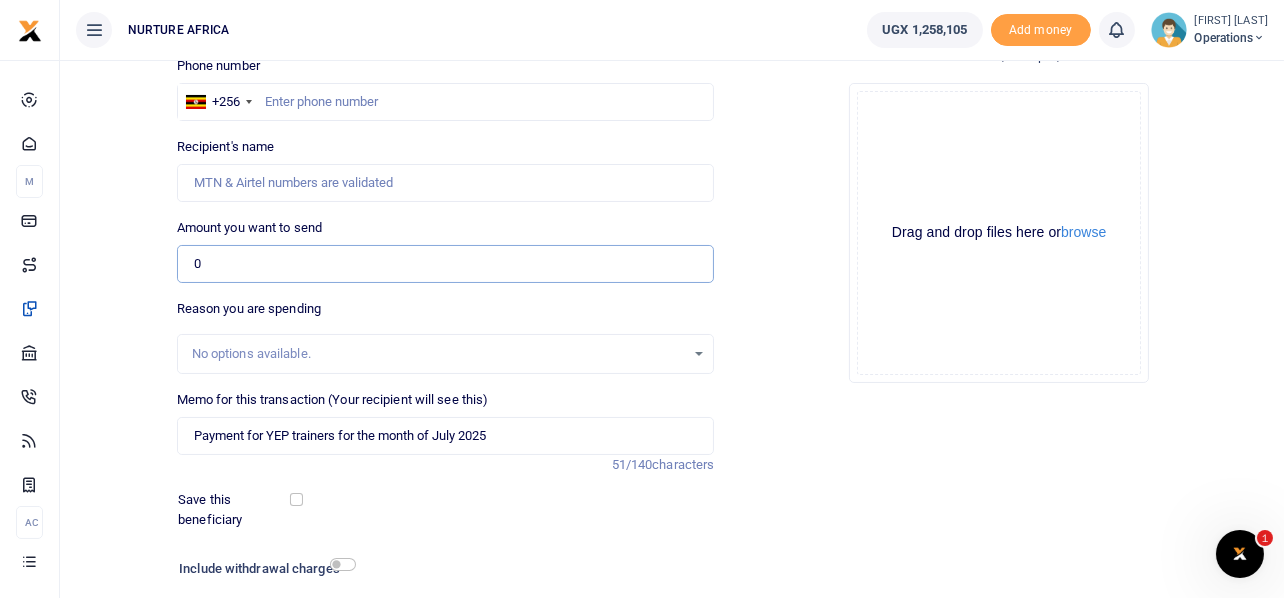 scroll, scrollTop: 87, scrollLeft: 0, axis: vertical 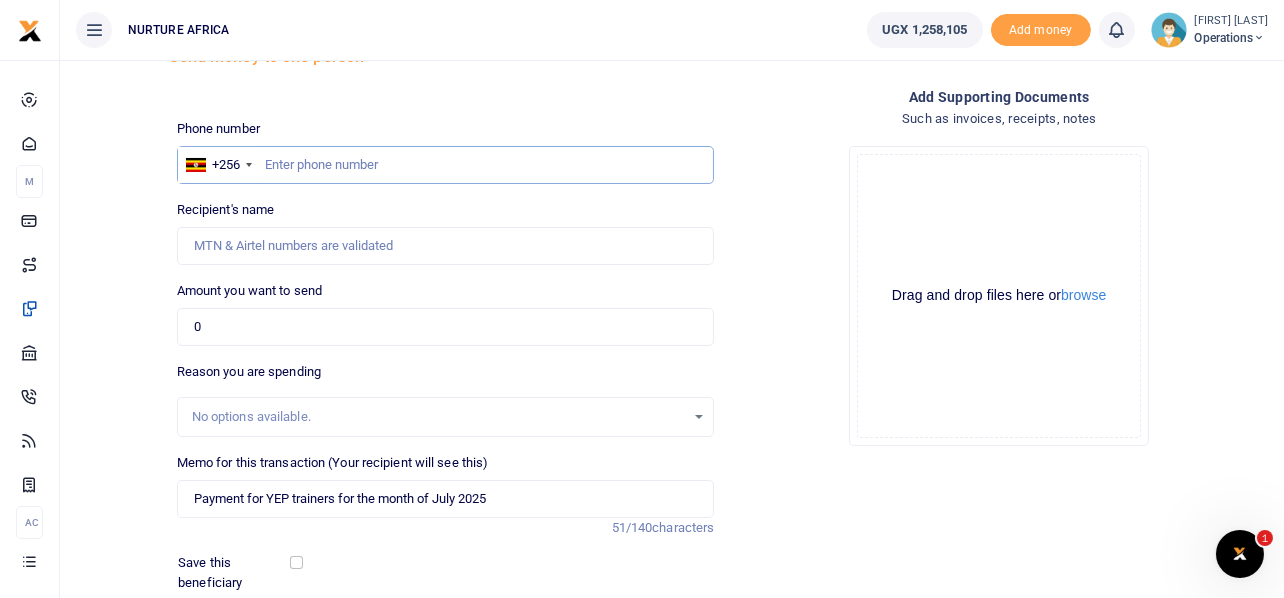click at bounding box center (446, 165) 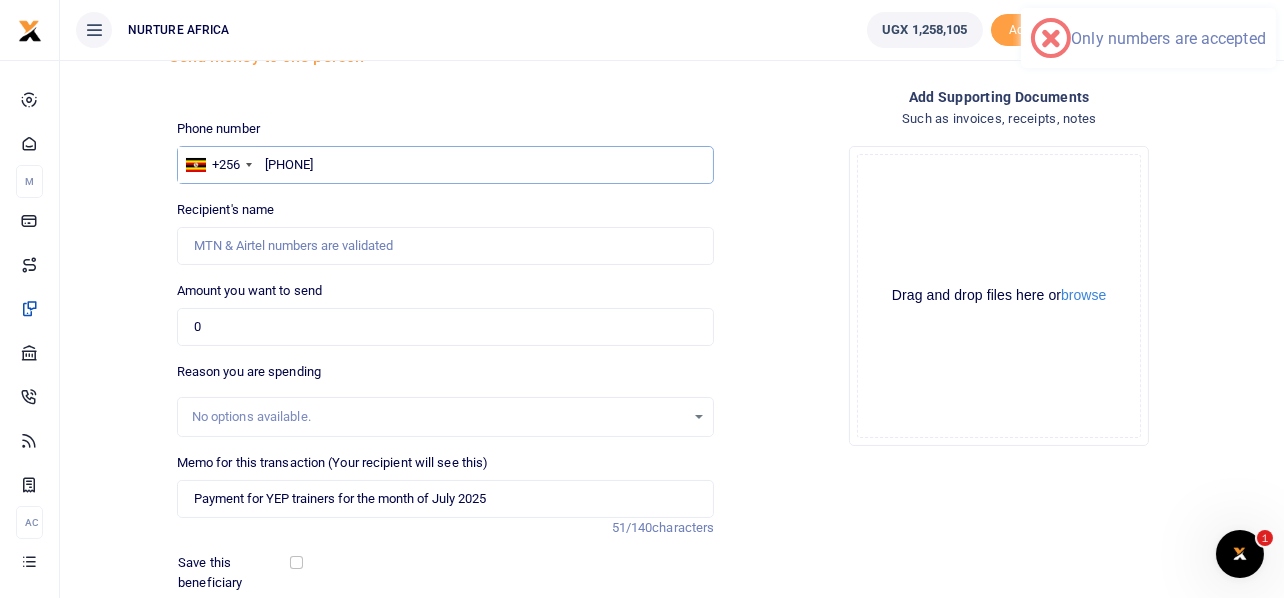 click on "[PHONE]" at bounding box center (446, 165) 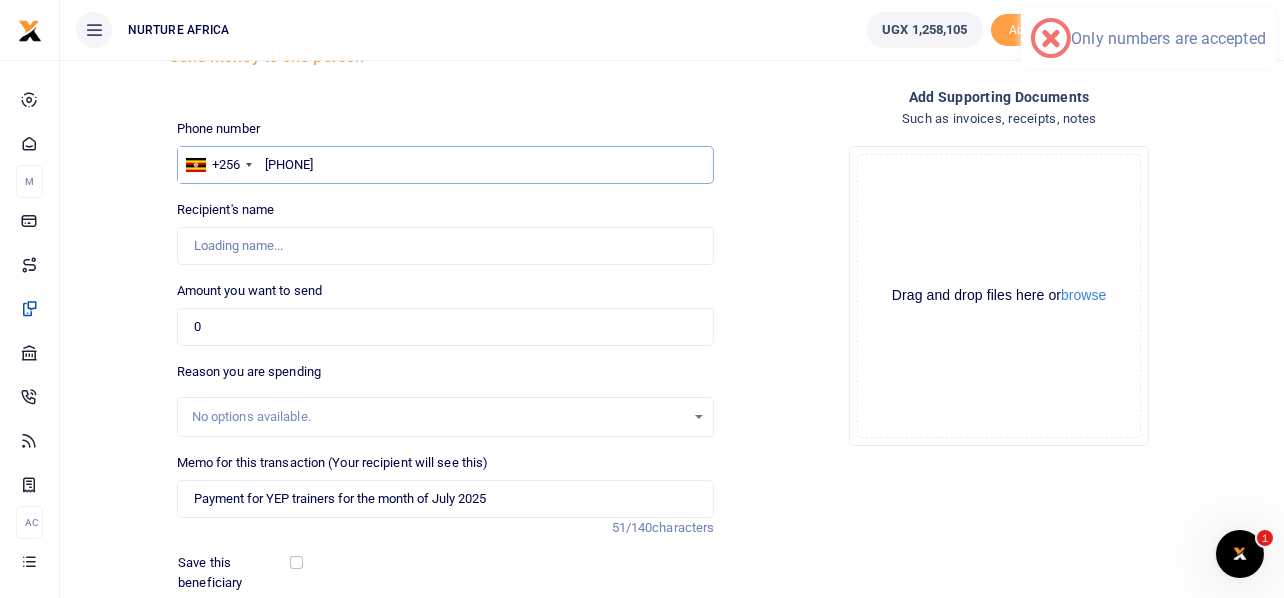 type on "[PHONE]" 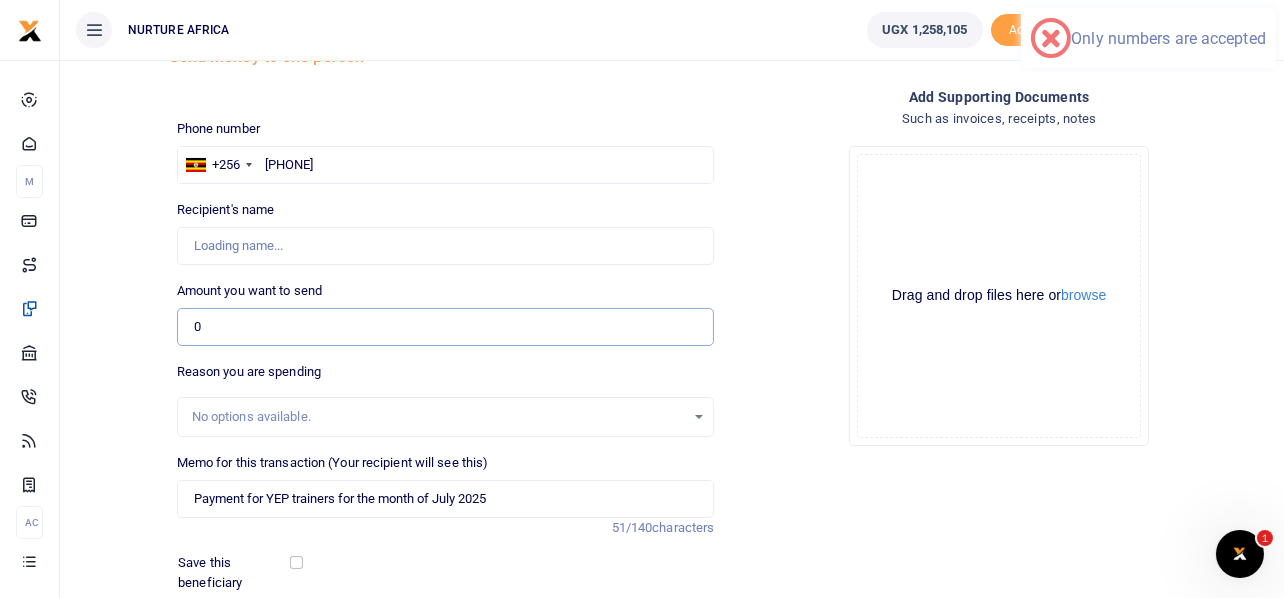 click on "0" at bounding box center (446, 327) 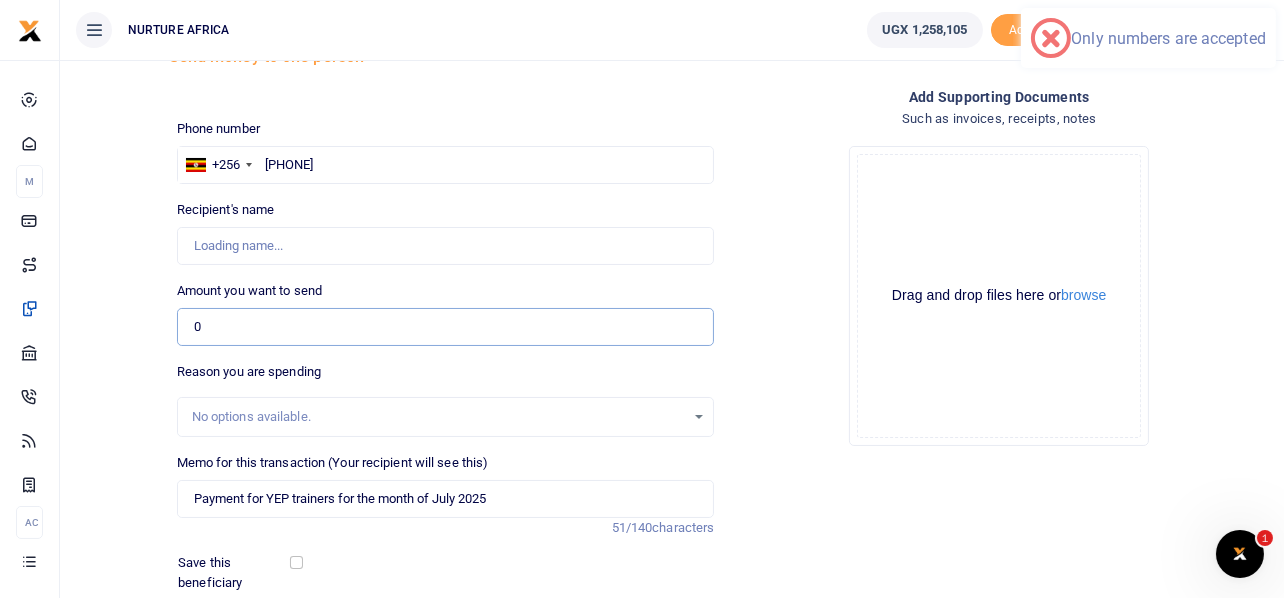 type on "[FIRST] [LAST]" 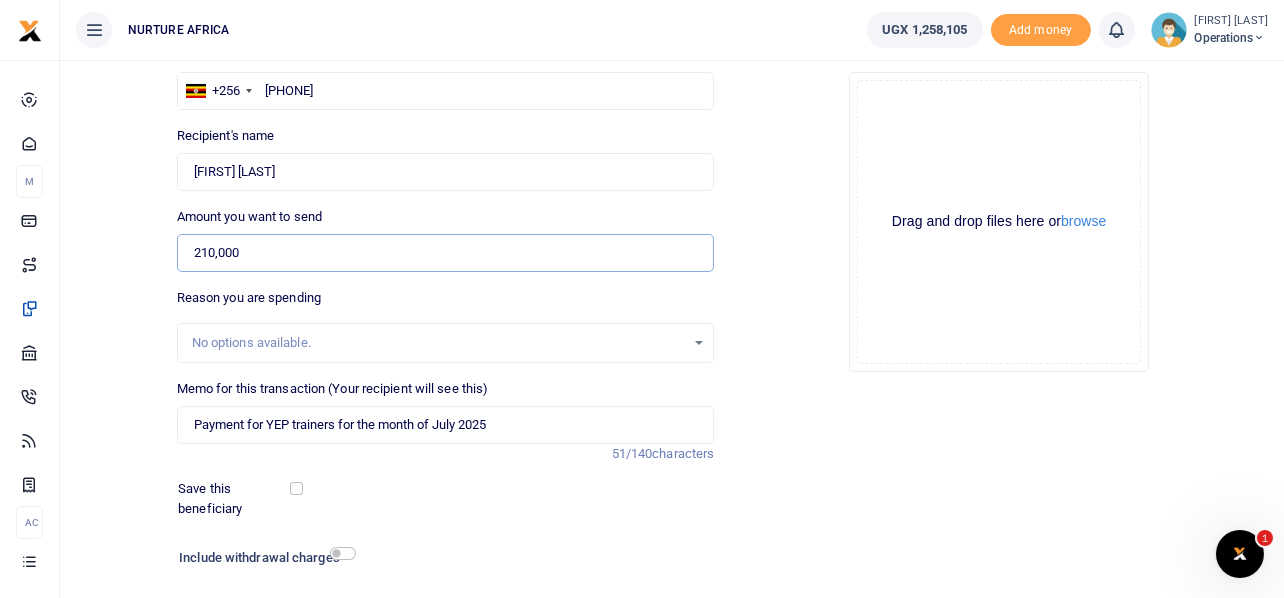 scroll, scrollTop: 287, scrollLeft: 0, axis: vertical 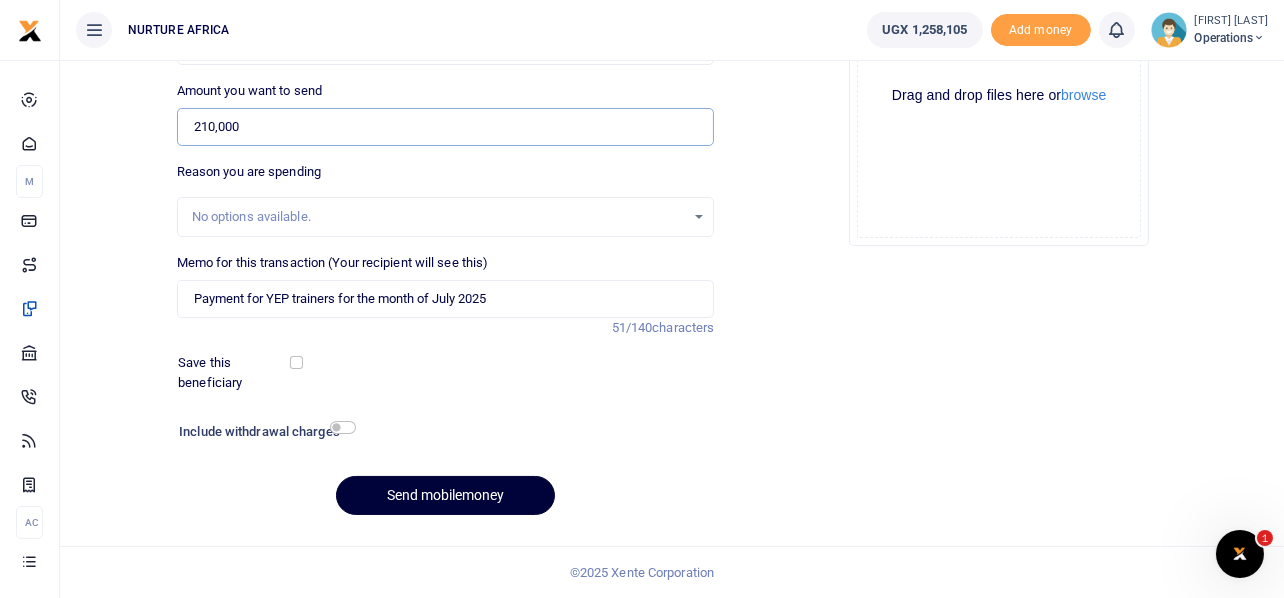 type on "210,000" 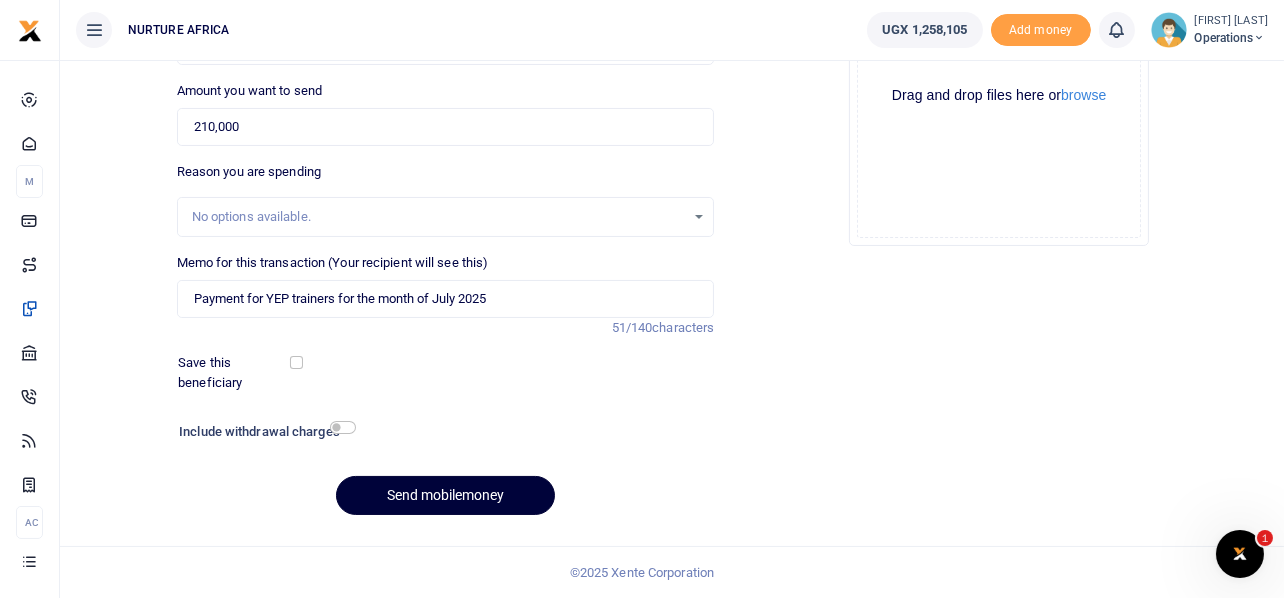 click on "Send mobilemoney" at bounding box center [445, 495] 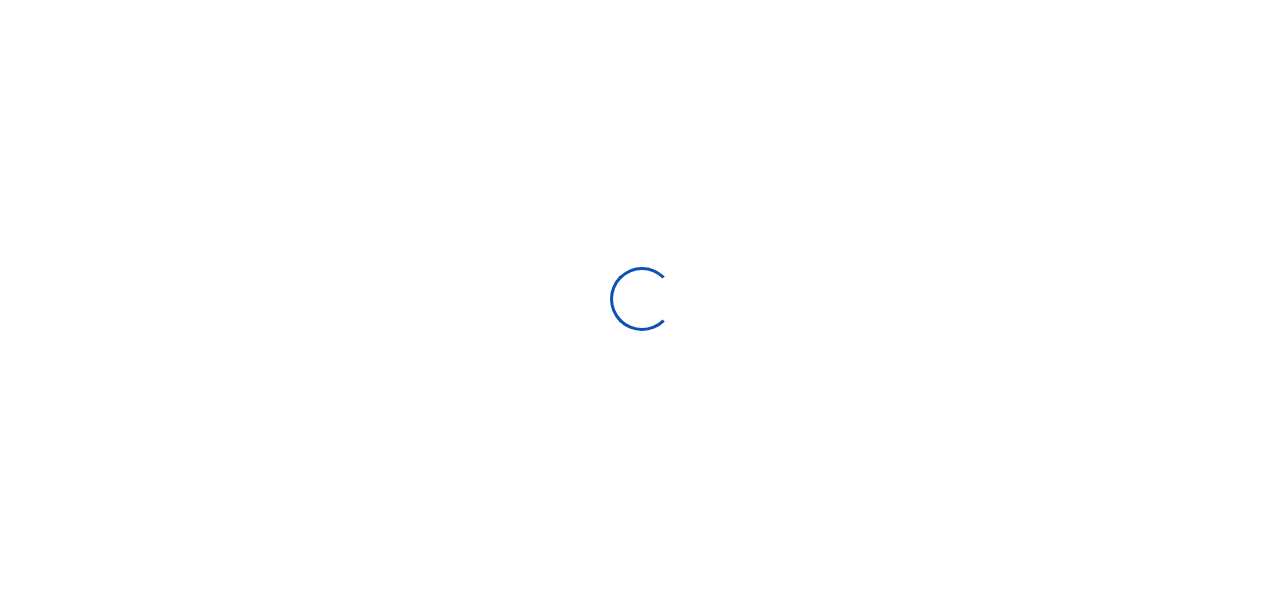 scroll, scrollTop: 285, scrollLeft: 0, axis: vertical 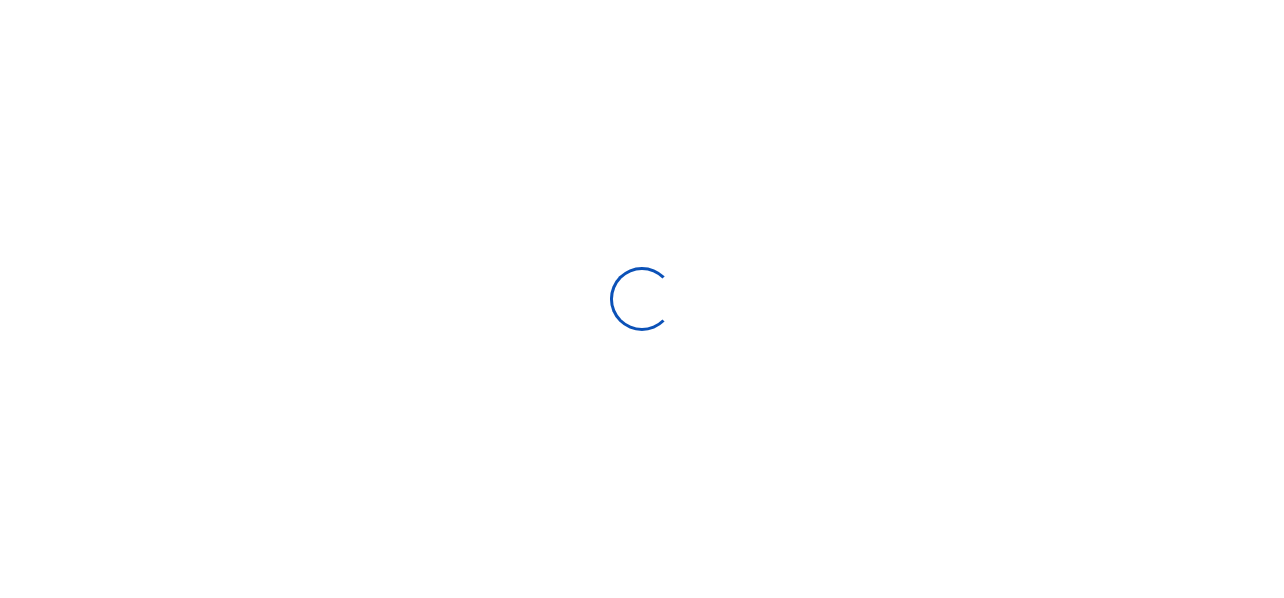select 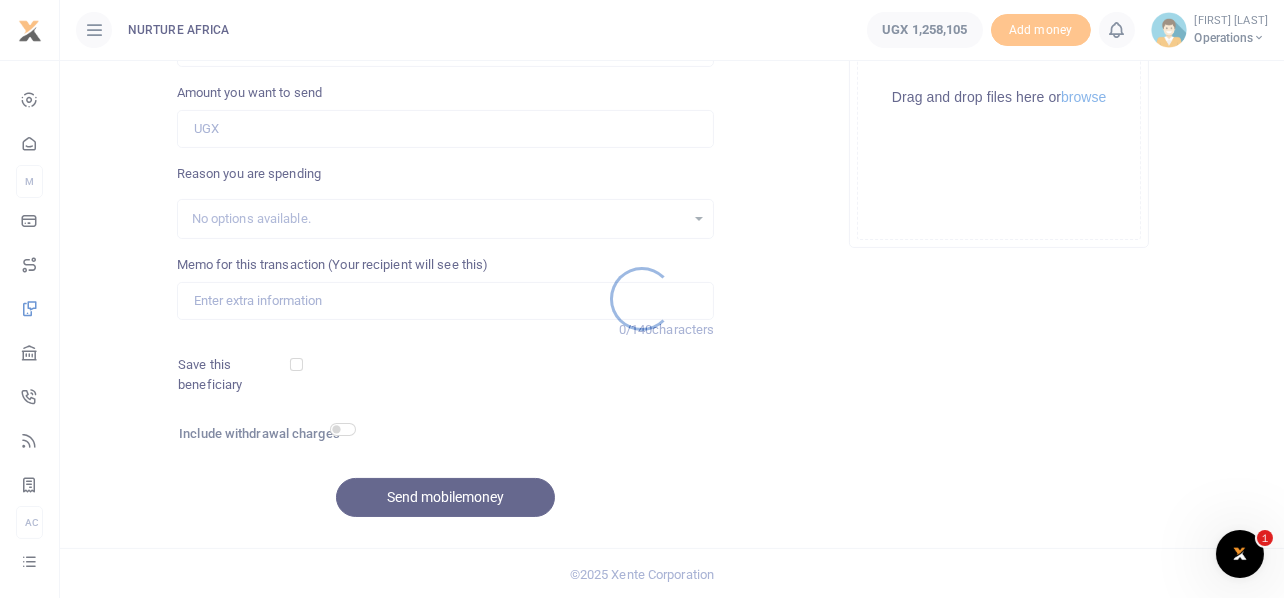 scroll, scrollTop: 0, scrollLeft: 0, axis: both 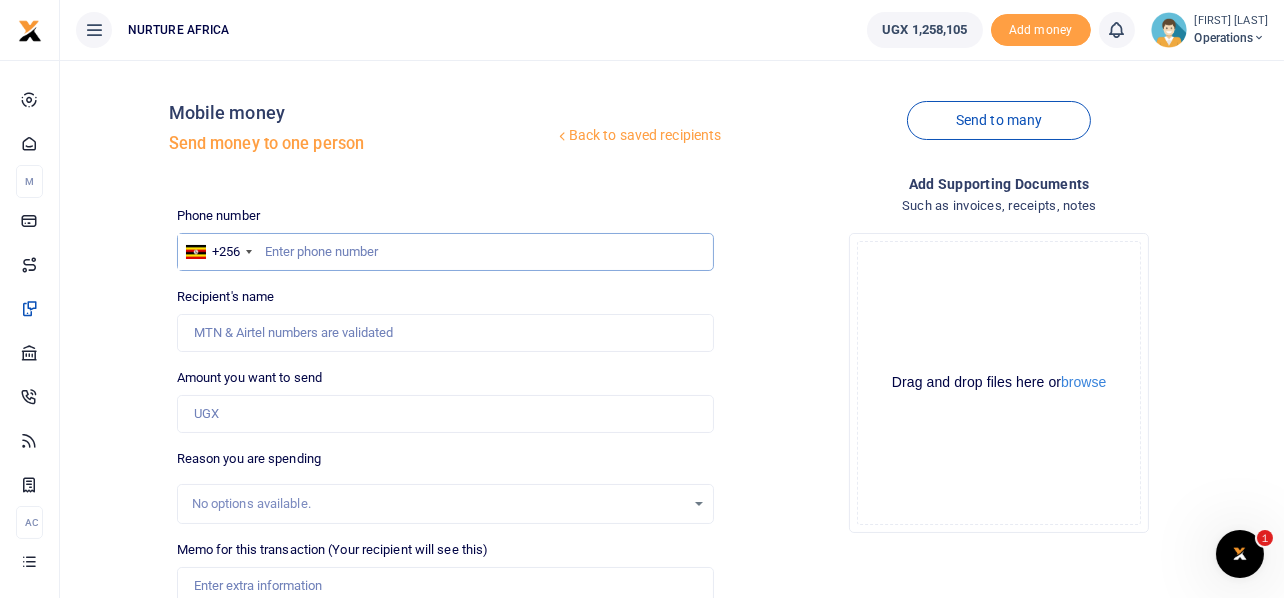 click at bounding box center (446, 252) 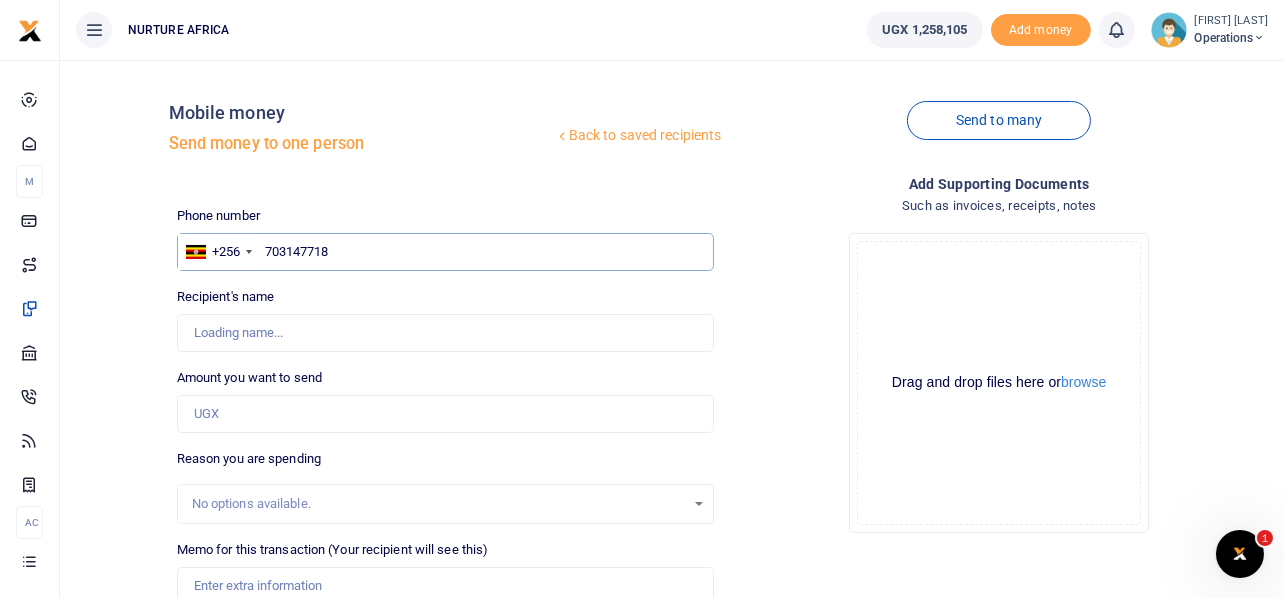 type on "703147718" 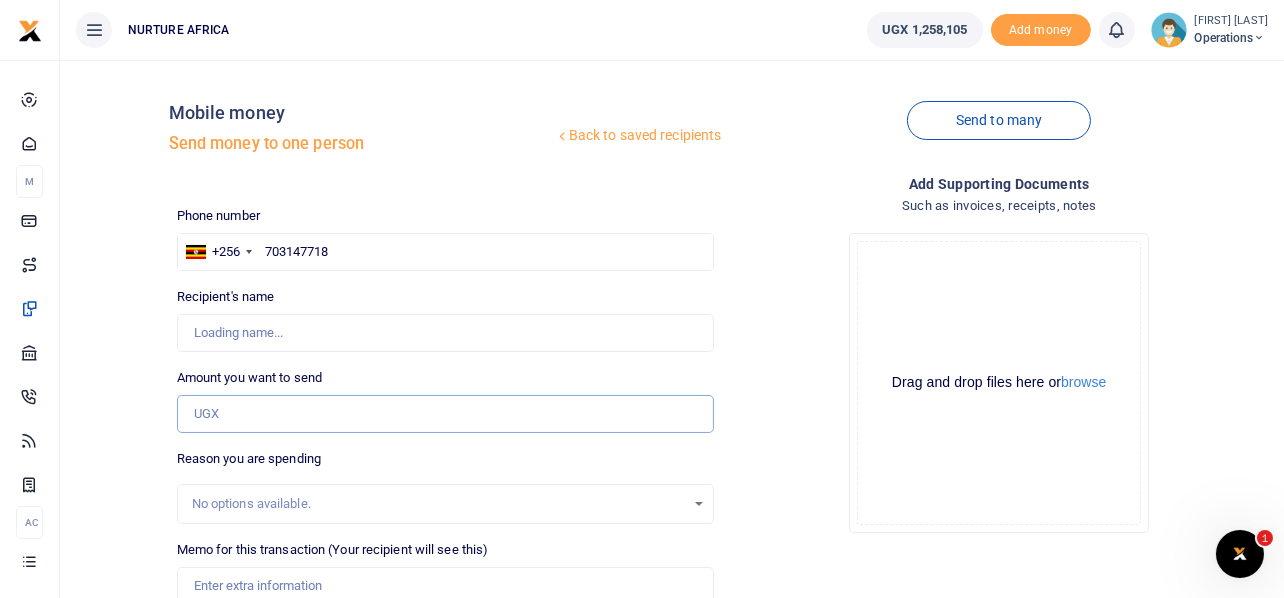 click on "Amount you want to send" at bounding box center (446, 414) 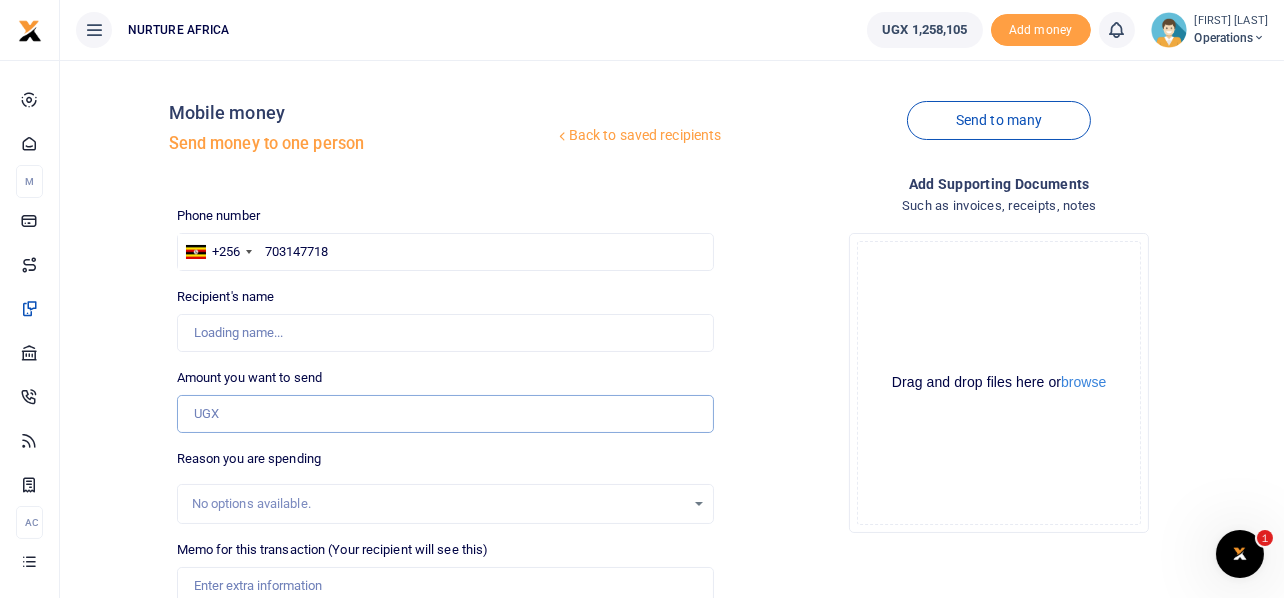 type on "[FIRST] [LAST]" 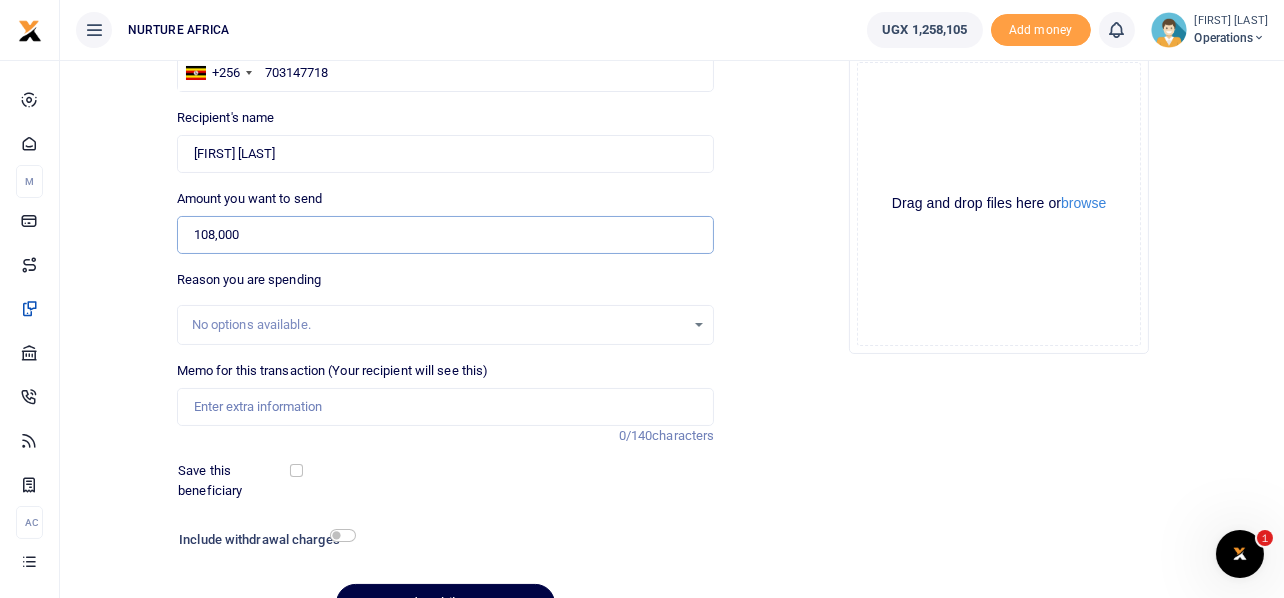 scroll, scrollTop: 199, scrollLeft: 0, axis: vertical 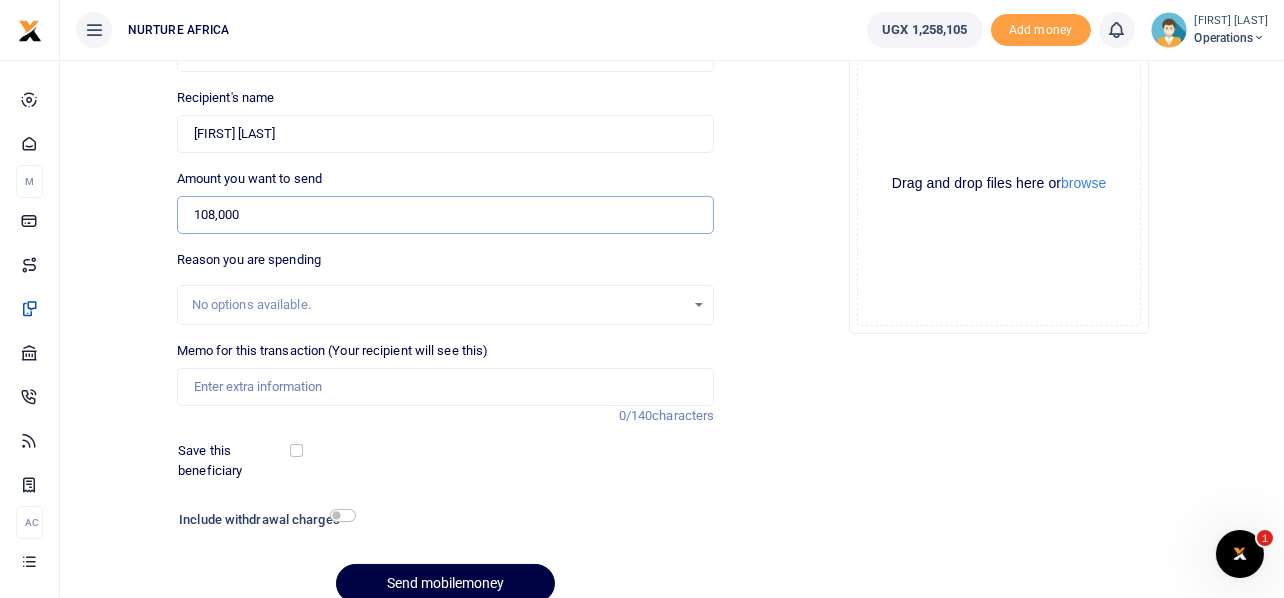 type on "108,000" 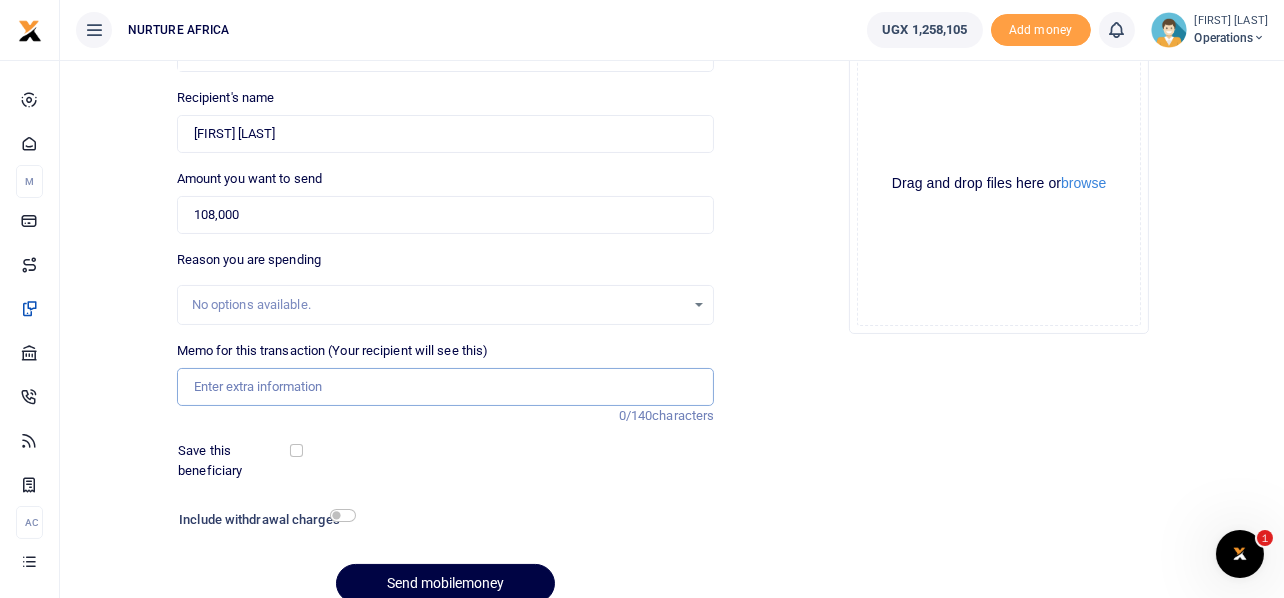 click on "Memo for this transaction (Your recipient will see this)" at bounding box center (446, 387) 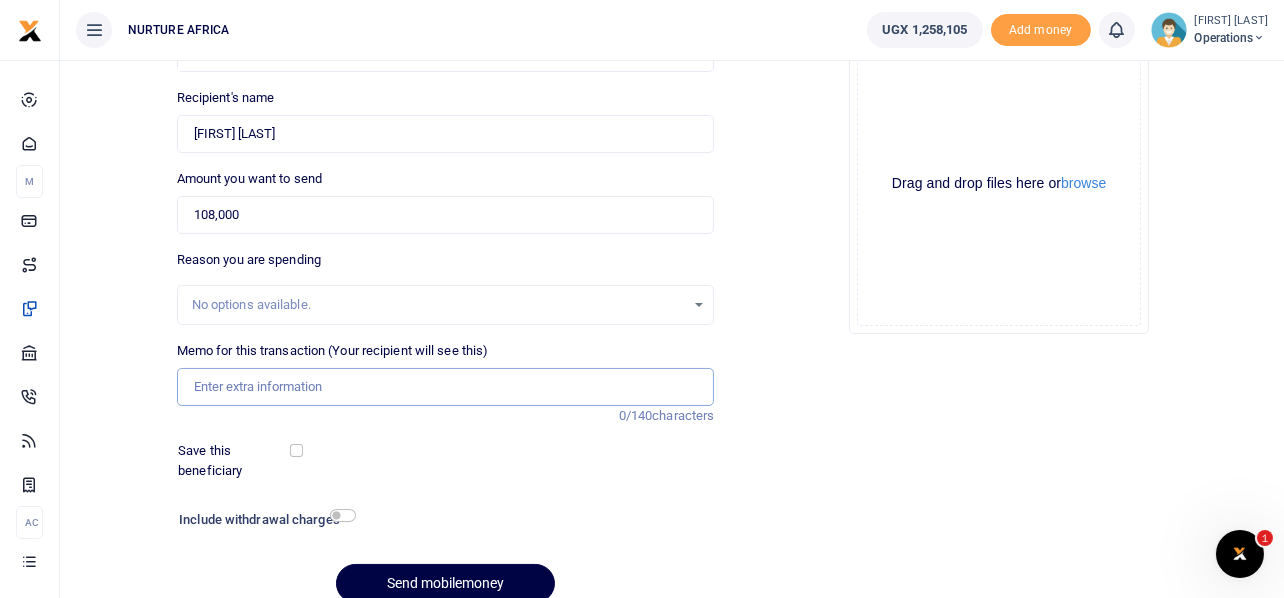 click on "Memo for this transaction (Your recipient will see this)" at bounding box center [446, 387] 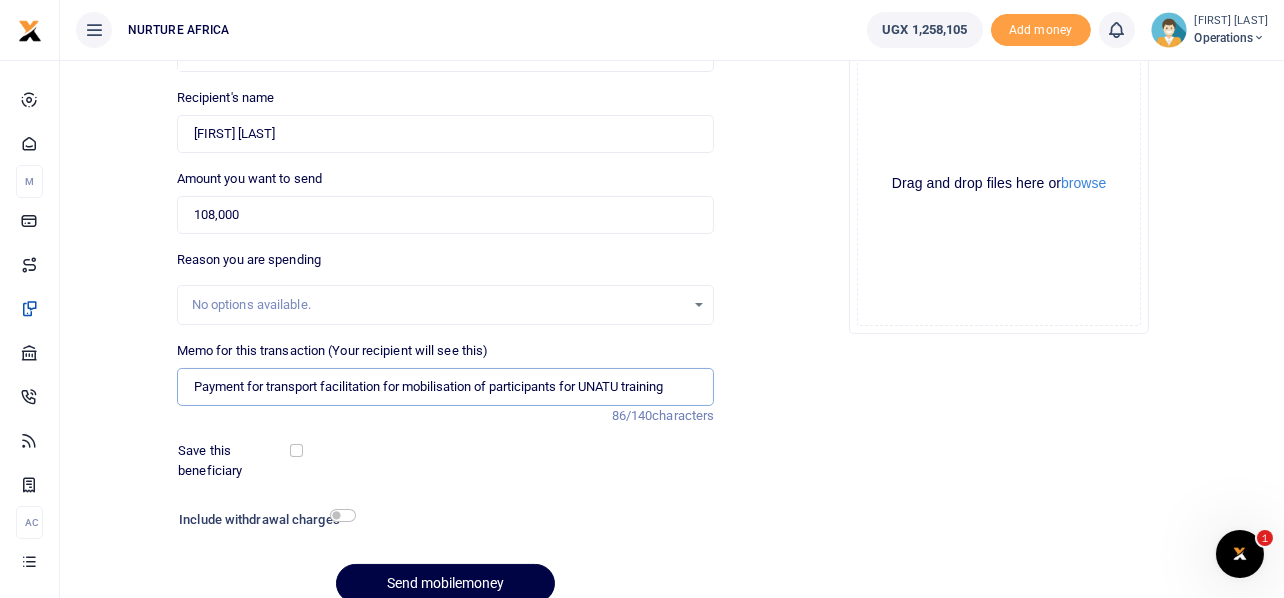 drag, startPoint x: 266, startPoint y: 379, endPoint x: 565, endPoint y: 394, distance: 299.376 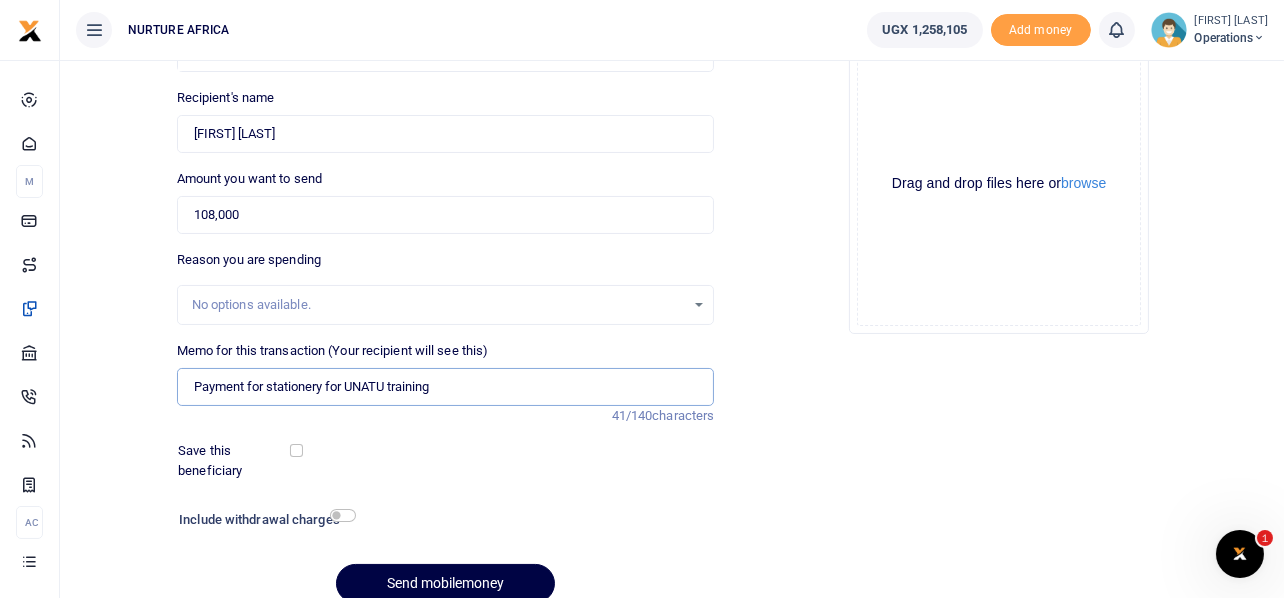 click on "Payment for stationery for UNATU training" at bounding box center (446, 387) 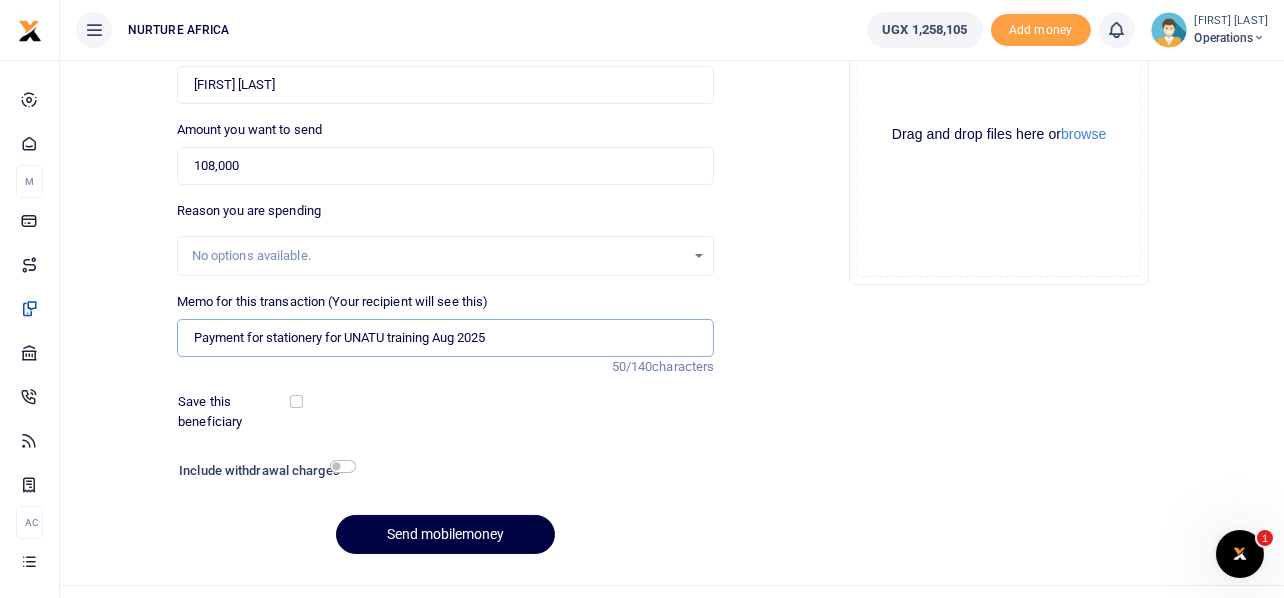 scroll, scrollTop: 287, scrollLeft: 0, axis: vertical 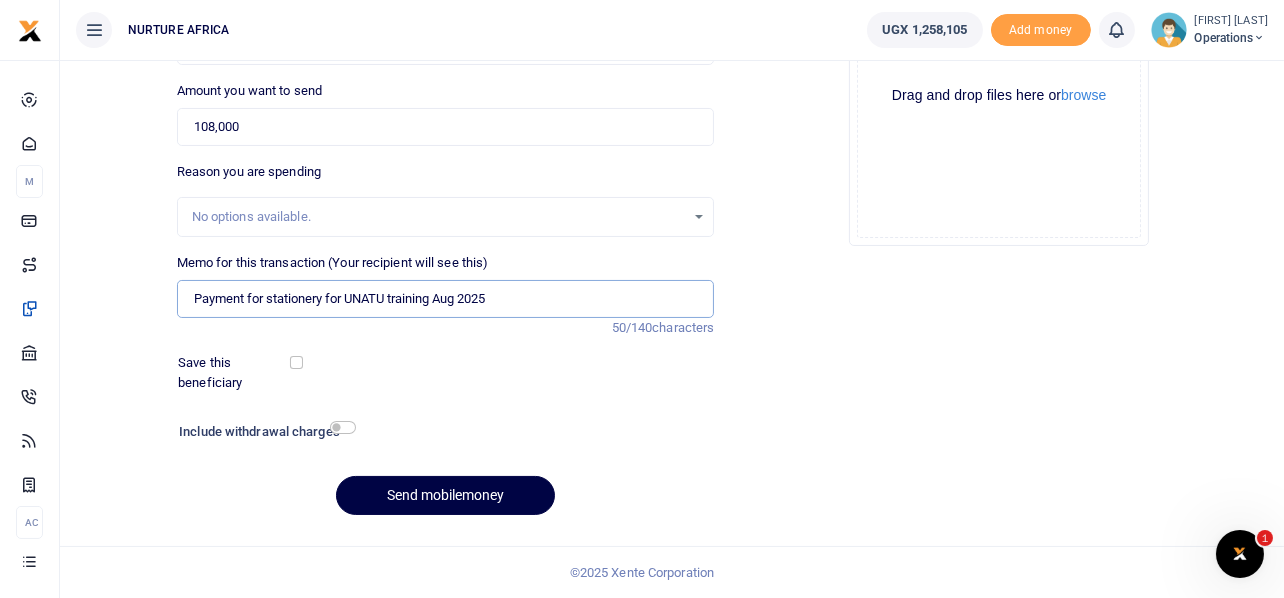 type on "Payment for stationery for UNATU training Aug 2025" 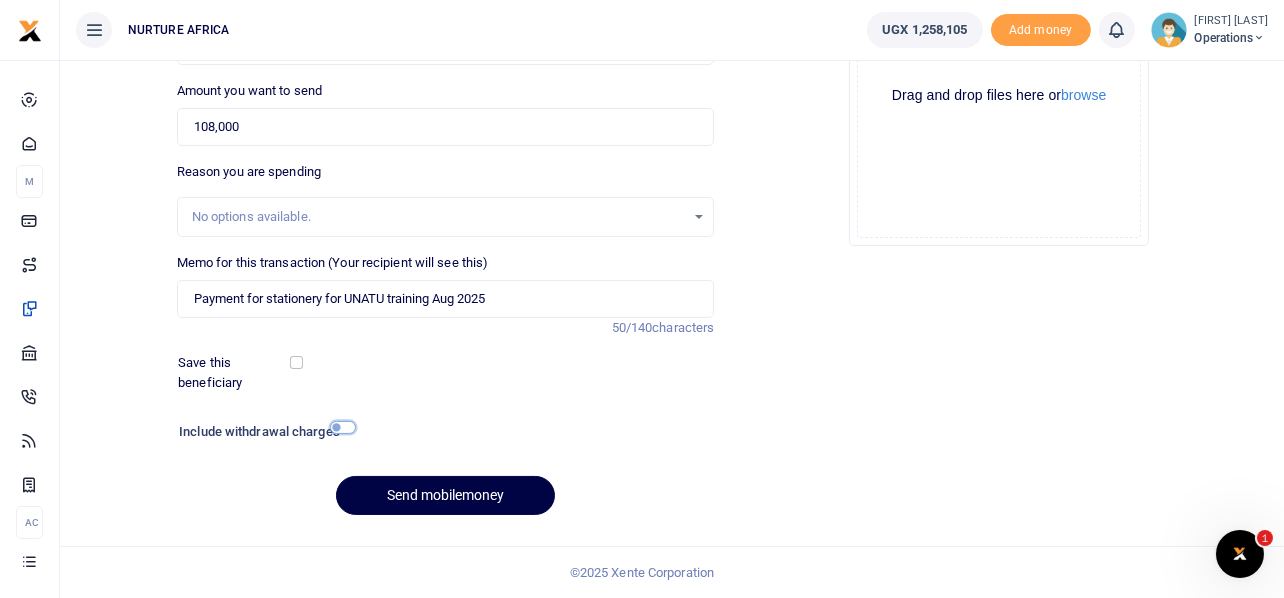 click at bounding box center [343, 427] 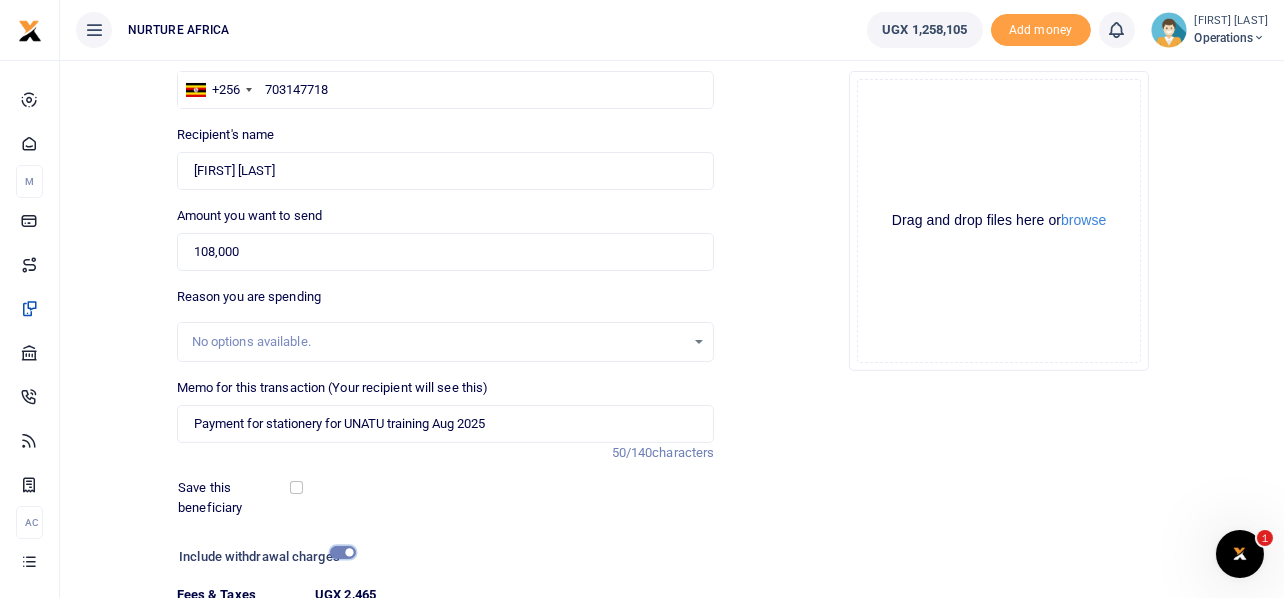 scroll, scrollTop: 342, scrollLeft: 0, axis: vertical 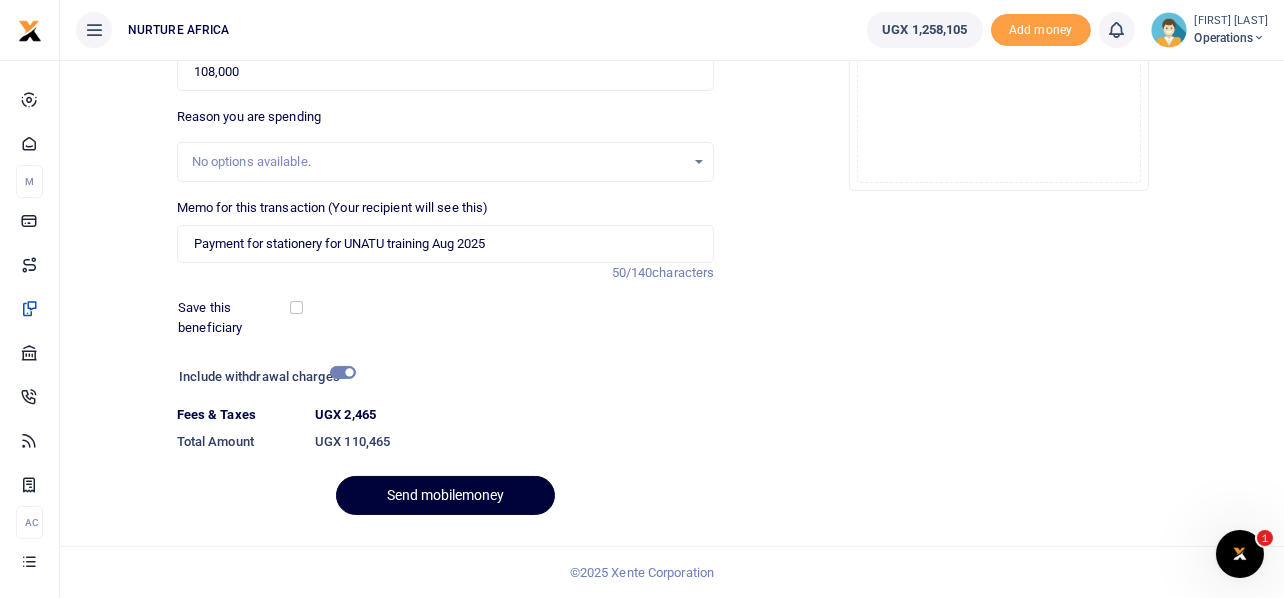 click on "Send mobilemoney" at bounding box center [445, 495] 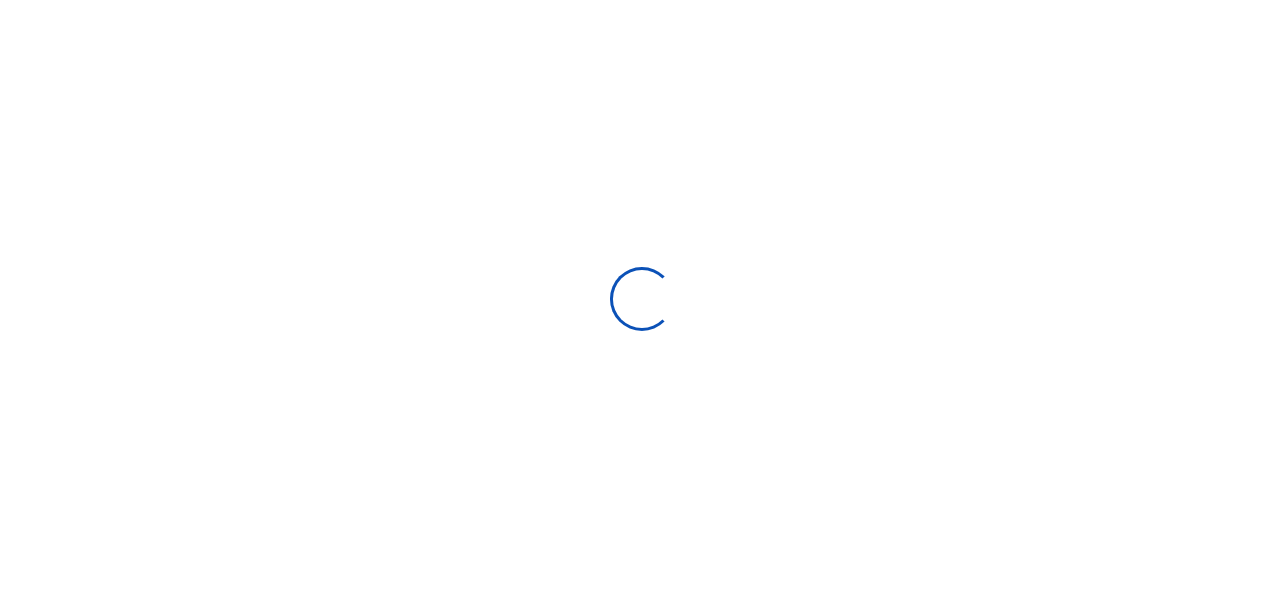 select 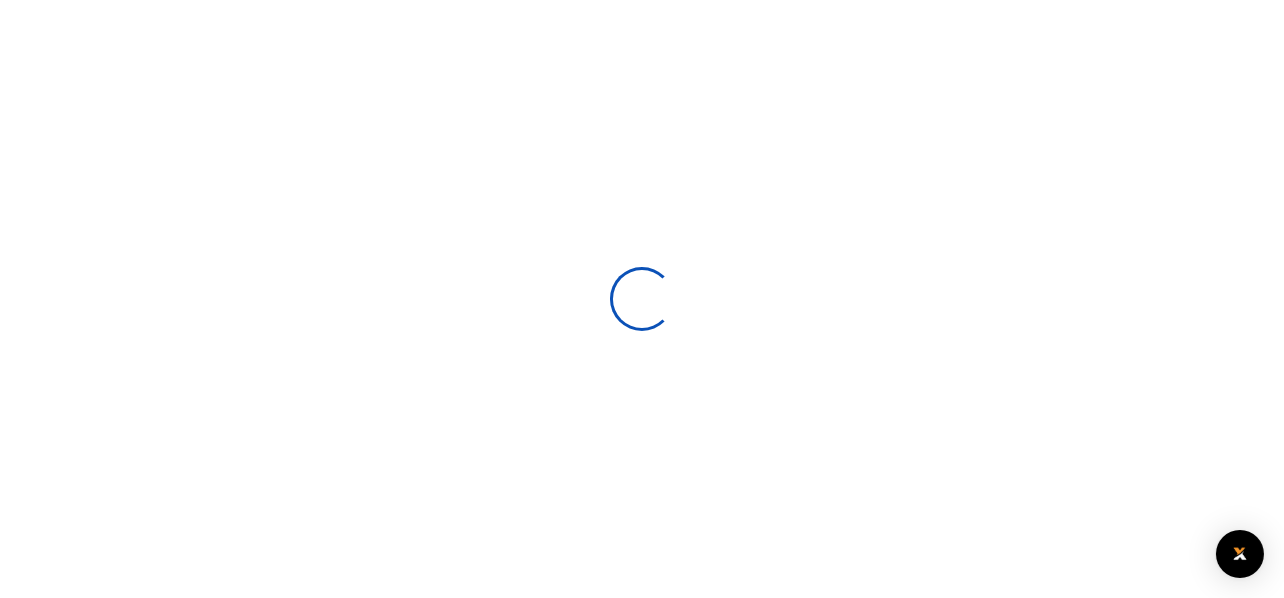 scroll, scrollTop: 287, scrollLeft: 0, axis: vertical 